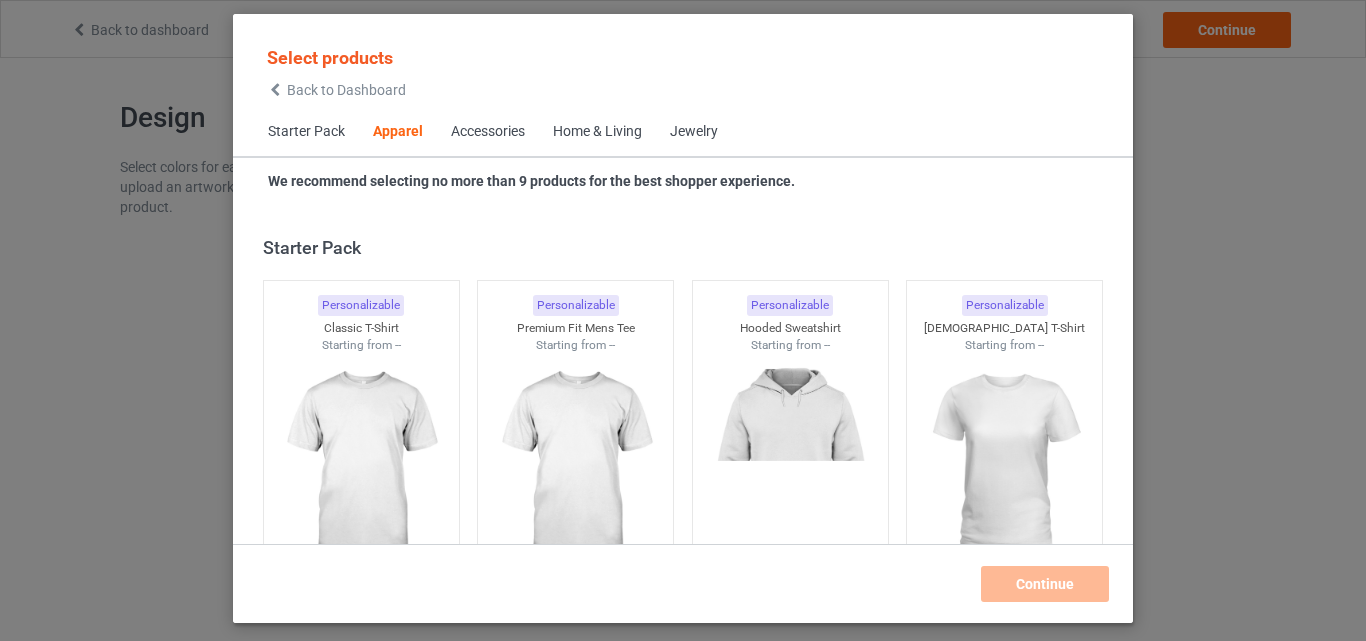 scroll, scrollTop: 0, scrollLeft: 0, axis: both 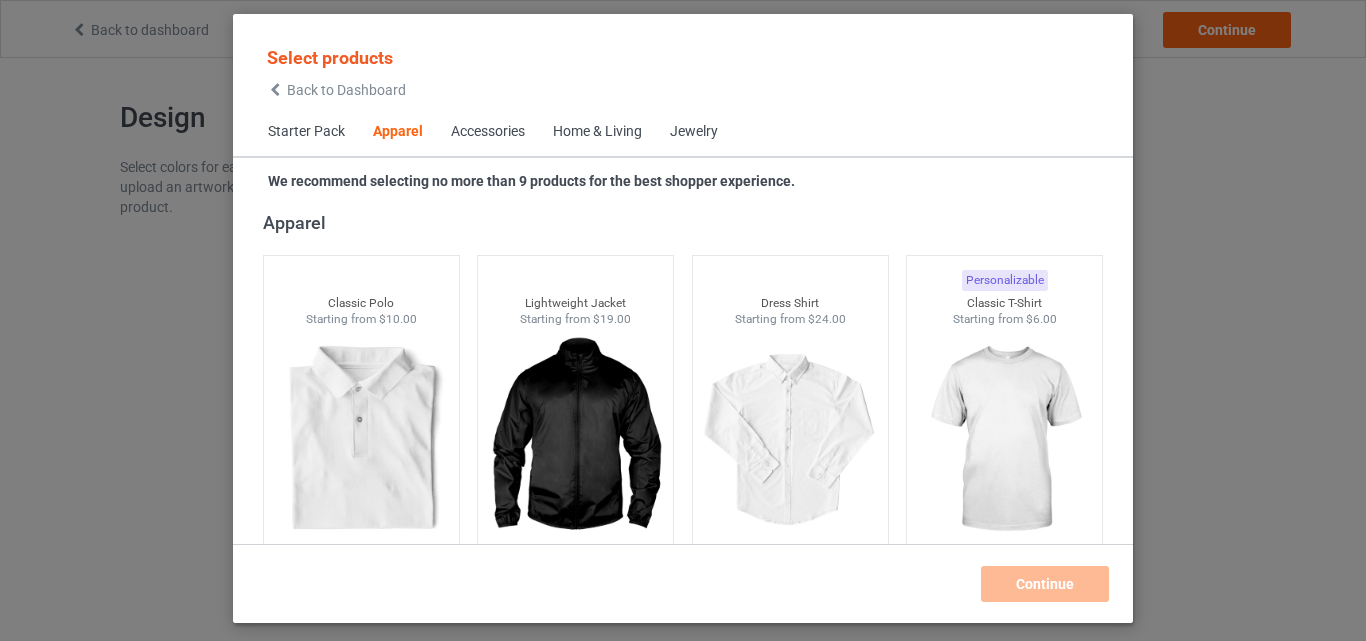 click on "Home & Living" at bounding box center (597, 132) 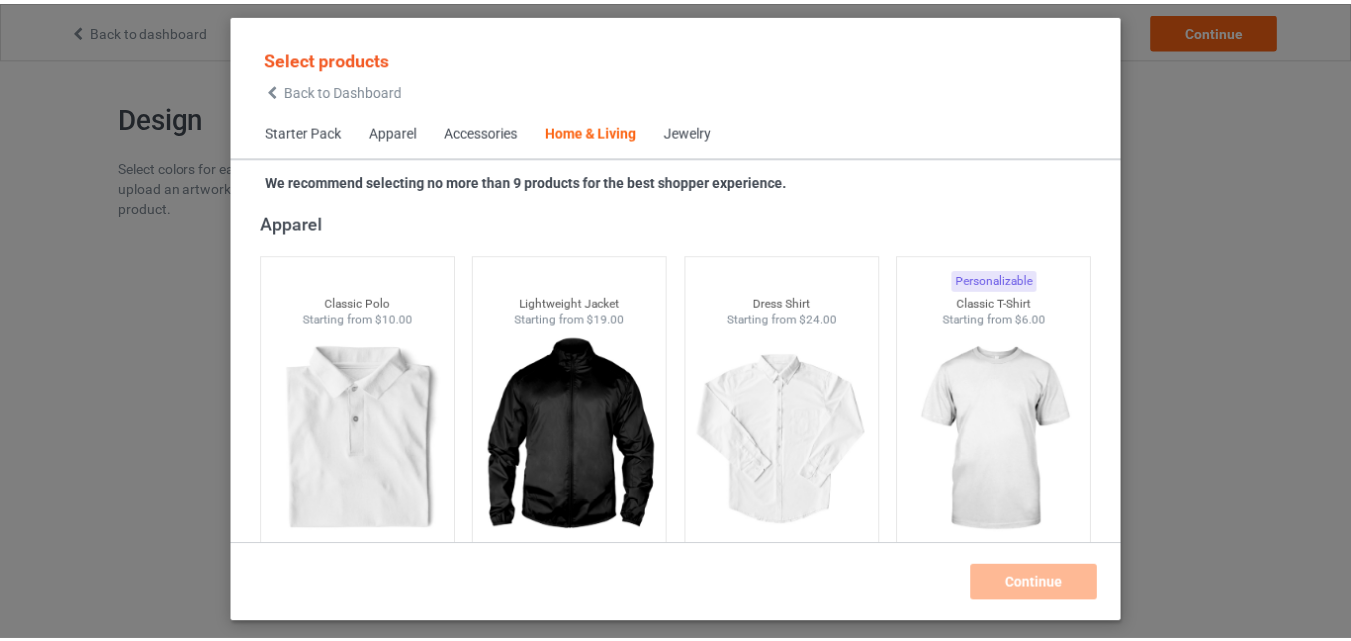 scroll, scrollTop: 9019, scrollLeft: 0, axis: vertical 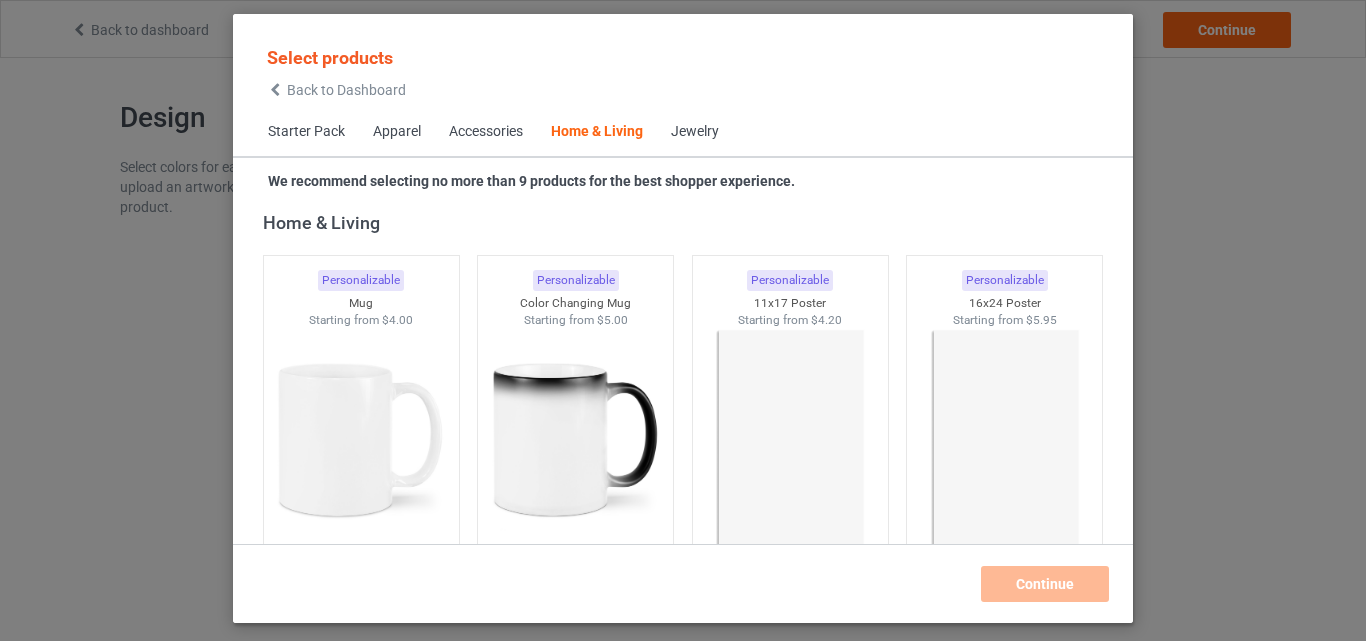 click on "Home & Living" at bounding box center (597, 132) 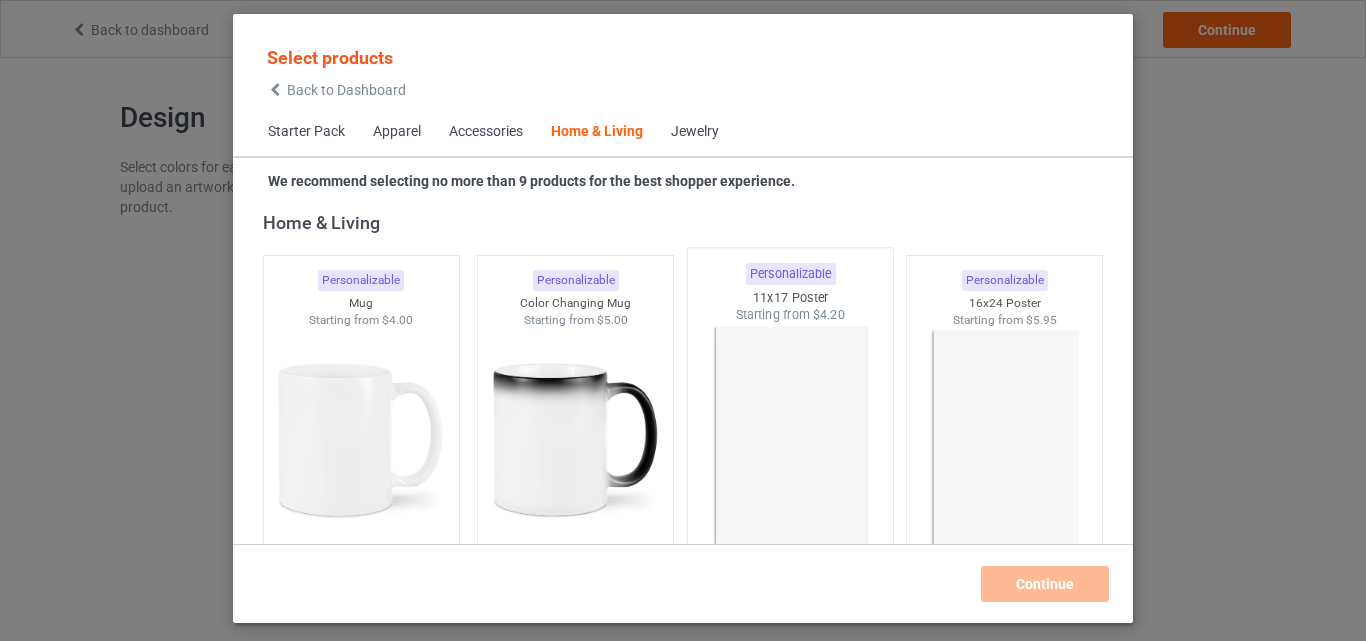 click at bounding box center (790, 441) 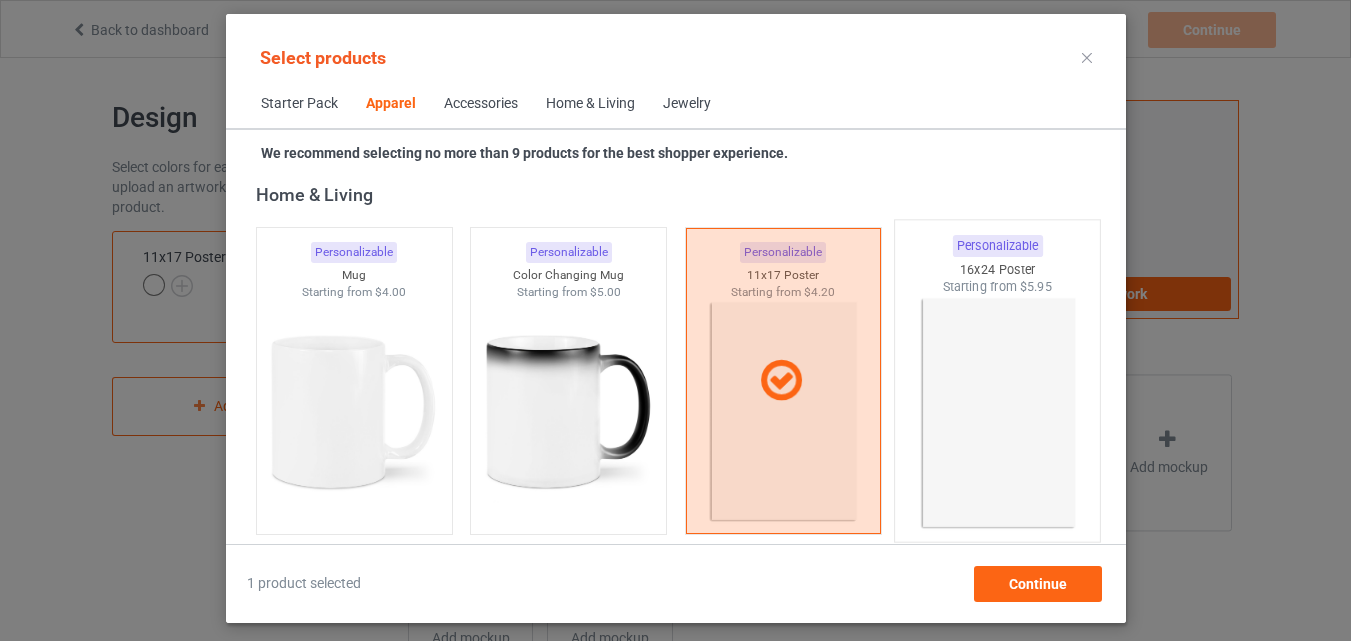 click at bounding box center [997, 413] 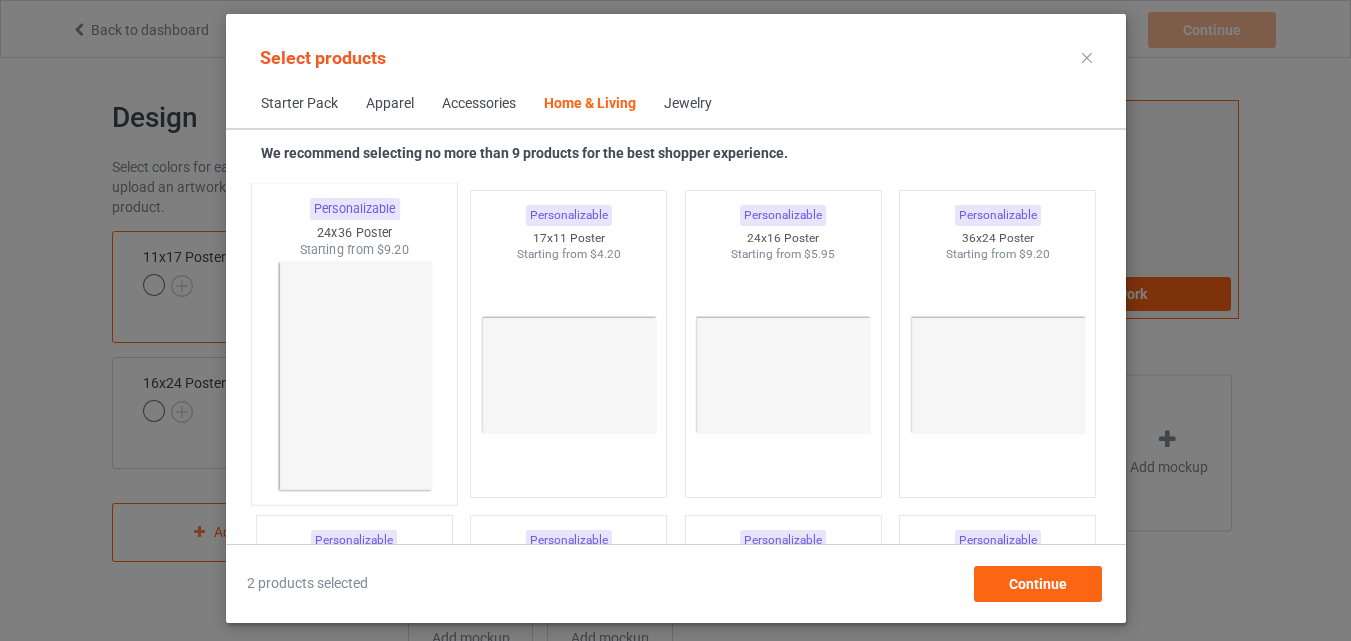 scroll, scrollTop: 9419, scrollLeft: 0, axis: vertical 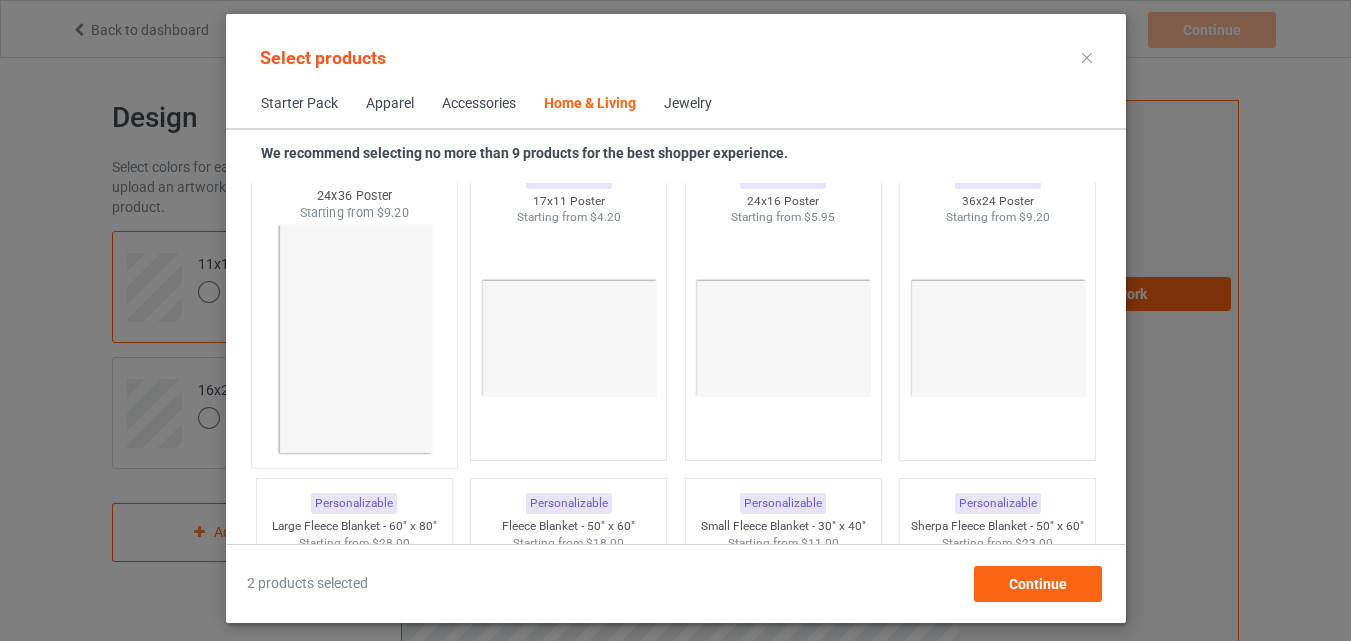click at bounding box center [354, 339] 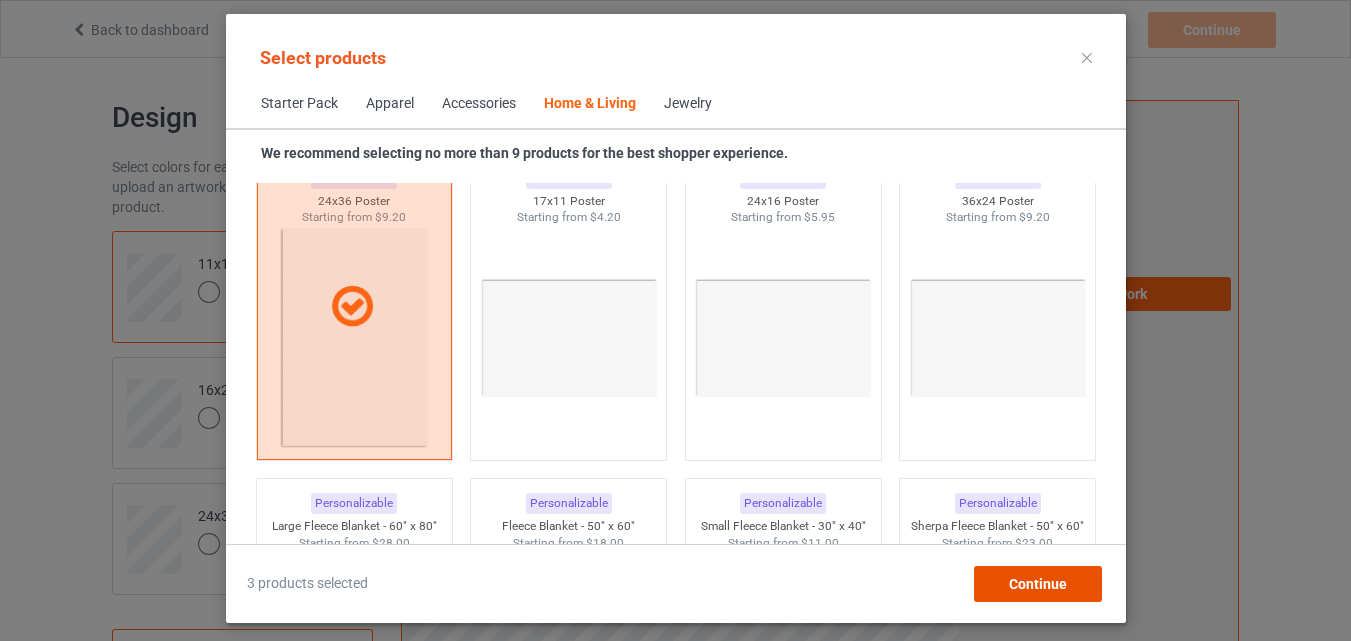 click on "Continue" at bounding box center (1037, 584) 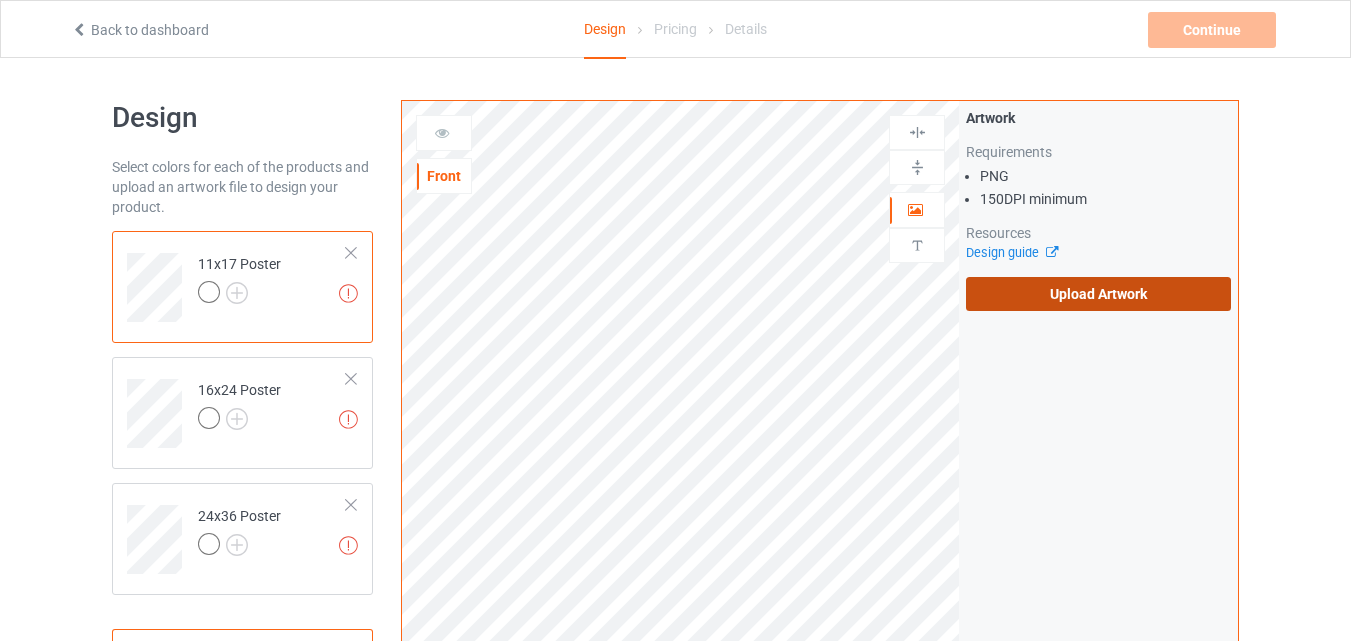 click on "Upload Artwork" at bounding box center [1098, 294] 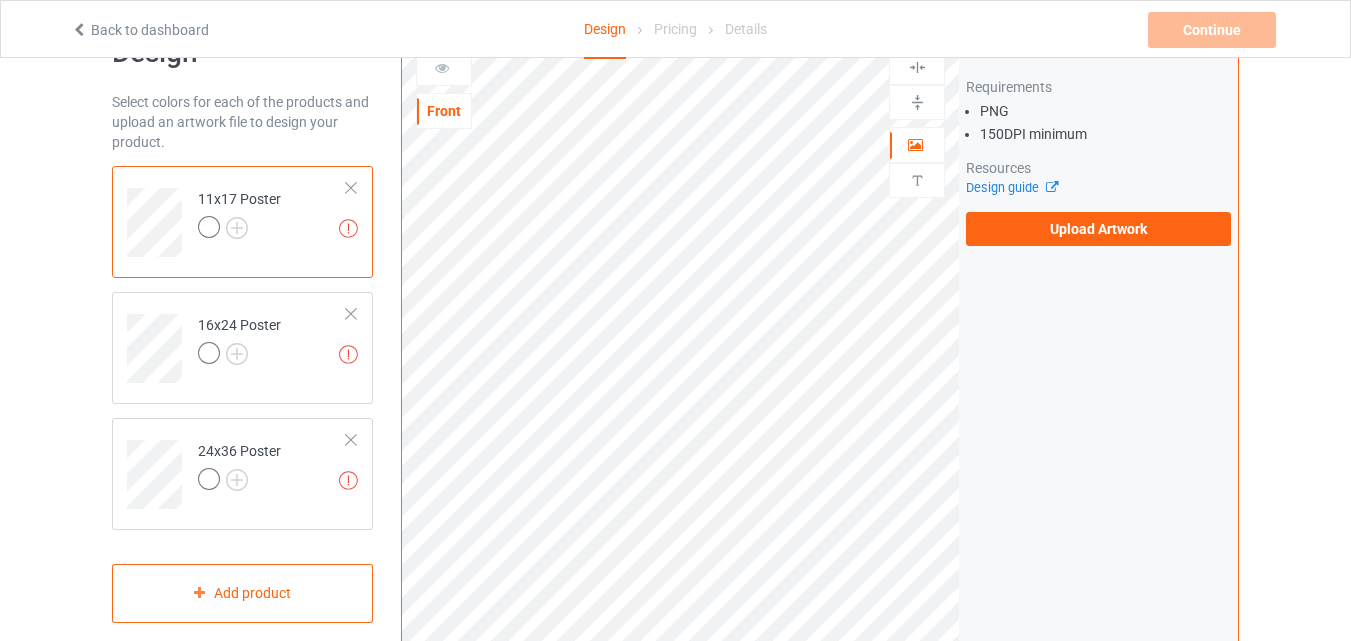 scroll, scrollTop: 100, scrollLeft: 0, axis: vertical 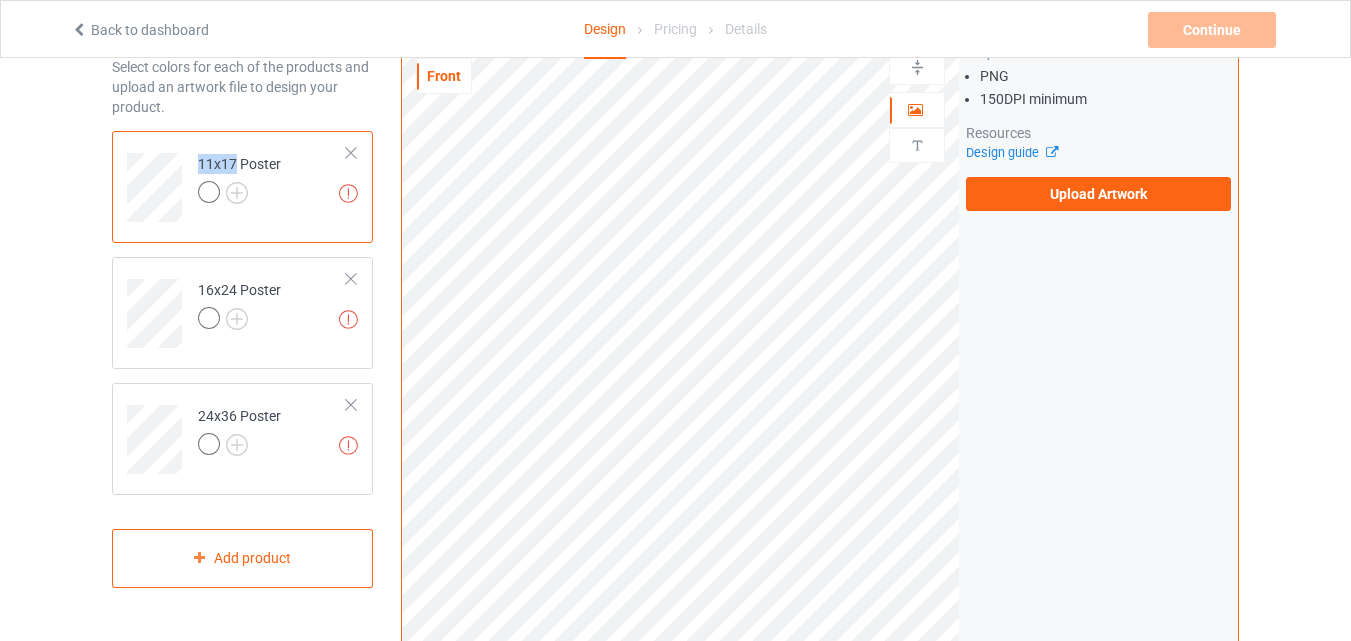 drag, startPoint x: 203, startPoint y: 161, endPoint x: 237, endPoint y: 156, distance: 34.36568 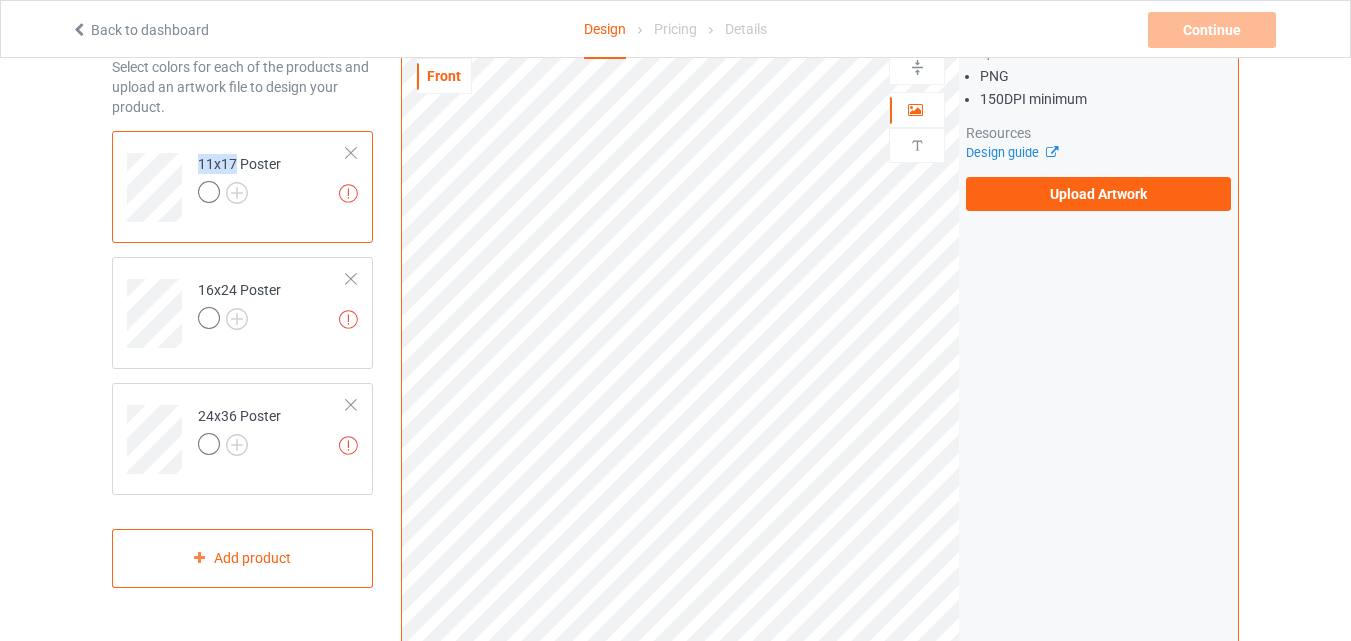 scroll, scrollTop: 0, scrollLeft: 0, axis: both 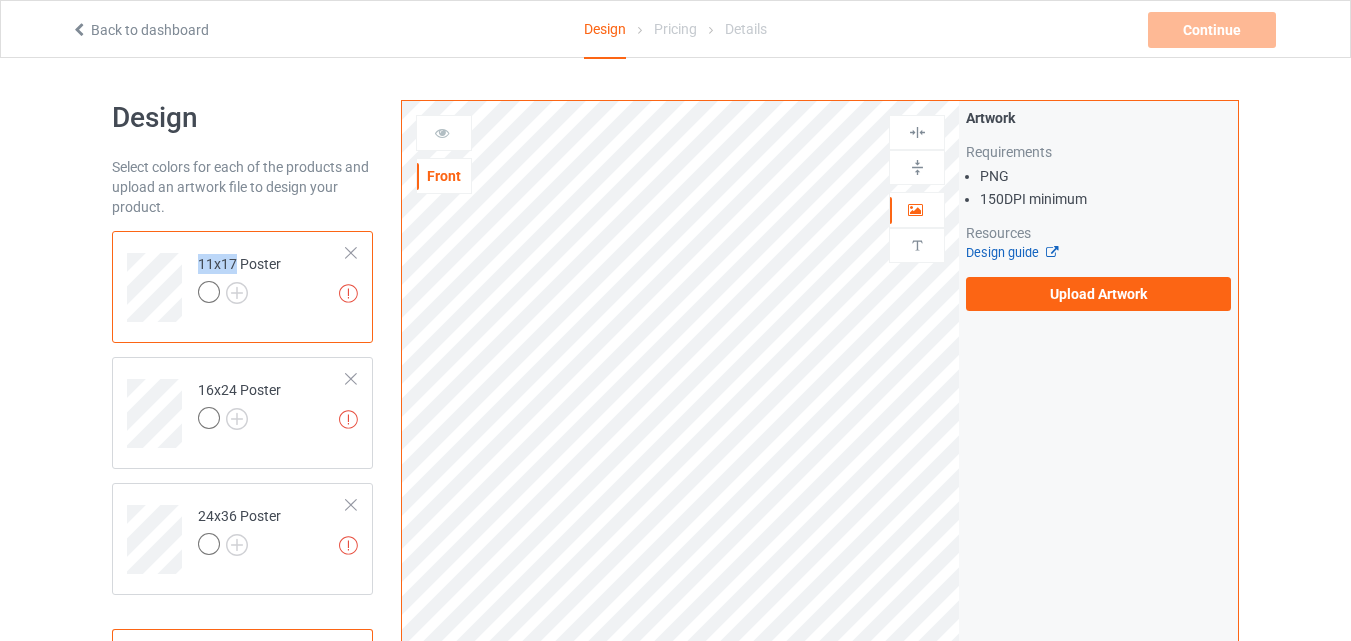 click on "Design guide" at bounding box center [1011, 252] 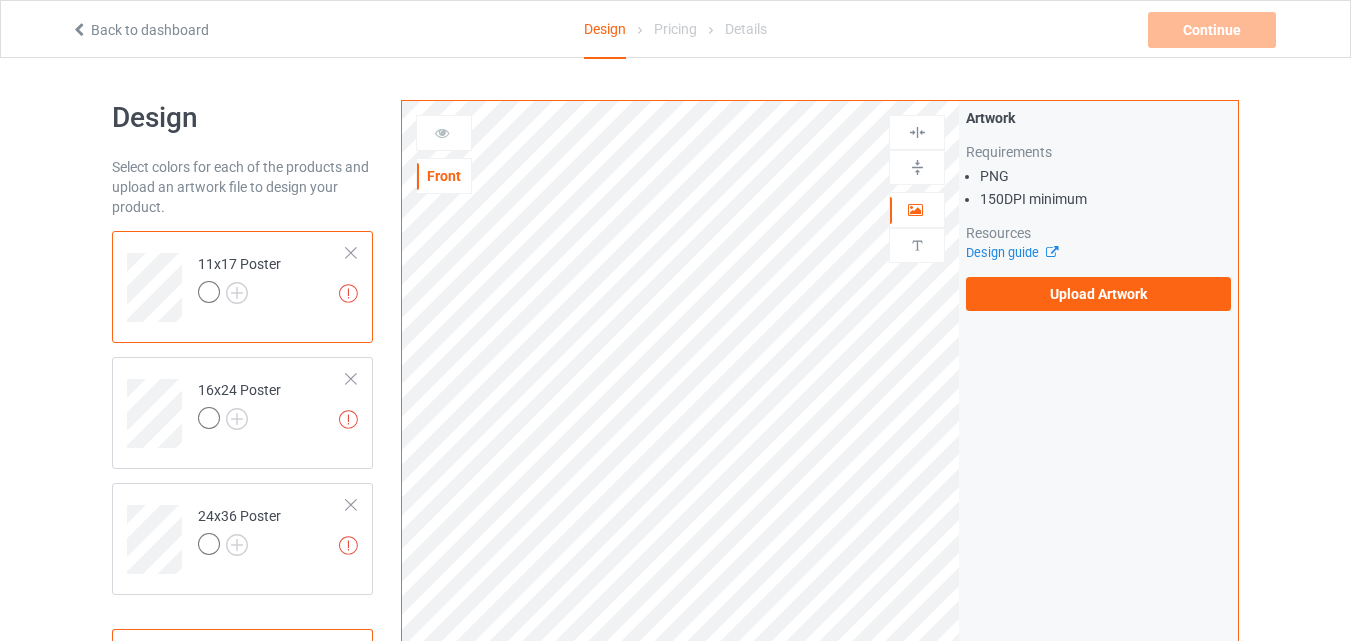 click on "150  DPI minimum" at bounding box center [1105, 199] 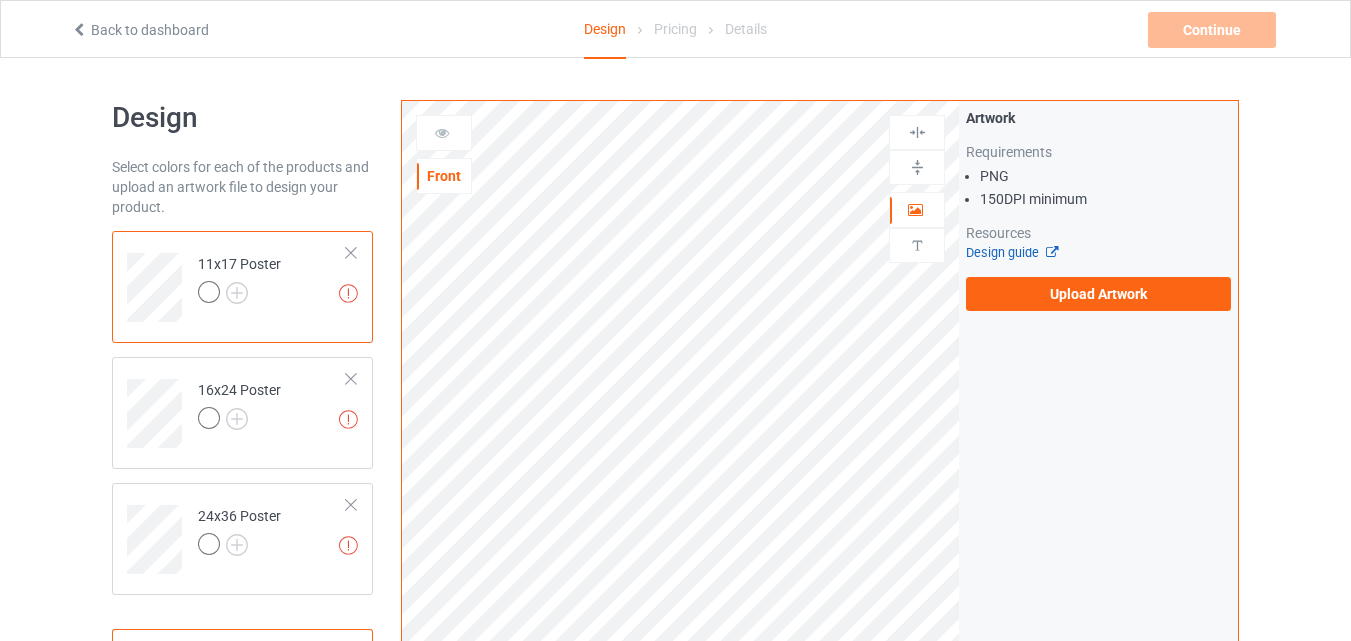 click at bounding box center (1046, 249) 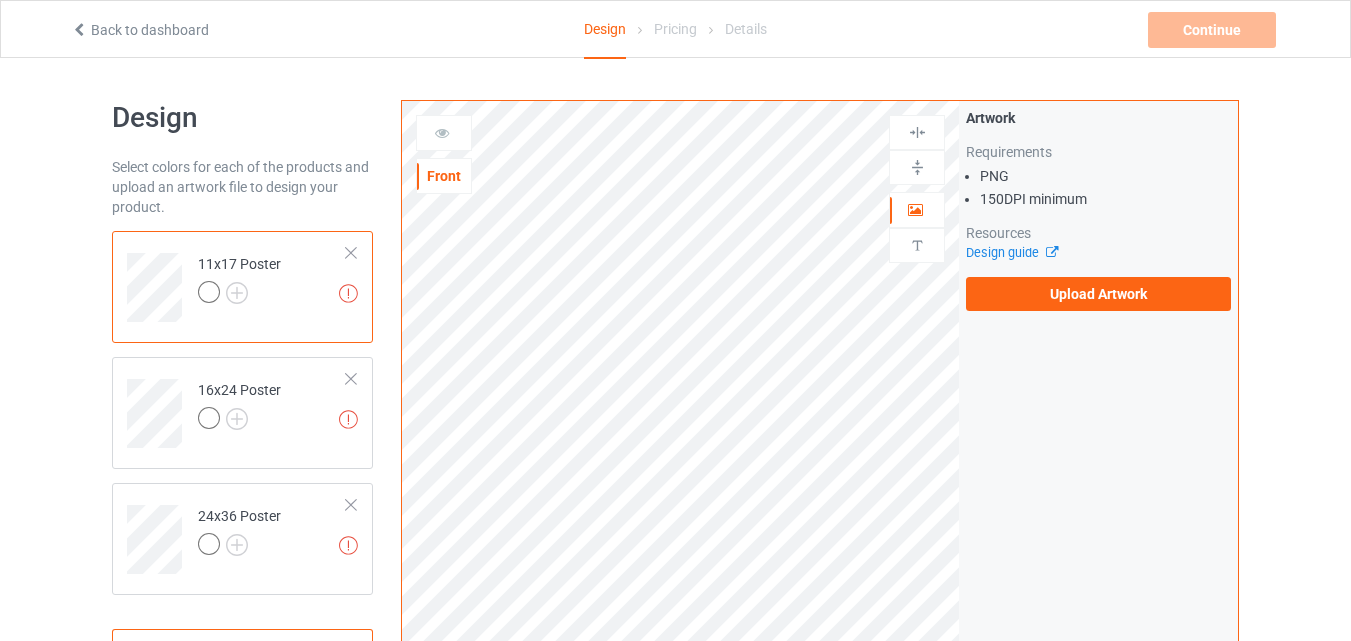 click on "Requirements" at bounding box center (1098, 152) 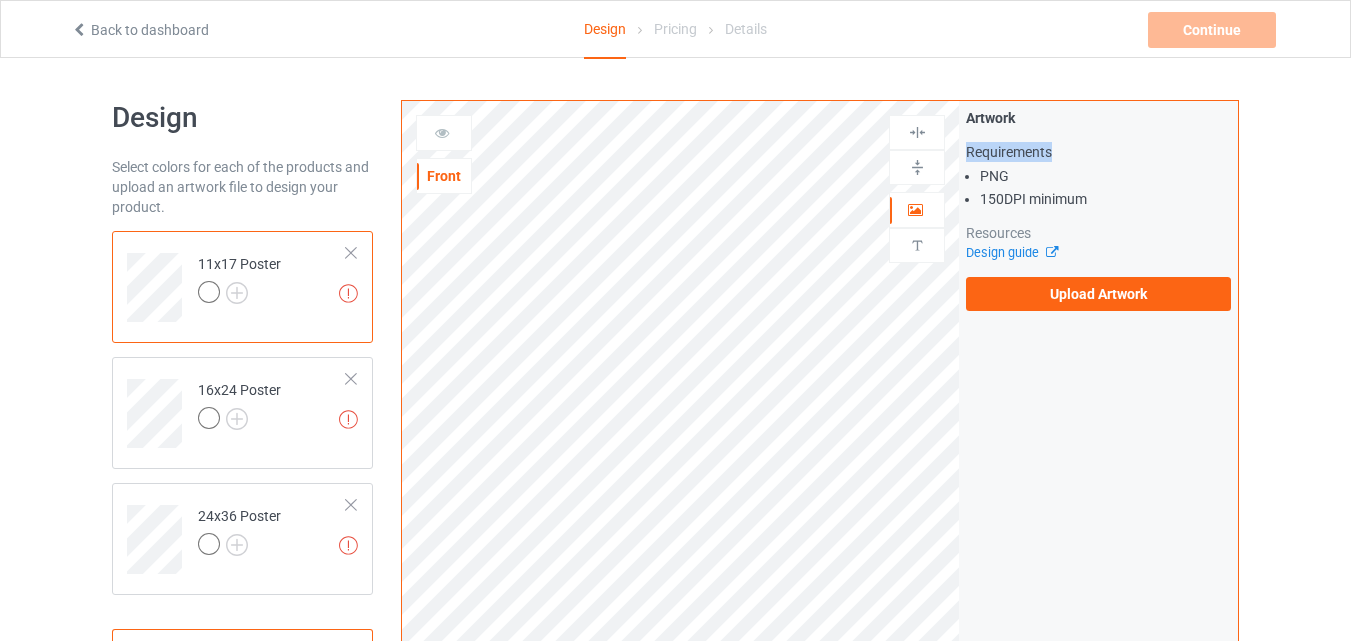 click on "Requirements" at bounding box center (1098, 152) 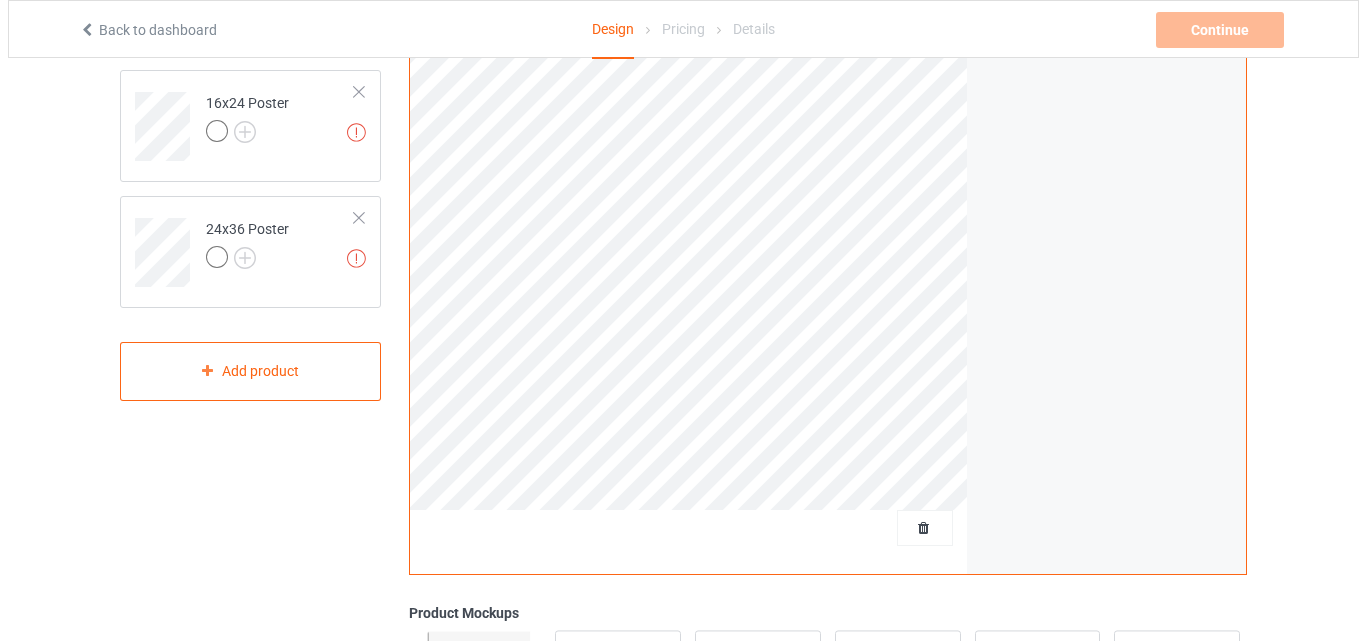scroll, scrollTop: 500, scrollLeft: 0, axis: vertical 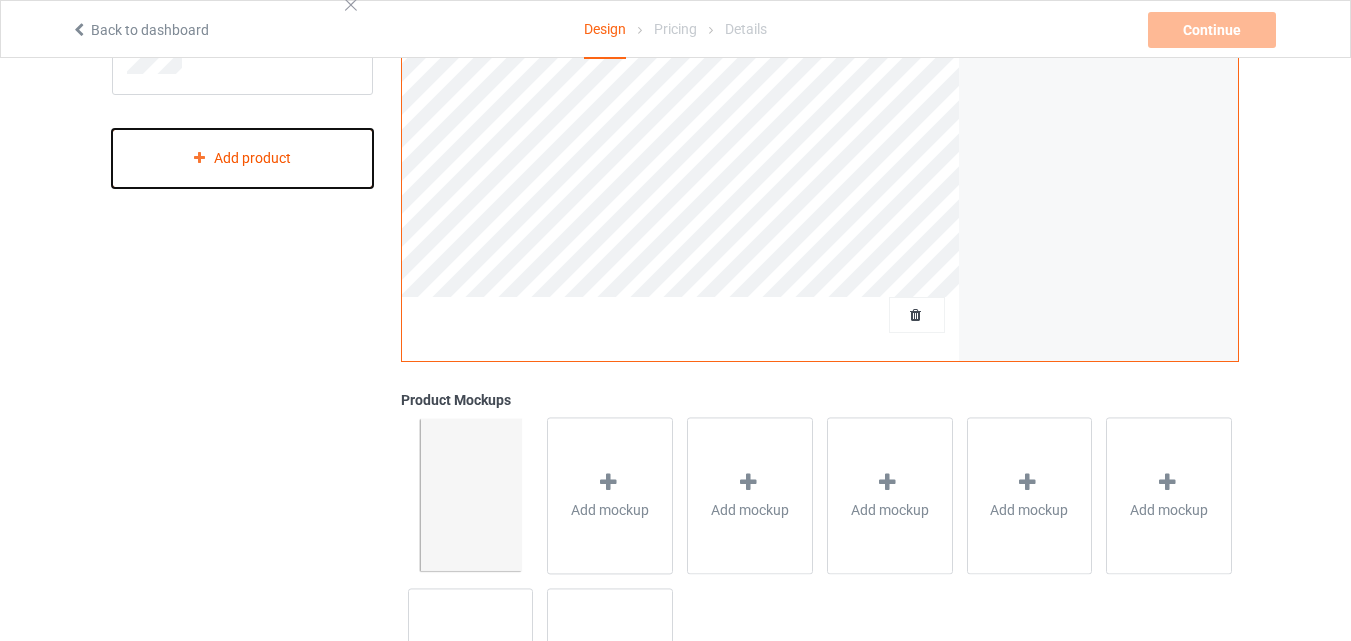 click on "Add product" at bounding box center [242, 158] 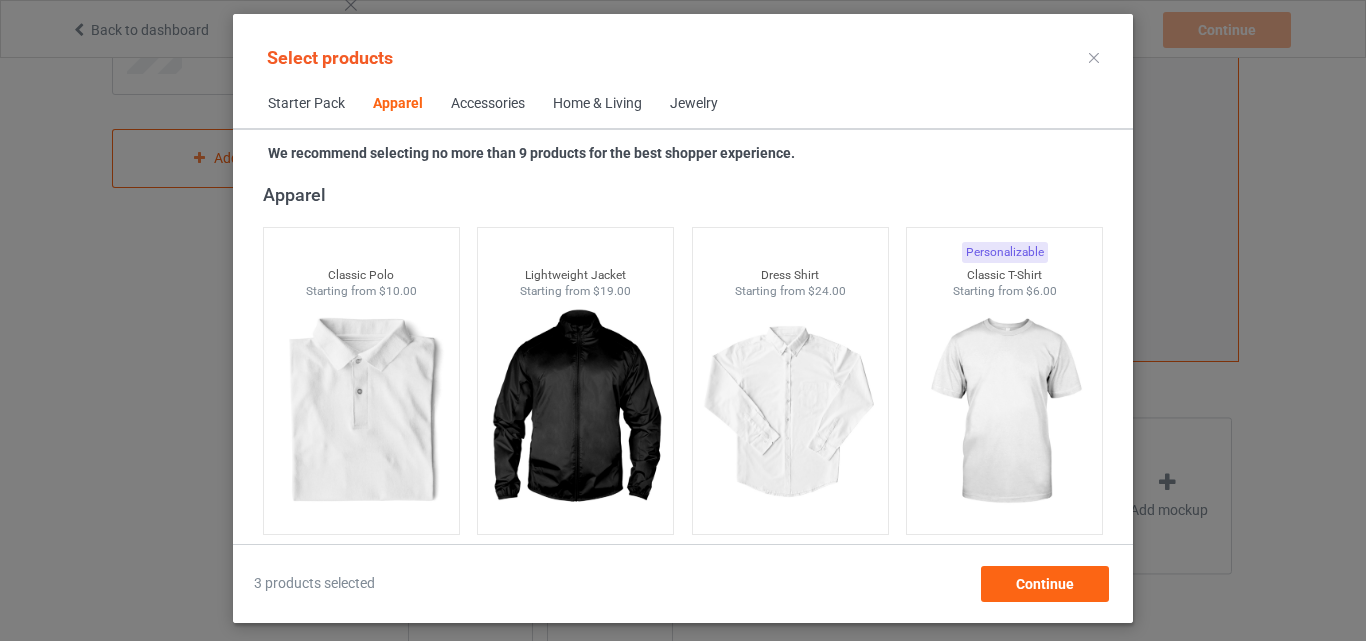 click on "Home & Living" at bounding box center [597, 104] 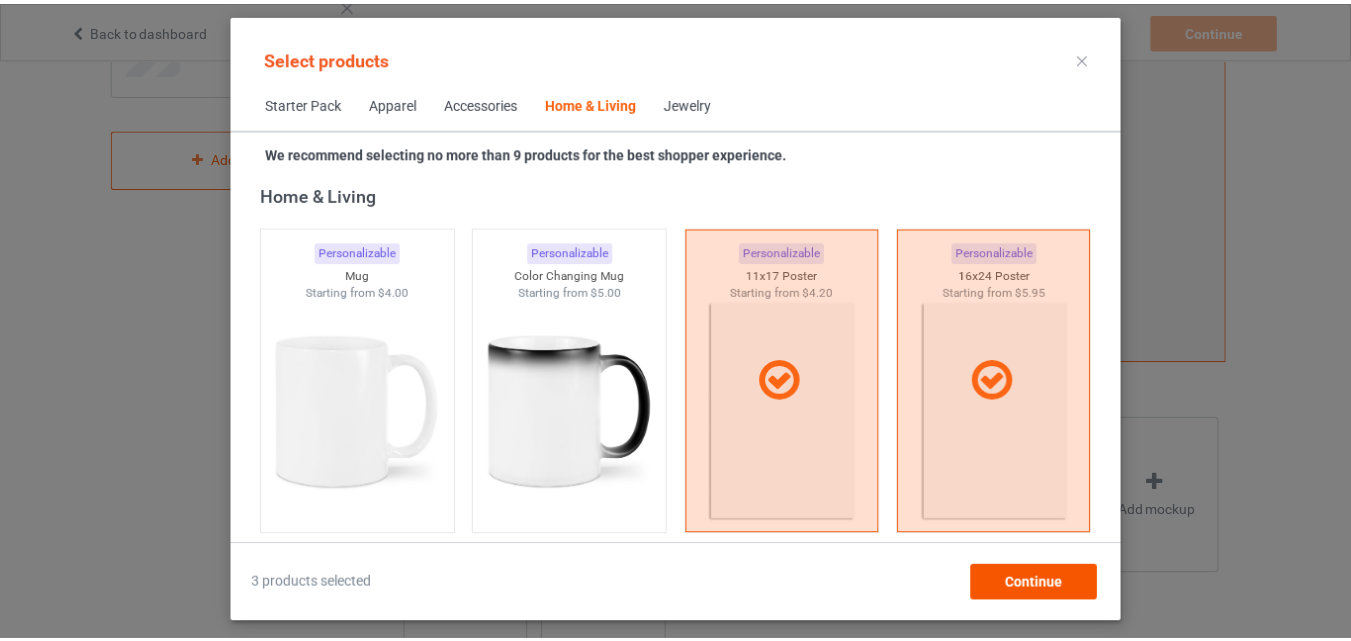 scroll, scrollTop: 9219, scrollLeft: 0, axis: vertical 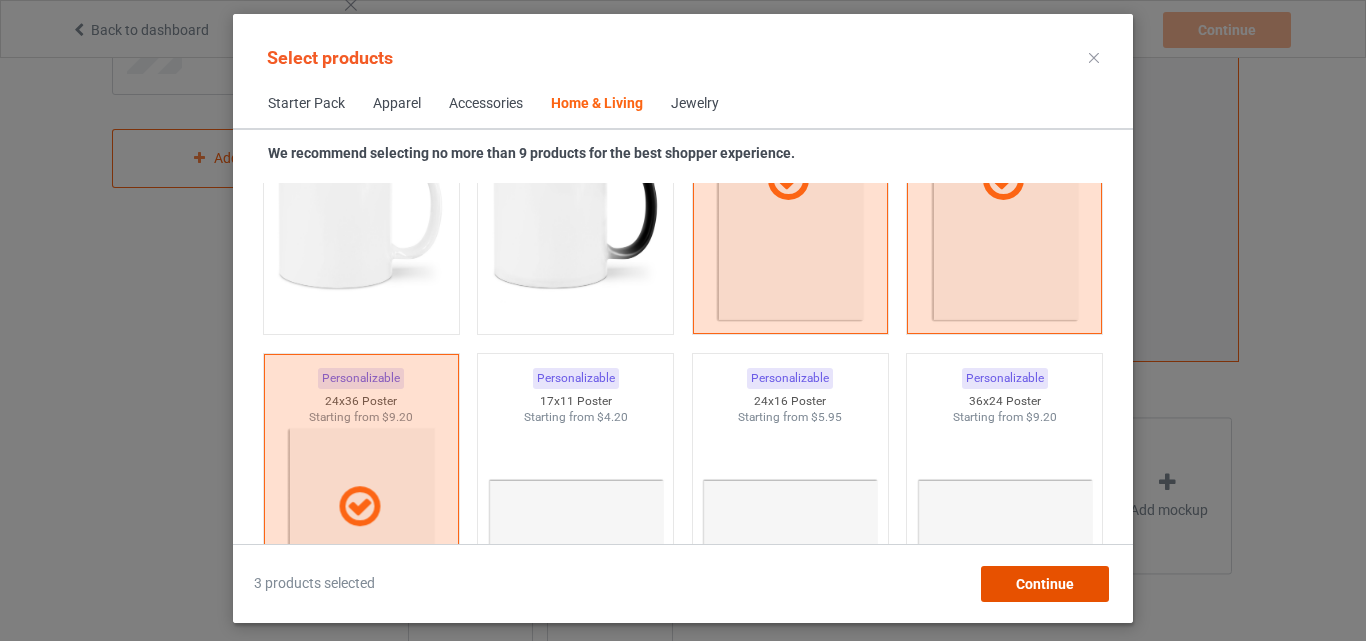 click on "Continue" at bounding box center (1045, 584) 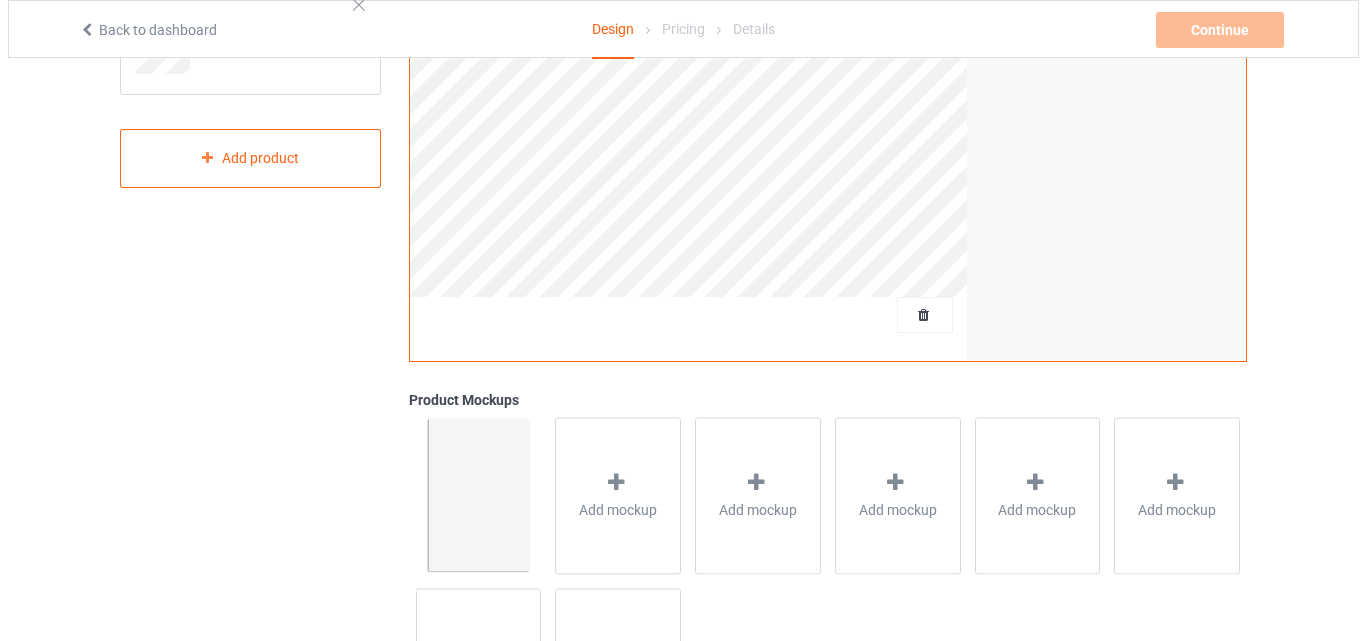 scroll, scrollTop: 0, scrollLeft: 0, axis: both 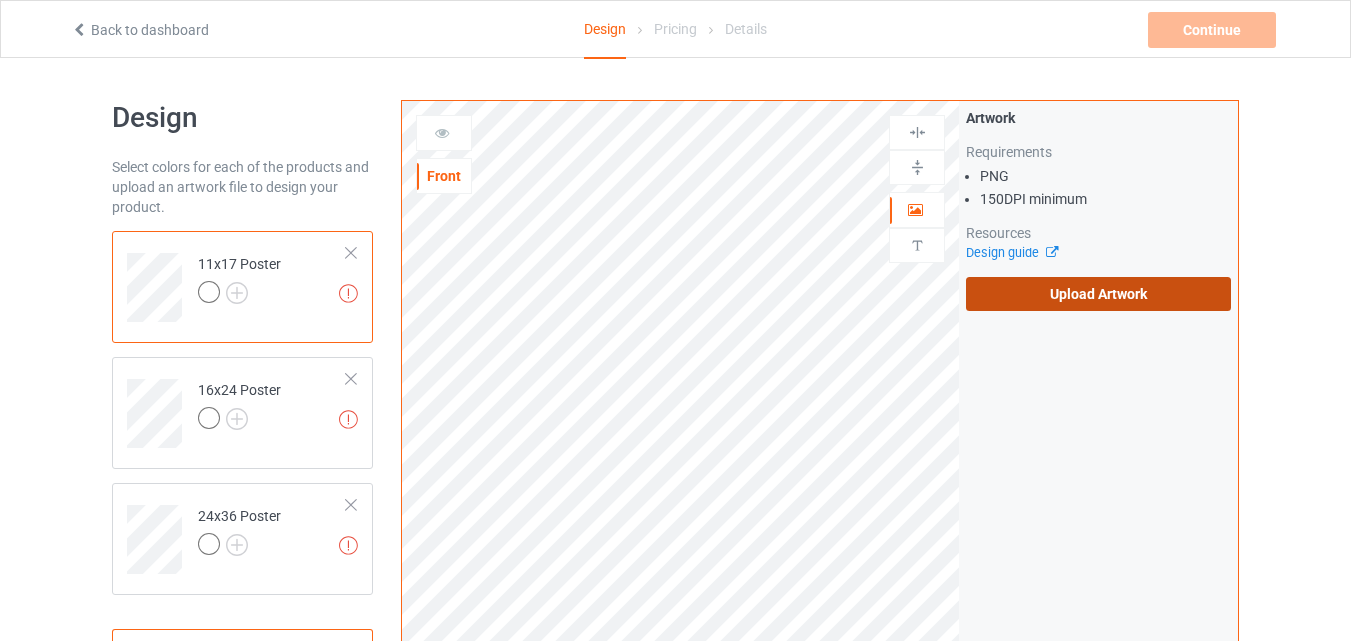 click on "Upload Artwork" at bounding box center [1098, 294] 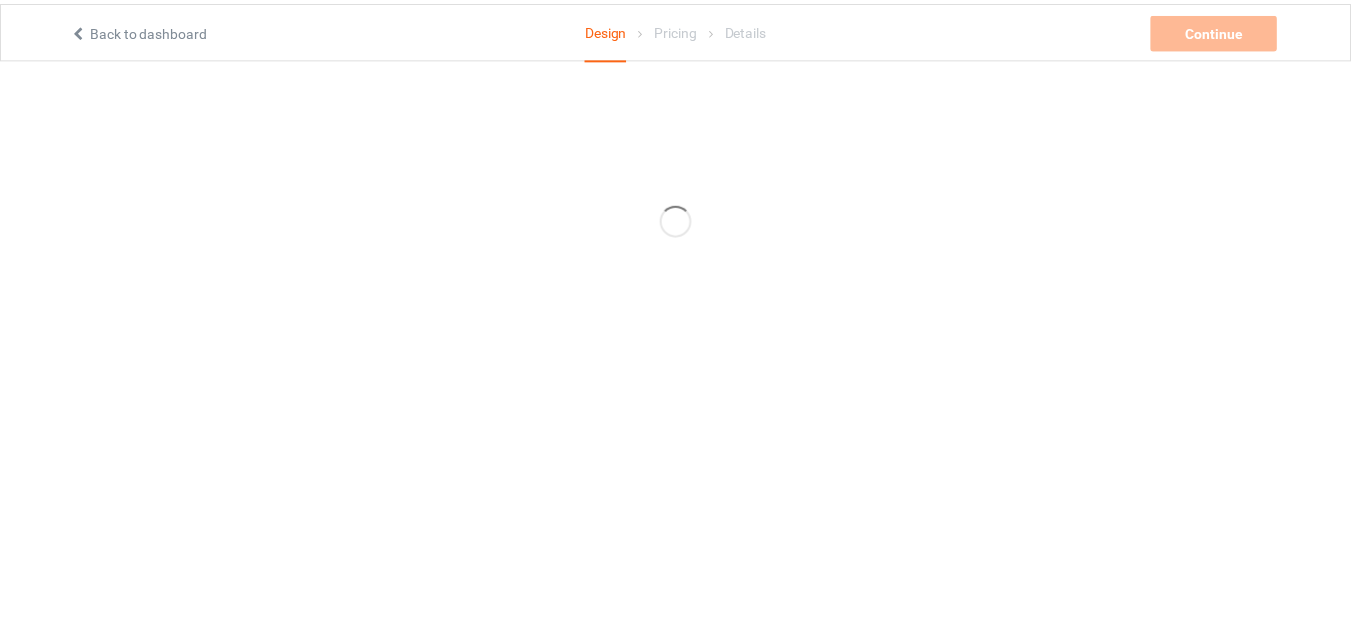 scroll, scrollTop: 0, scrollLeft: 0, axis: both 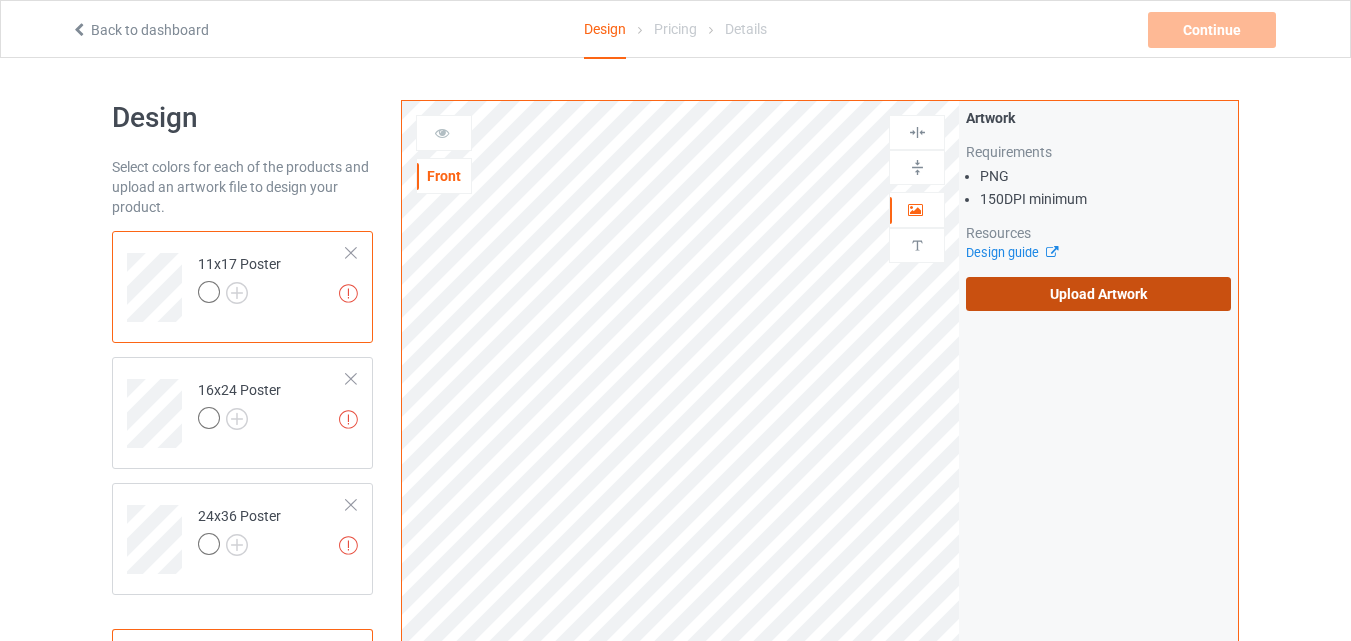 click on "Upload Artwork" at bounding box center [1098, 294] 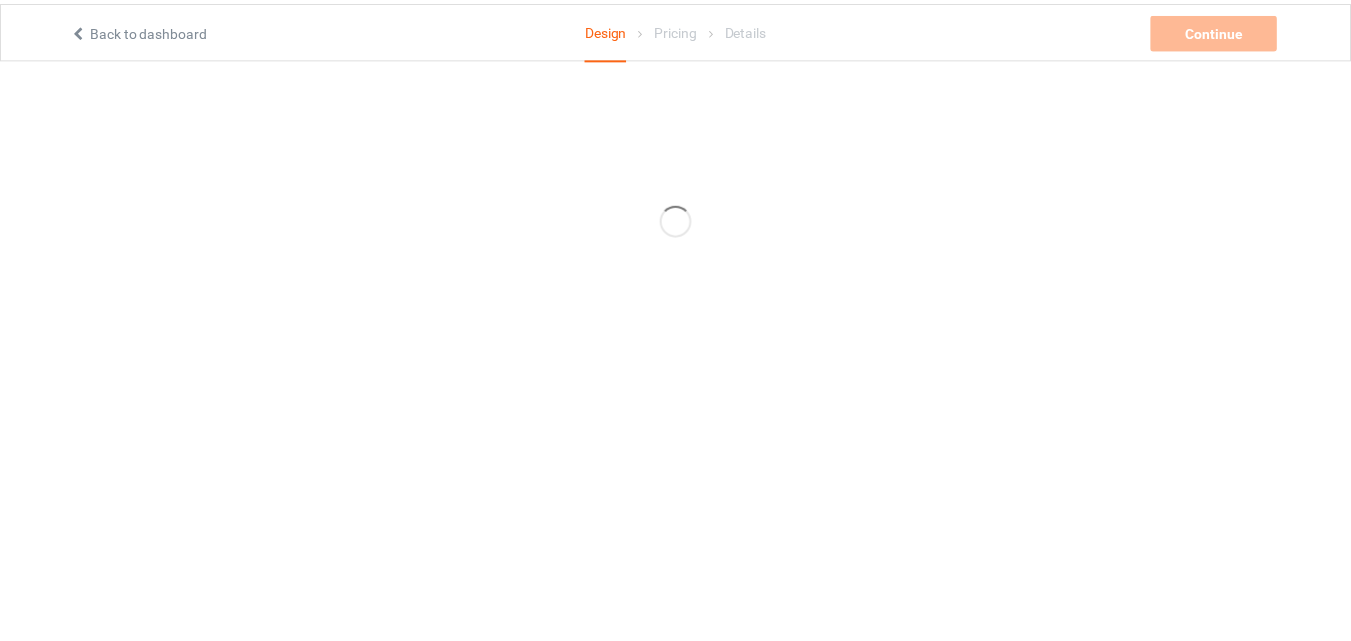 scroll, scrollTop: 0, scrollLeft: 0, axis: both 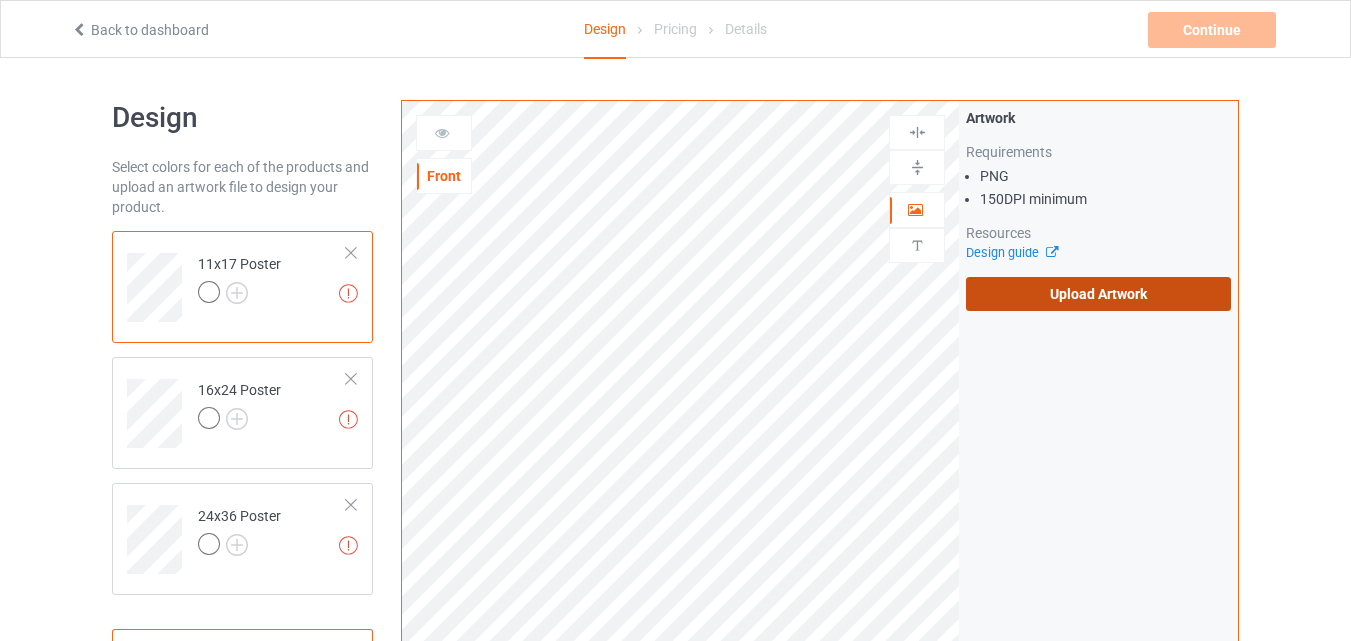 click on "Upload Artwork" at bounding box center [1098, 294] 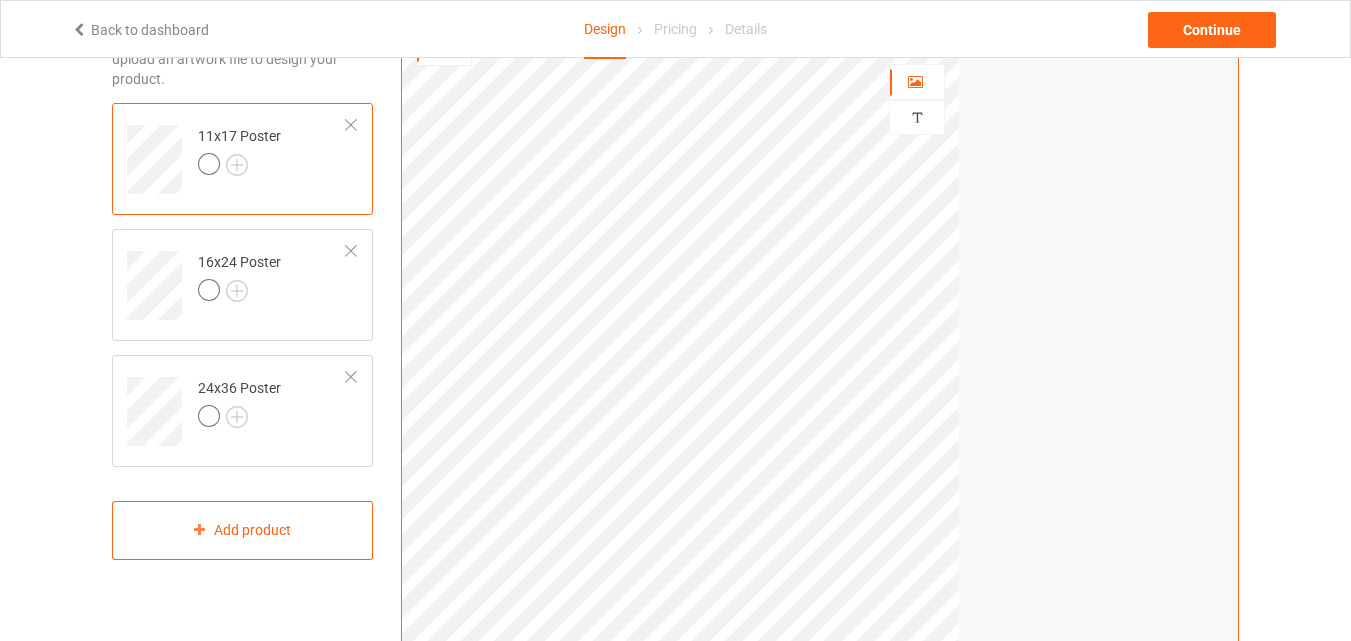 scroll, scrollTop: 0, scrollLeft: 0, axis: both 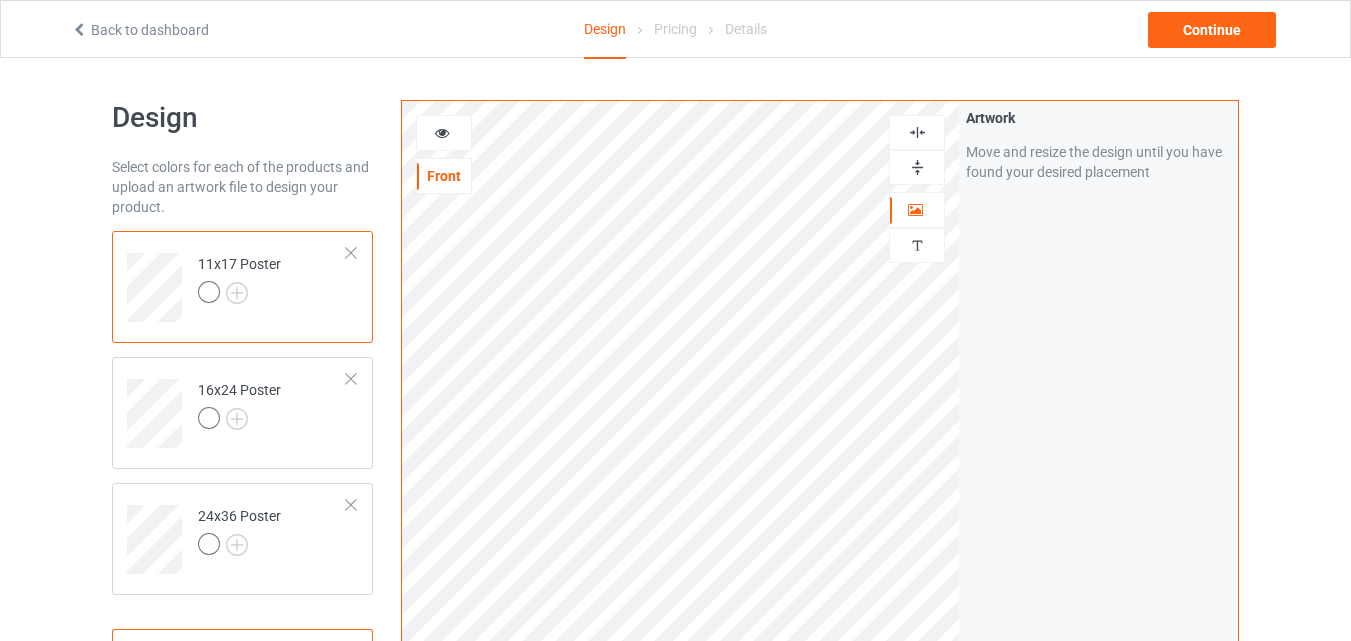 click at bounding box center (917, 132) 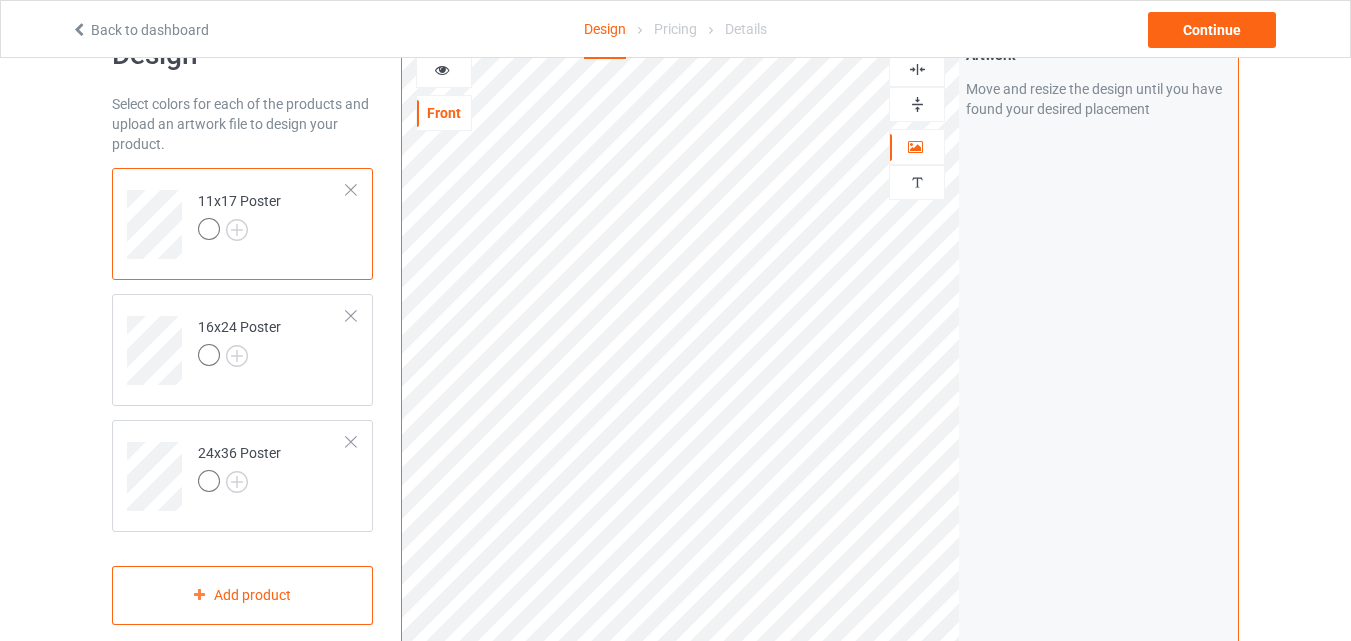 scroll, scrollTop: 0, scrollLeft: 0, axis: both 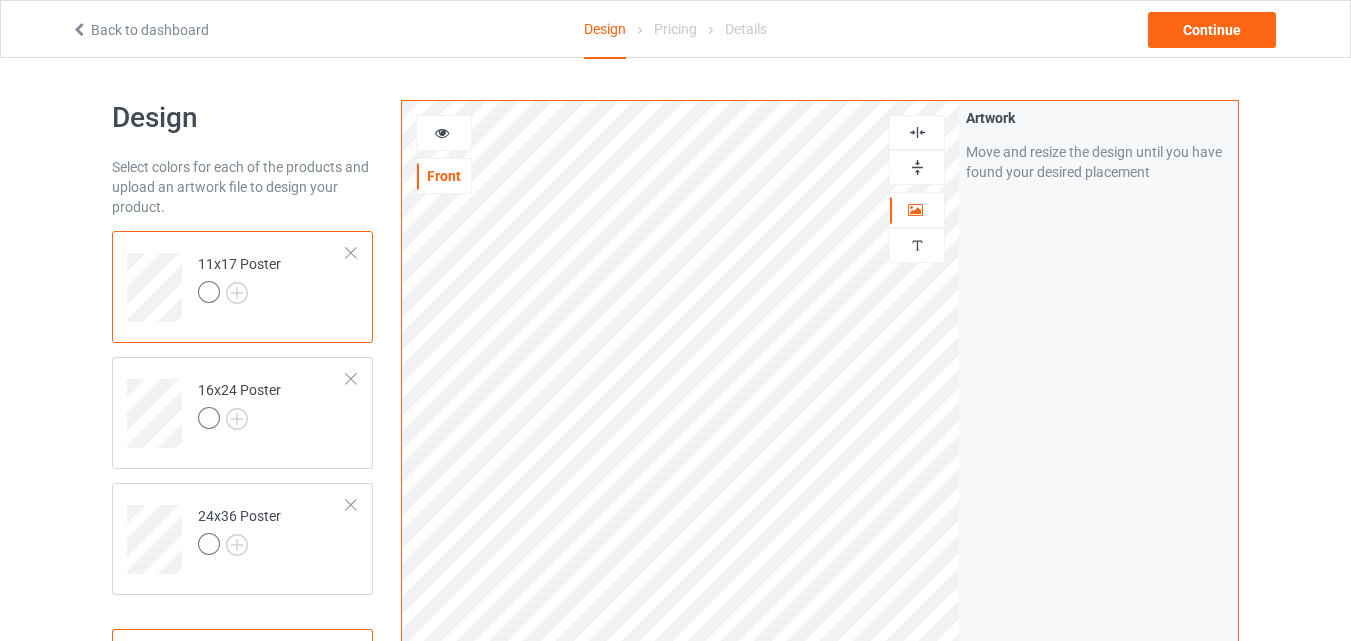 click at bounding box center [917, 132] 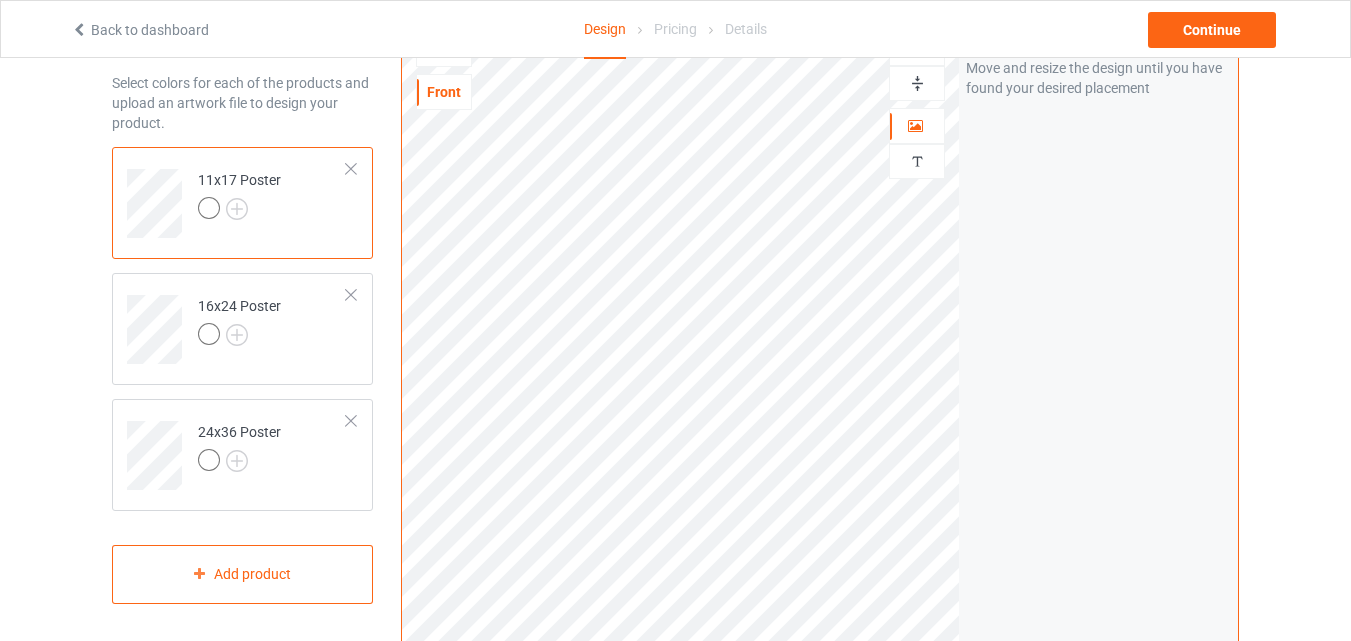 scroll, scrollTop: 0, scrollLeft: 0, axis: both 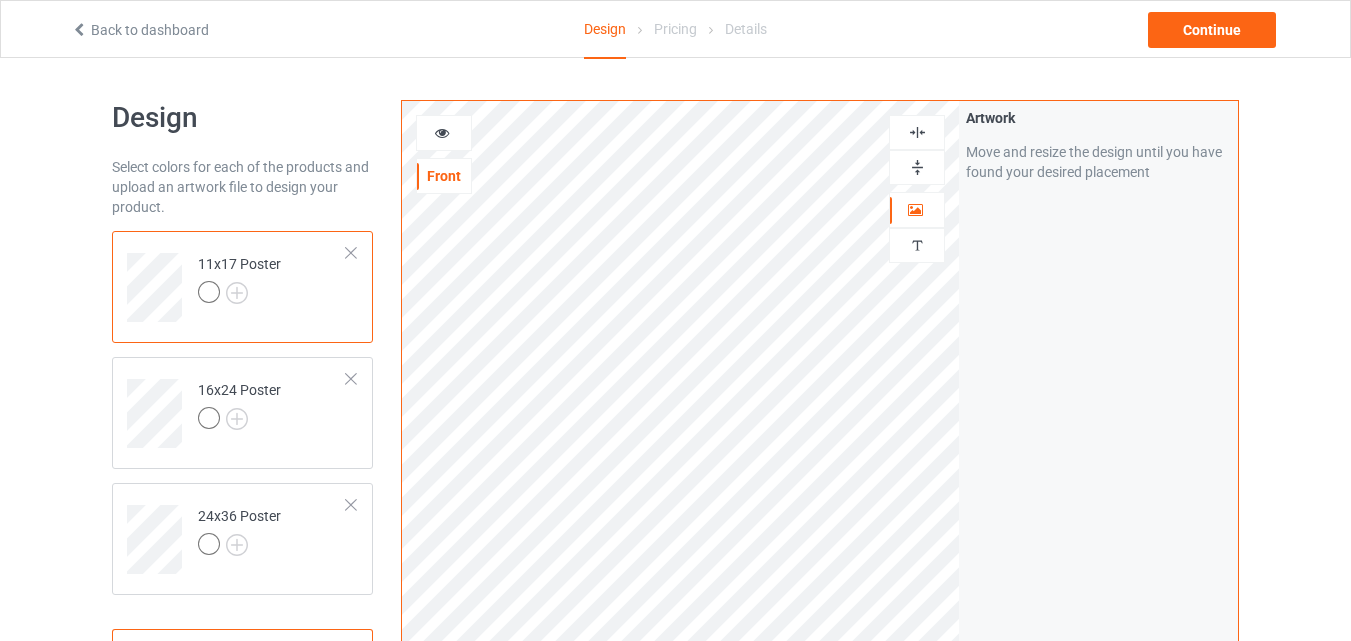 click at bounding box center (917, 132) 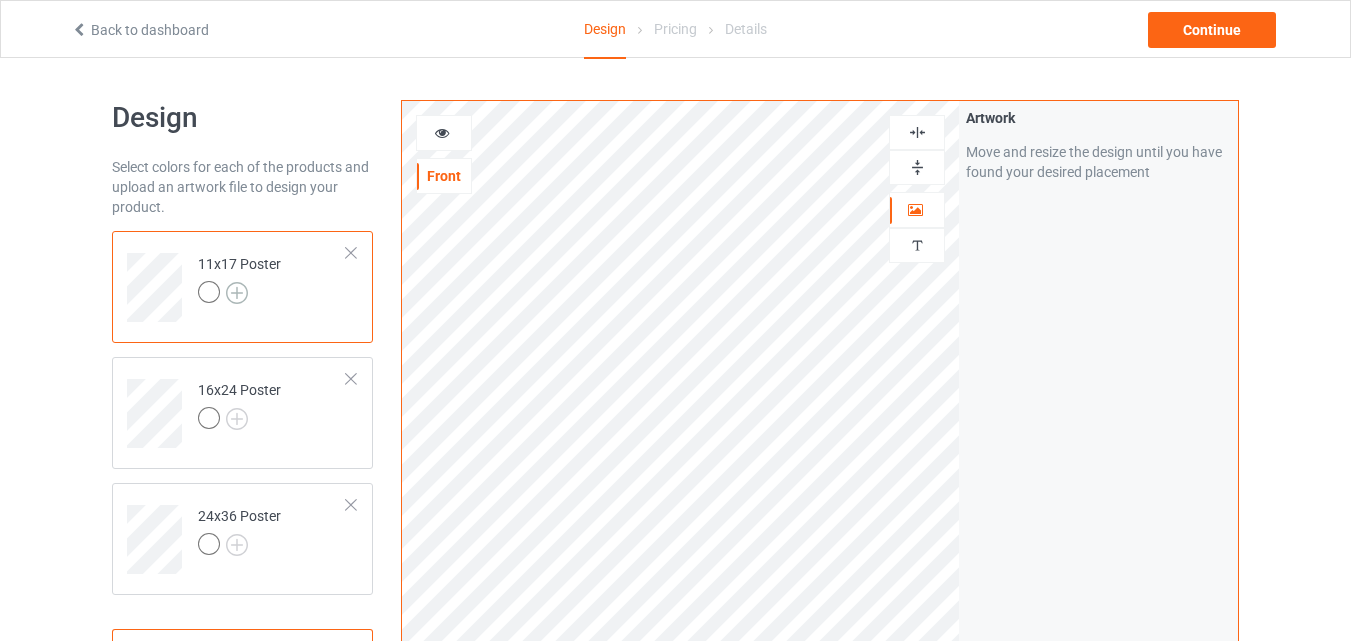 click at bounding box center (237, 293) 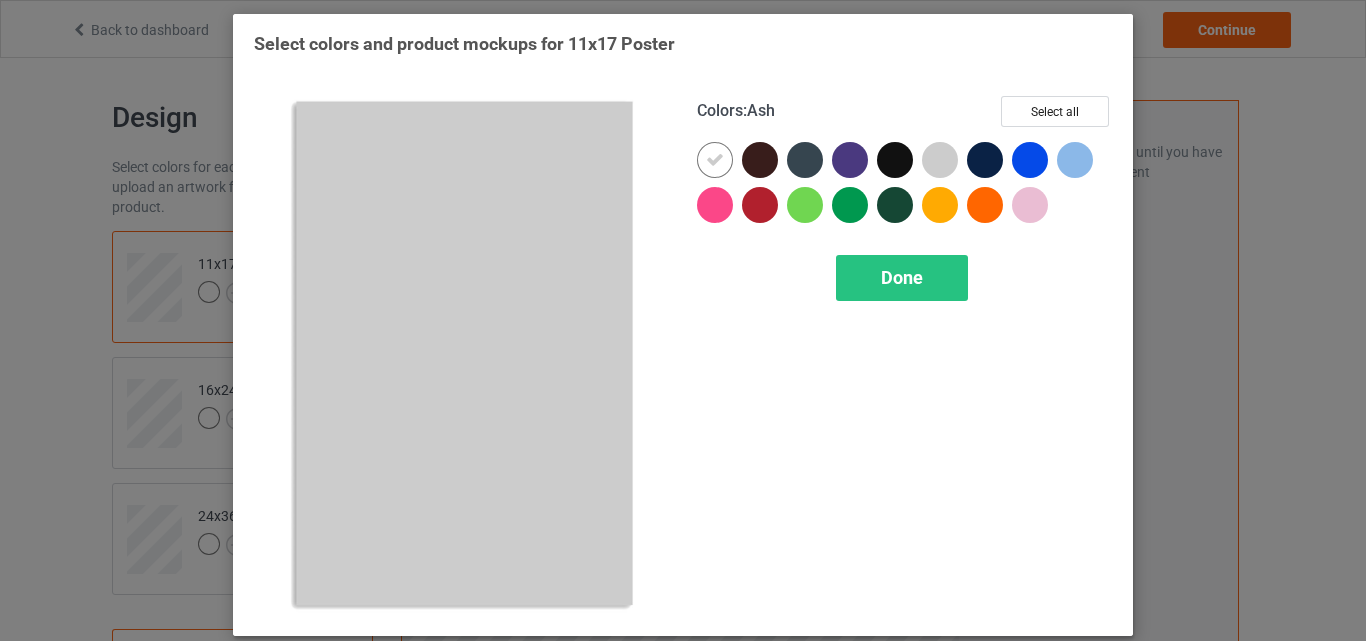 drag, startPoint x: 932, startPoint y: 157, endPoint x: 857, endPoint y: 180, distance: 78.44743 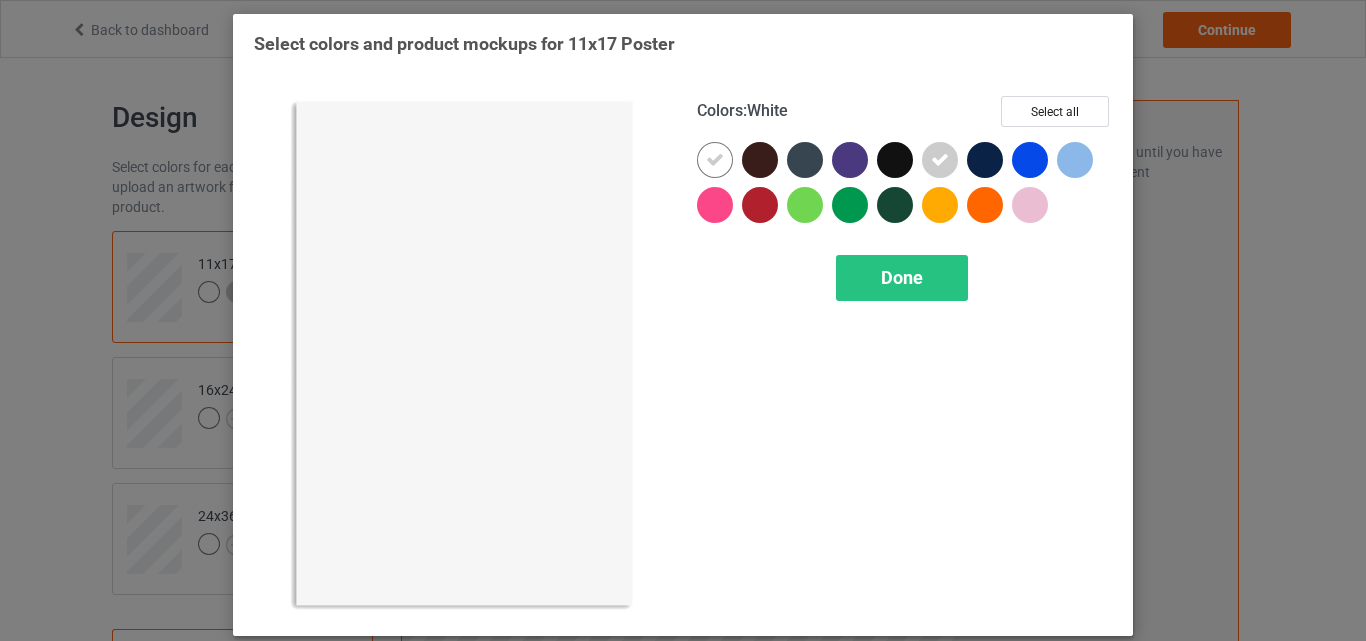 click at bounding box center [715, 160] 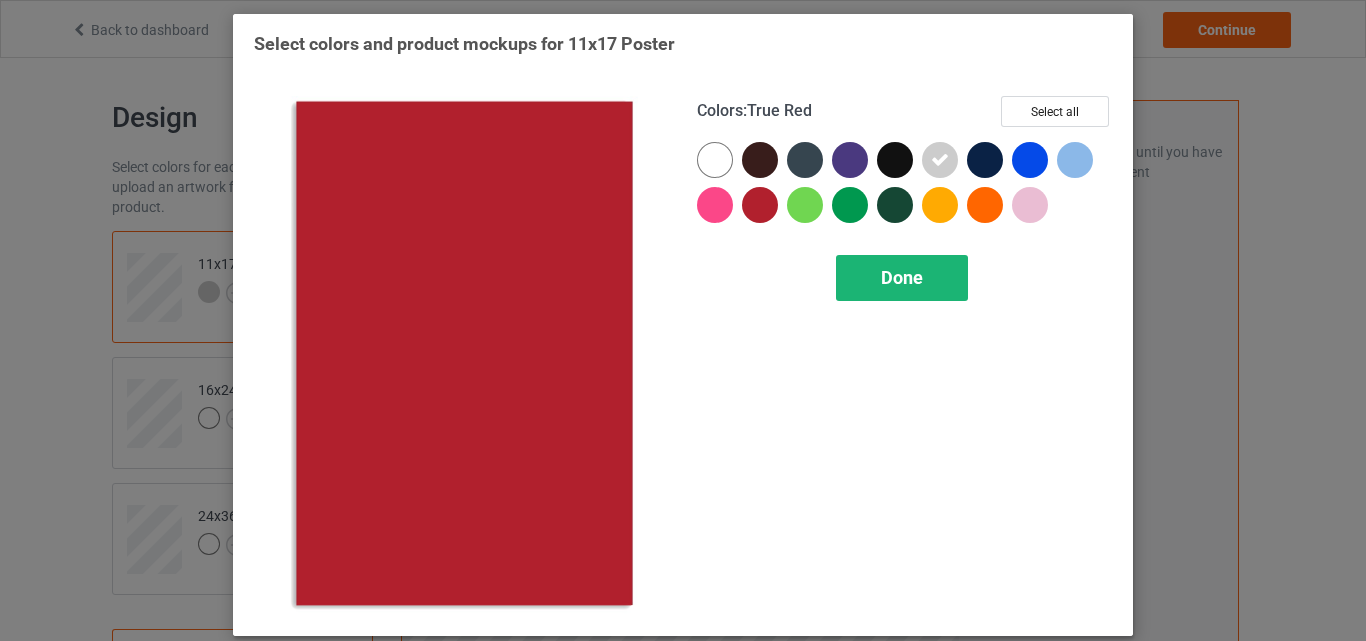 click on "Done" at bounding box center (902, 277) 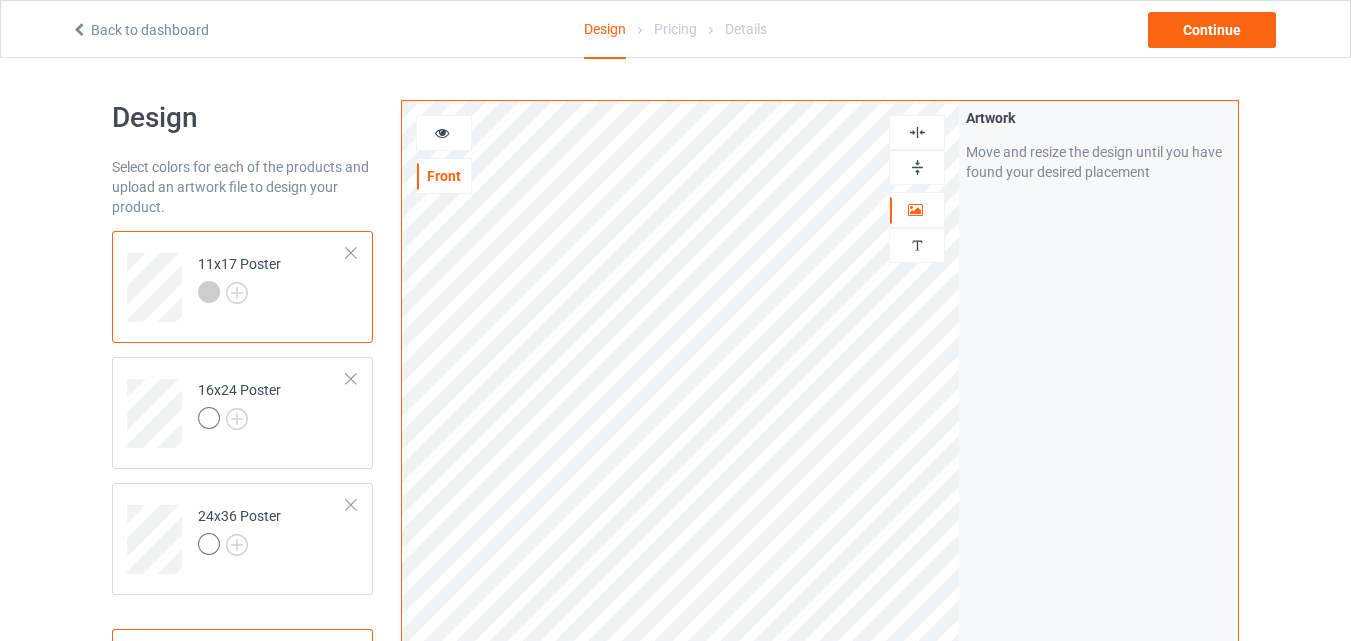 click on "Artwork Move and resize the design until you have found your desired placement" at bounding box center (1098, 481) 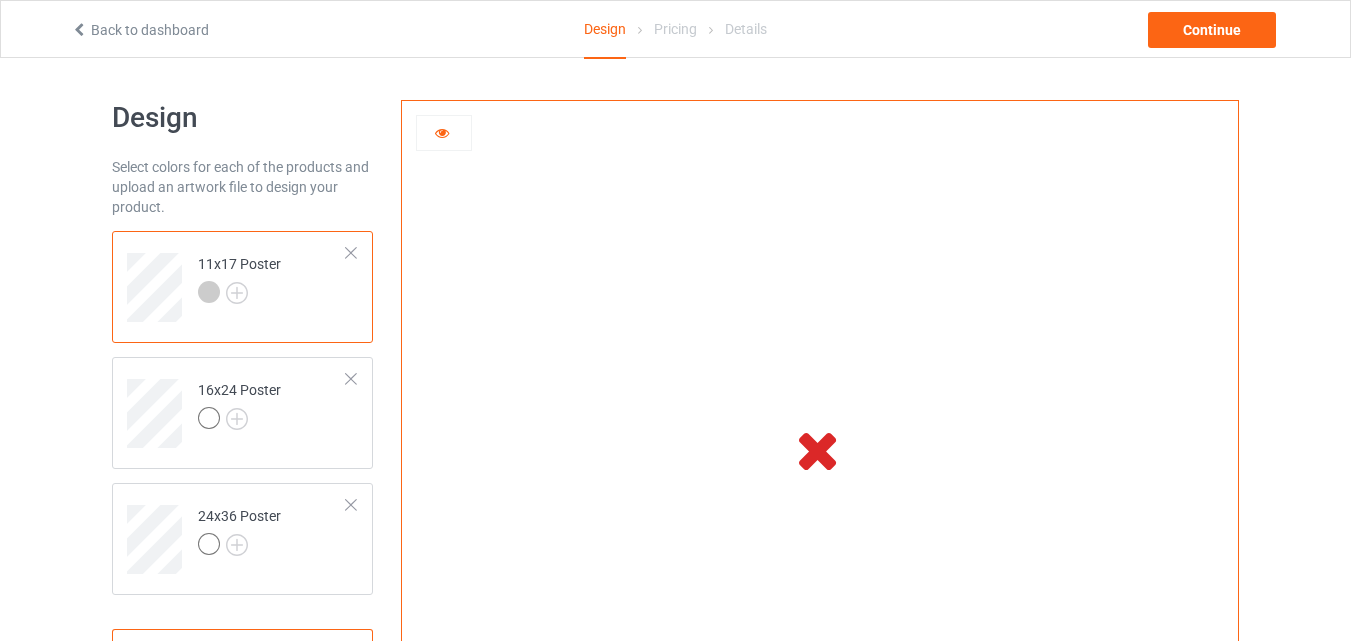click at bounding box center (442, 130) 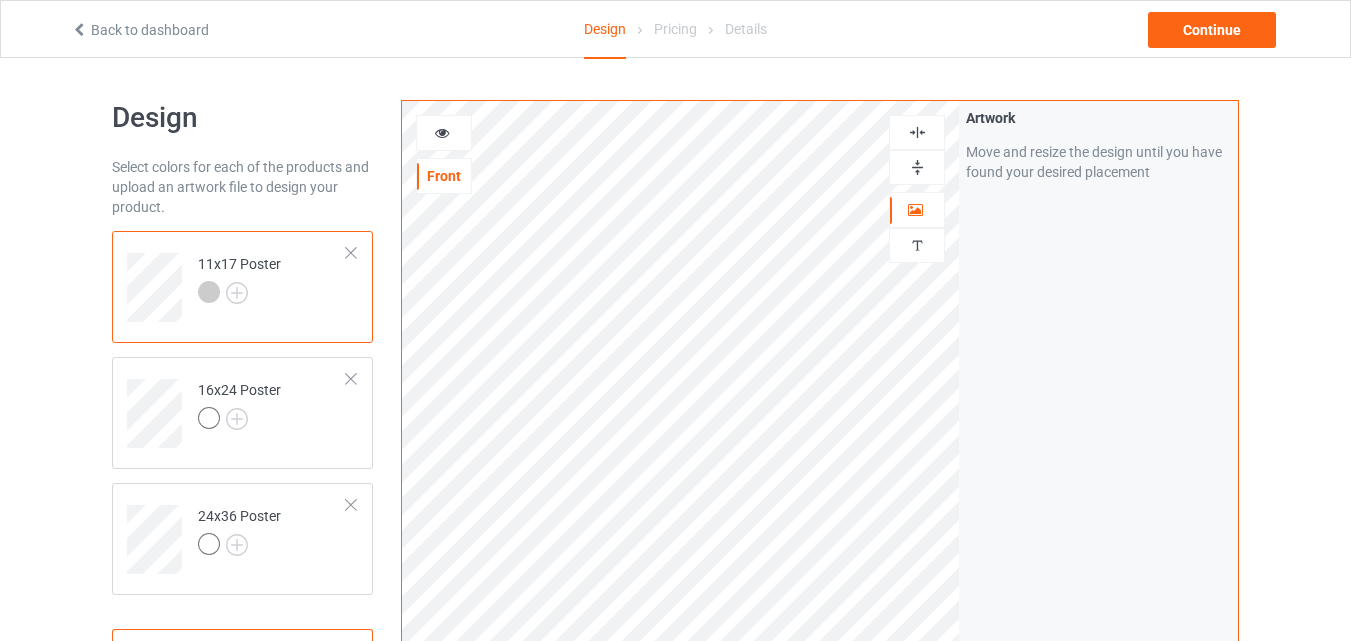 click at bounding box center [442, 130] 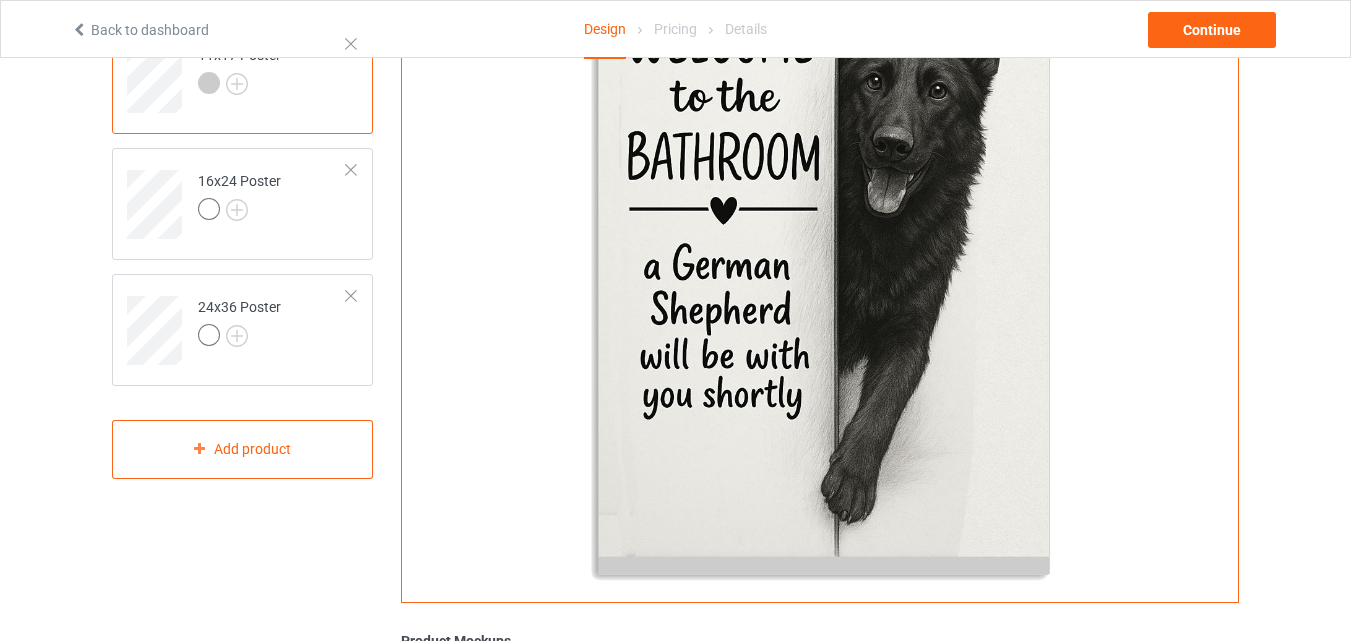 scroll, scrollTop: 0, scrollLeft: 0, axis: both 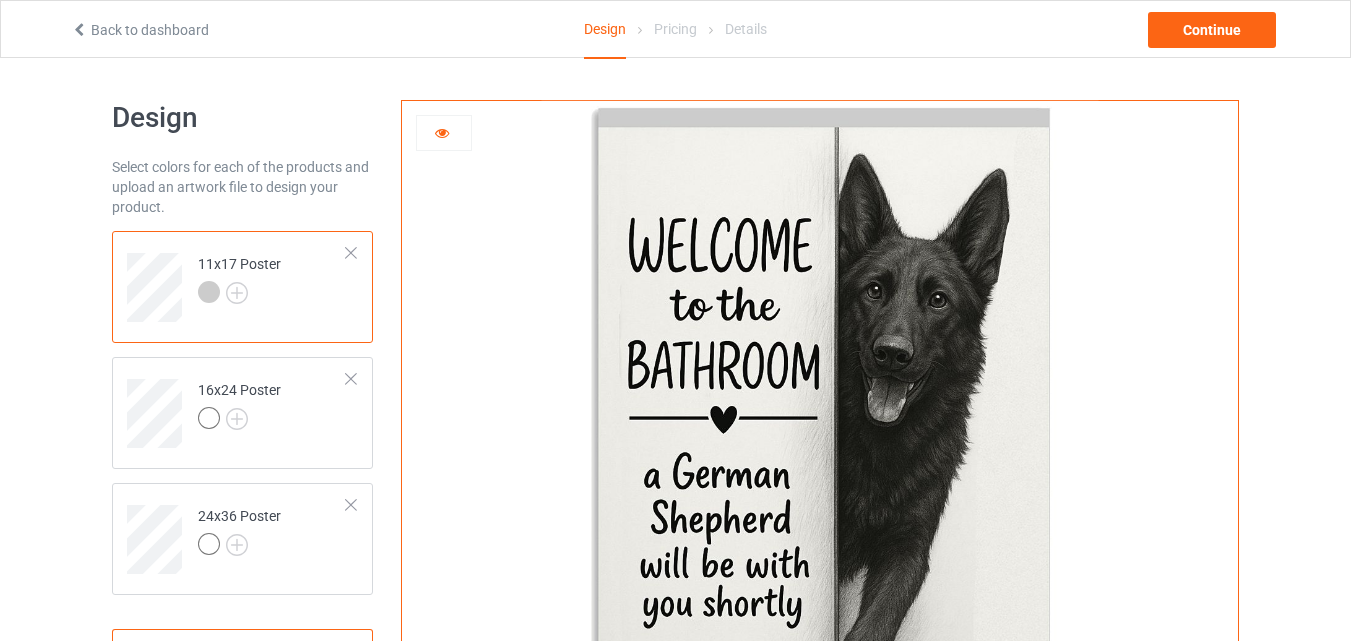 click at bounding box center [444, 133] 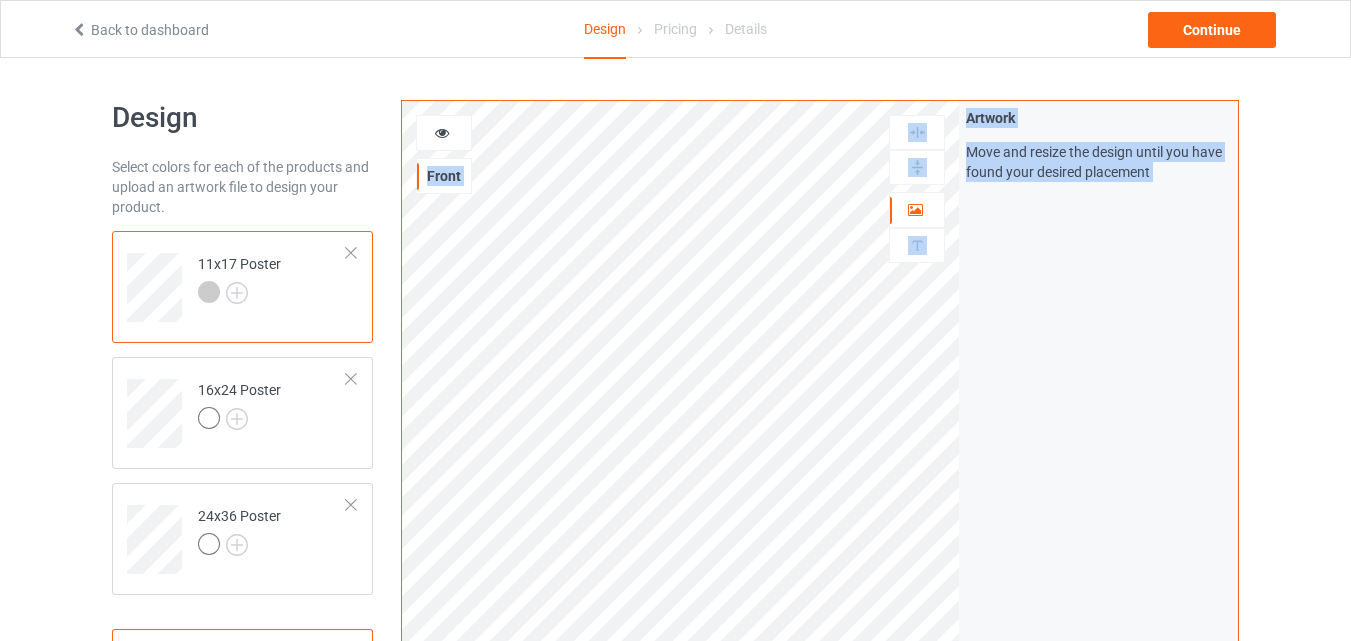 click at bounding box center (442, 130) 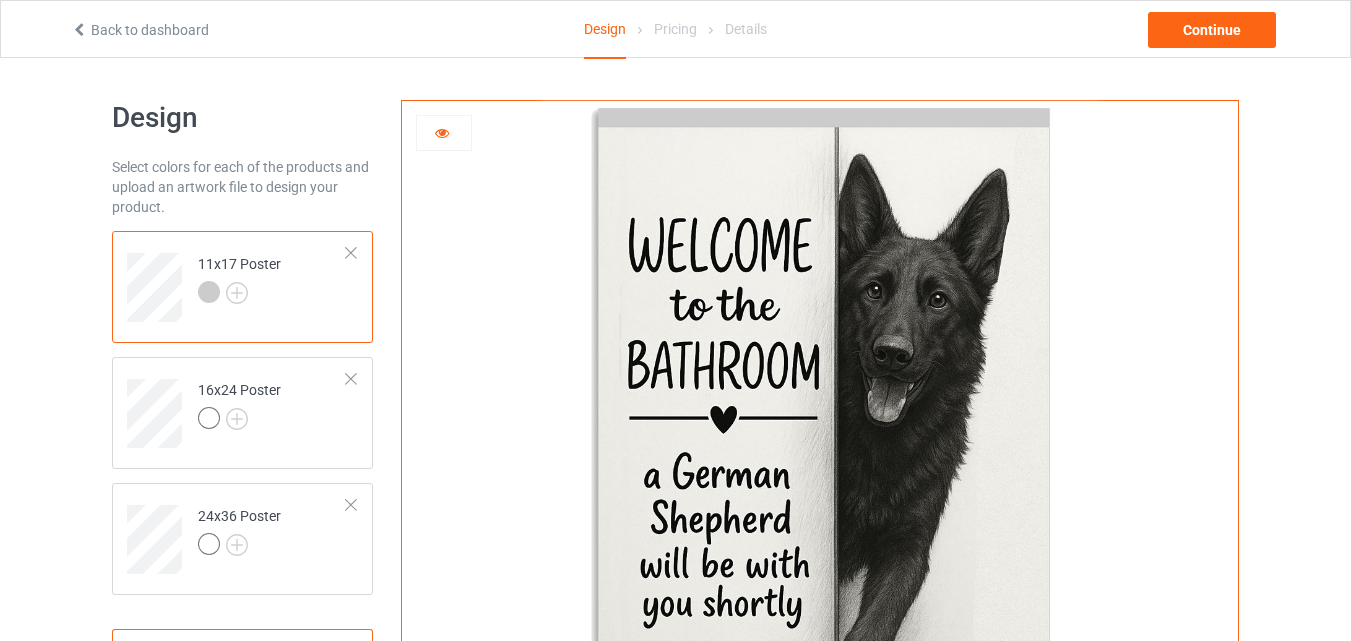 click at bounding box center [442, 130] 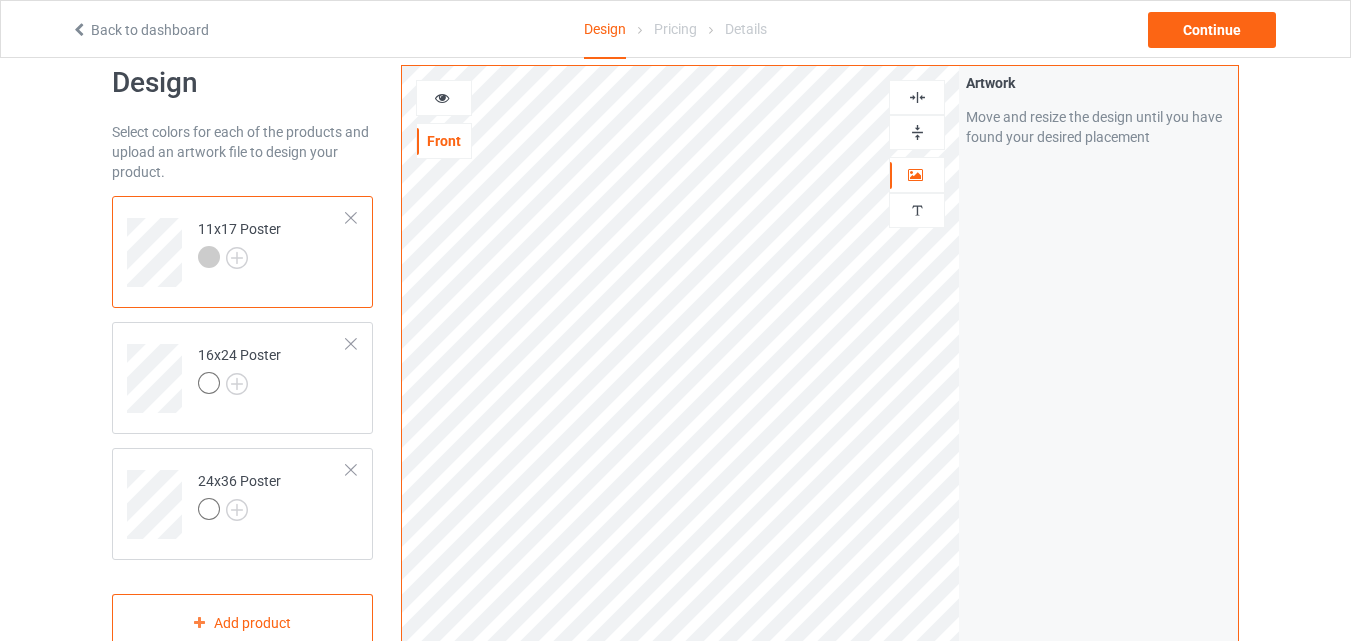 scroll, scrollTop: 0, scrollLeft: 0, axis: both 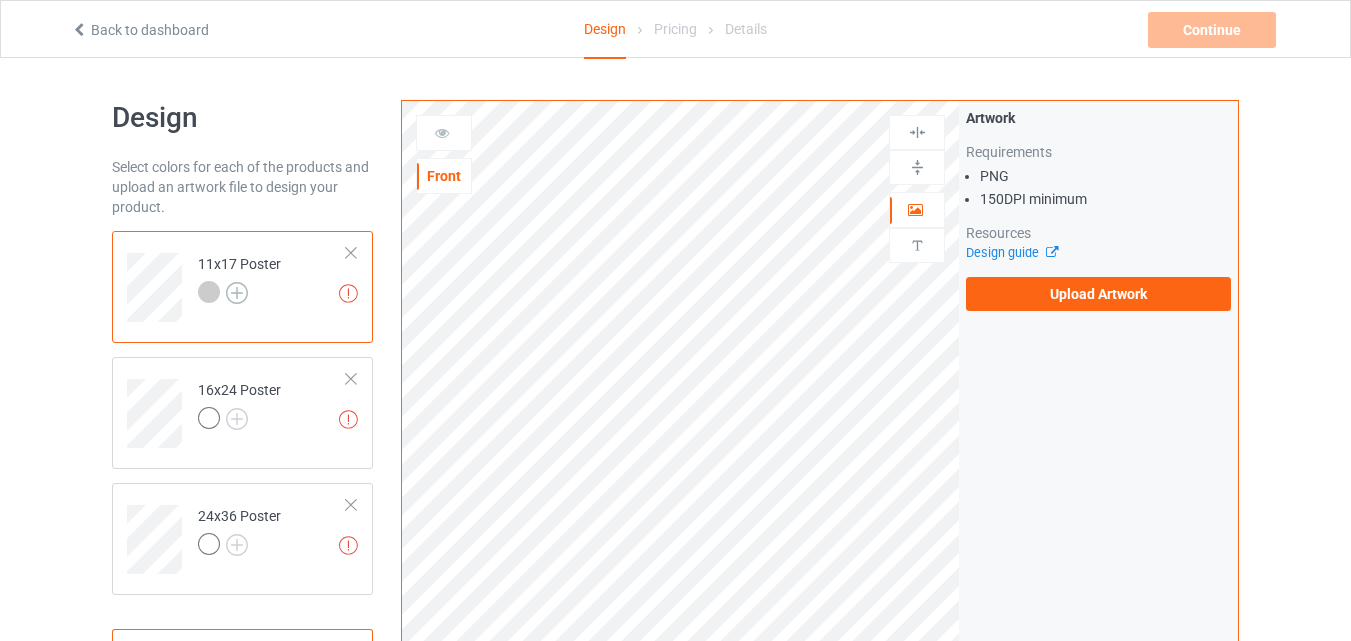 click at bounding box center (237, 293) 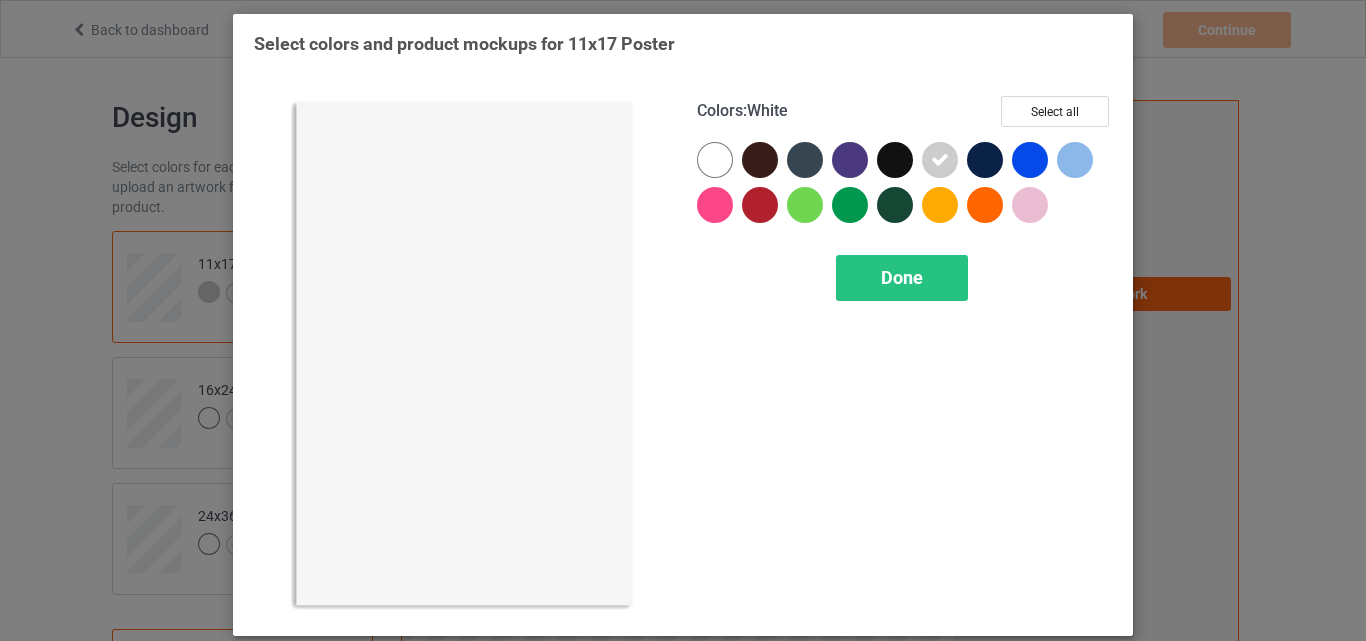 drag, startPoint x: 711, startPoint y: 166, endPoint x: 780, endPoint y: 178, distance: 70.035706 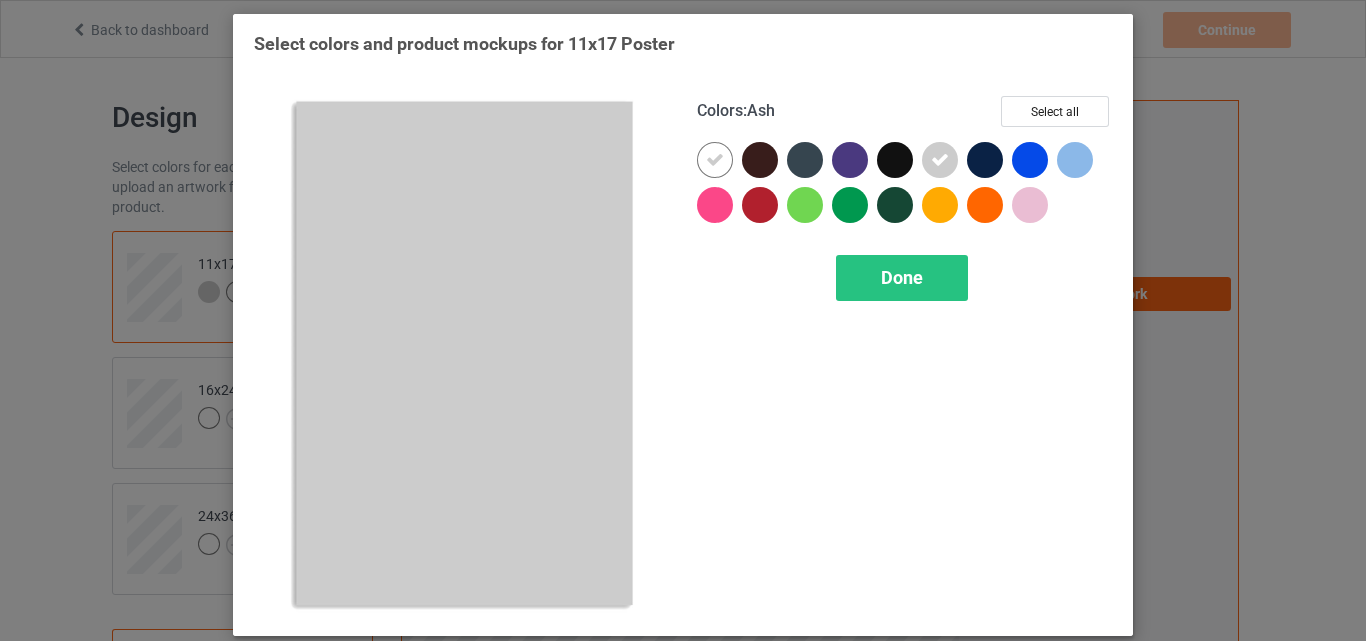drag, startPoint x: 937, startPoint y: 161, endPoint x: 912, endPoint y: 251, distance: 93.40771 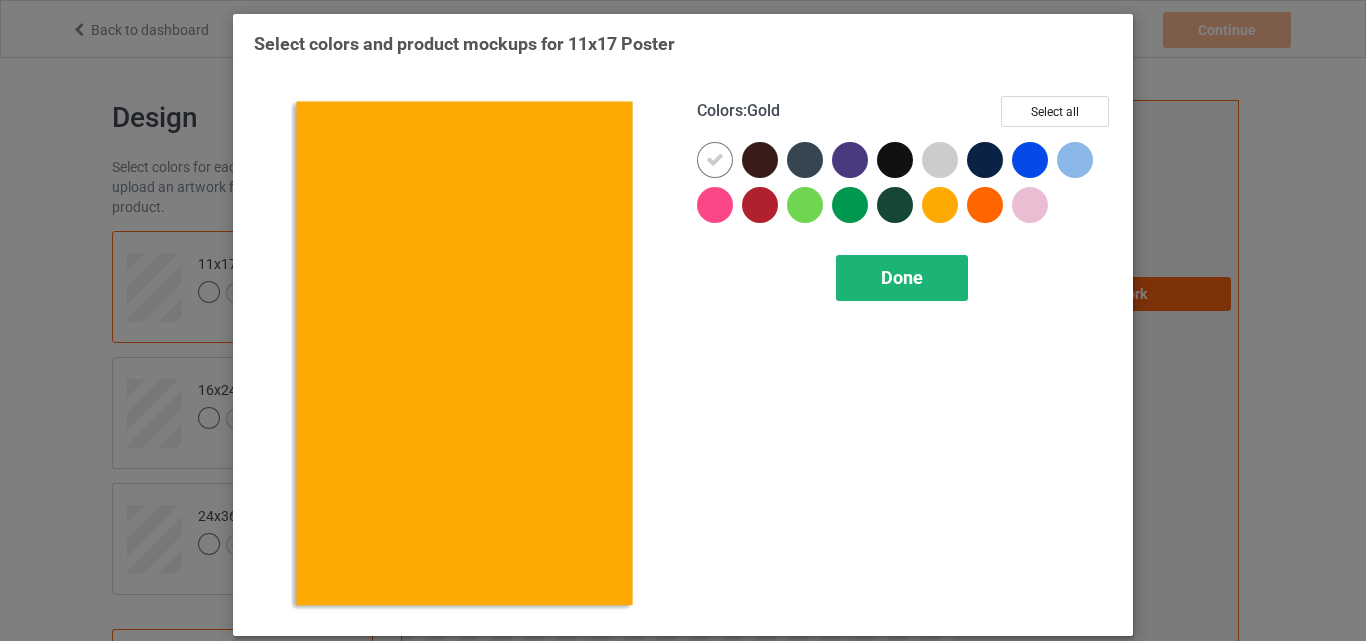 click on "Done" at bounding box center [902, 277] 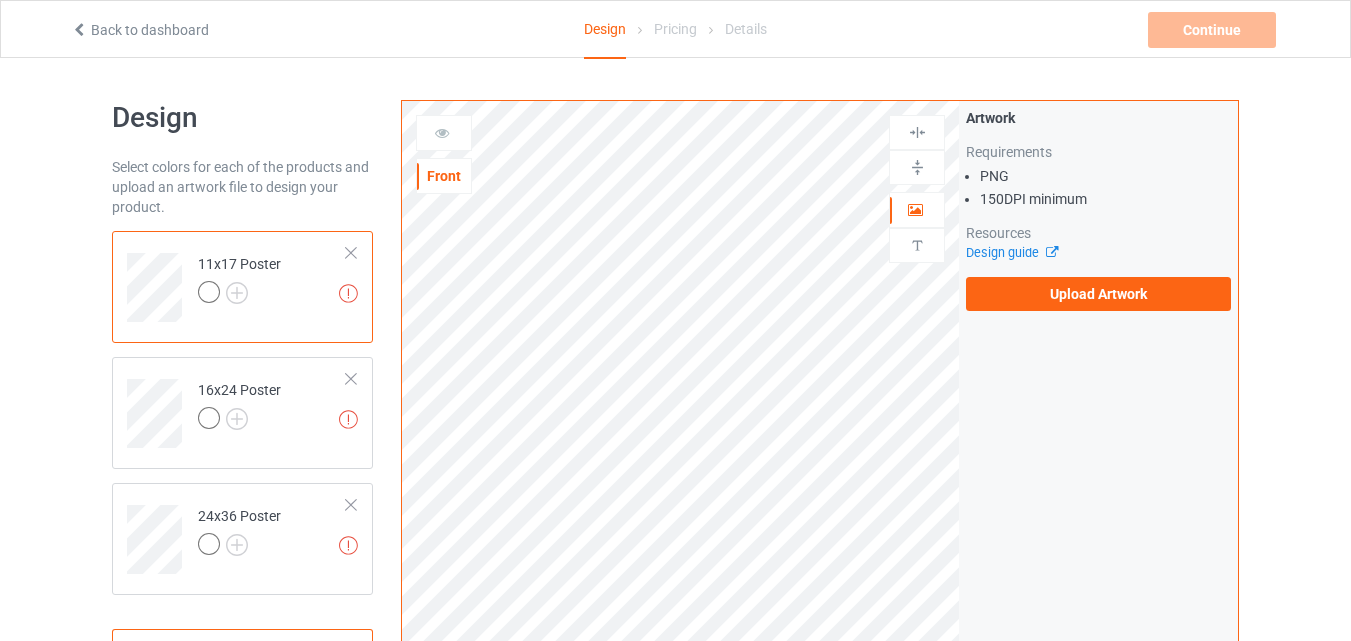 click on "Front Artwork Upload artwork before adding personalization Artwork Requirements PNG 150  DPI minimum Resources Design guide Upload Artwork Product Mockups Add mockup Add mockup Add mockup Add mockup Add mockup Add mockup Add mockup" at bounding box center (820, 676) 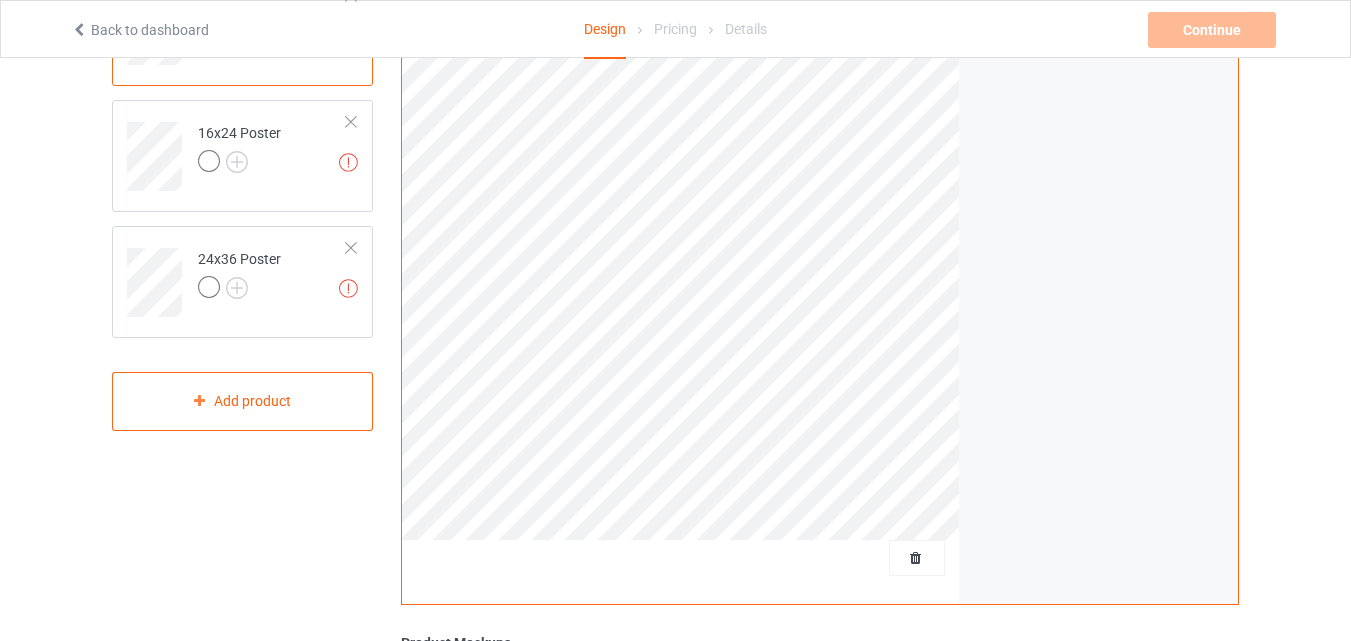 scroll, scrollTop: 0, scrollLeft: 0, axis: both 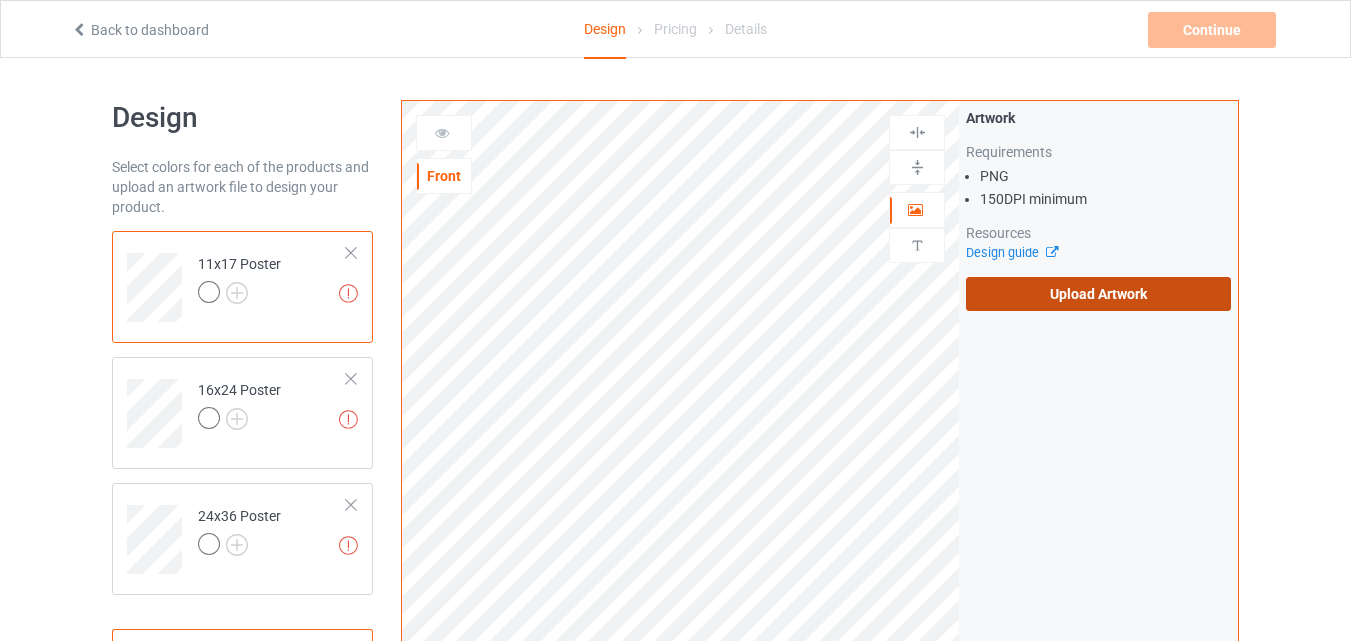 click on "Upload Artwork" at bounding box center (1098, 294) 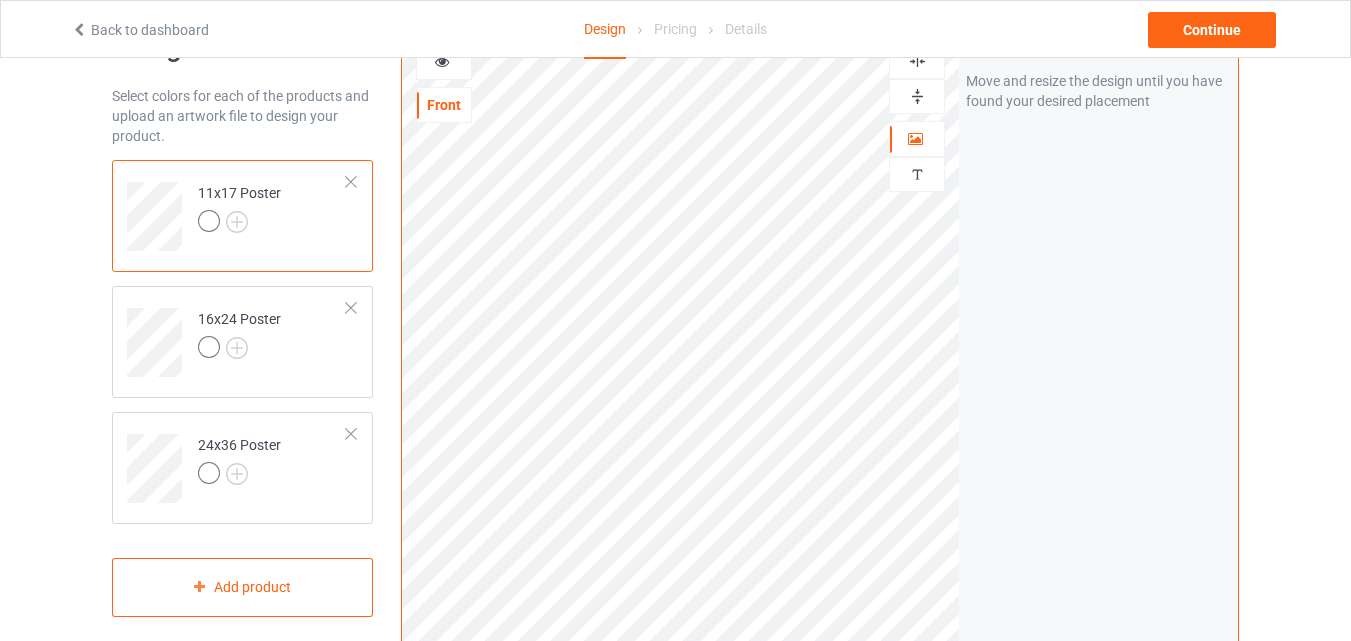 scroll, scrollTop: 0, scrollLeft: 0, axis: both 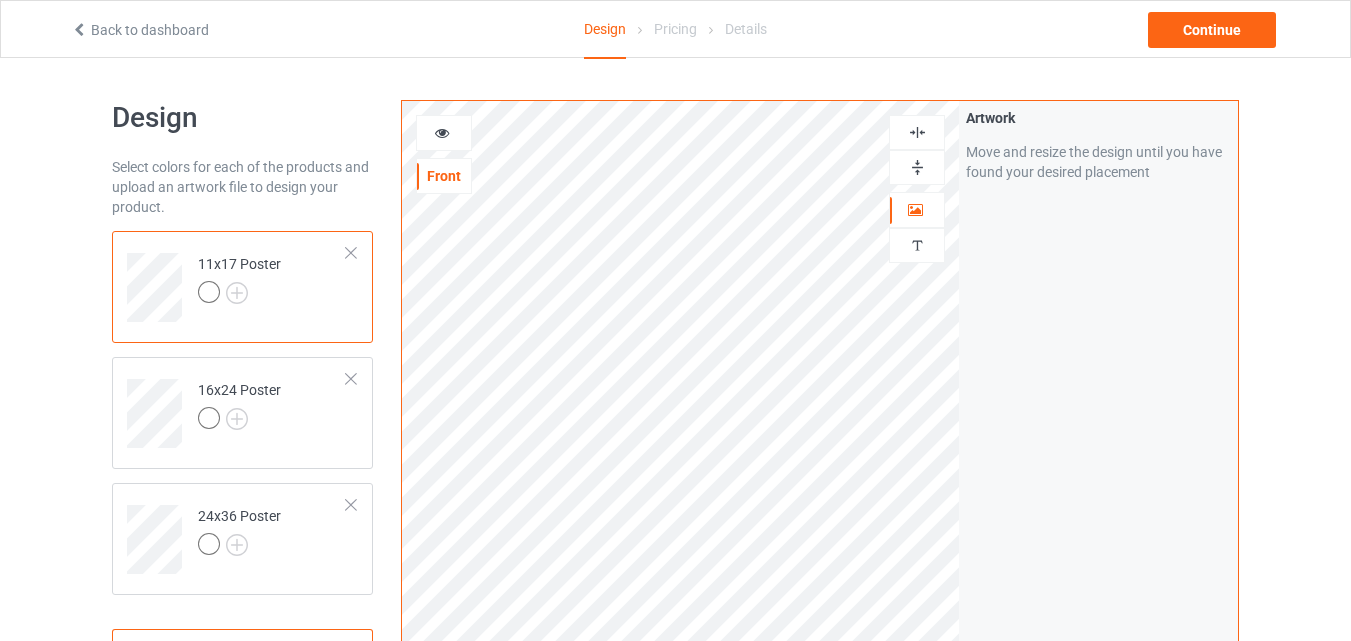 click at bounding box center [917, 132] 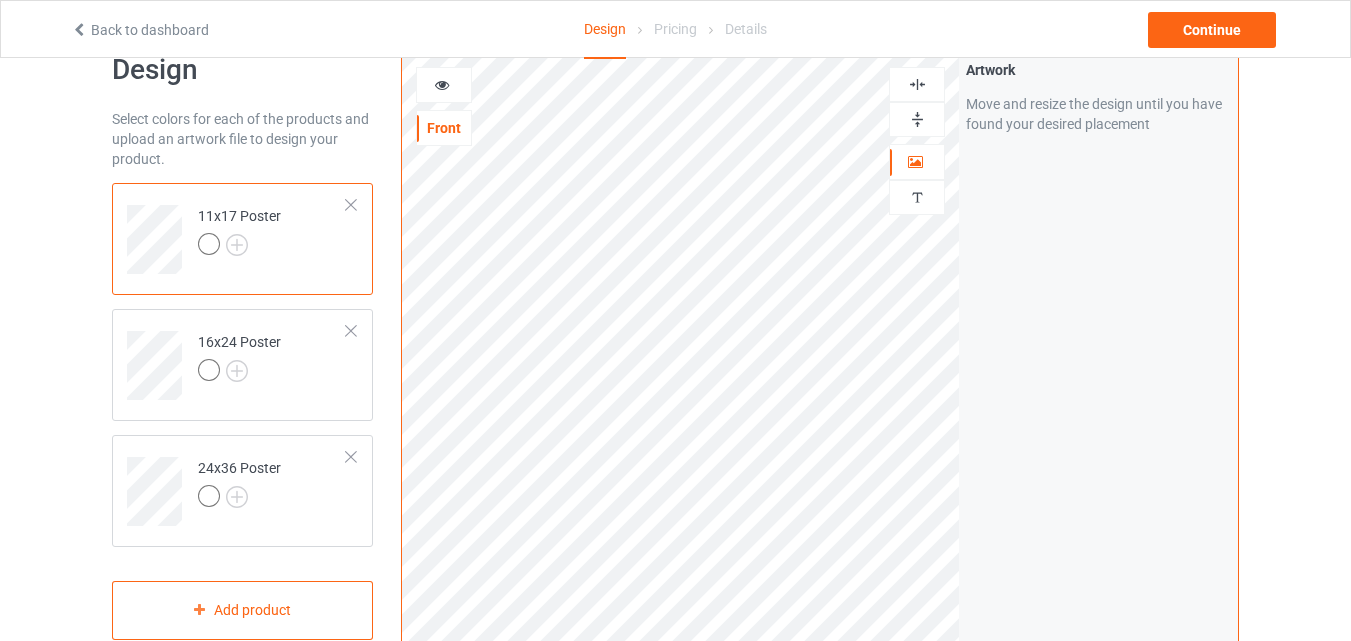 scroll, scrollTop: 0, scrollLeft: 0, axis: both 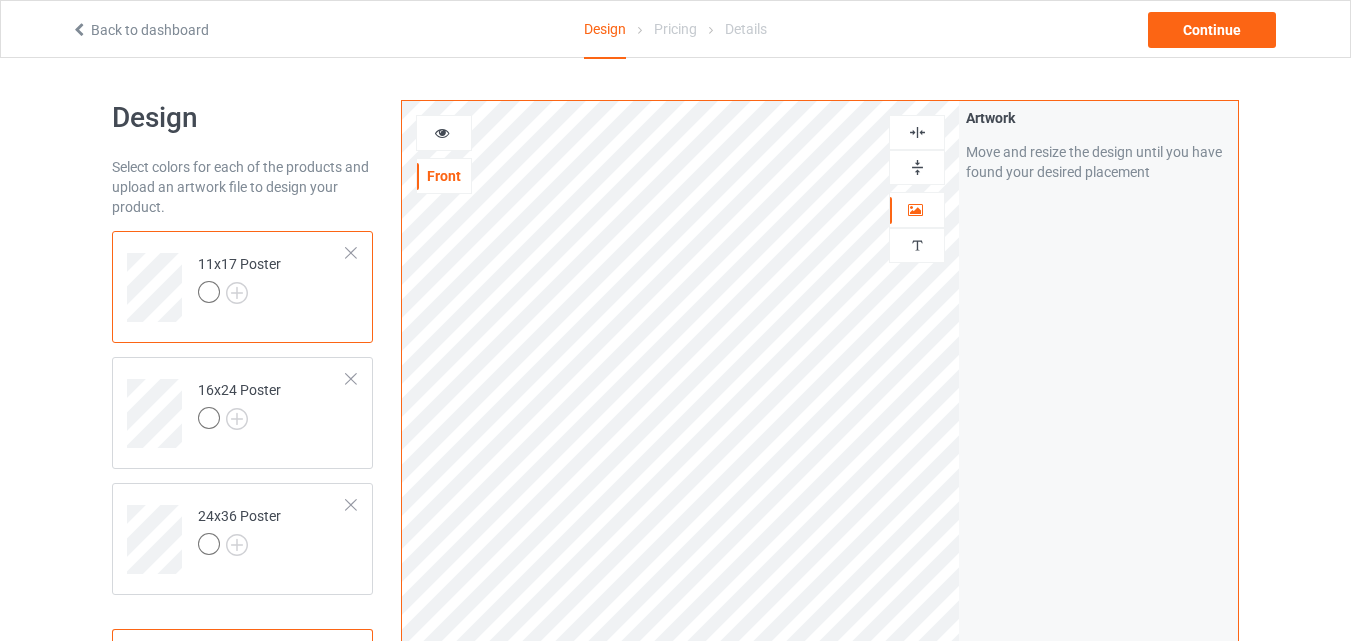 click at bounding box center (917, 132) 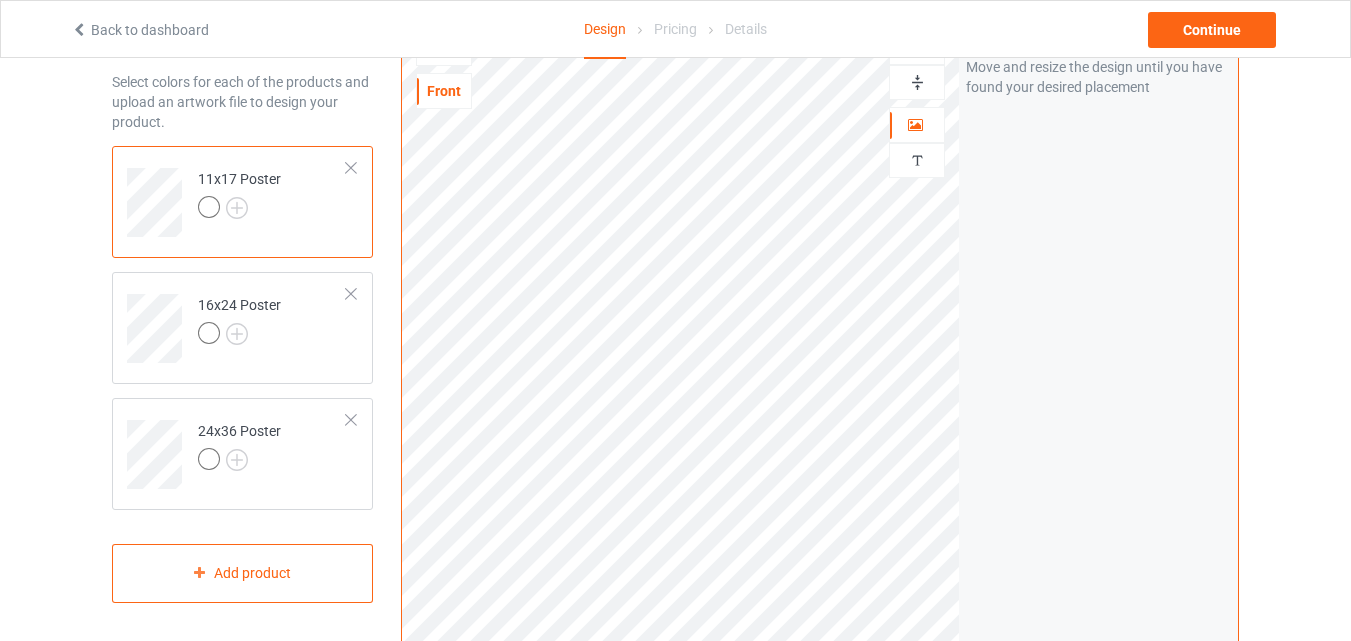 scroll, scrollTop: 0, scrollLeft: 0, axis: both 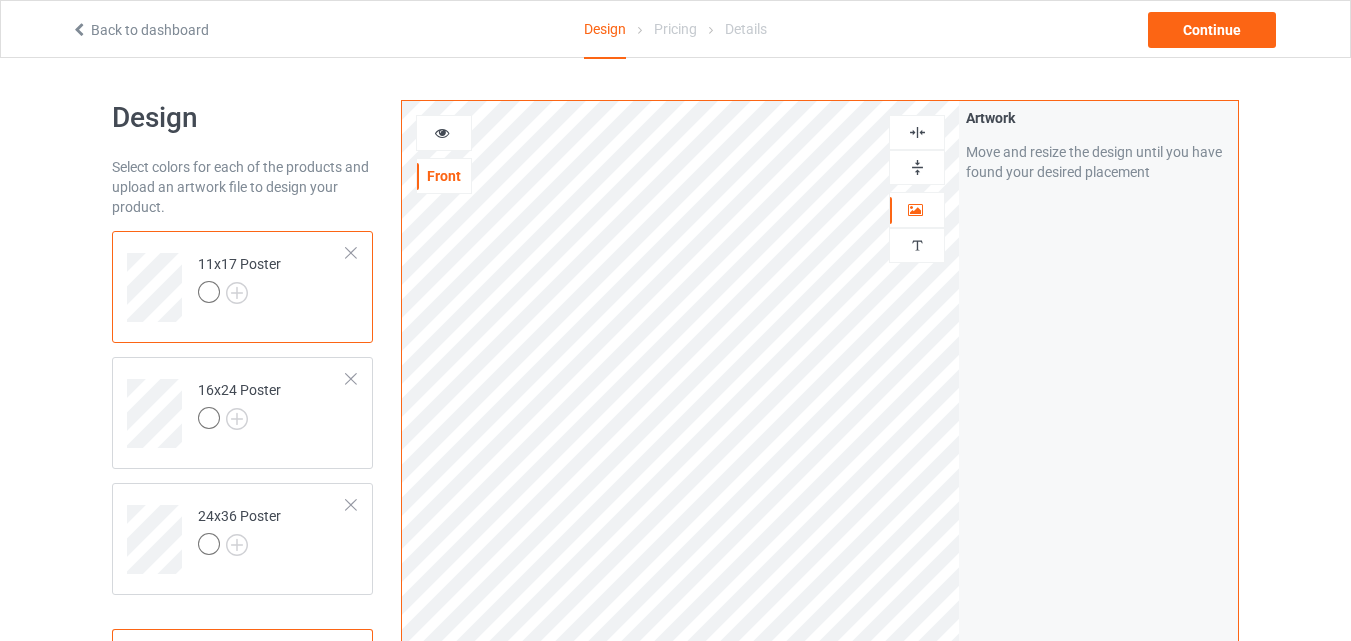 click at bounding box center (917, 167) 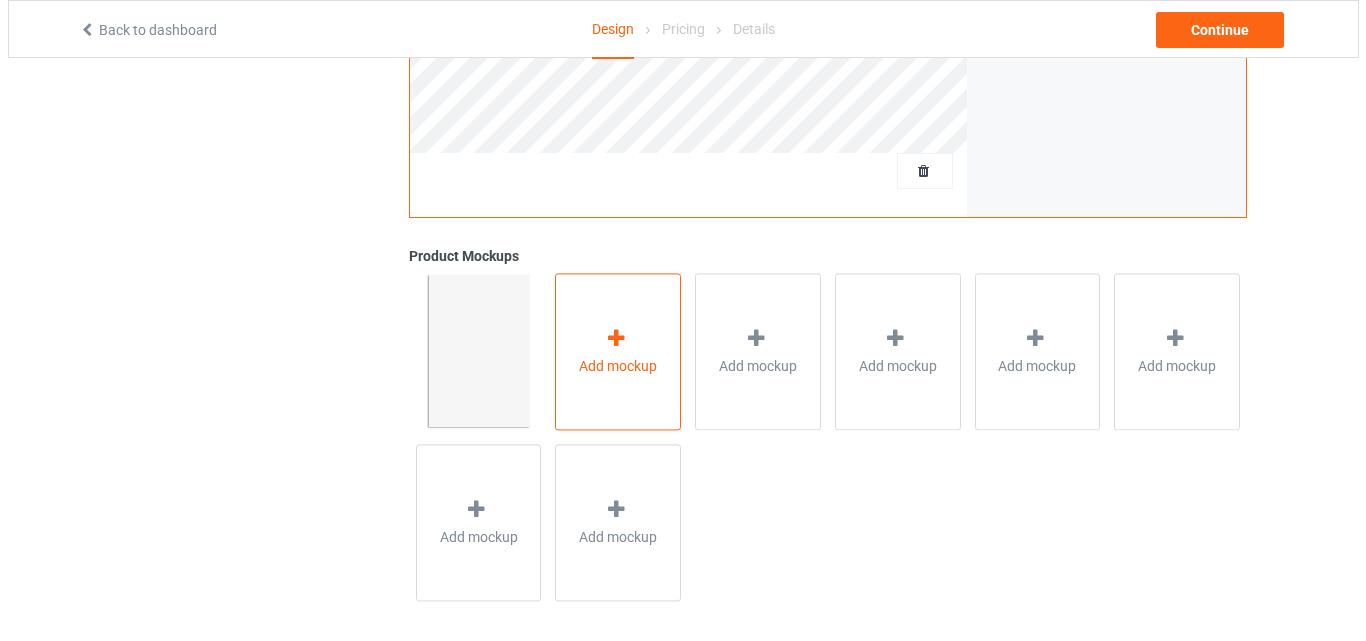 scroll, scrollTop: 655, scrollLeft: 0, axis: vertical 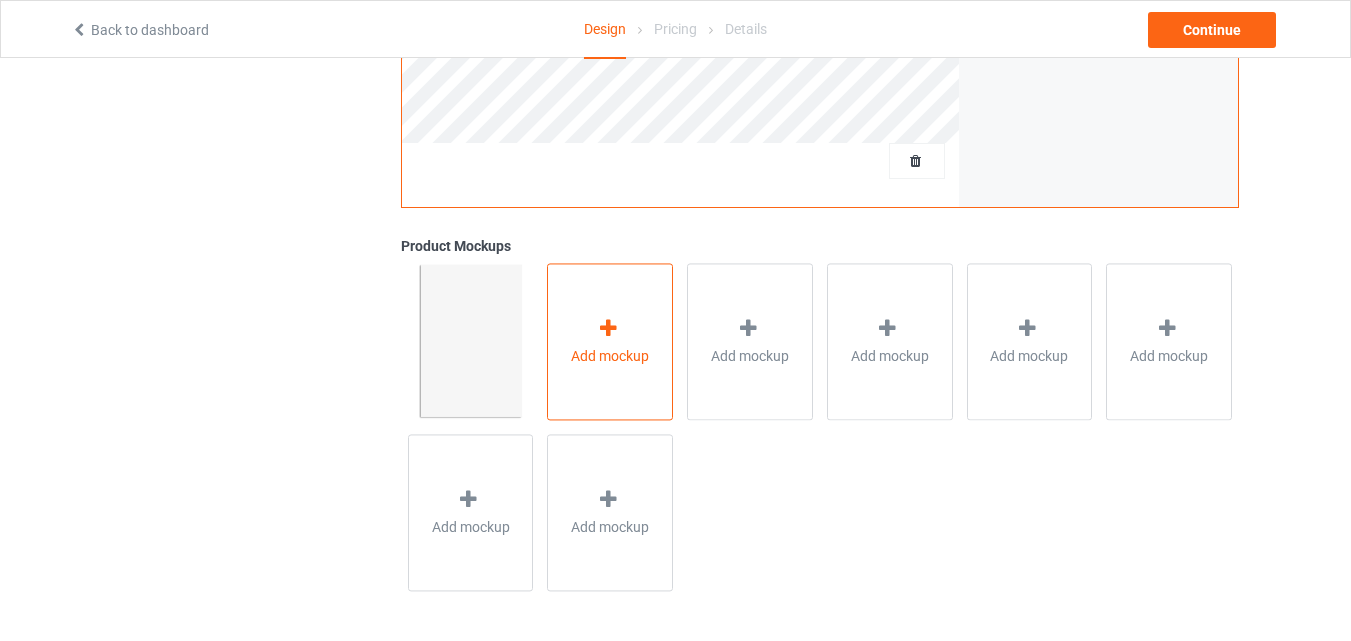 click at bounding box center (608, 328) 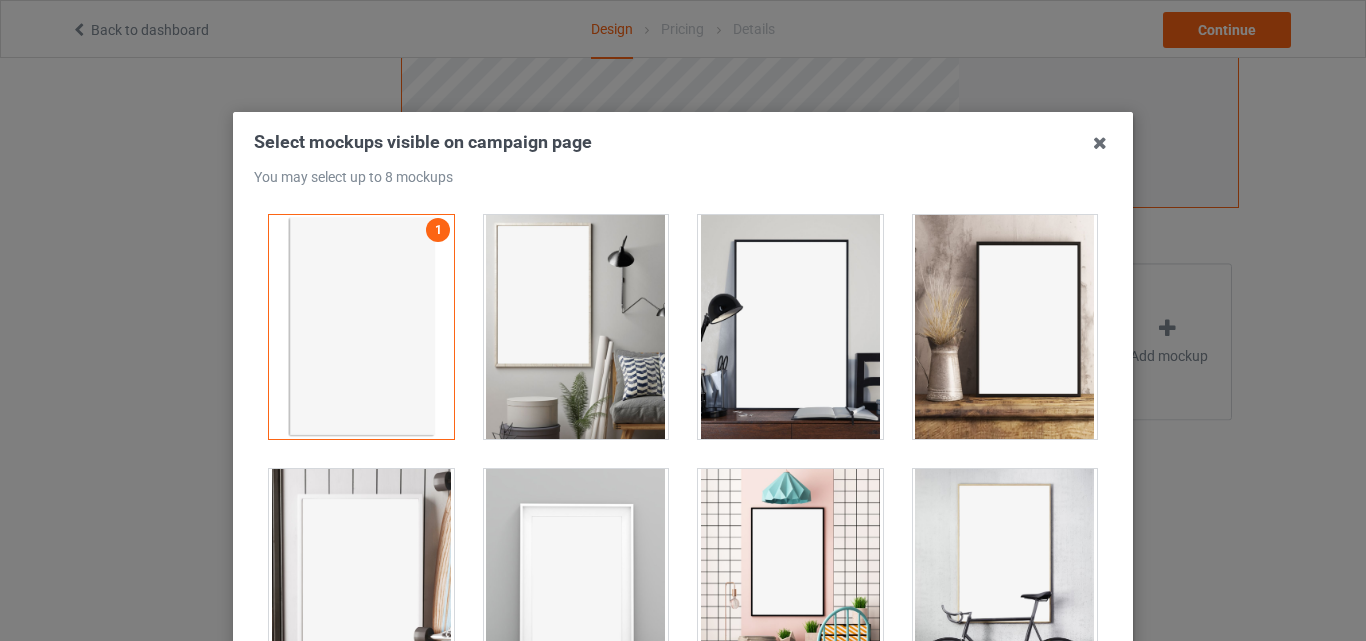 click at bounding box center (576, 327) 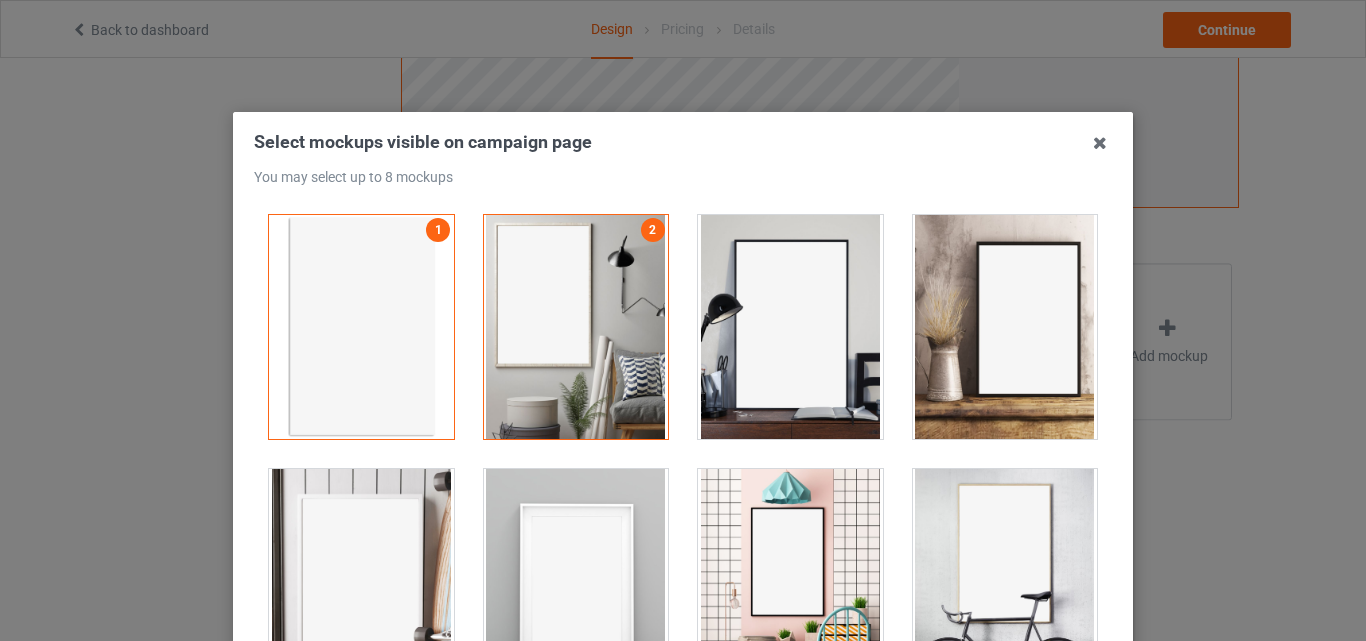 click at bounding box center [790, 327] 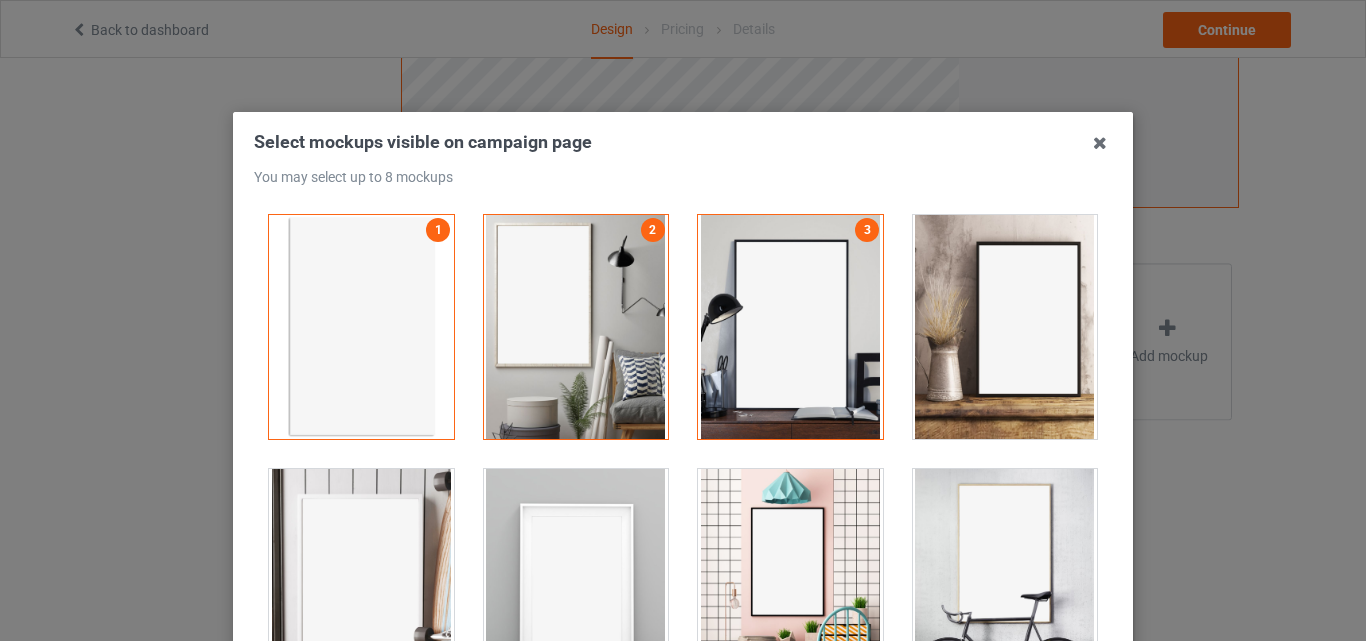 click at bounding box center [1005, 327] 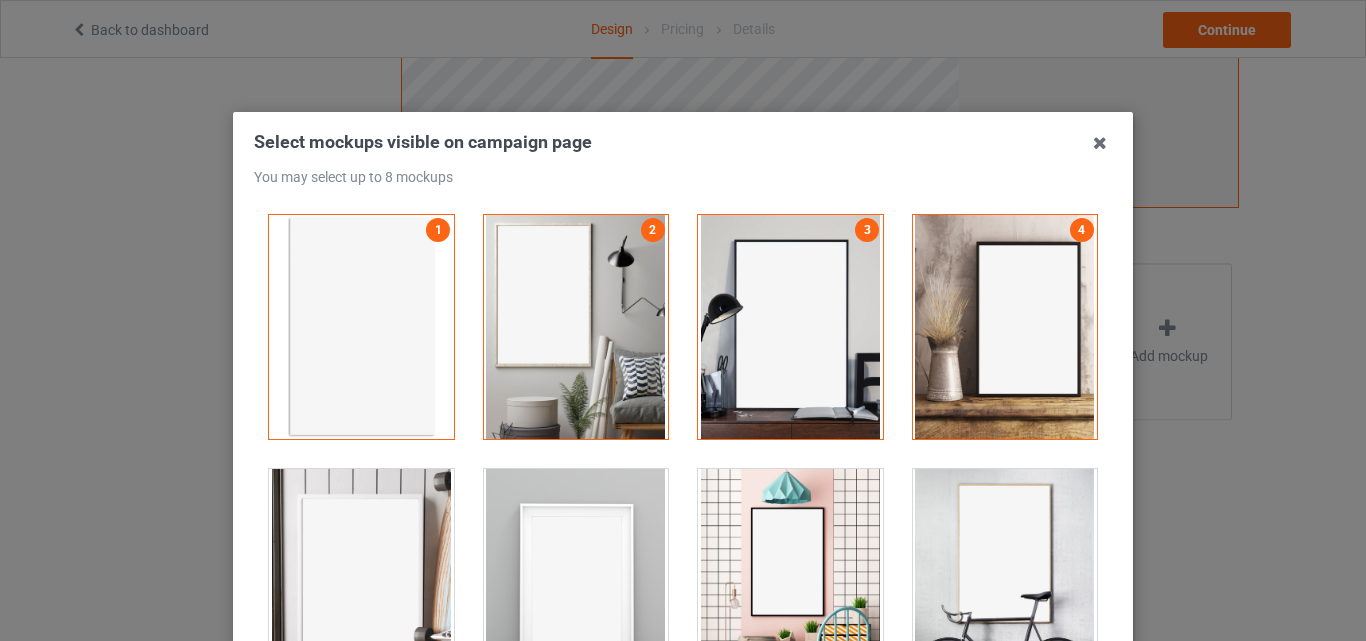 drag, startPoint x: 392, startPoint y: 529, endPoint x: 590, endPoint y: 501, distance: 199.97 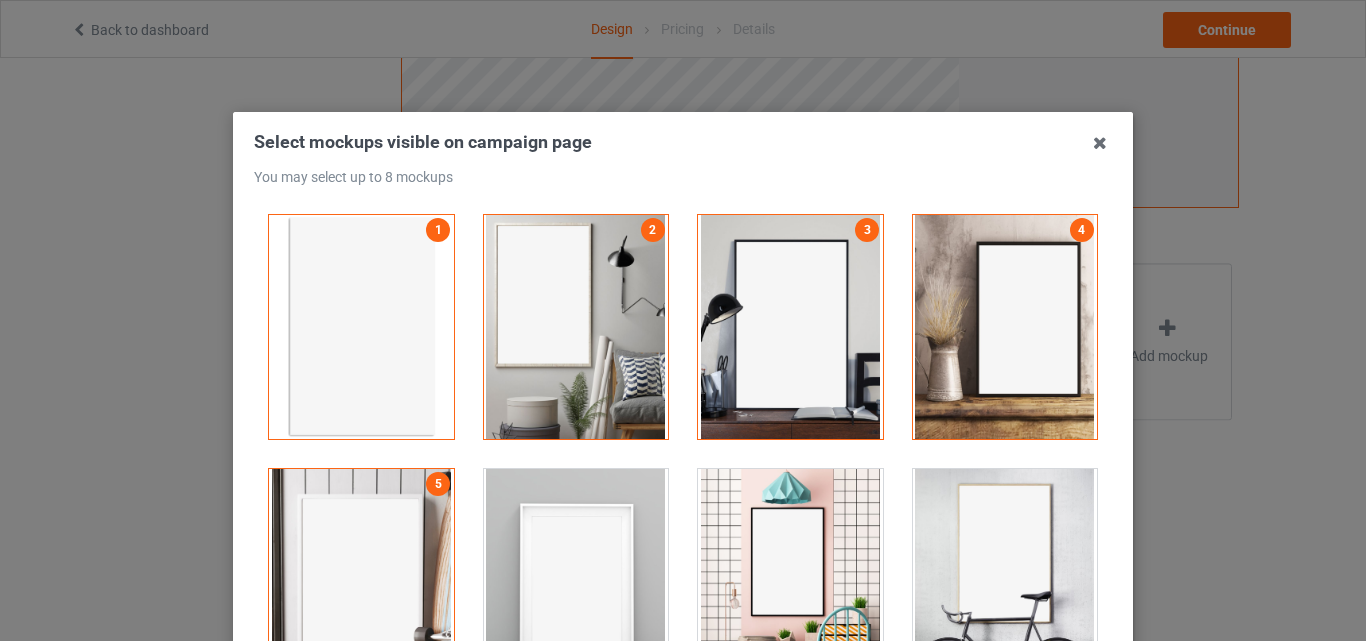 click at bounding box center [576, 581] 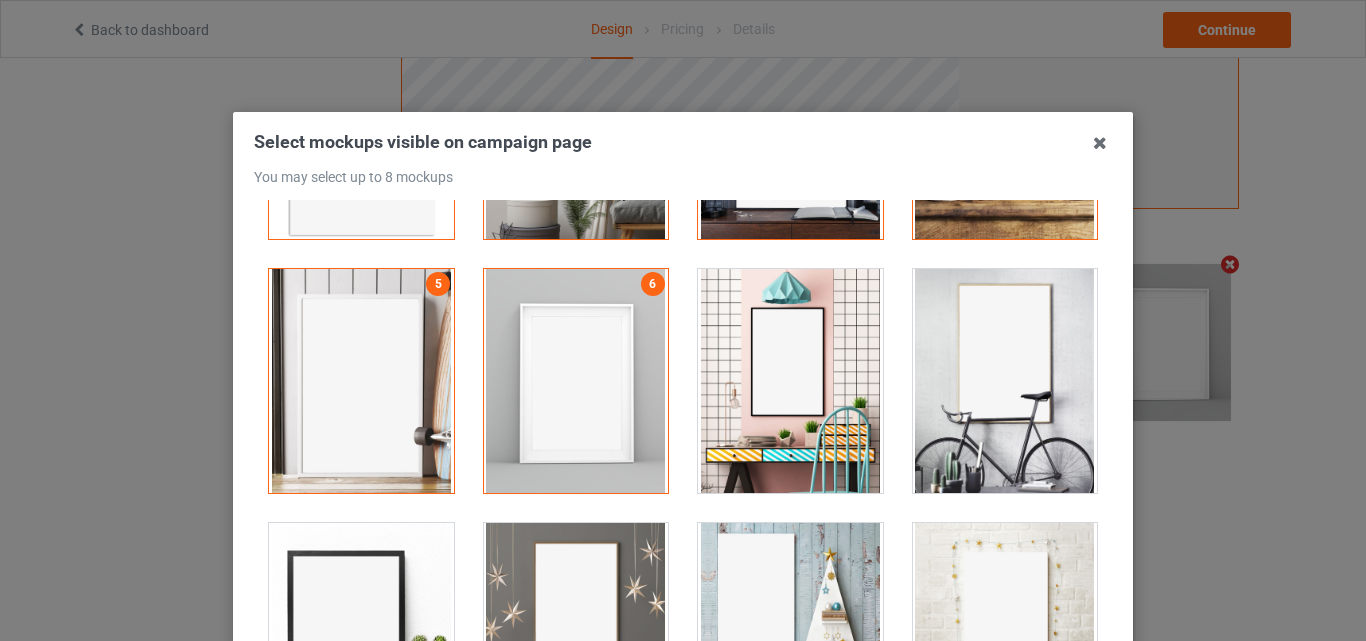 click at bounding box center [576, 381] 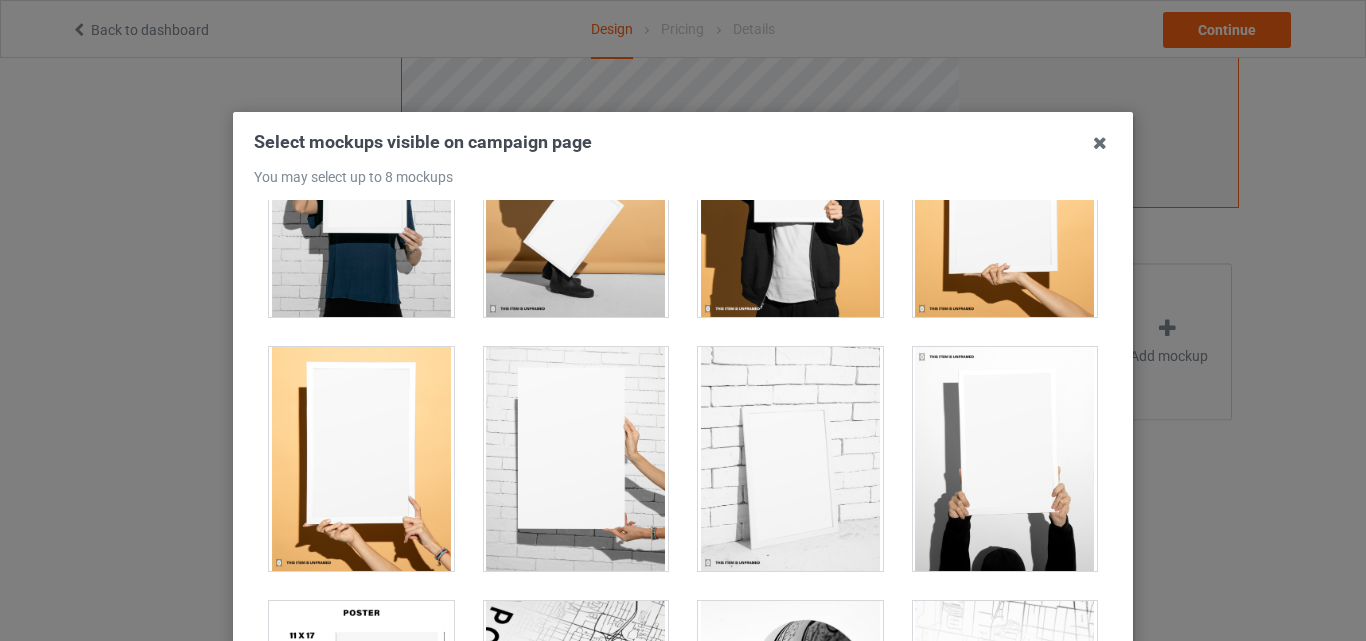 drag, startPoint x: 359, startPoint y: 447, endPoint x: 431, endPoint y: 463, distance: 73.756355 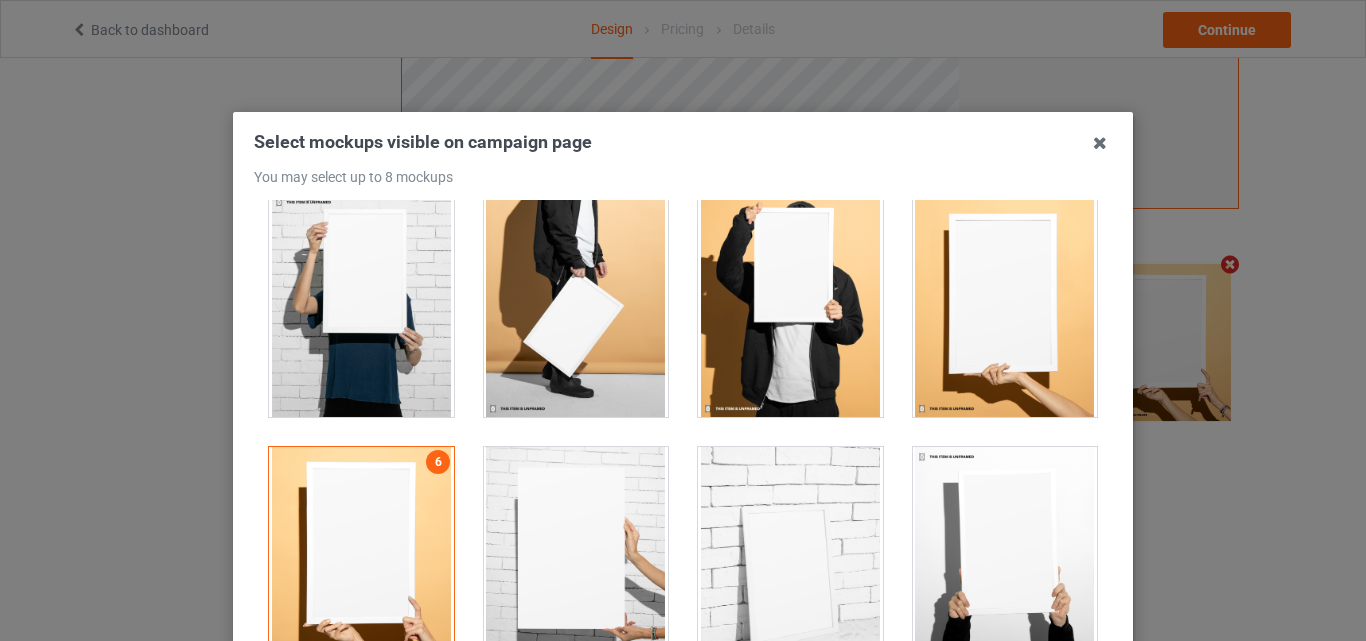 click at bounding box center (576, 305) 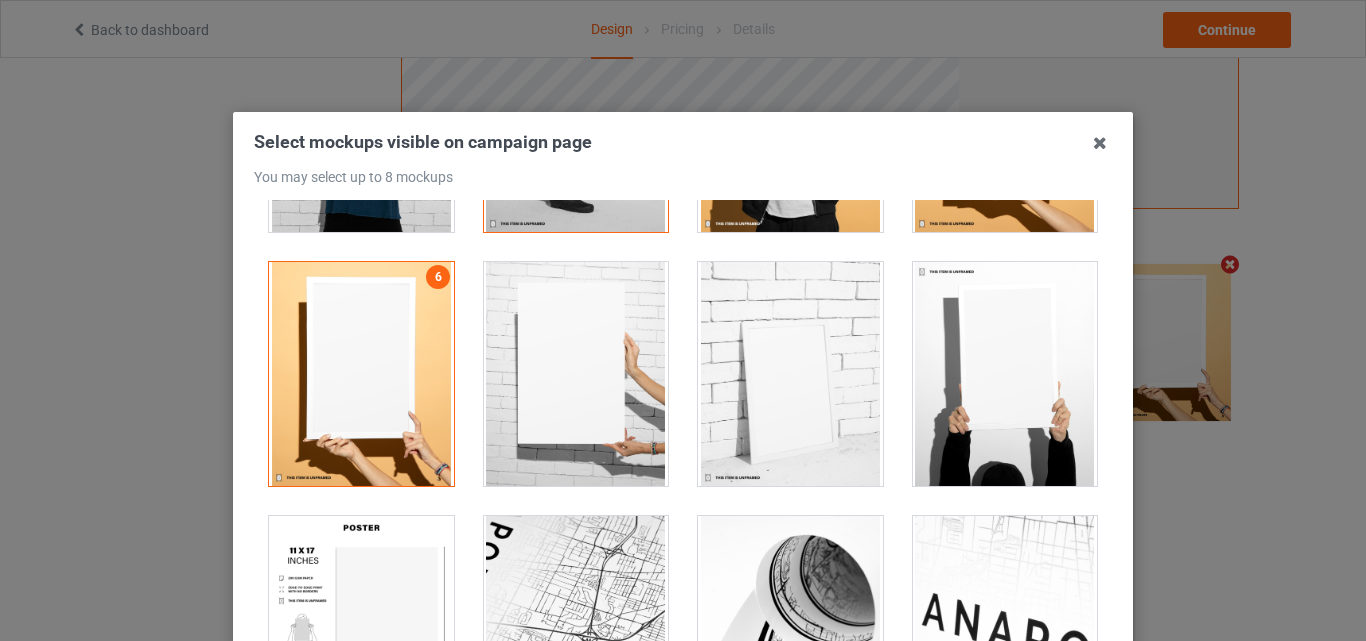 scroll, scrollTop: 2281, scrollLeft: 0, axis: vertical 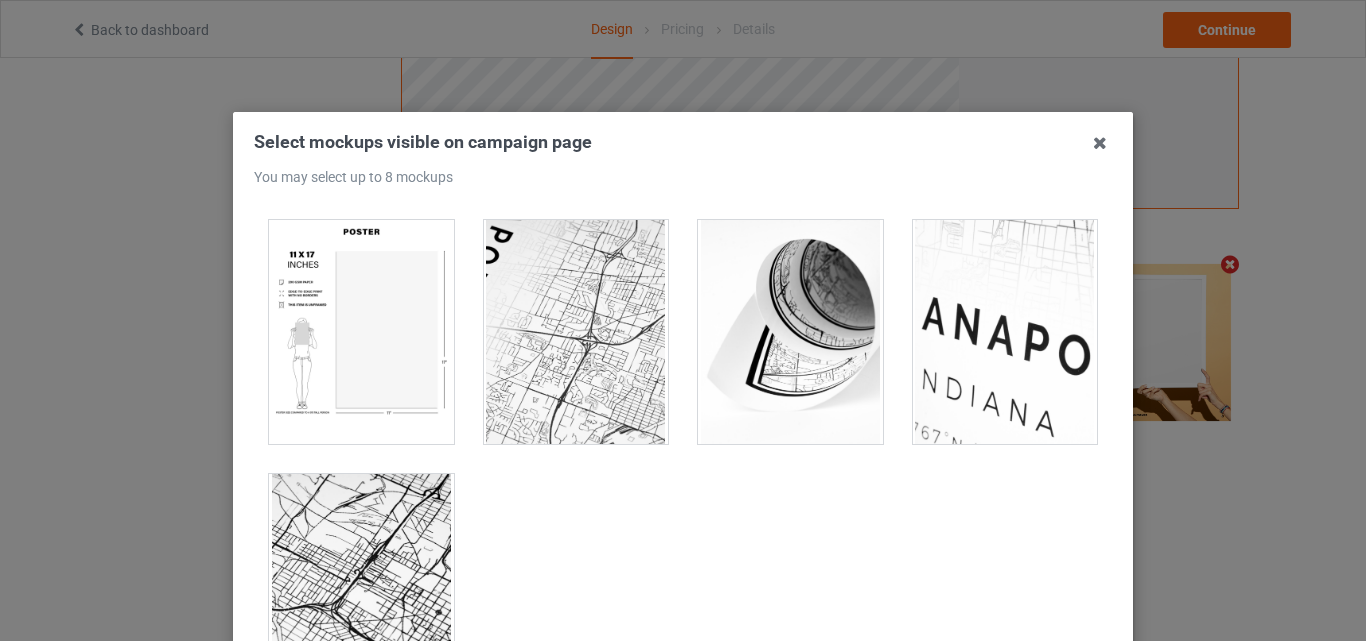 click at bounding box center [361, 332] 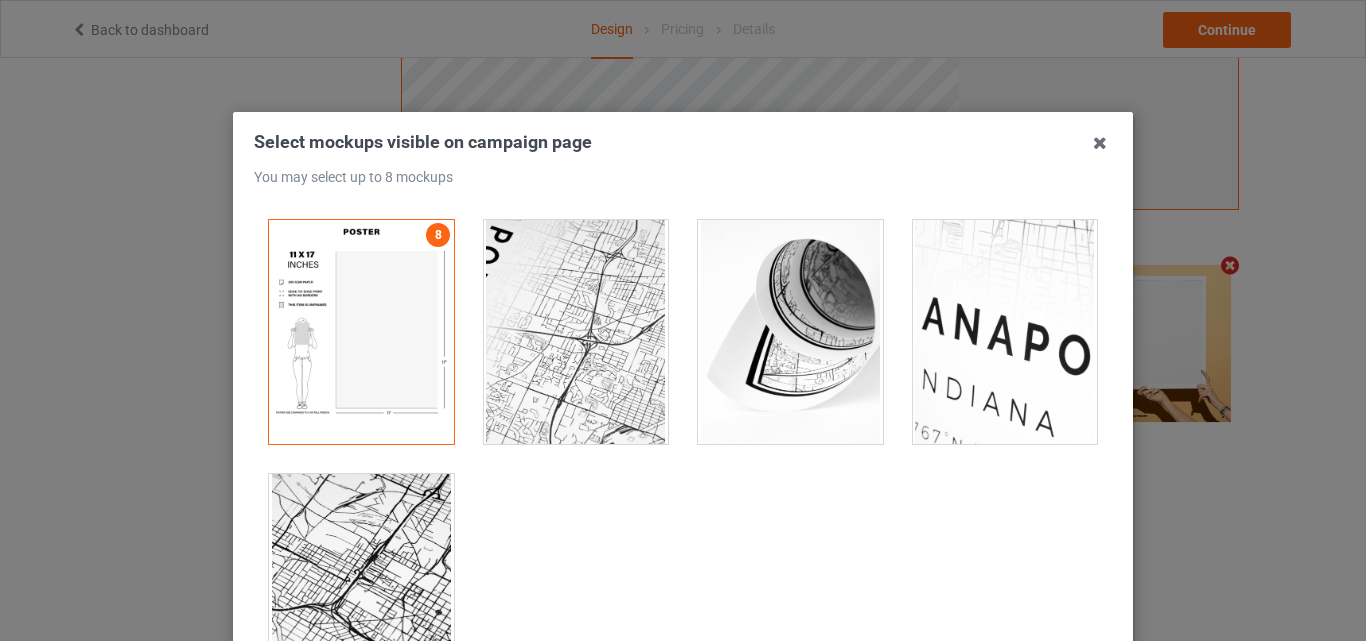 scroll, scrollTop: 653, scrollLeft: 0, axis: vertical 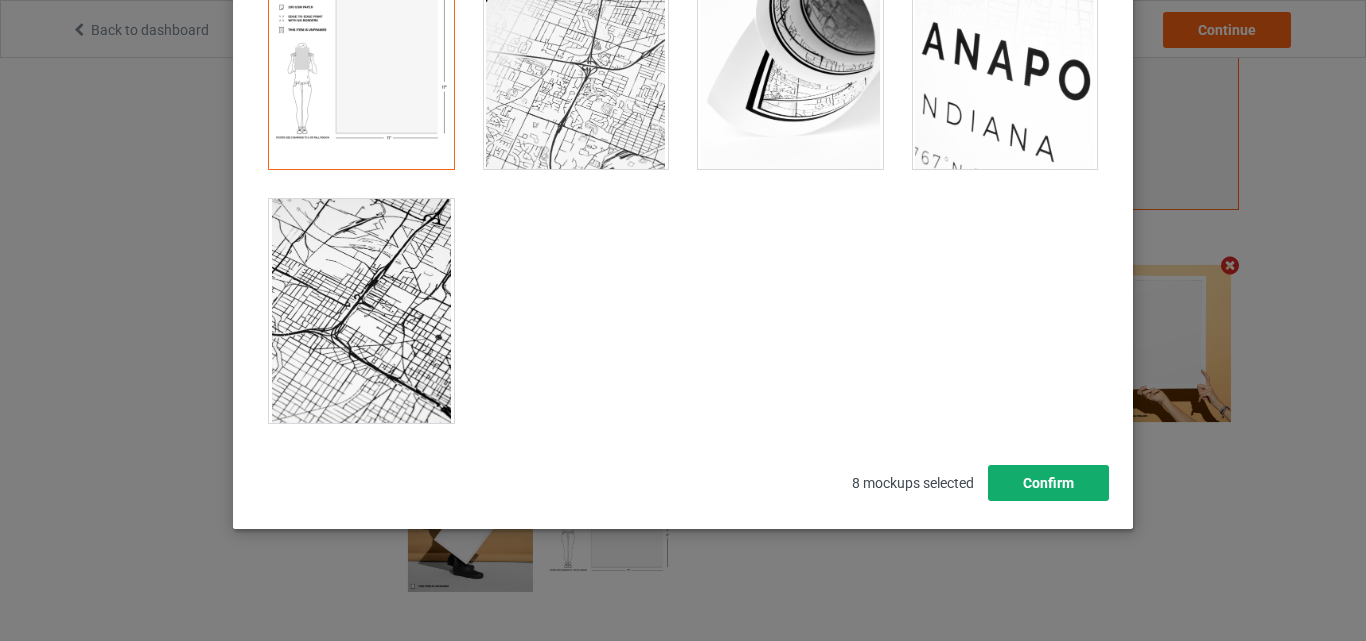 click on "Confirm" at bounding box center [1048, 483] 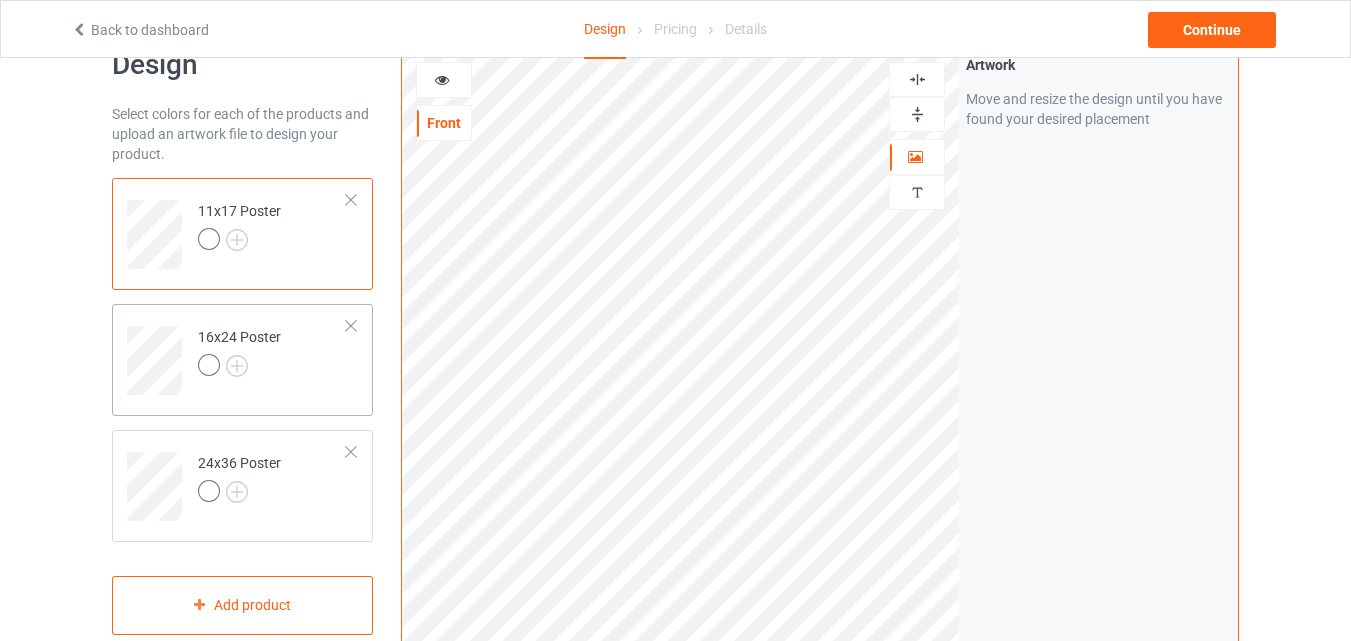 click on "16x24 Poster" at bounding box center (272, 353) 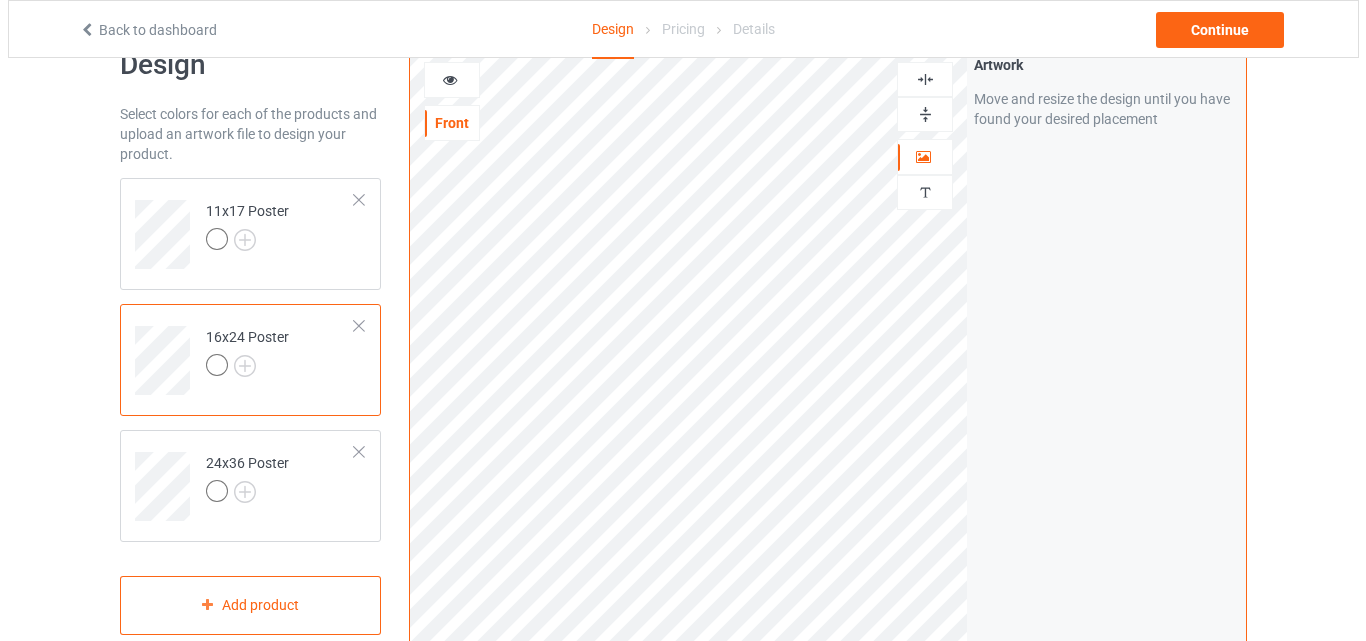 scroll, scrollTop: 553, scrollLeft: 0, axis: vertical 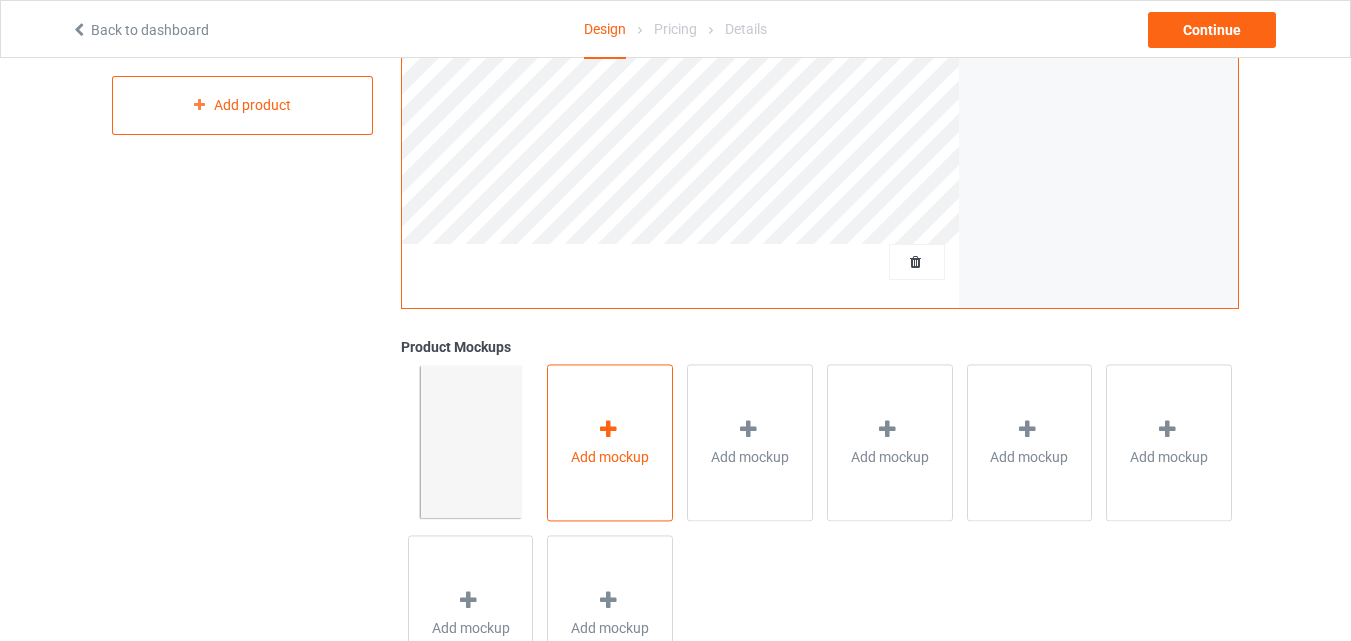 click on "Add mockup" at bounding box center (610, 442) 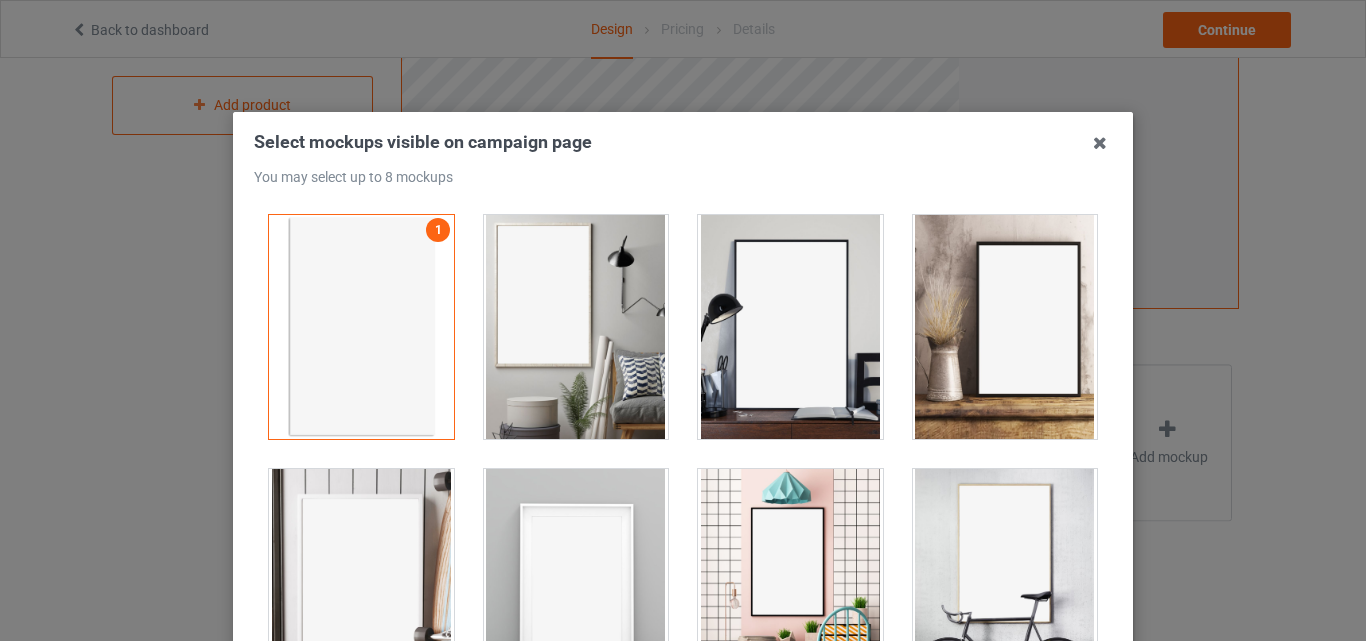 click at bounding box center (576, 327) 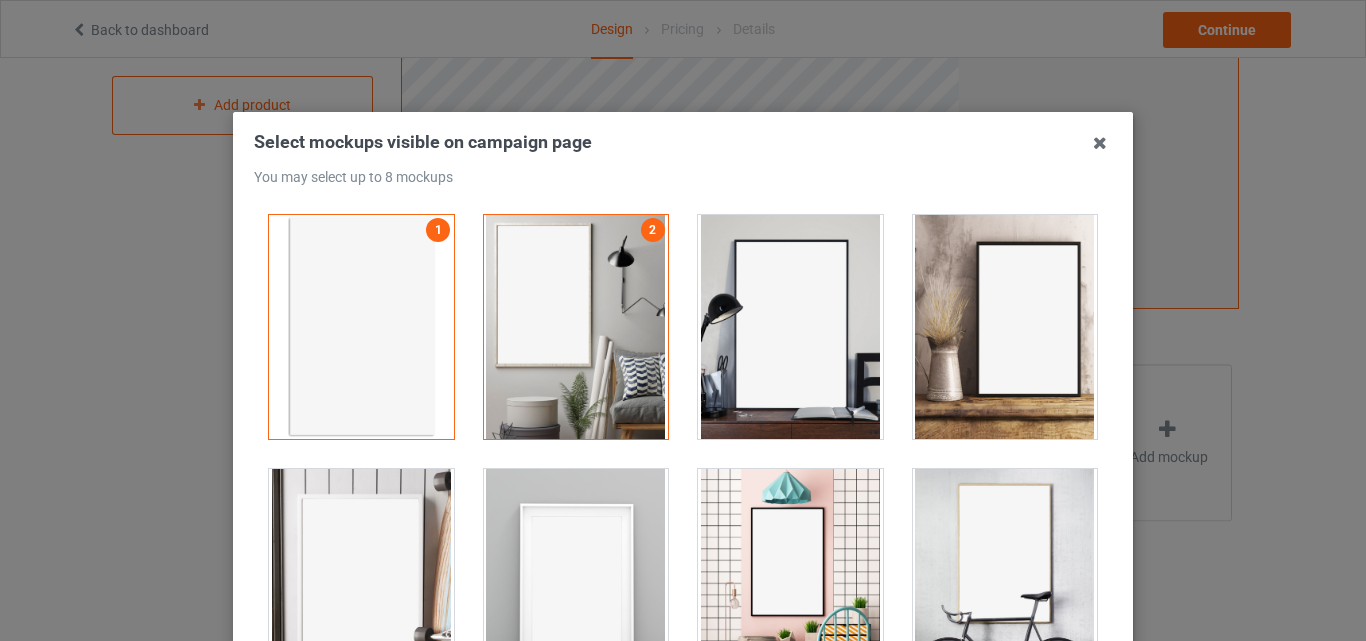 click at bounding box center (790, 327) 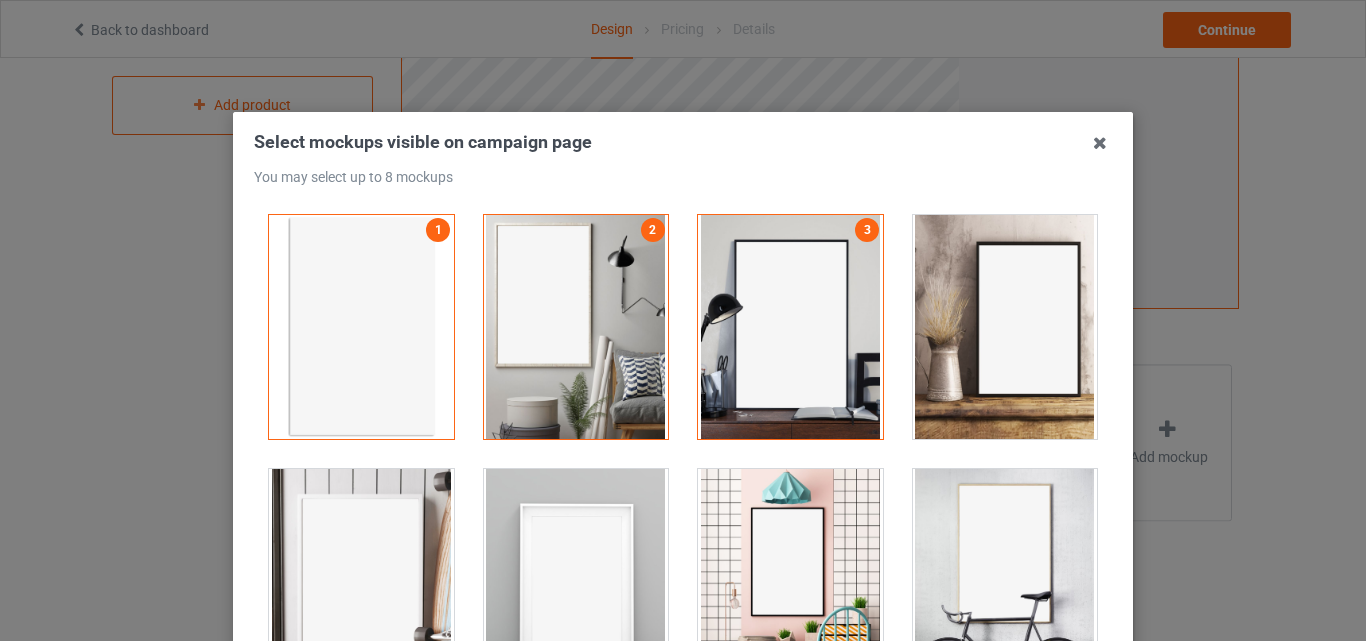 drag, startPoint x: 1111, startPoint y: 333, endPoint x: 945, endPoint y: 378, distance: 171.99127 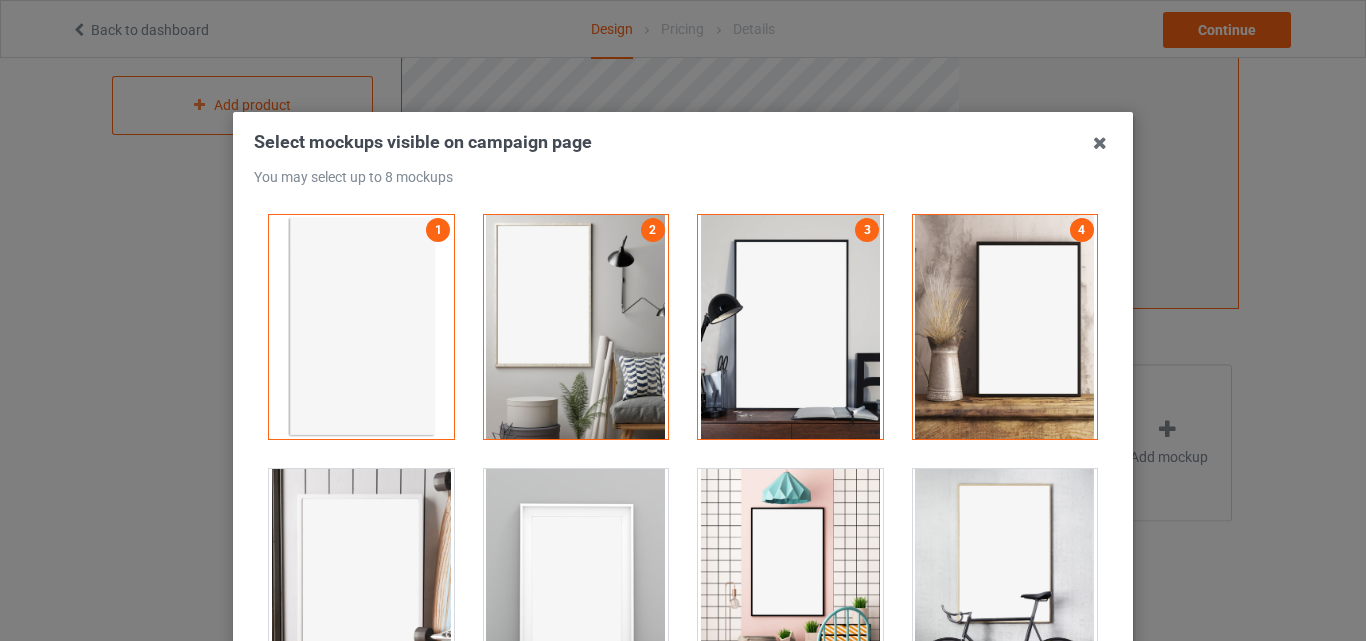 click at bounding box center (361, 581) 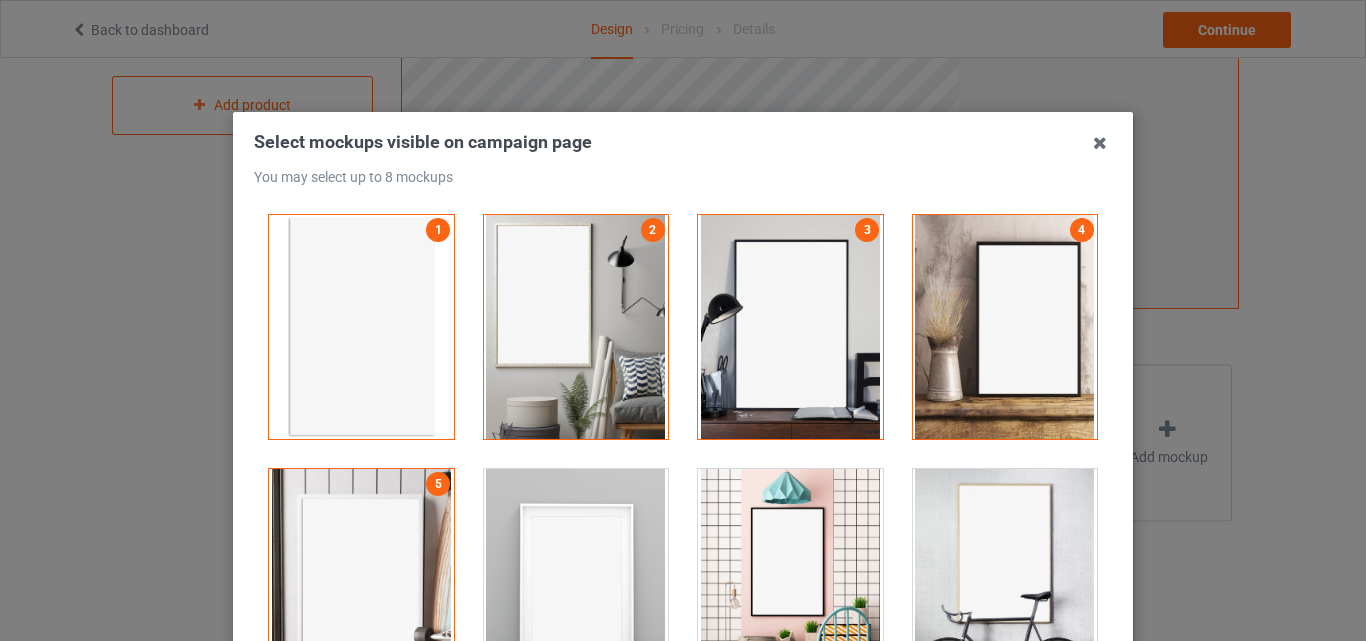 click at bounding box center (576, 581) 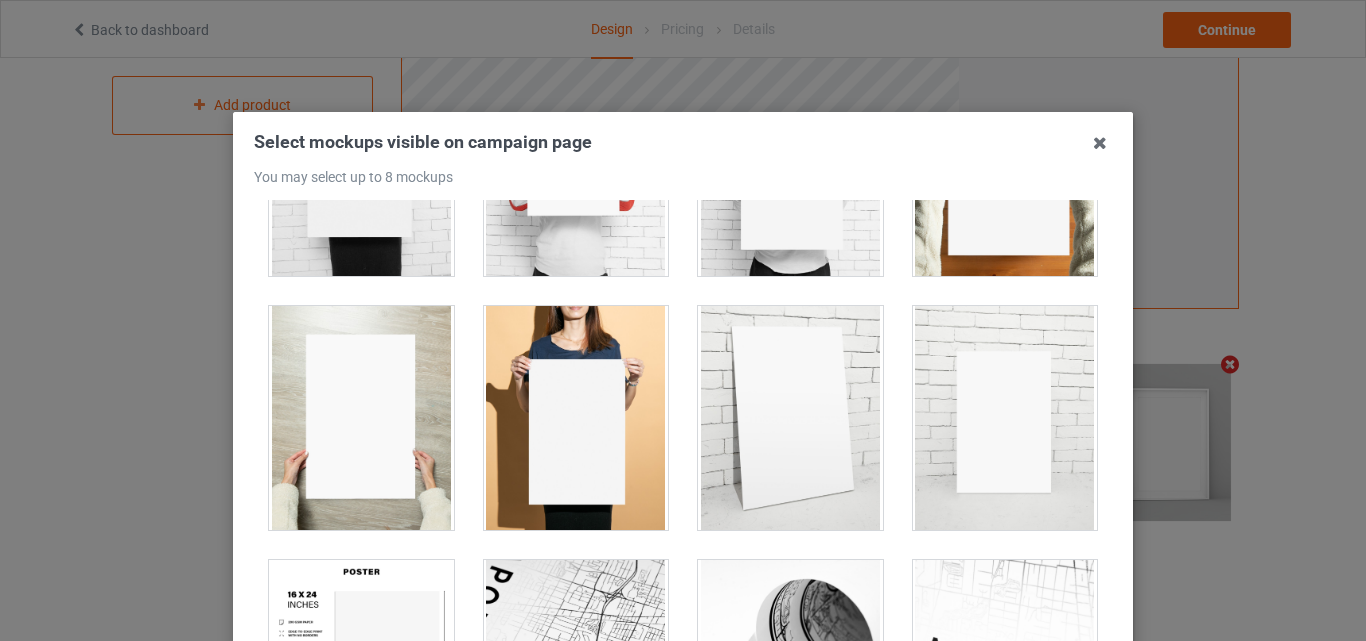 scroll, scrollTop: 2100, scrollLeft: 0, axis: vertical 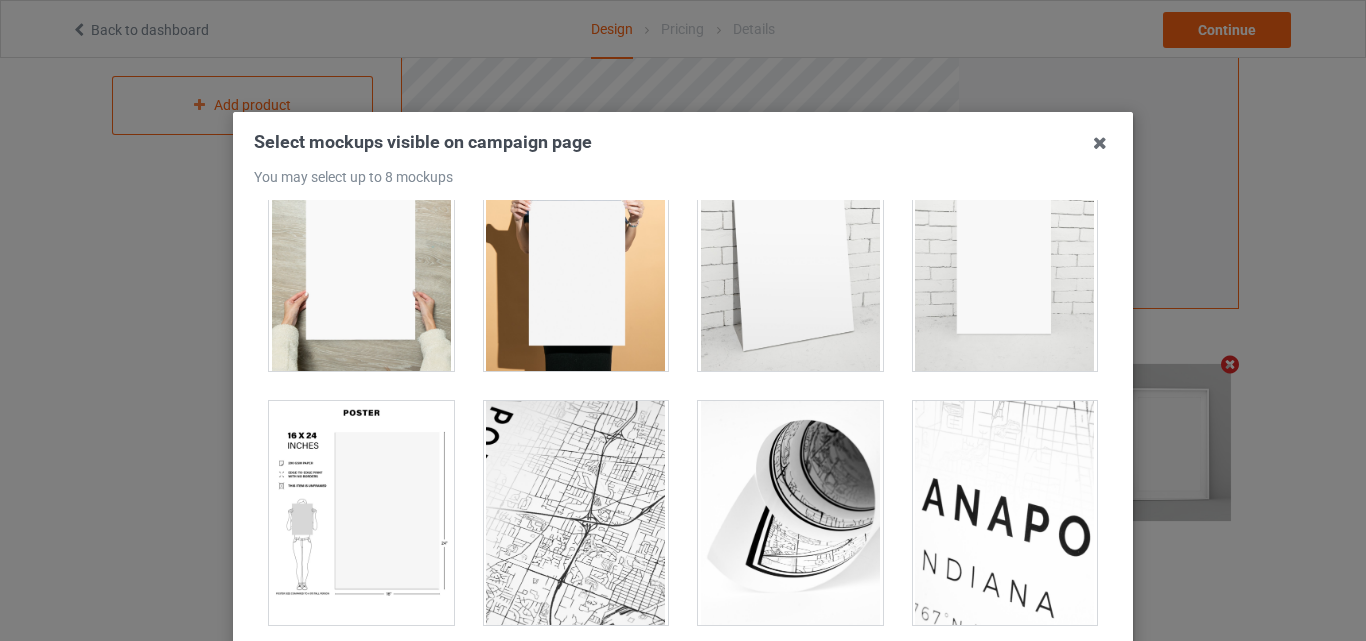 click at bounding box center [361, 513] 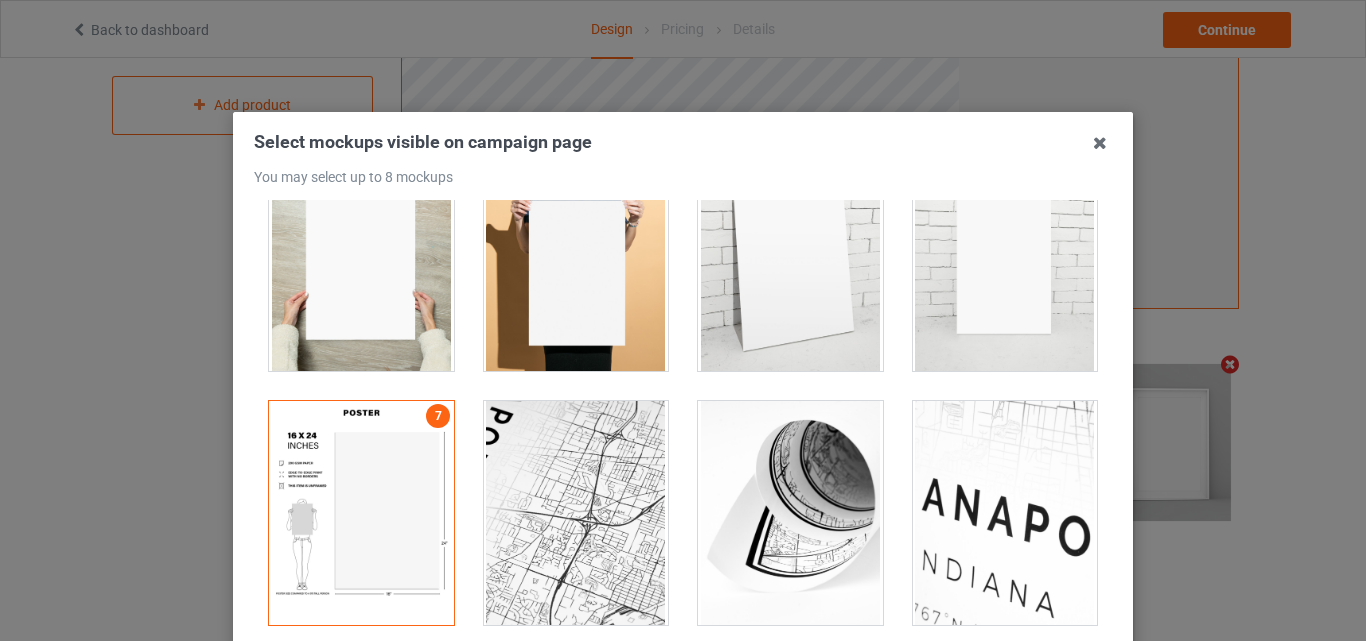 click at bounding box center [576, 259] 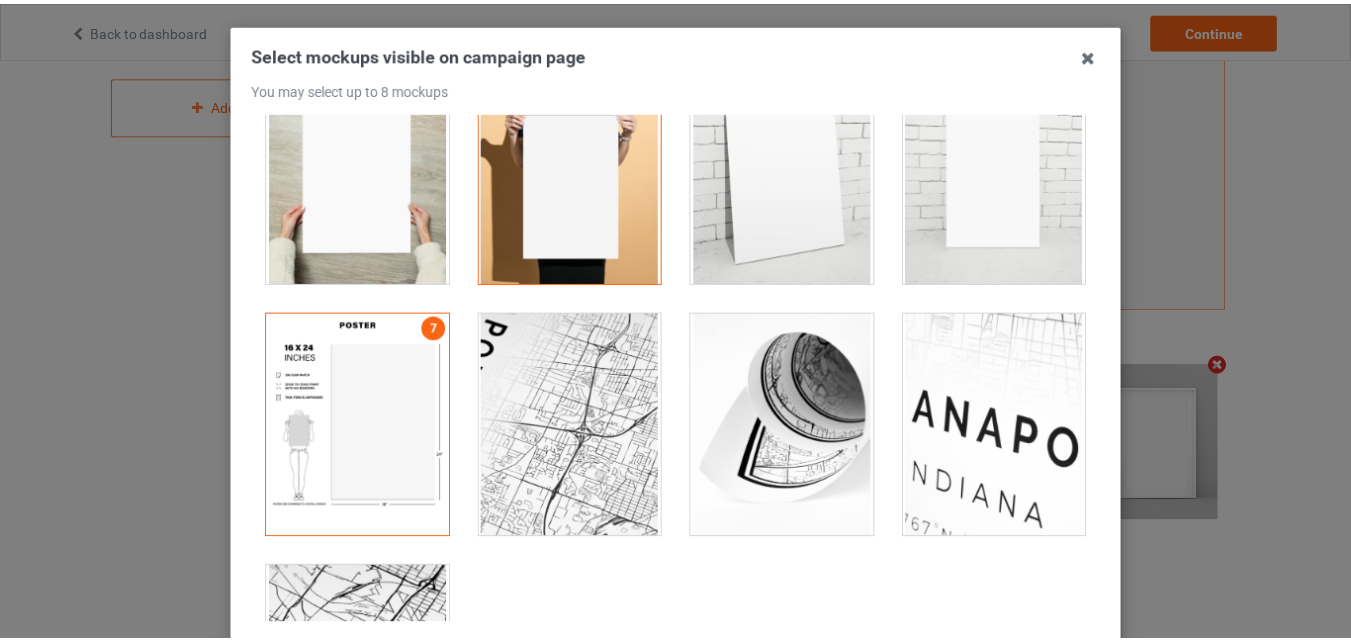 scroll, scrollTop: 275, scrollLeft: 0, axis: vertical 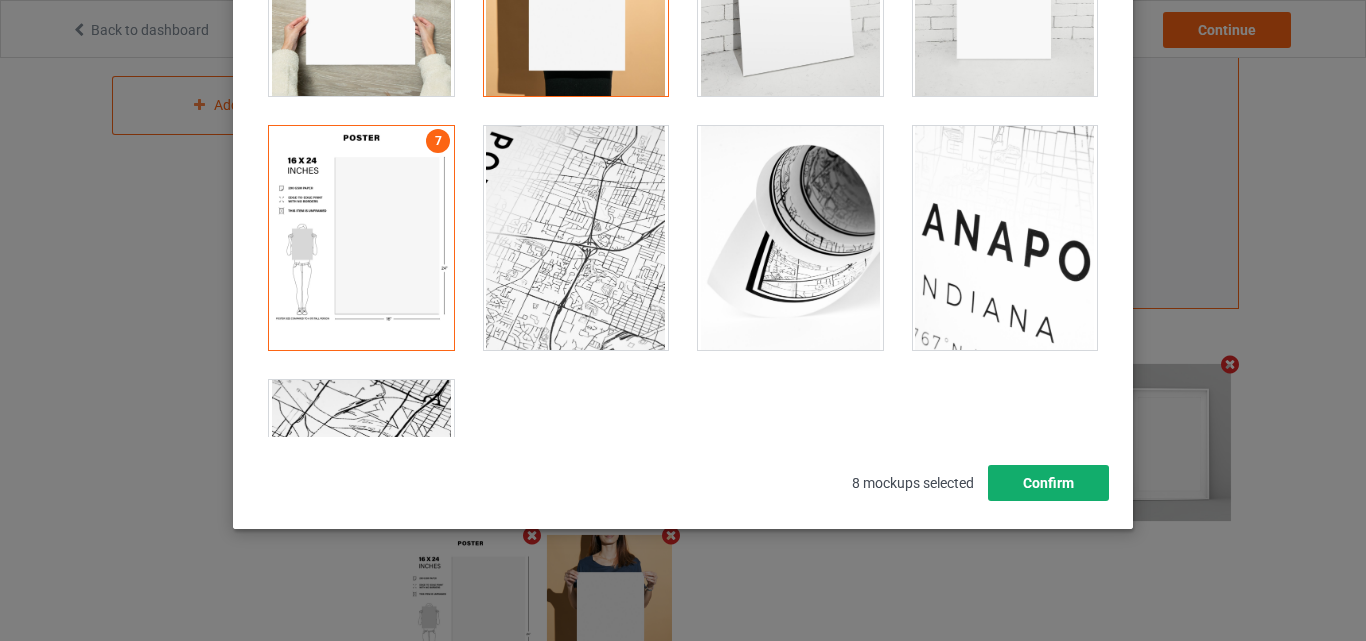 drag, startPoint x: 1037, startPoint y: 492, endPoint x: 1015, endPoint y: 492, distance: 22 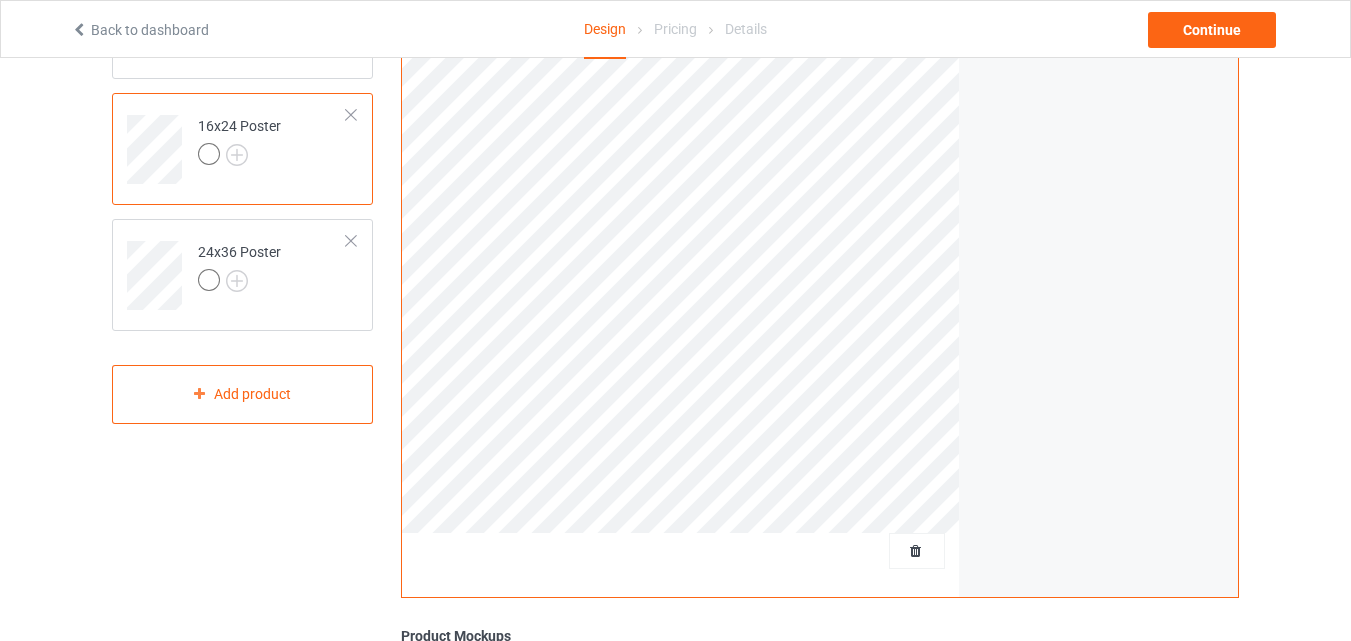 scroll, scrollTop: 0, scrollLeft: 0, axis: both 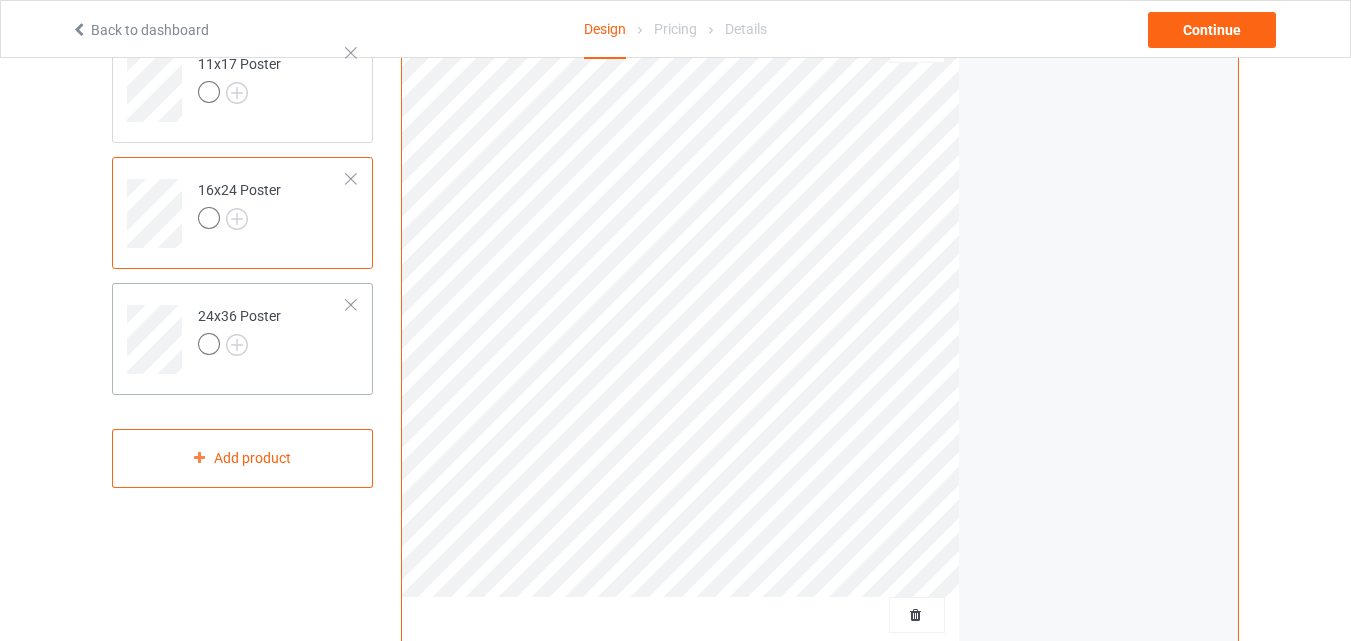 click on "24x36 Poster" at bounding box center [272, 332] 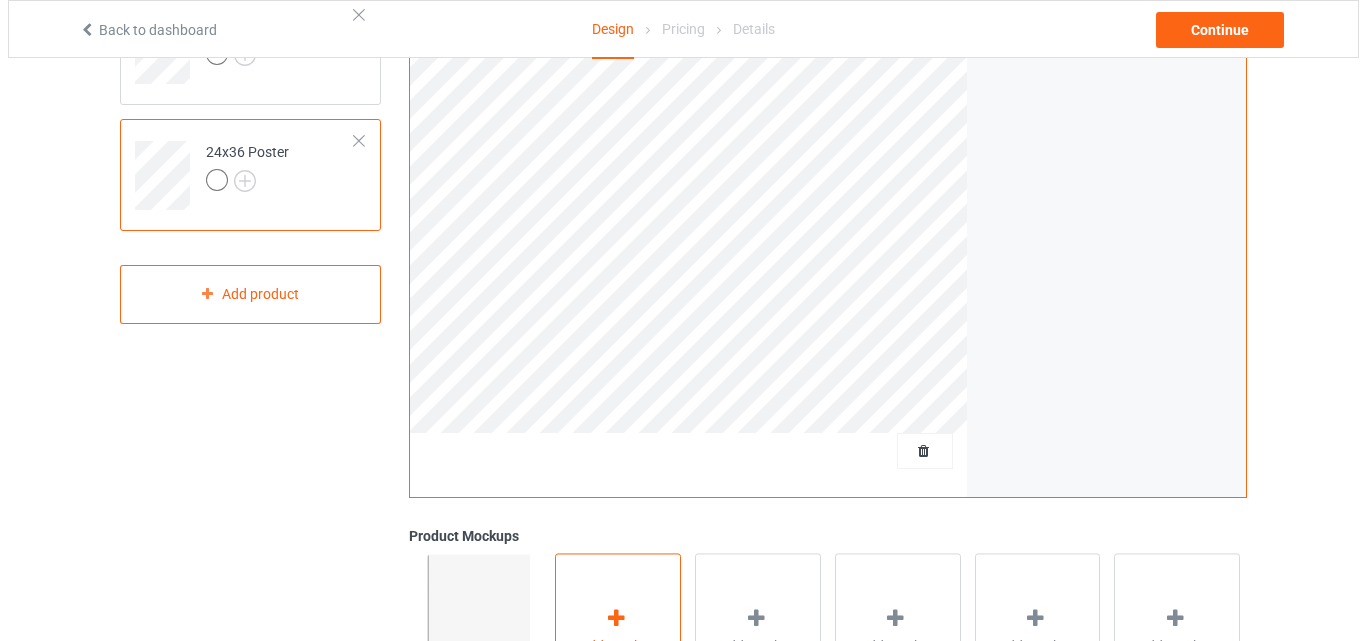 scroll, scrollTop: 655, scrollLeft: 0, axis: vertical 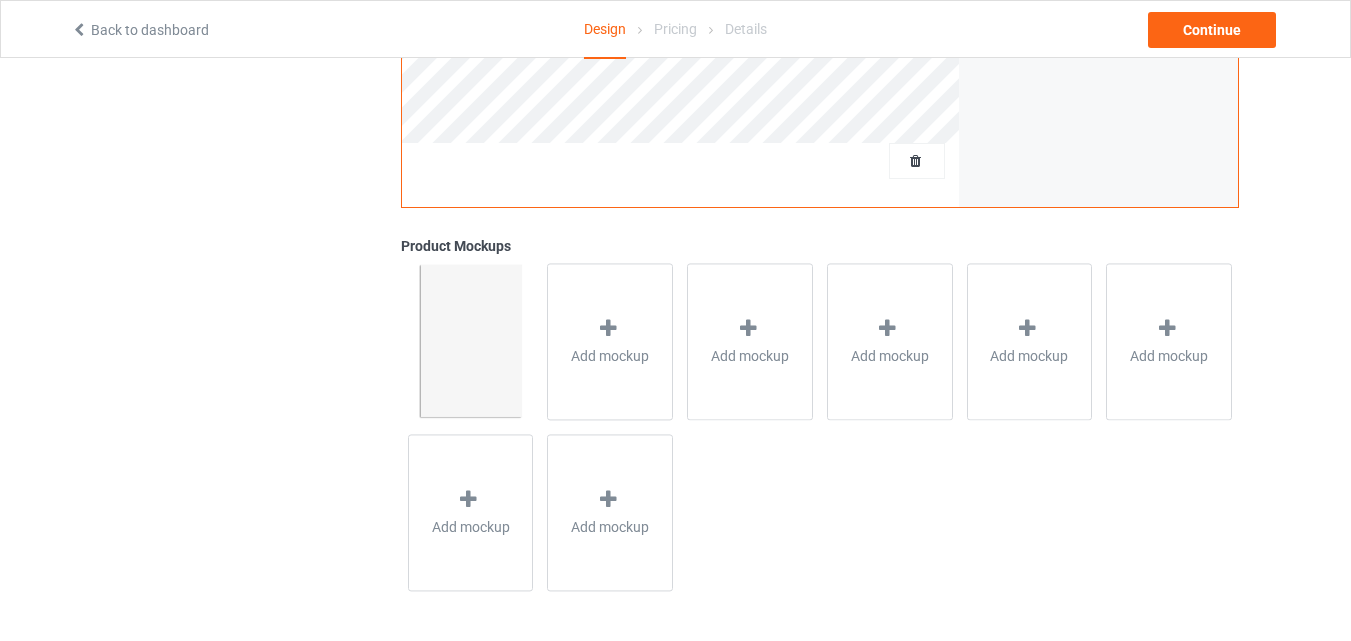 click on "Add mockup" at bounding box center (610, 341) 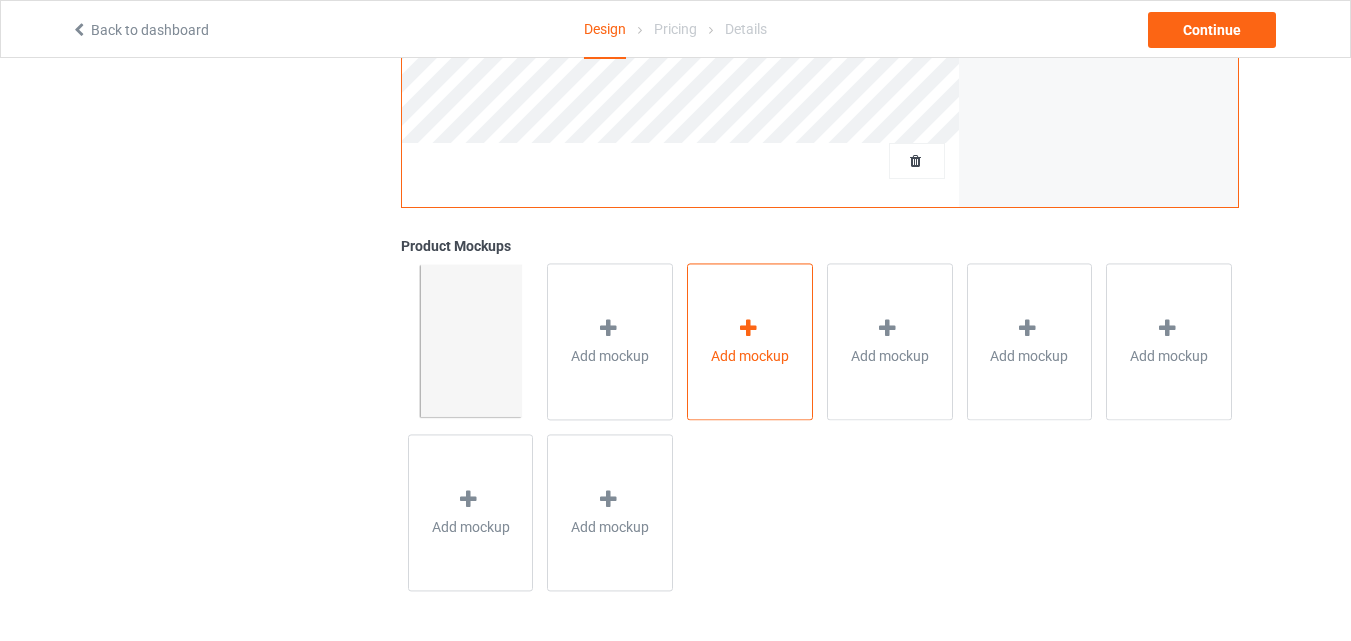 click on "Add mockup" at bounding box center (750, 356) 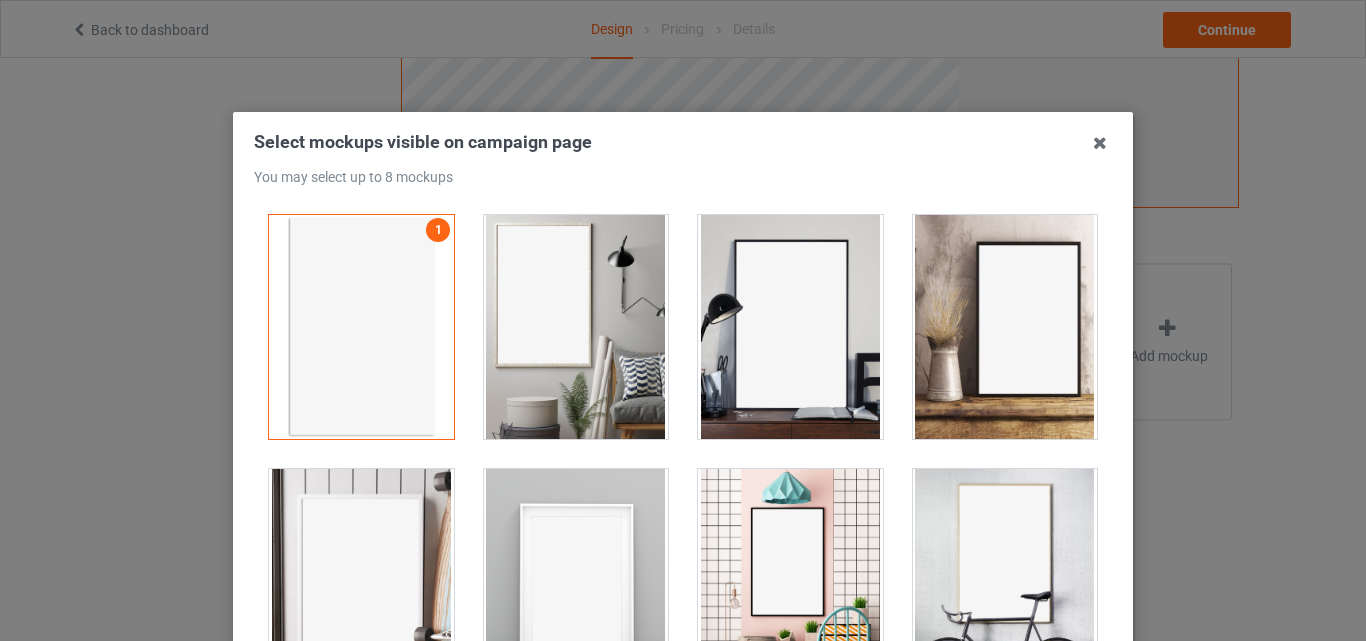 click at bounding box center [576, 327] 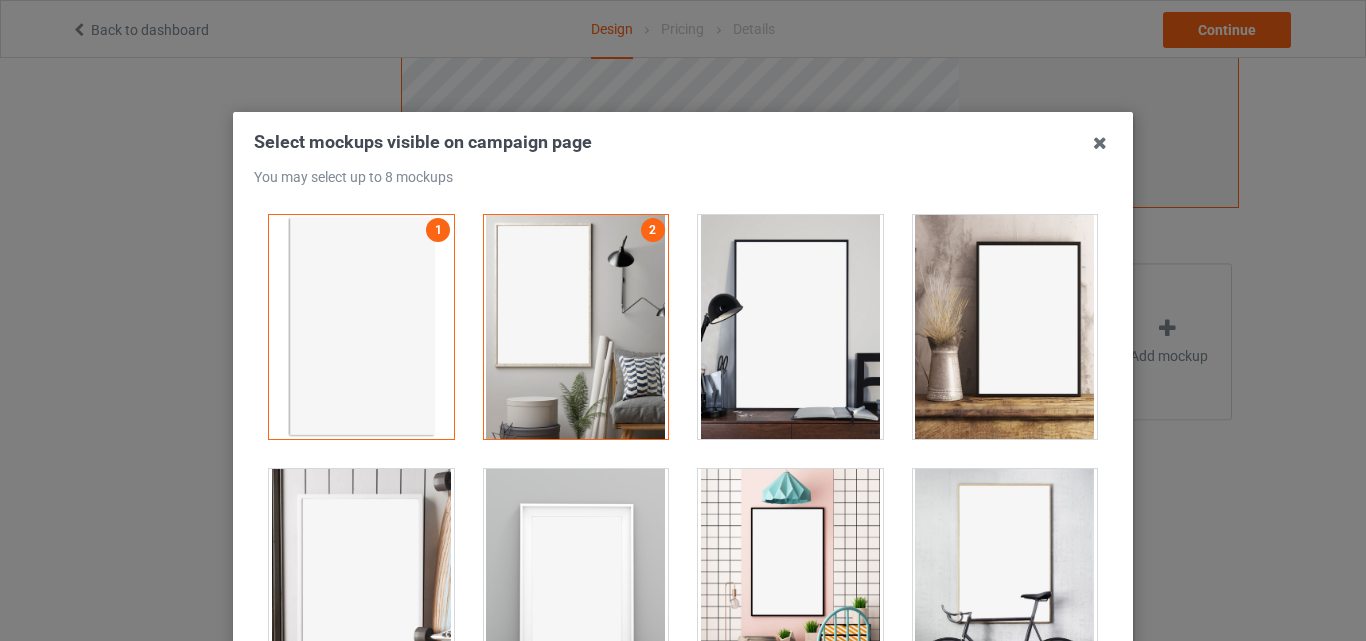 drag, startPoint x: 750, startPoint y: 333, endPoint x: 913, endPoint y: 339, distance: 163.1104 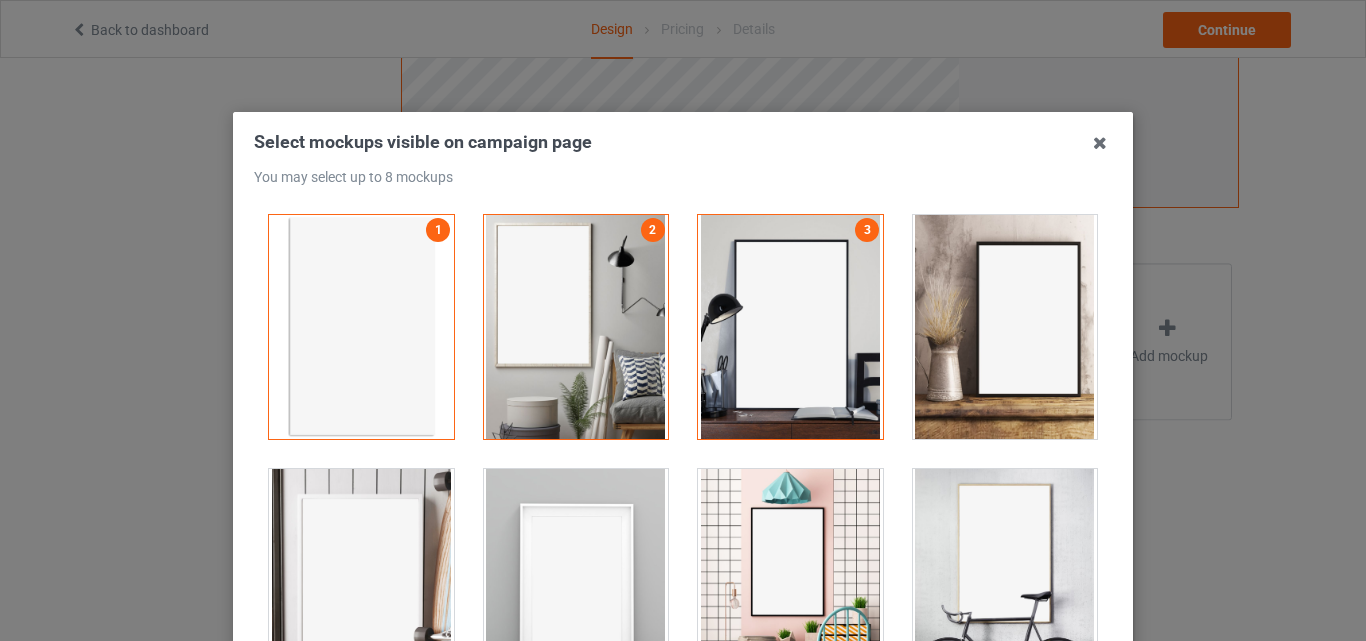 click at bounding box center (1005, 327) 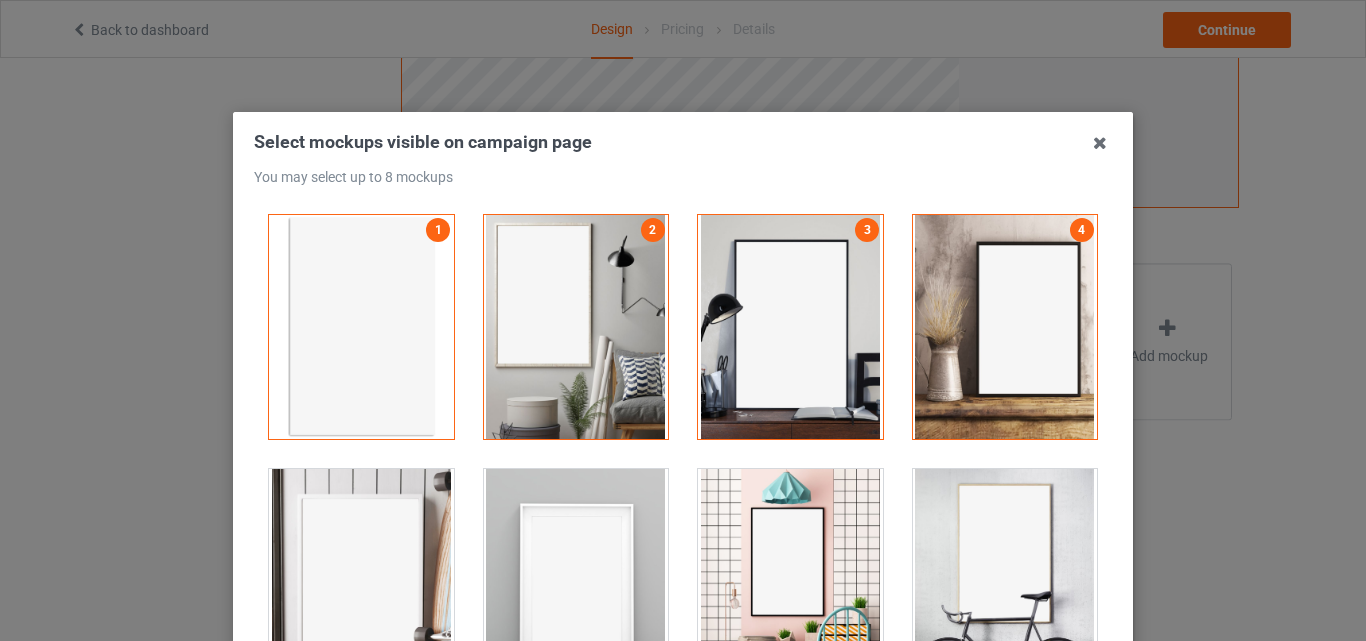click at bounding box center [361, 581] 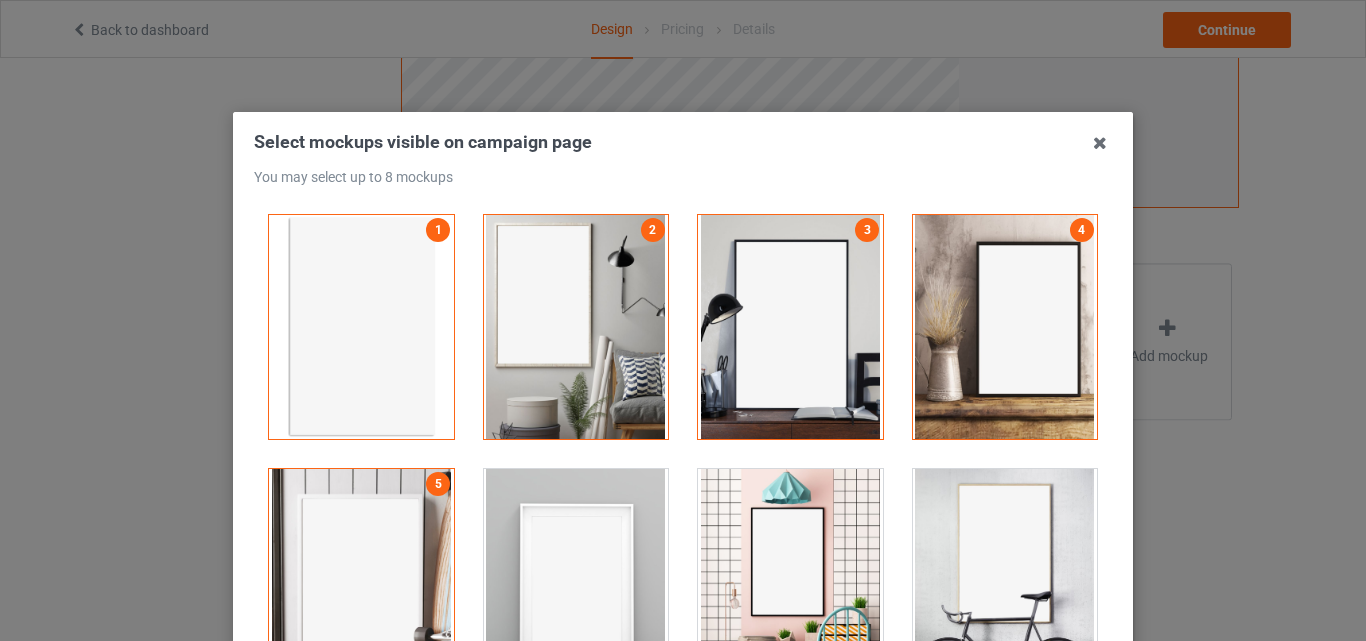click at bounding box center [576, 581] 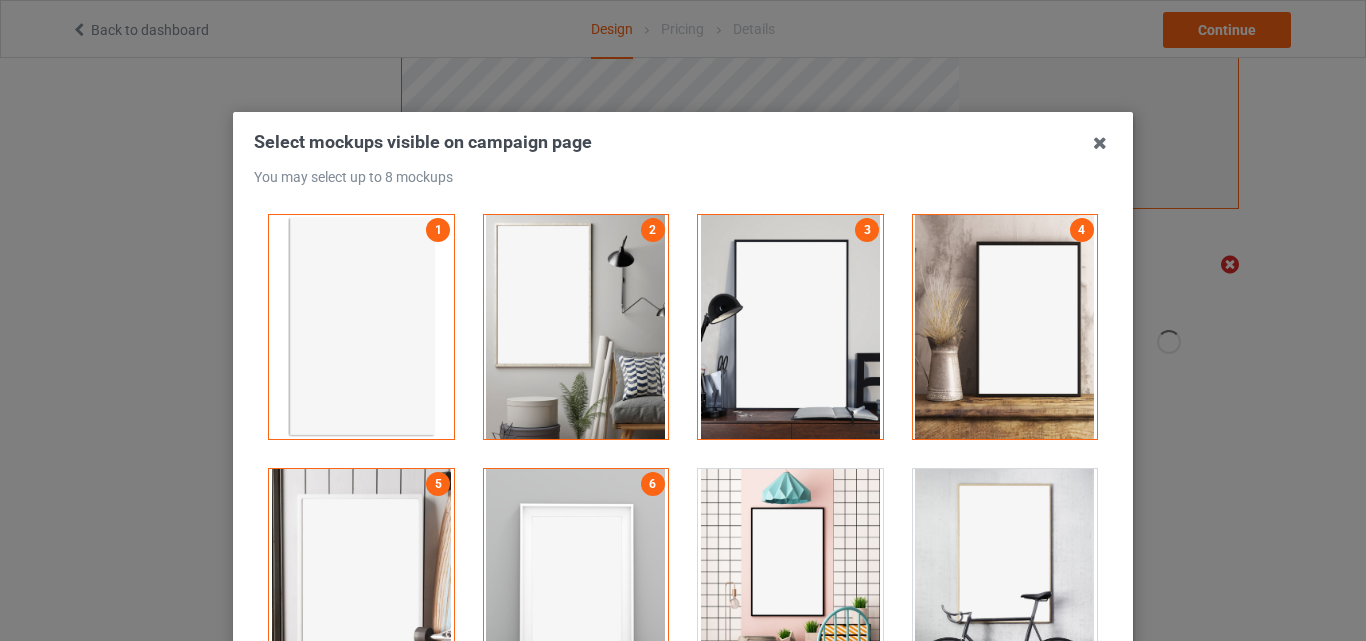 scroll, scrollTop: 654, scrollLeft: 0, axis: vertical 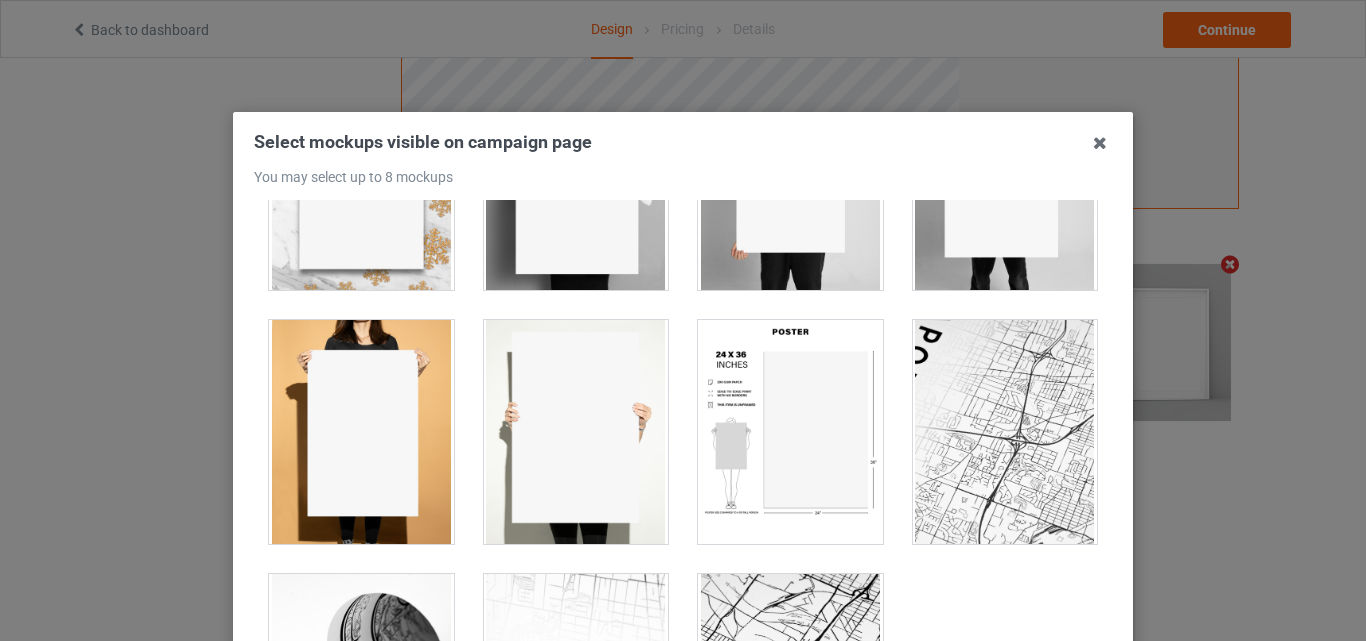 click at bounding box center [790, 432] 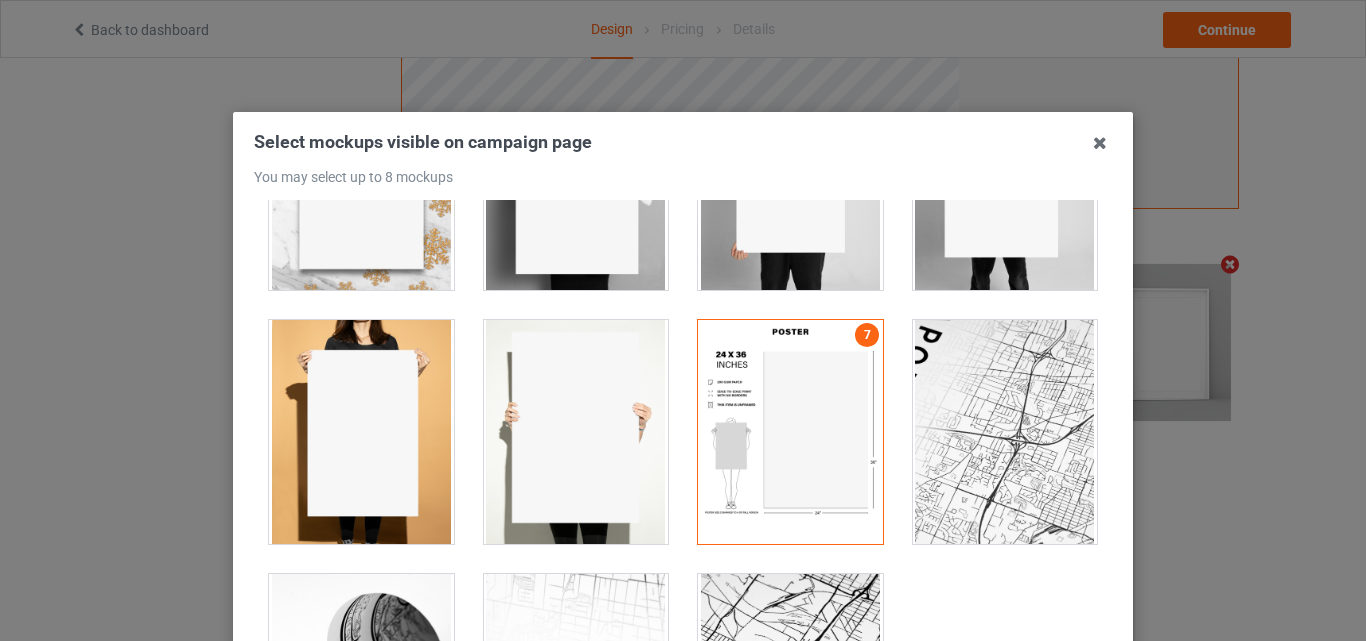 click at bounding box center [361, 432] 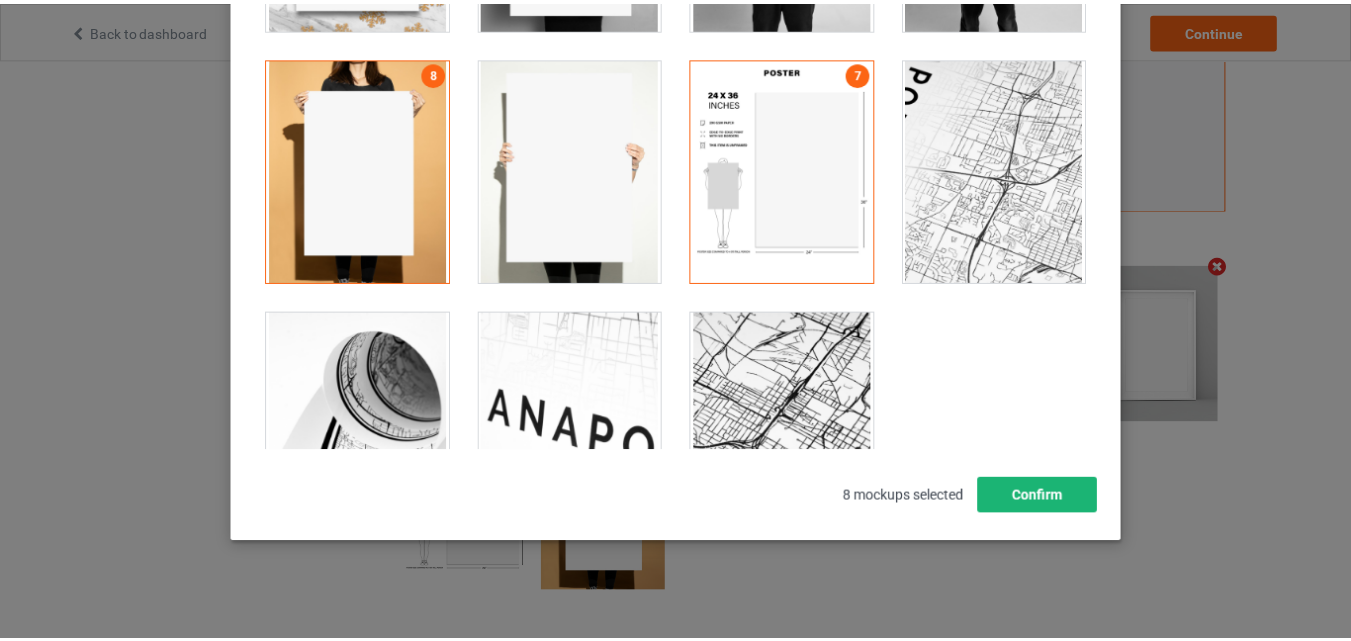 scroll, scrollTop: 275, scrollLeft: 0, axis: vertical 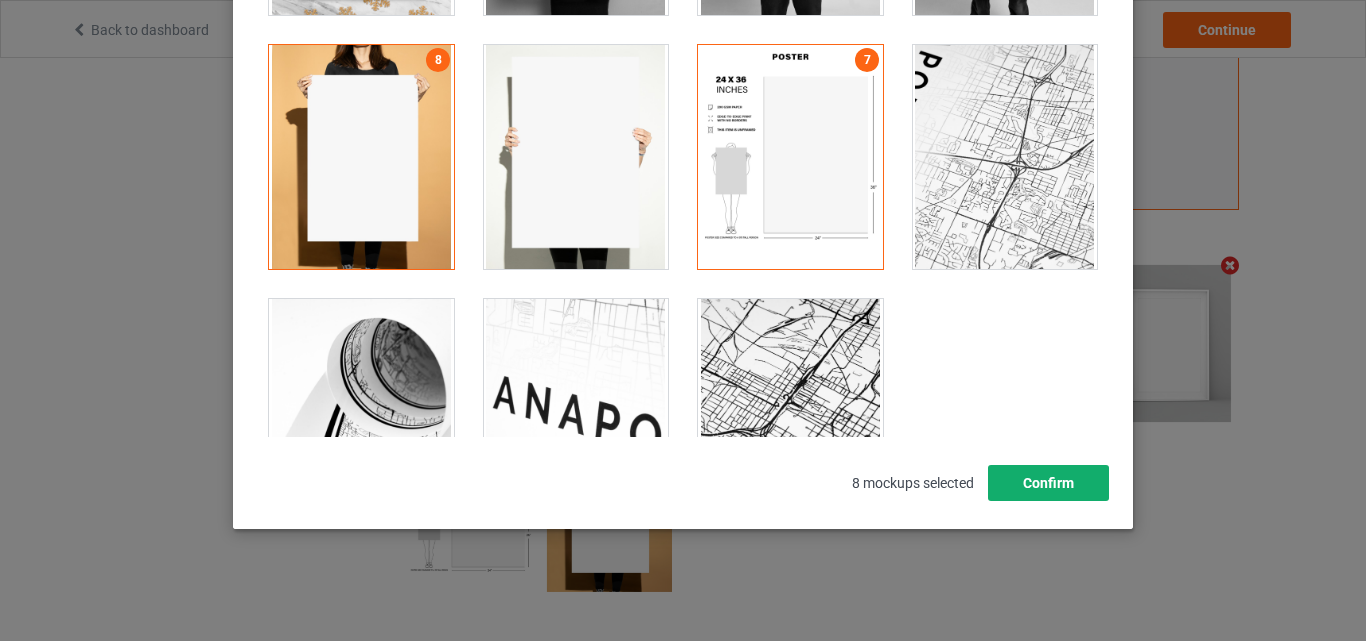 click on "Confirm" at bounding box center [1048, 483] 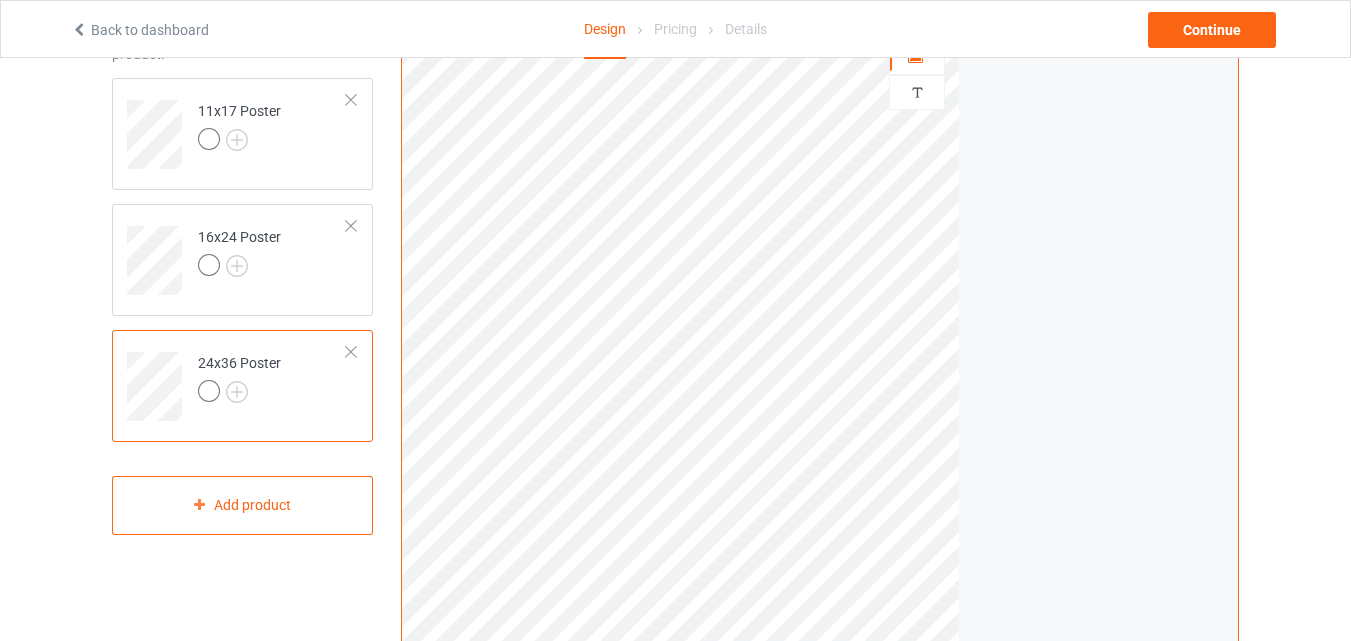 scroll, scrollTop: 0, scrollLeft: 0, axis: both 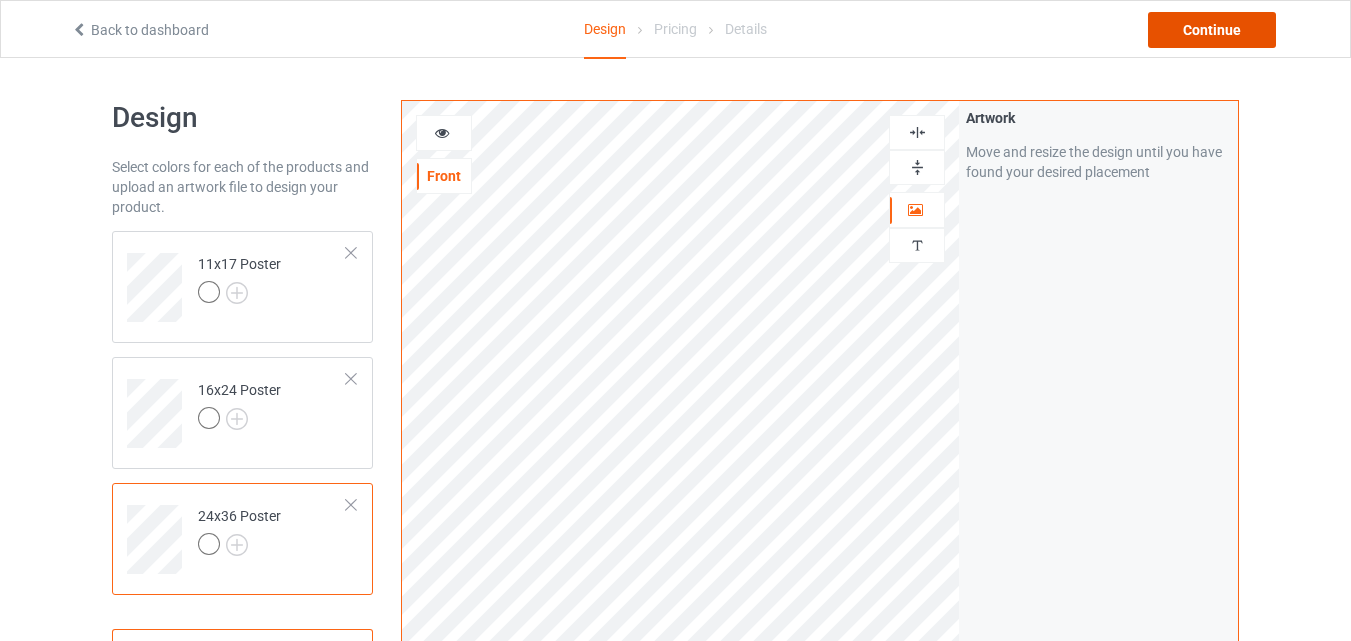 click on "Continue" at bounding box center (1212, 30) 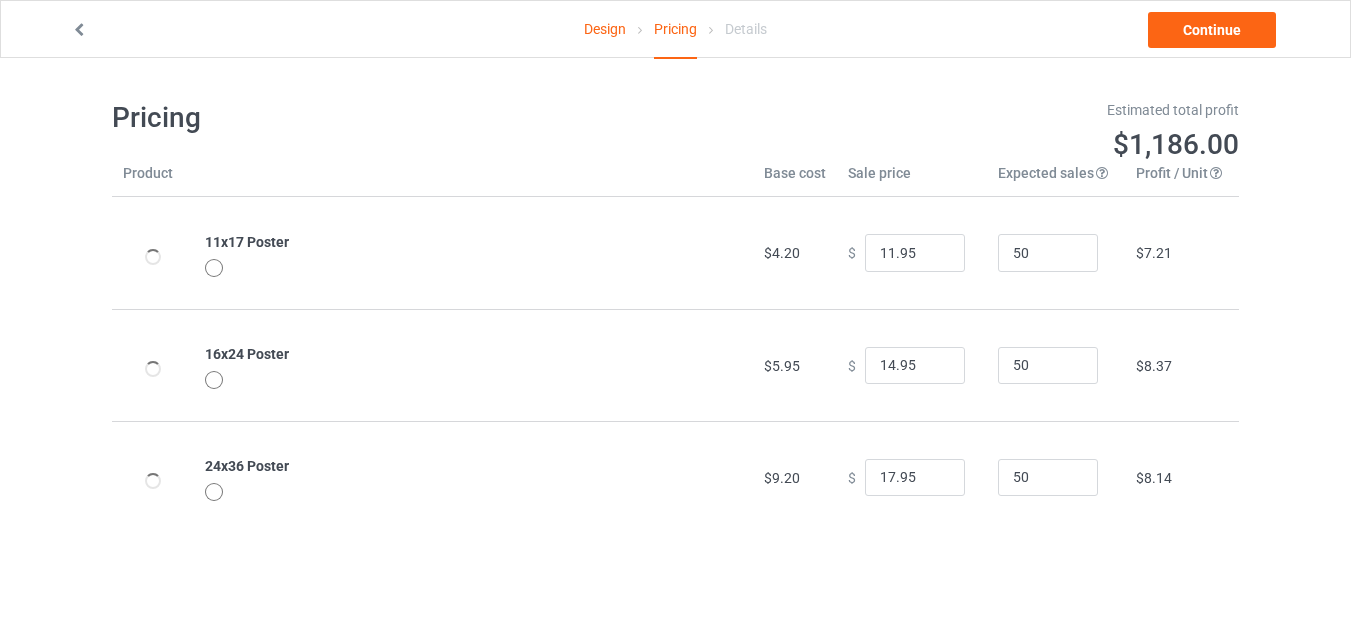 click on "Pricing" at bounding box center [387, 118] 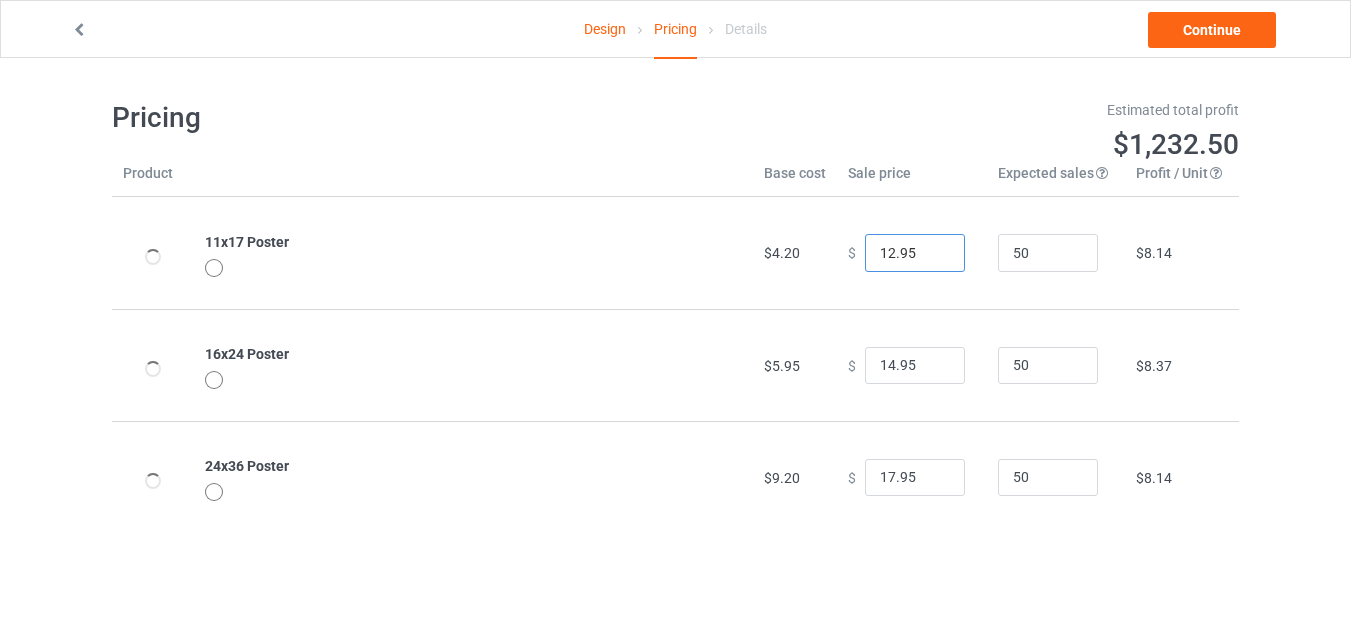 click on "12.95" at bounding box center (915, 253) 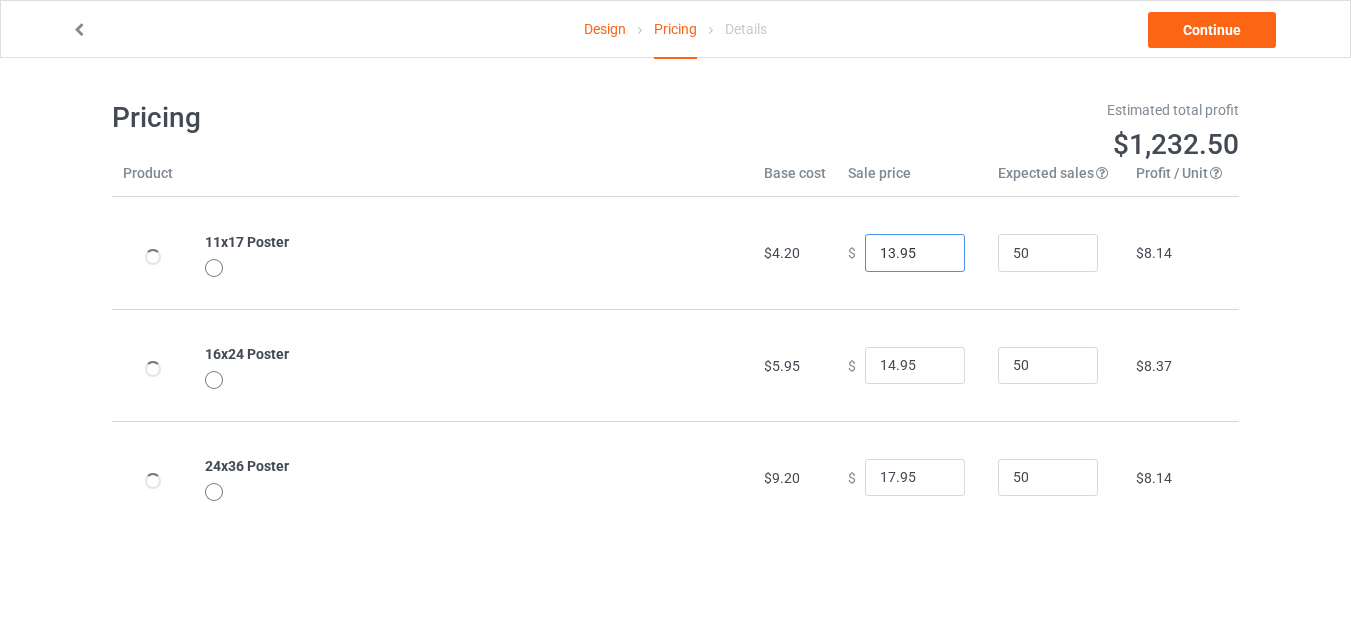 type on "13.95" 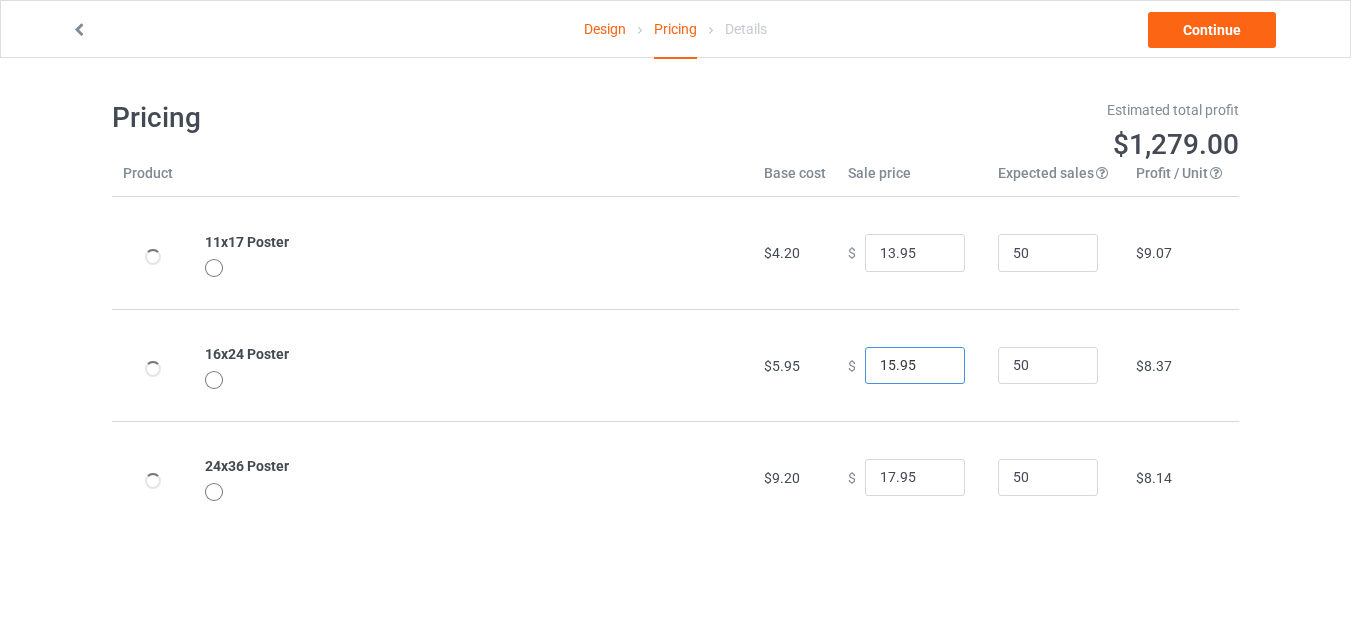 type on "15.95" 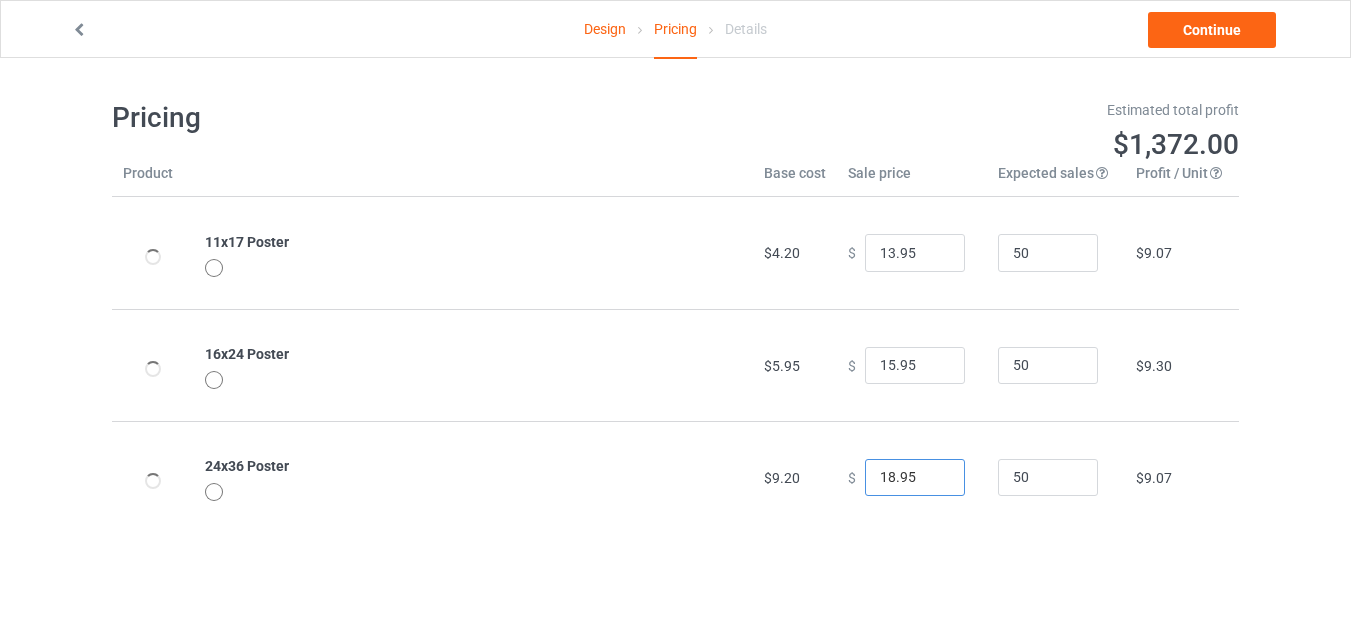 type on "18.95" 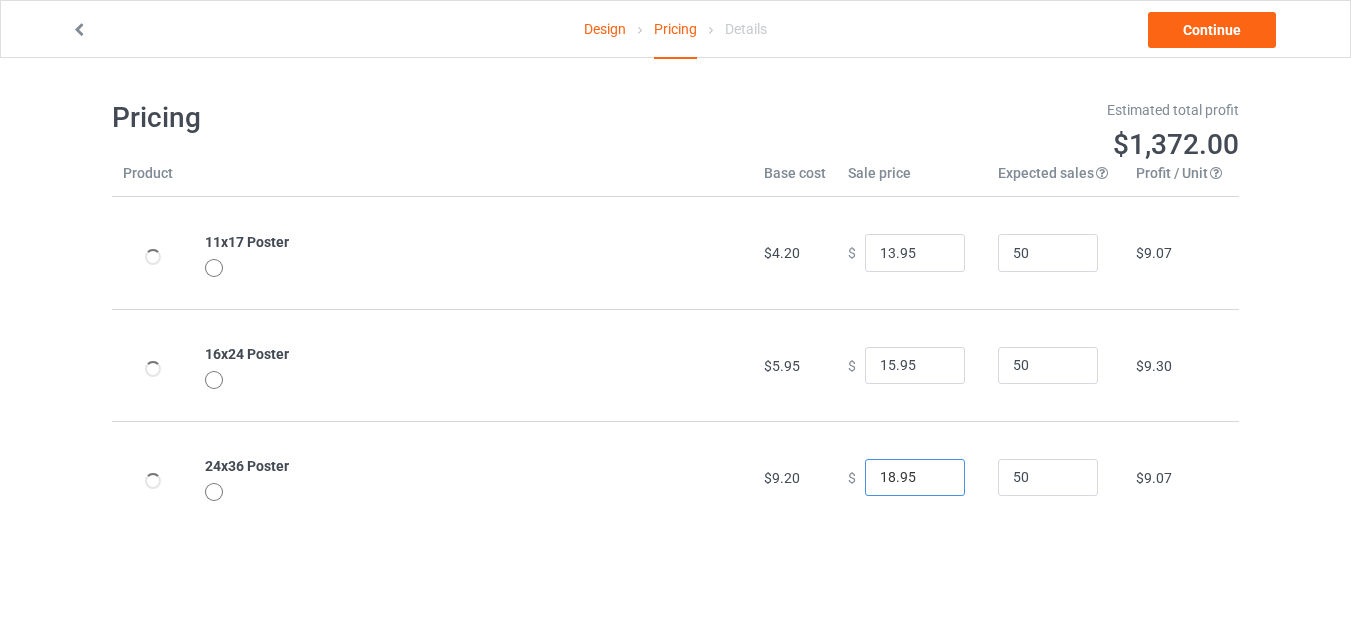 click on "18.95" at bounding box center (915, 478) 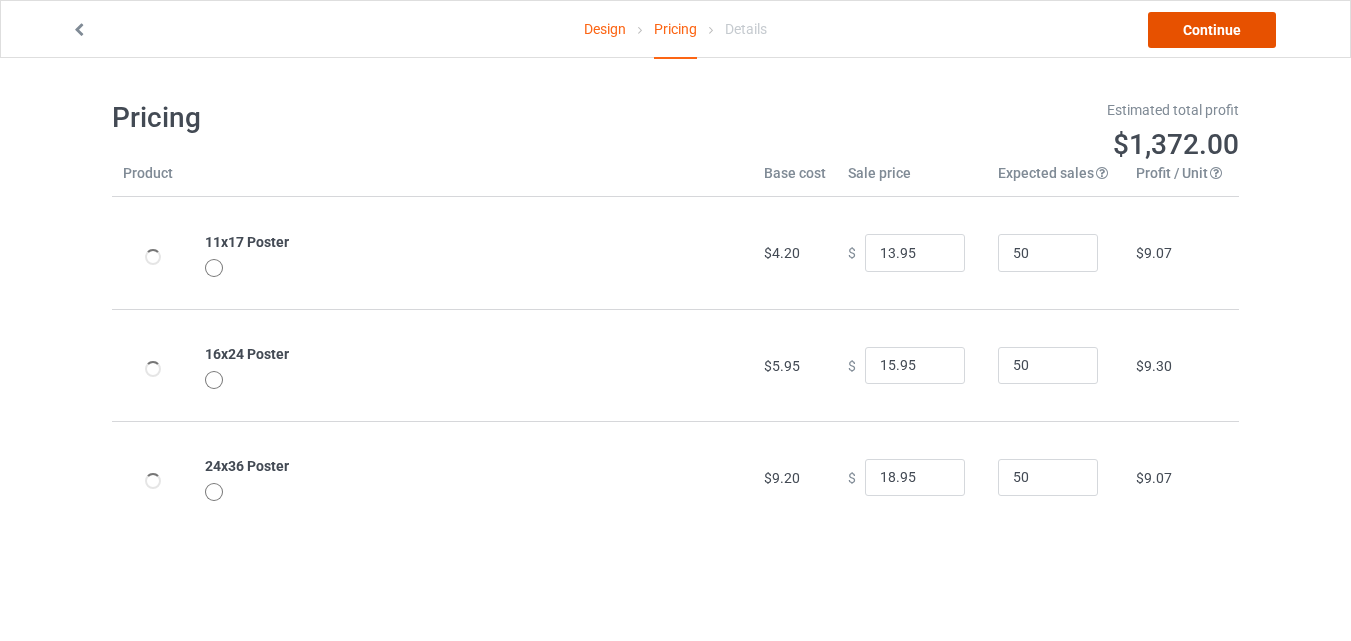 click on "Continue" at bounding box center [1212, 30] 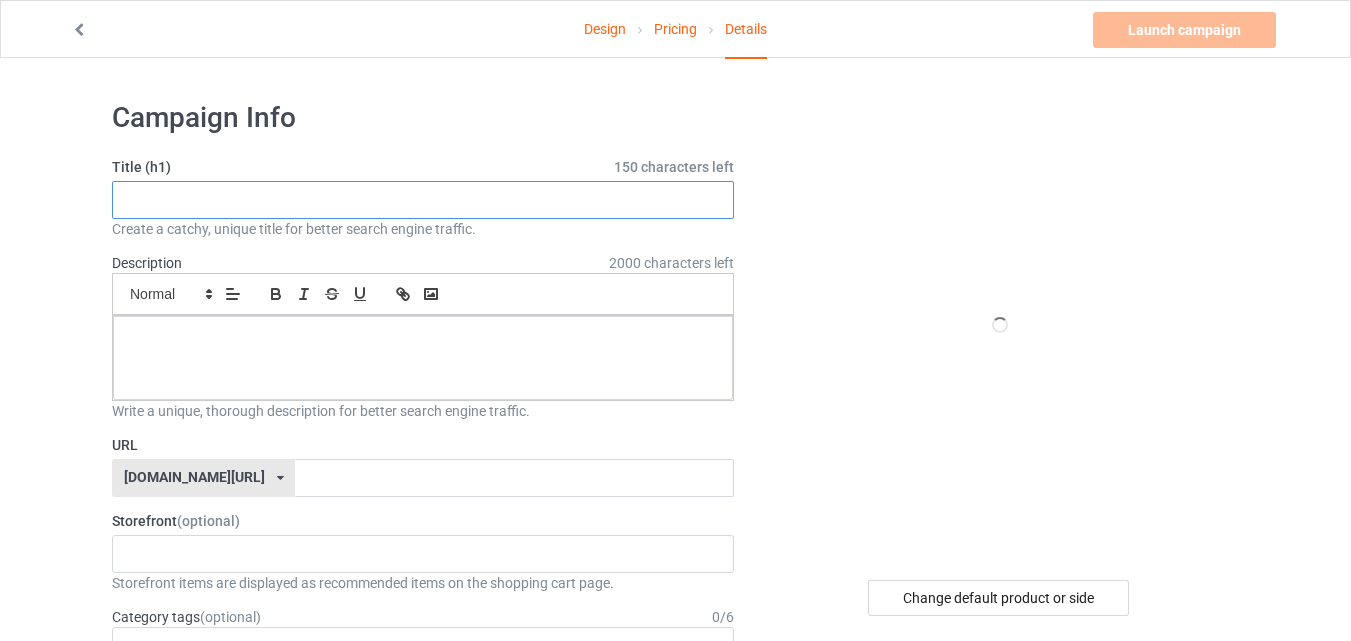 click at bounding box center (423, 200) 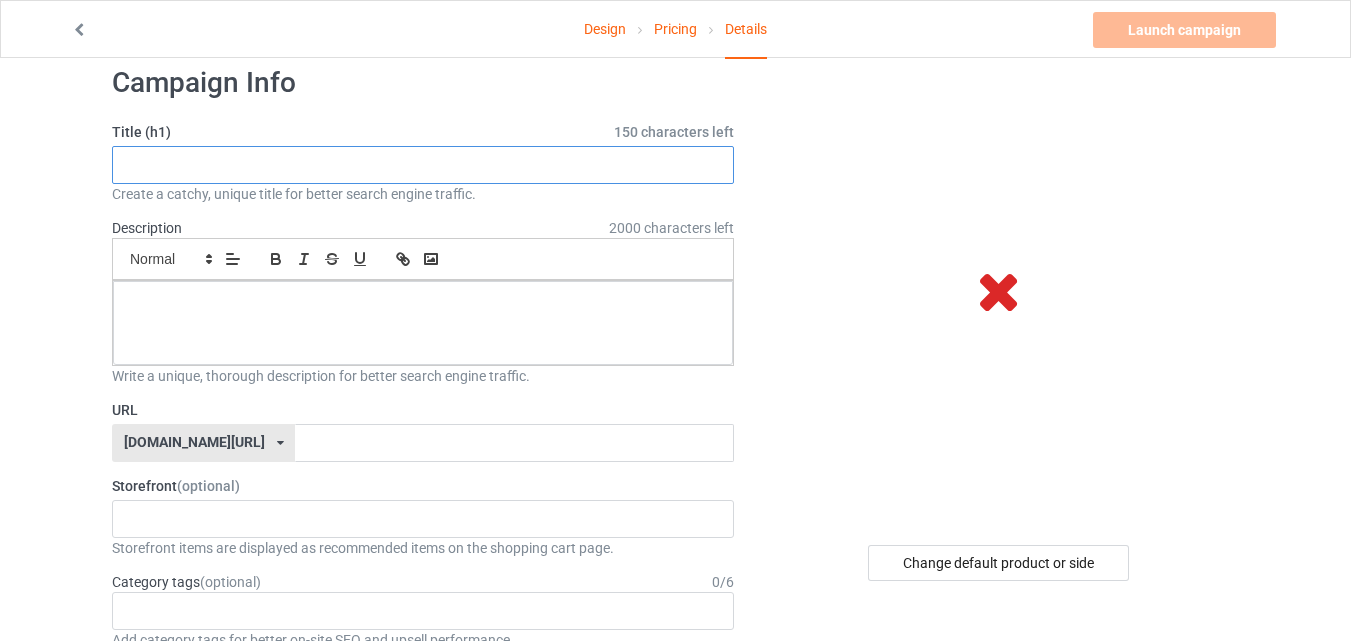 scroll, scrollTop: 0, scrollLeft: 0, axis: both 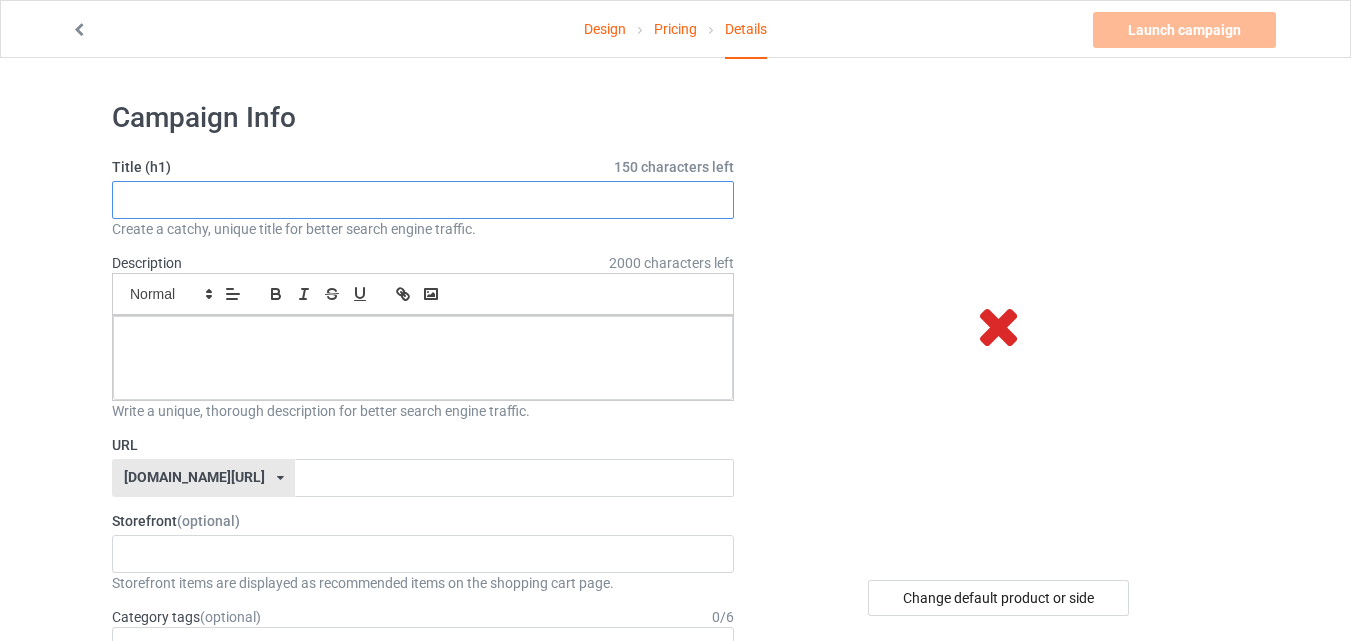 click at bounding box center (423, 200) 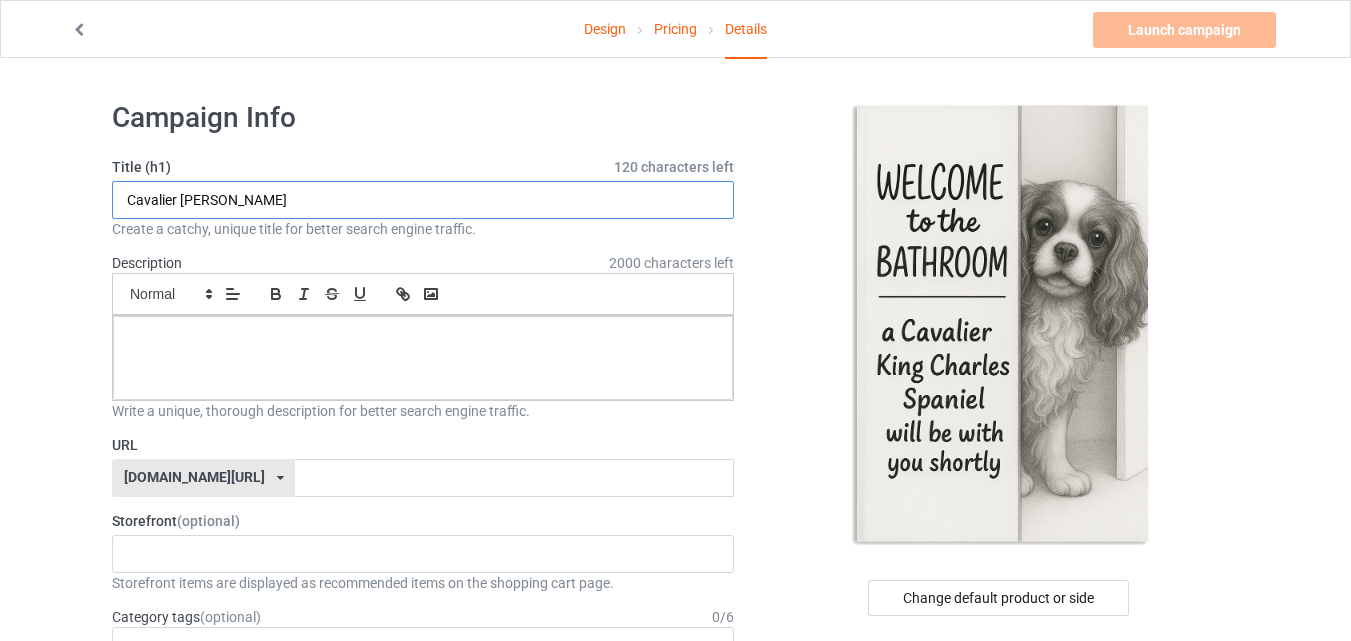 click on "Cavalier King Charles Spaniel" at bounding box center [423, 200] 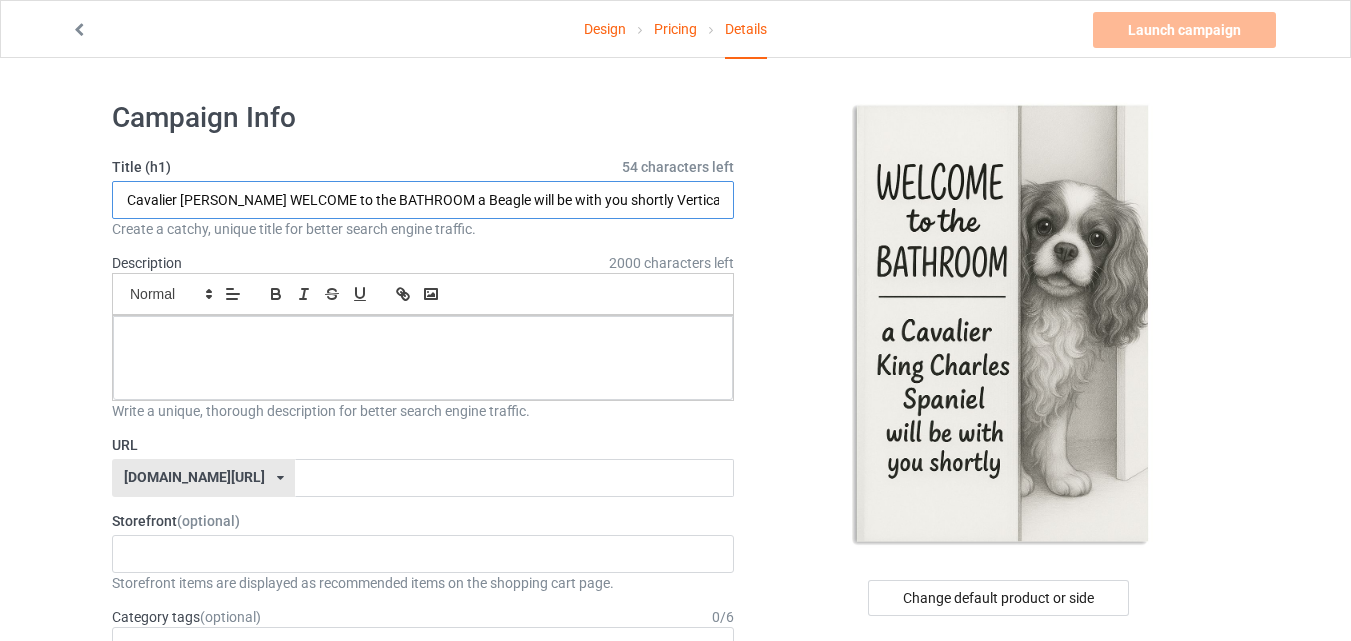 scroll, scrollTop: 0, scrollLeft: 29, axis: horizontal 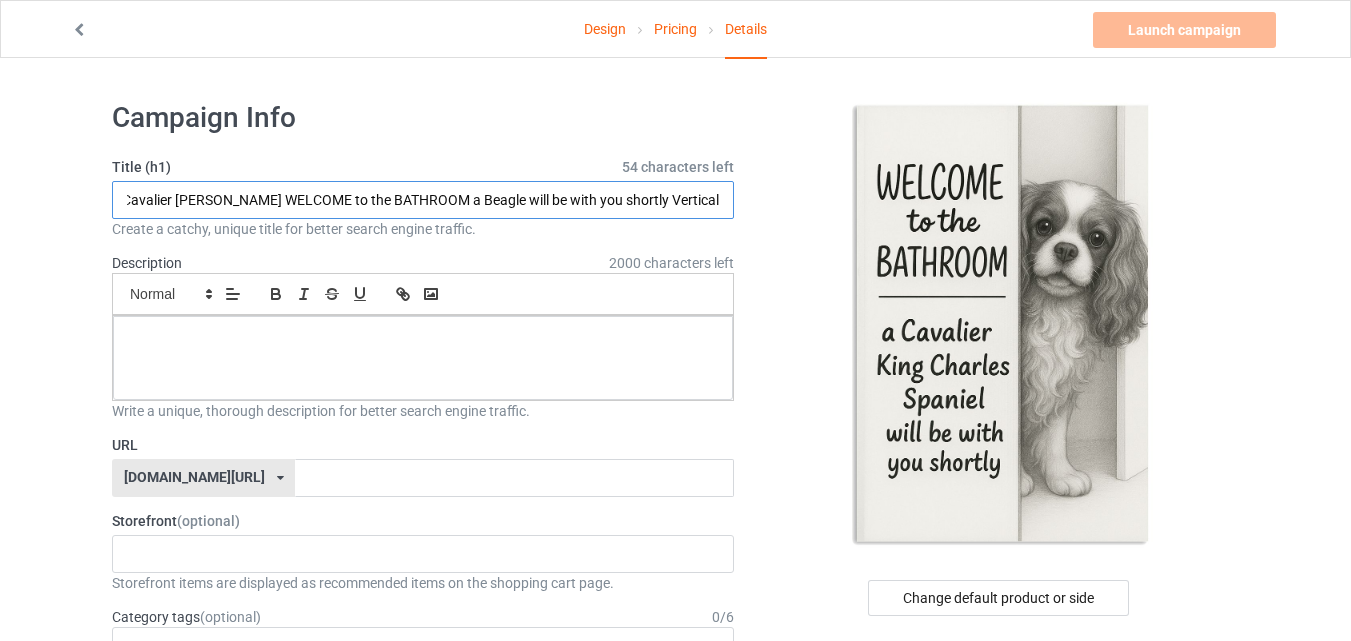 drag, startPoint x: 674, startPoint y: 197, endPoint x: 765, endPoint y: 197, distance: 91 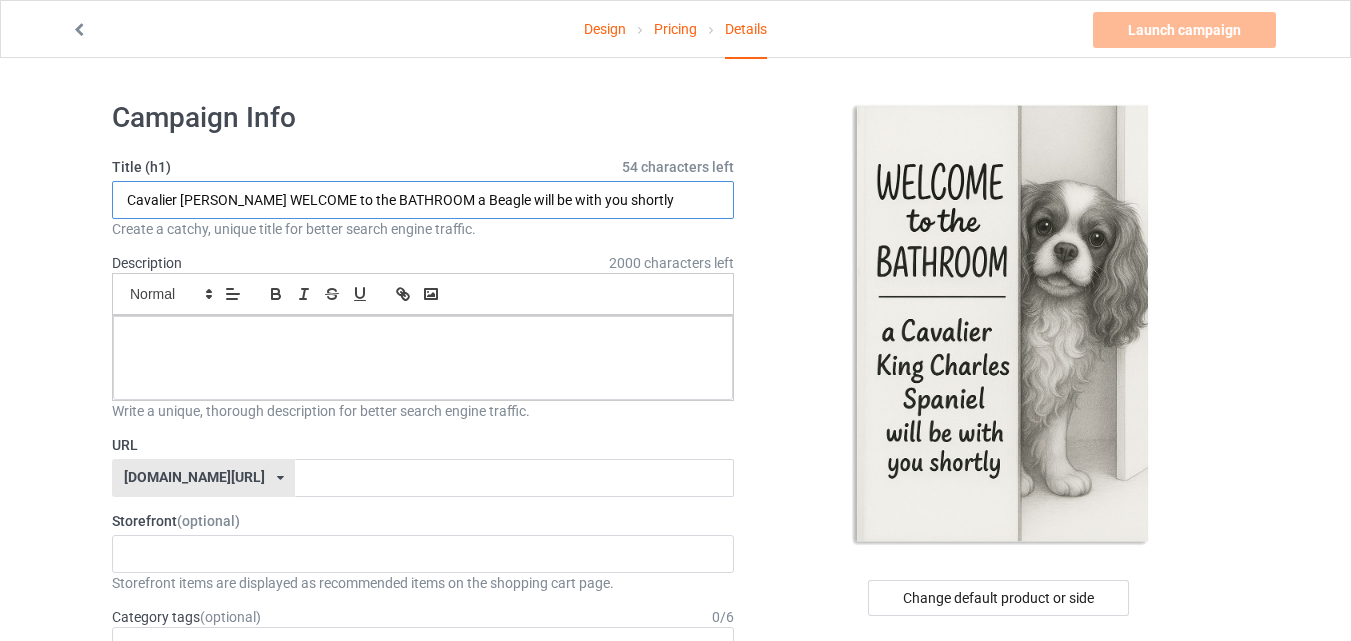 scroll, scrollTop: 0, scrollLeft: 0, axis: both 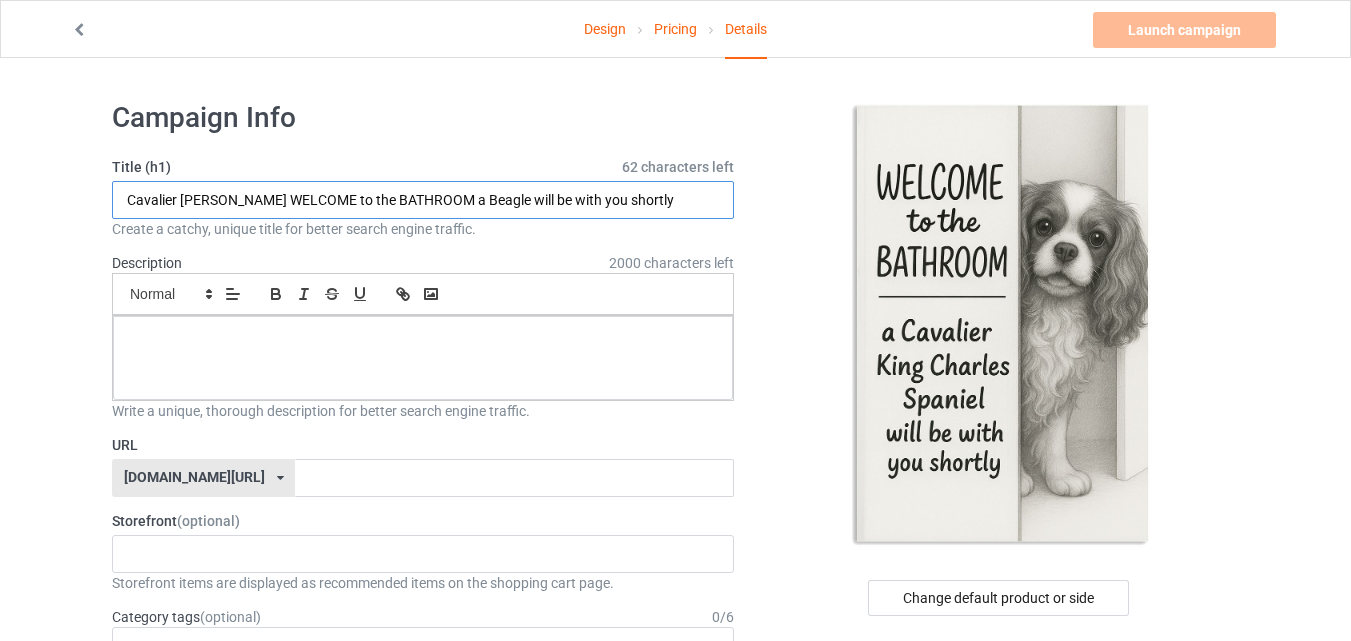 click on "Cavalier King Charles Spaniel WELCOME to the BATHROOM a Beagle will be with you shortly" at bounding box center [423, 200] 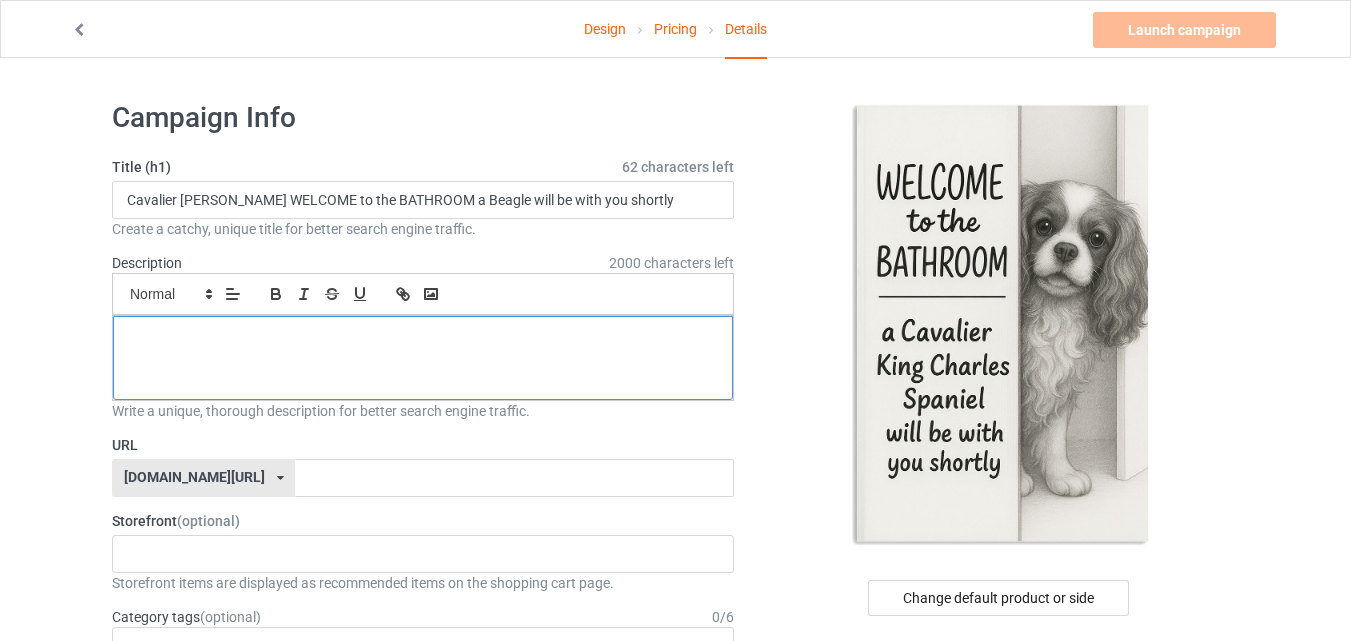 click at bounding box center [423, 338] 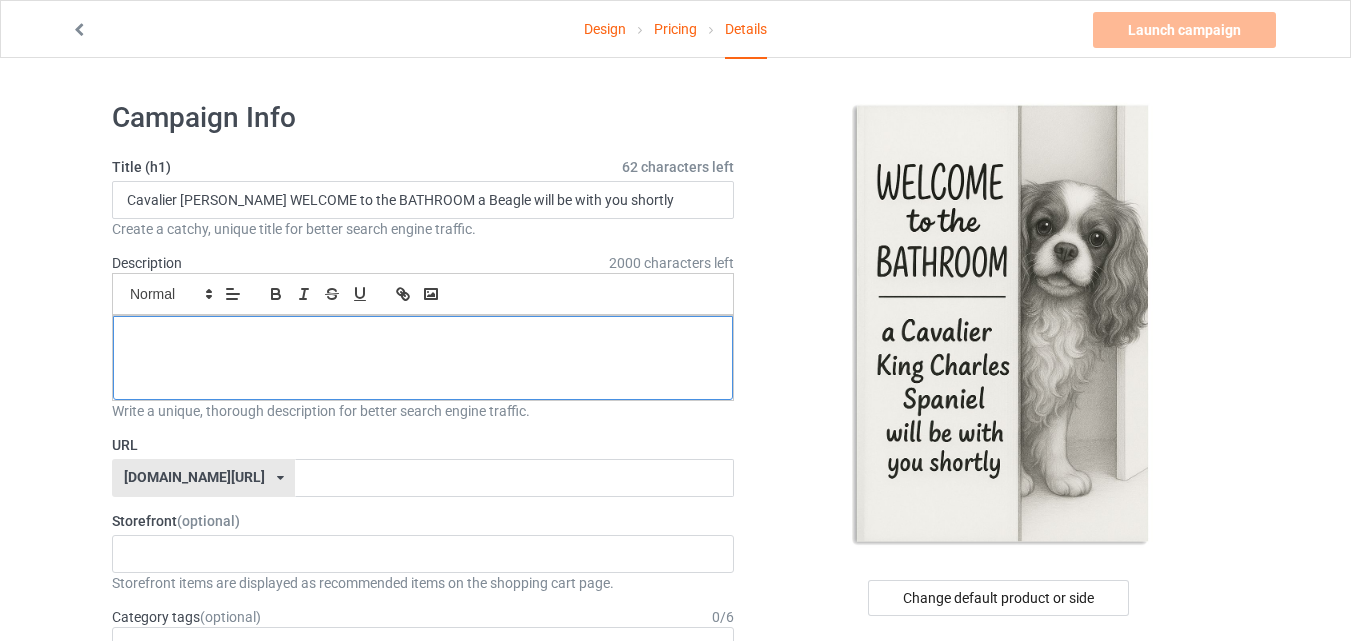 click at bounding box center (423, 358) 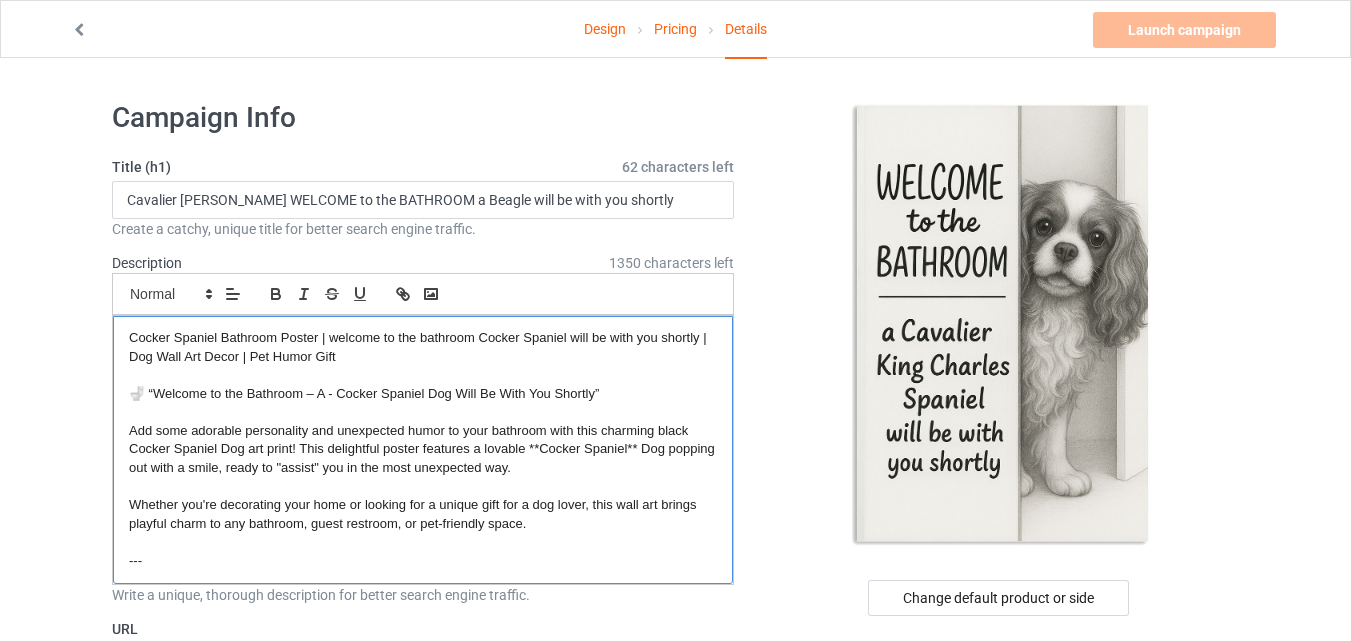scroll, scrollTop: 0, scrollLeft: 0, axis: both 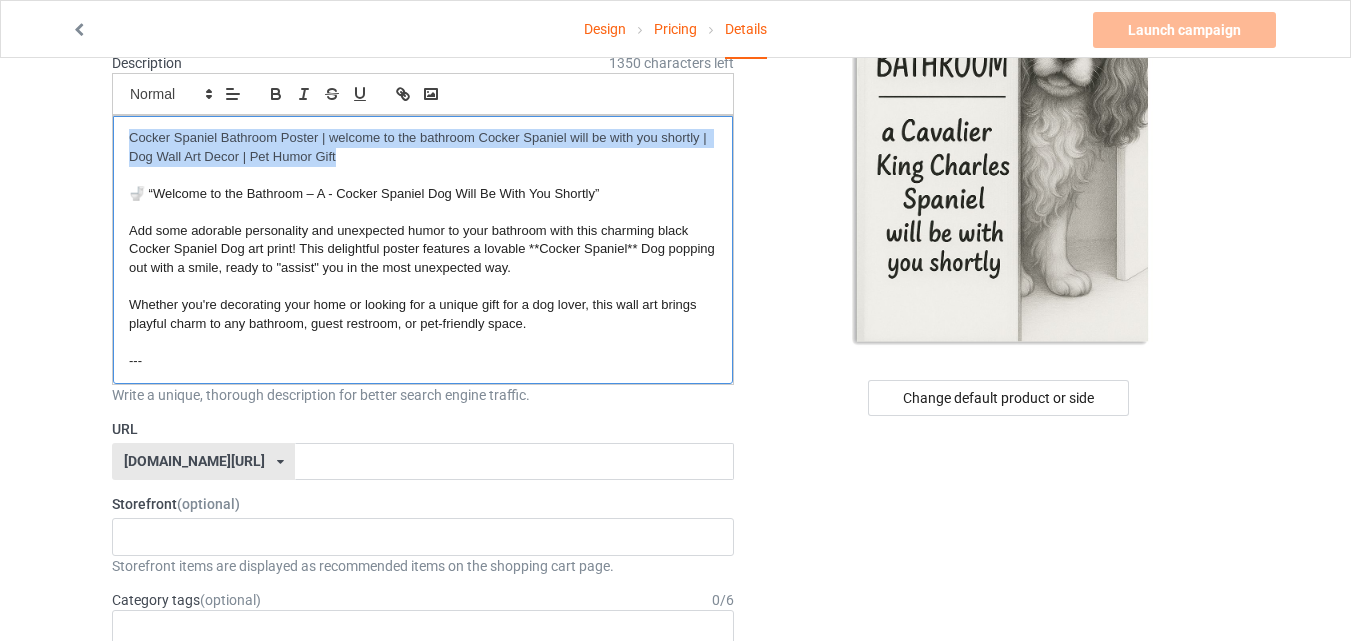 drag, startPoint x: 343, startPoint y: 161, endPoint x: 71, endPoint y: 118, distance: 275.37793 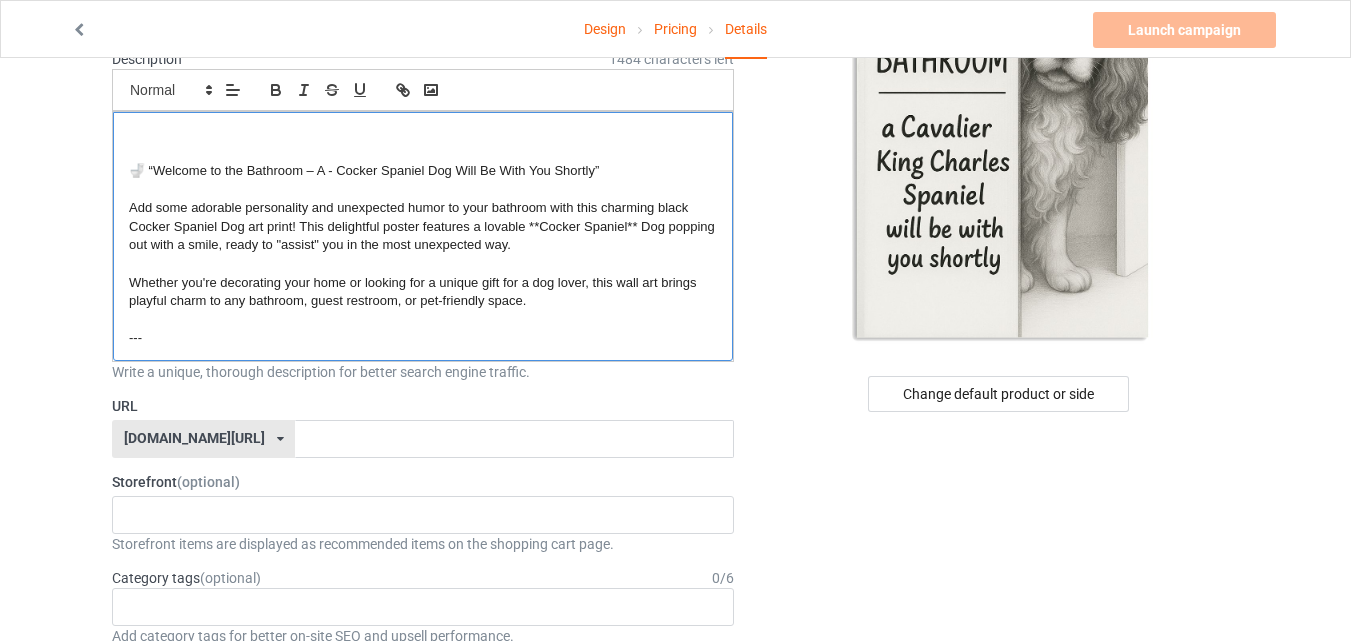 scroll, scrollTop: 0, scrollLeft: 0, axis: both 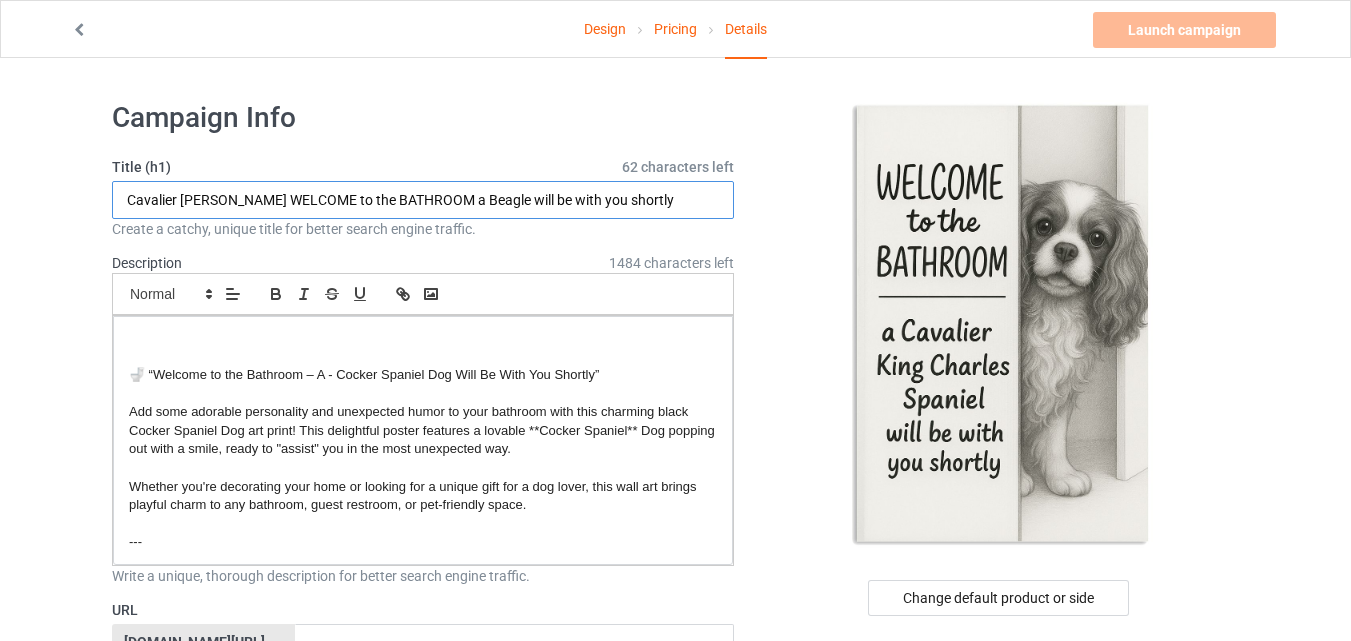 drag, startPoint x: 137, startPoint y: 197, endPoint x: 307, endPoint y: 196, distance: 170.00294 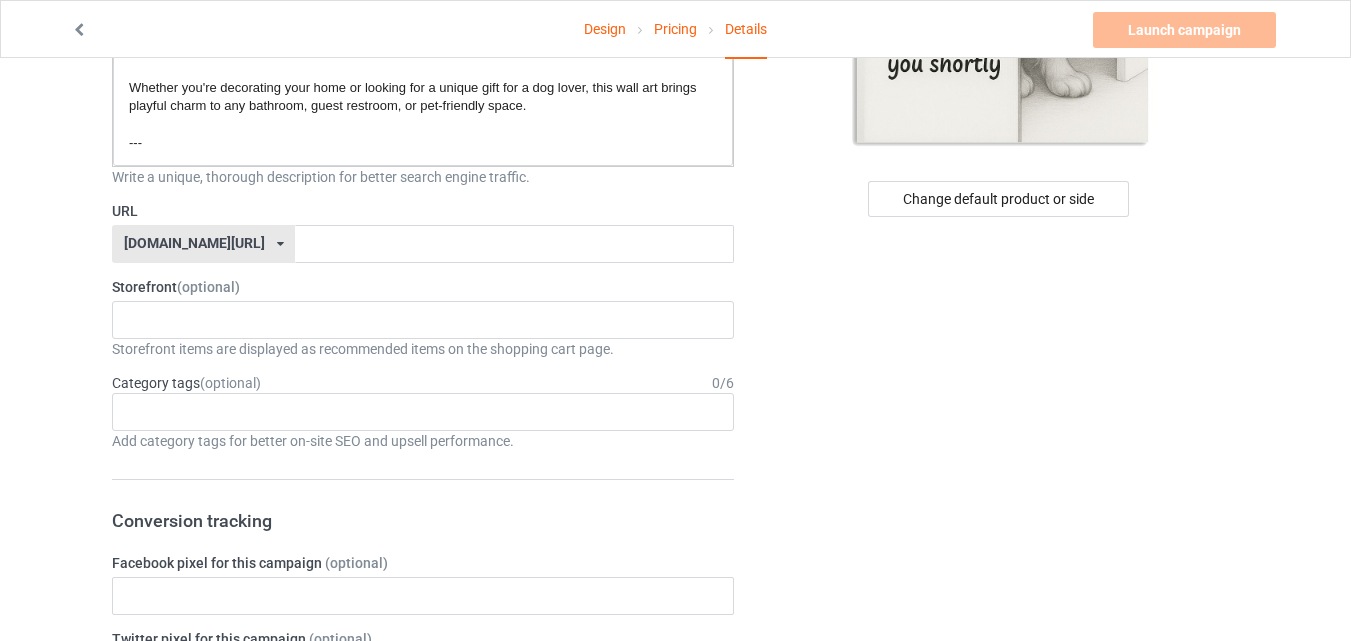 scroll, scrollTop: 400, scrollLeft: 0, axis: vertical 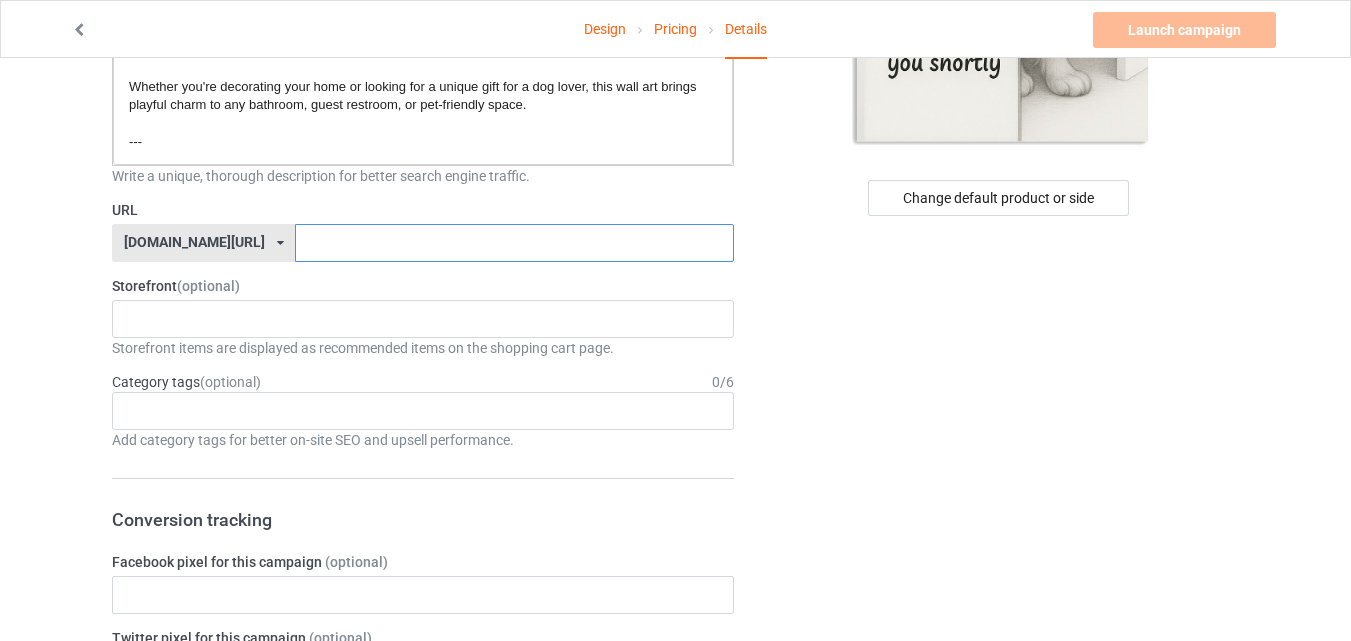 click at bounding box center (514, 243) 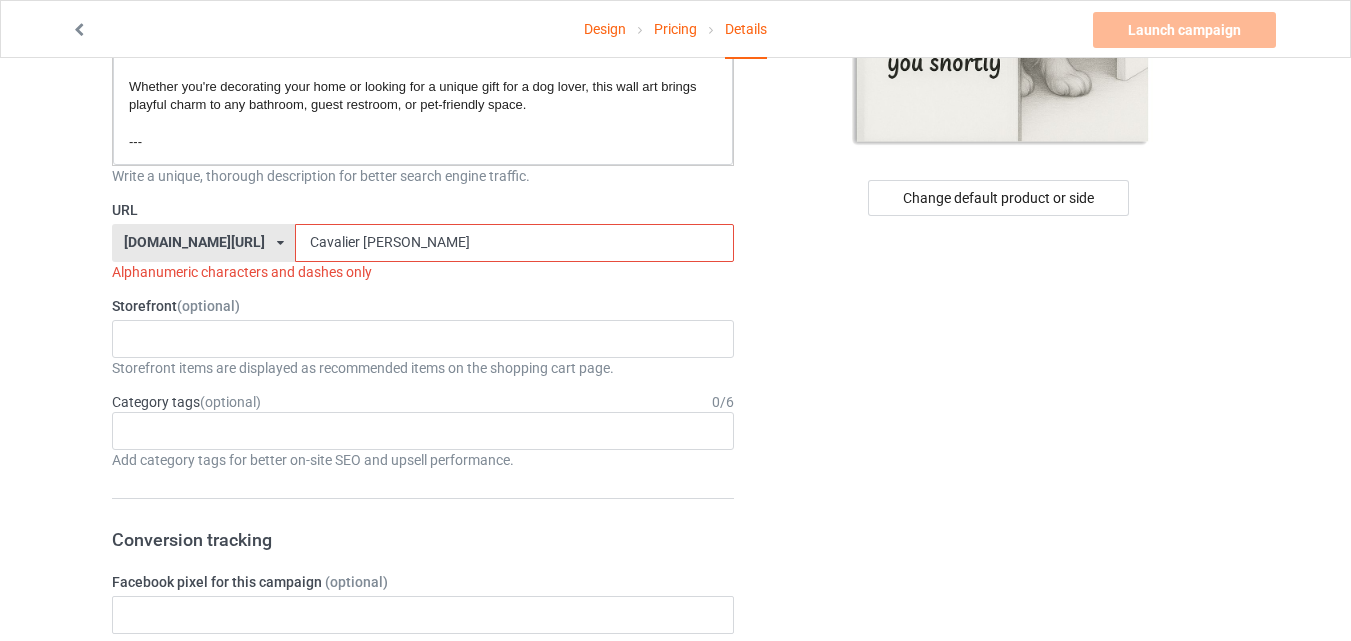 click on "Cavalier King Charles Spaniel" at bounding box center (514, 243) 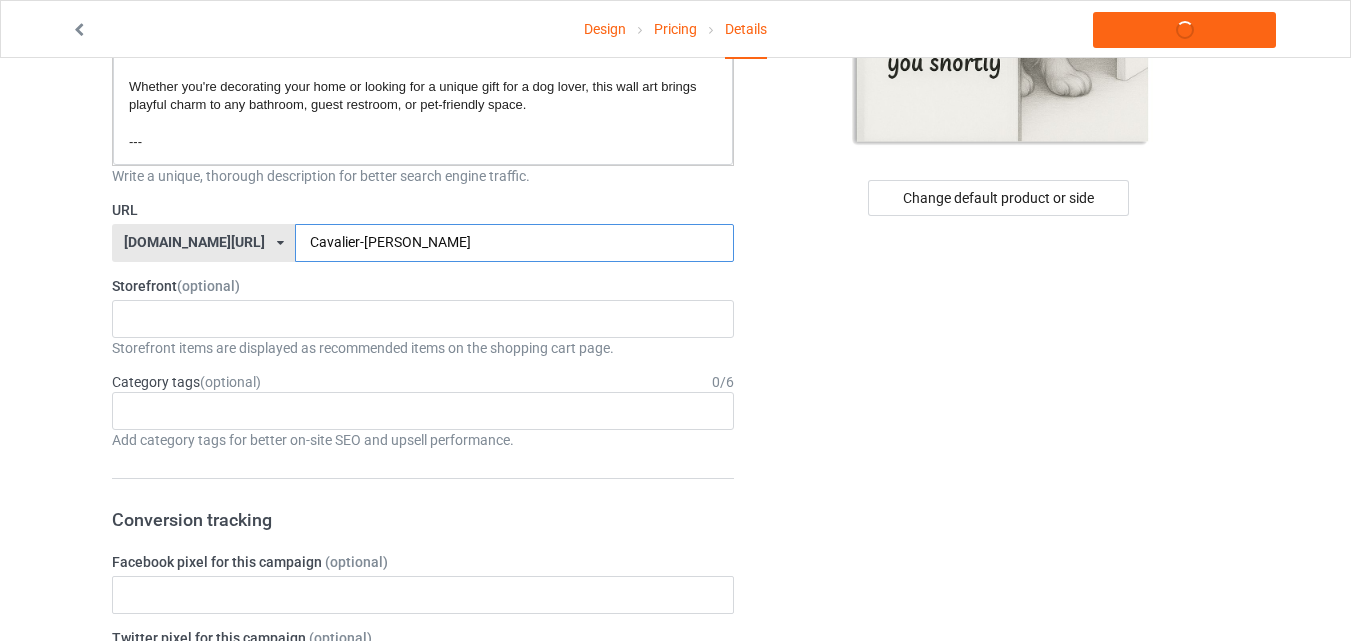 click on "Cavalier-King-Charles-Spaniel" at bounding box center (514, 243) 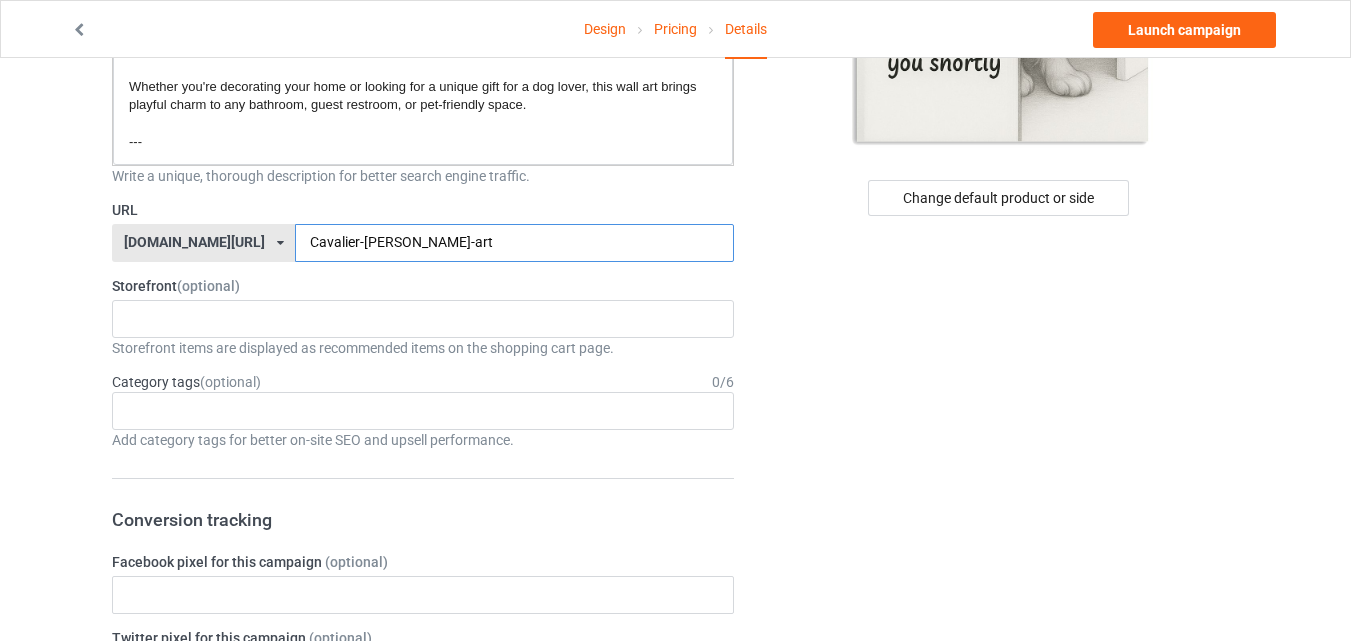 type on "Cavalier-King-Charles-Spaniel-art" 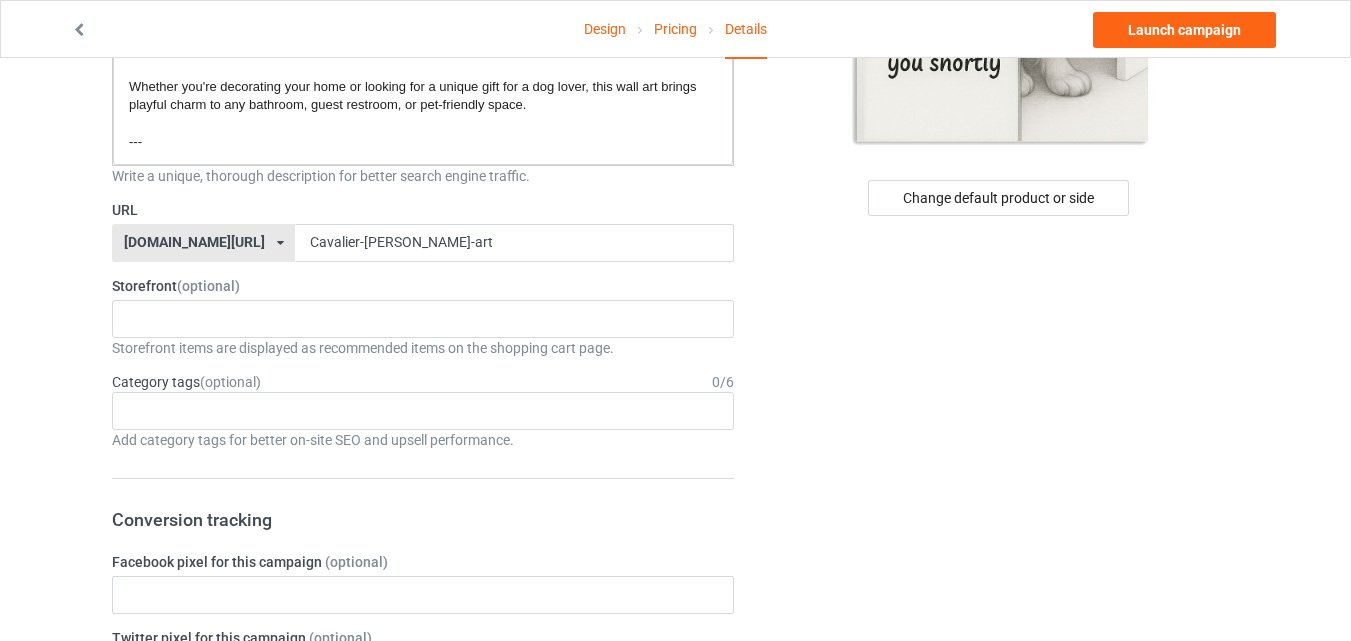 click on "Title (h1) 62   characters left Cavalier King Charles Spaniel WELCOME to the BATHROOM a Beagle will be with you shortly Create a catchy, unique title for better search engine traffic. Description 1484   characters left       Small Normal Large Big Huge                                                                                     🚽 “Welcome to the Bathroom – A - Cocker Spaniel Dog Will Be With You Shortly” Add some adorable personality and unexpected humor to your bathroom with this charming black Cocker Spaniel Dog art print! This delightful poster features a lovable **Cocker Spaniel** Dog popping out with a smile, ready to "assist" you in the most unexpected way. Whether you're decorating your home or looking for a unique gift for a dog lover, this wall art brings playful charm to any bathroom, guest restroom, or pet-friendly space. --- Write a unique, thorough description for better search engine traffic. URL loofdogs.com/ loofdogs.com/ teechip.com/ 6625dddfffb721003146dd44 Storefront 0 / 6 1" at bounding box center (423, 746) 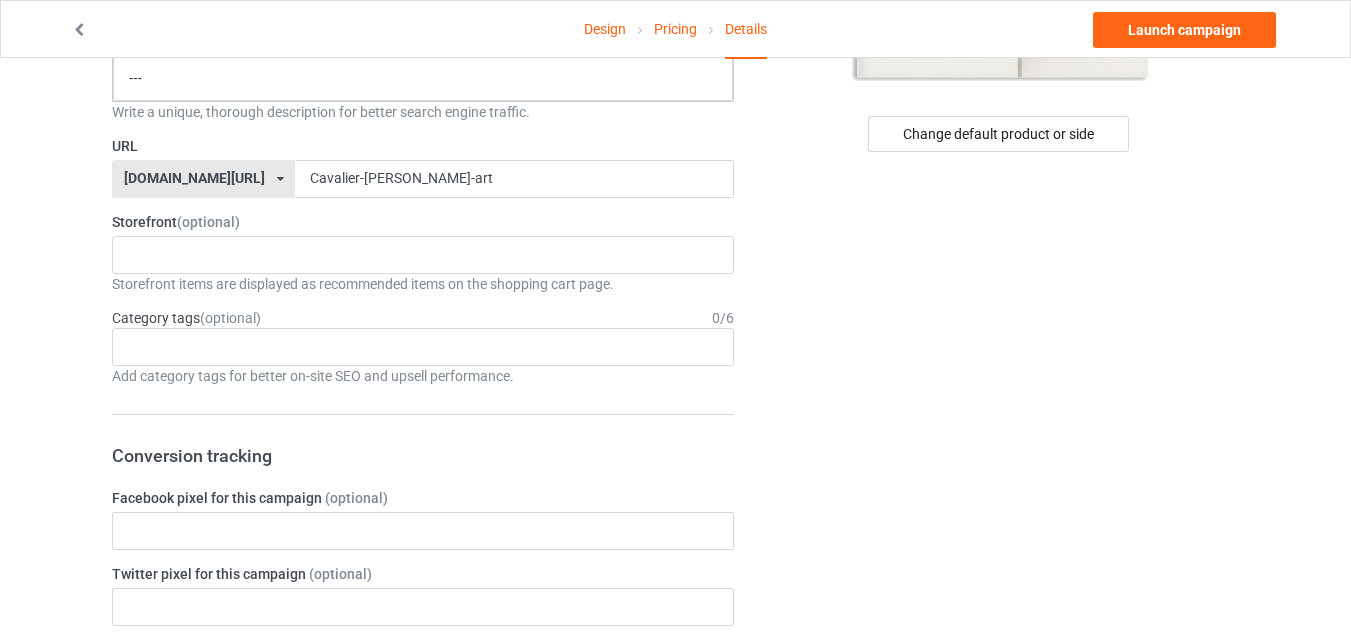 scroll, scrollTop: 500, scrollLeft: 0, axis: vertical 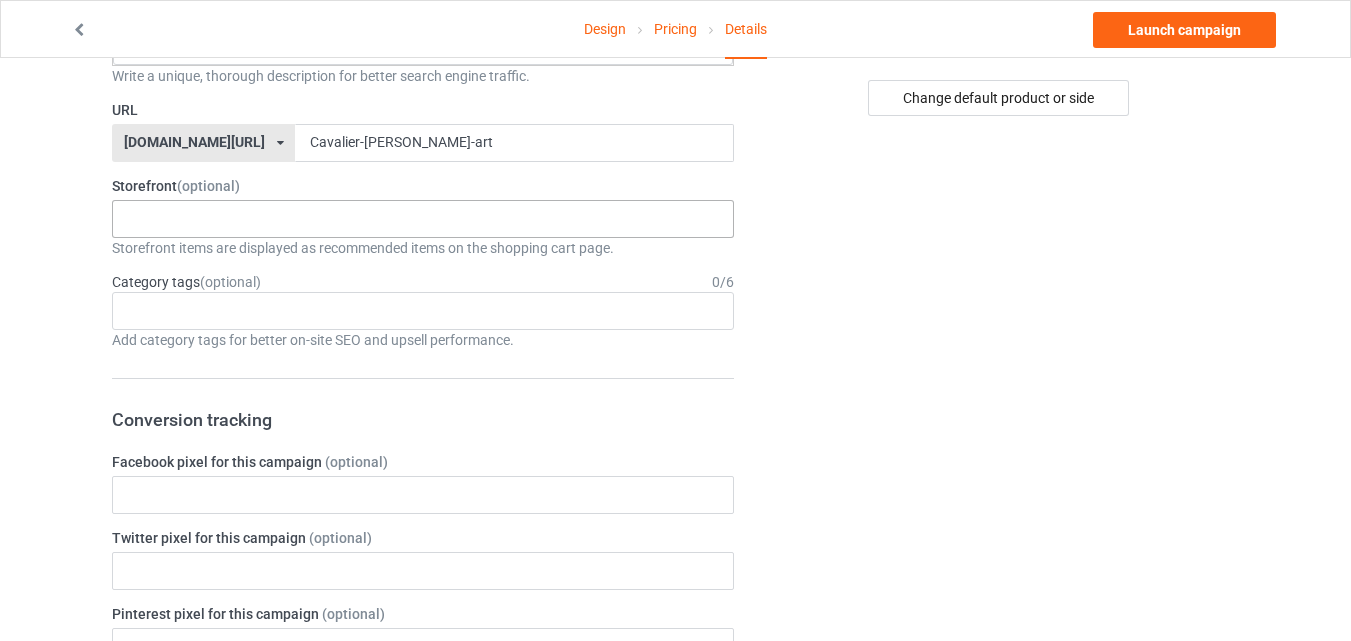 click on "LOOFDOGS  6625e2e5548ffa0031acfe30" at bounding box center (423, 219) 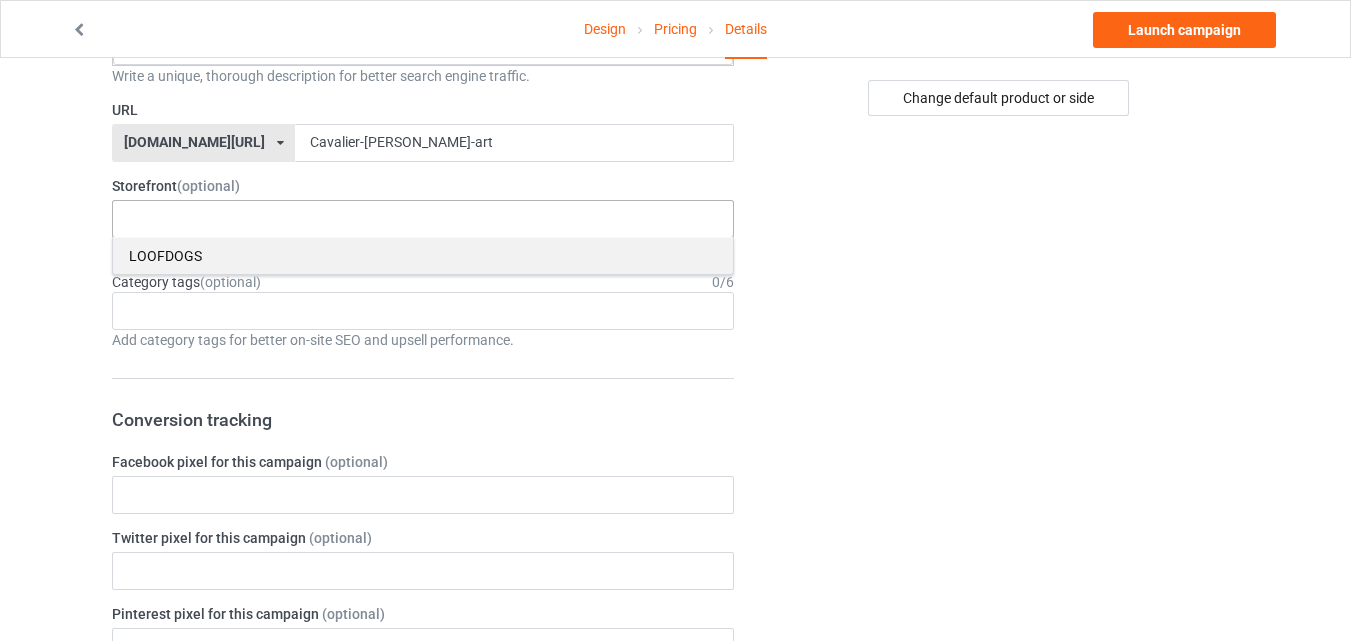 click on "LOOFDOGS" at bounding box center (423, 255) 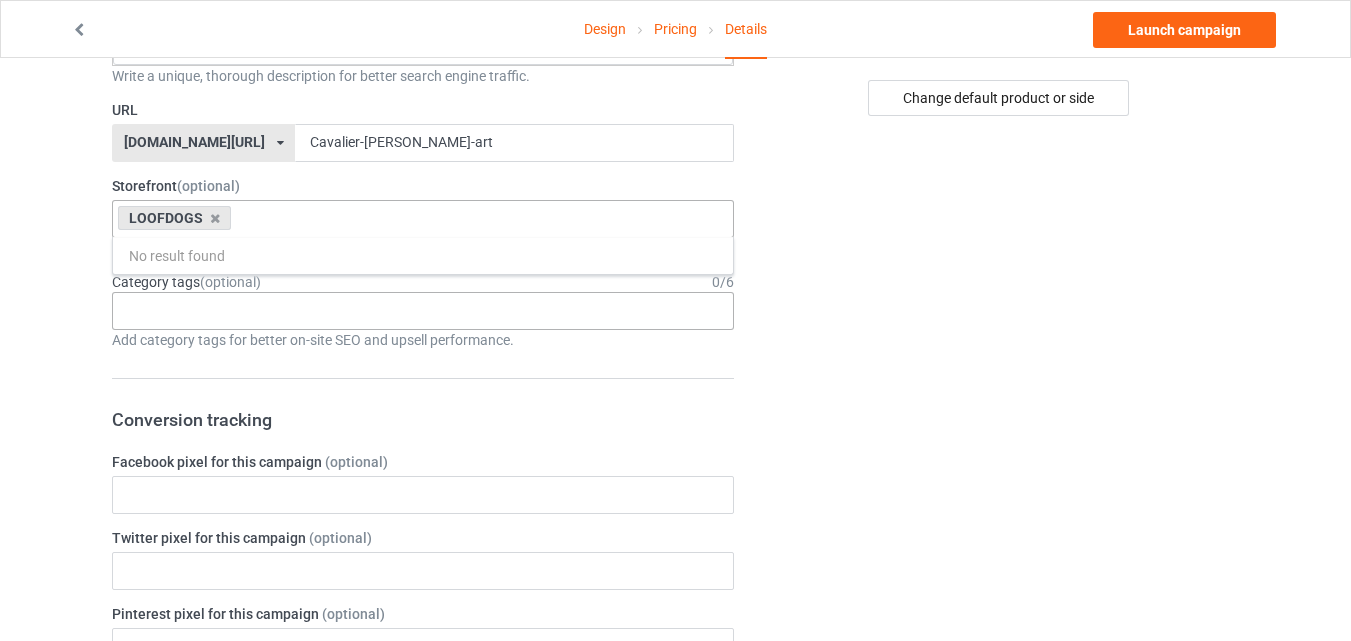click on "Age > 1-19 > 1 Age > 1-12 Months > 1 Month Age > 1-12 Months Age > 1-19 Age > 1-19 > 10 Age > 1-12 Months > 10 Month Age > 80-100 > 100 Sports > Running > 10K Run Age > 1-19 > 11 Age > 1-12 Months > 11 Month Age > 1-19 > 12 Age > 1-12 Months > 12 Month Age > 1-19 > 13 Age > 1-19 > 14 Age > 1-19 > 15 Sports > Running > 15K Run Age > 1-19 > 16 Age > 1-19 > 17 Age > 1-19 > 18 Age > 1-19 > 19 Age > Decades > 1920s Age > Decades > 1930s Age > Decades > 1940s Age > Decades > 1950s Age > Decades > 1960s Age > Decades > 1970s Age > Decades > 1980s Age > Decades > 1990s Age > 1-19 > 2 Age > 1-12 Months > 2 Month Age > 20-39 > 20 Age > 20-39 Age > Decades > 2000s Age > Decades > 2010s Age > 20-39 > 21 Age > 20-39 > 22 Age > 20-39 > 23 Age > 20-39 > 24 Age > 20-39 > 25 Age > 20-39 > 26 Age > 20-39 > 27 Age > 20-39 > 28 Age > 20-39 > 29 Age > 1-19 > 3 Age > 1-12 Months > 3 Month Sports > Basketball > 3-Pointer Age > 20-39 > 30 Age > 20-39 > 31 Age > 20-39 > 32 Age > 20-39 > 33 Age > 20-39 > 34 Age > 20-39 > 35 Age Jobs 1" at bounding box center [423, 311] 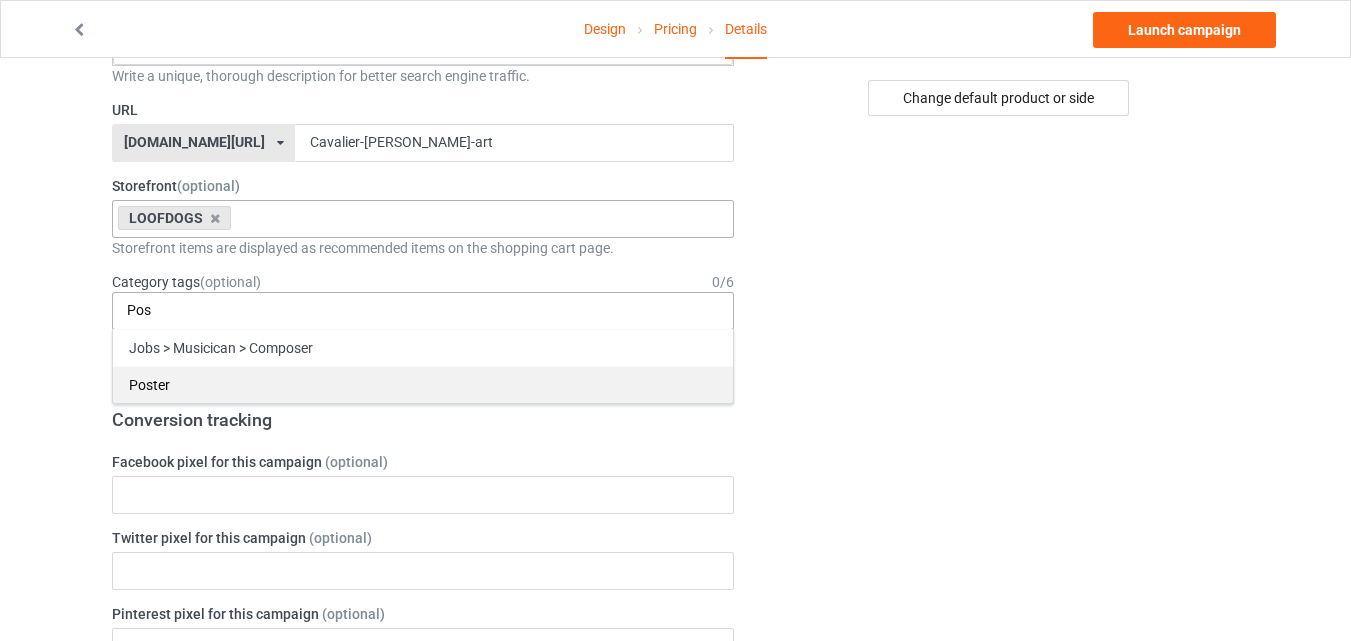 type on "Pos" 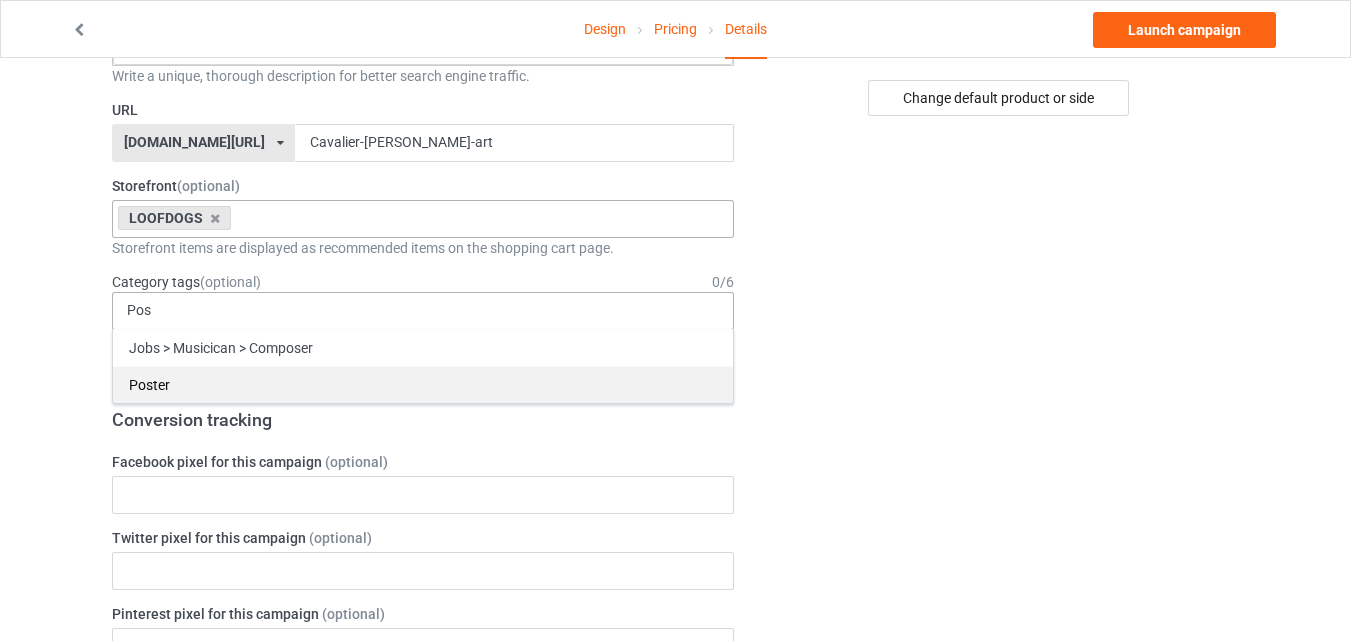 click on "Poster" at bounding box center (423, 384) 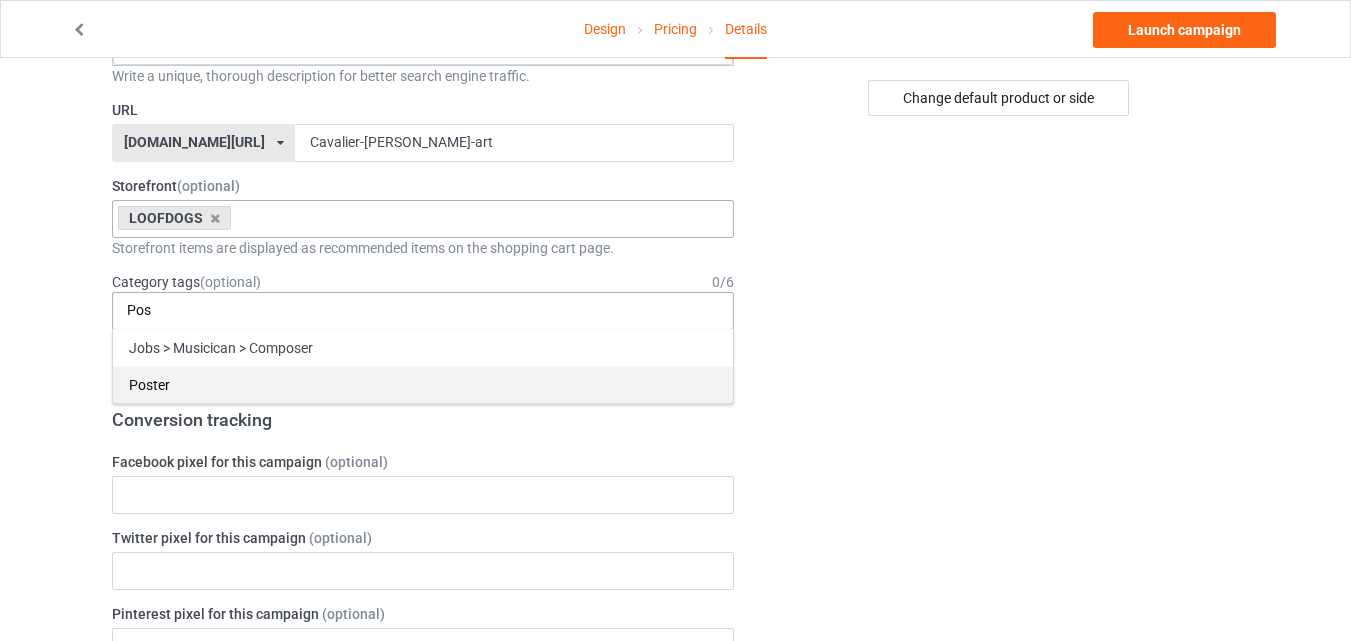 type 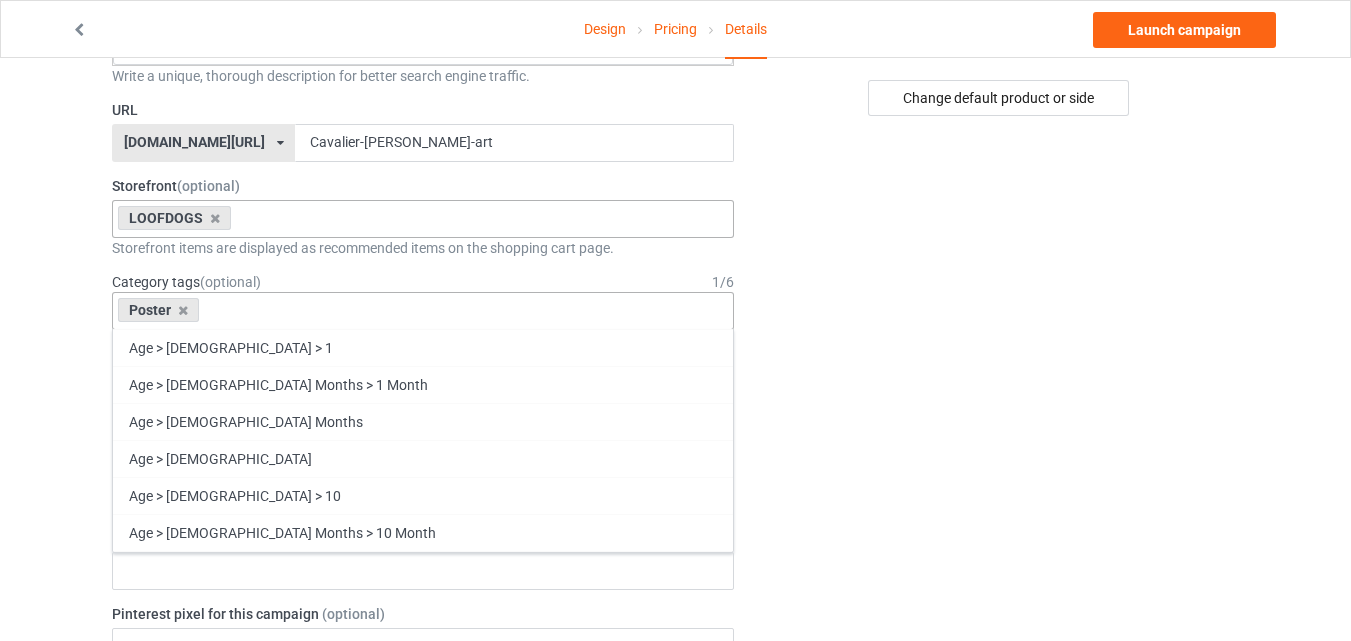 click on "Change default product or side" at bounding box center [1000, 677] 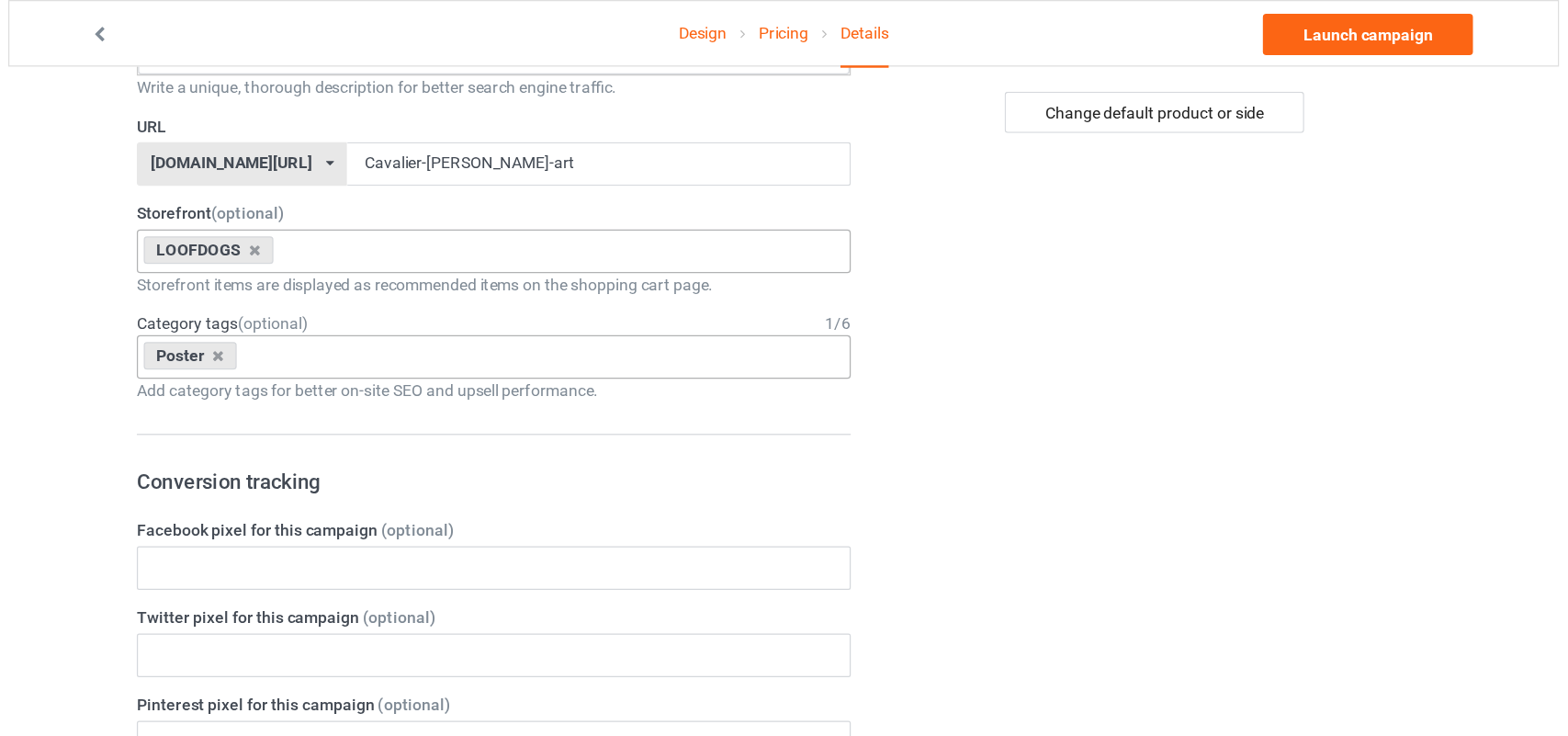scroll, scrollTop: 0, scrollLeft: 0, axis: both 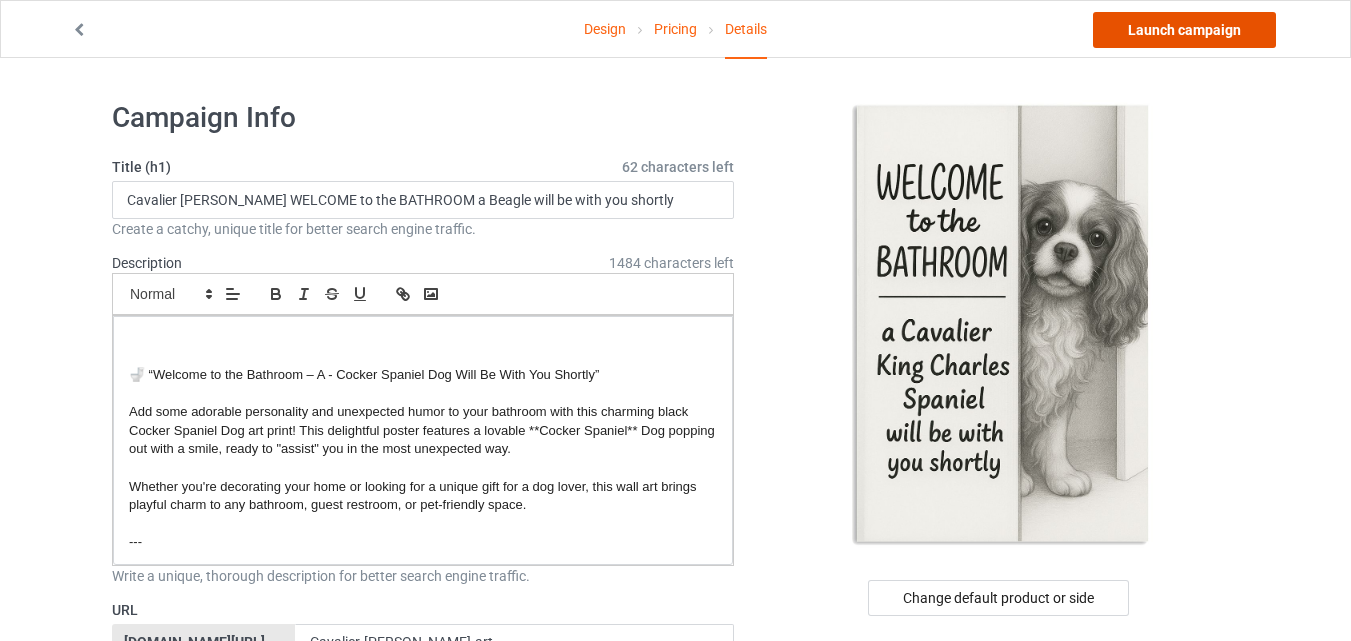 click on "Launch campaign" at bounding box center [1184, 30] 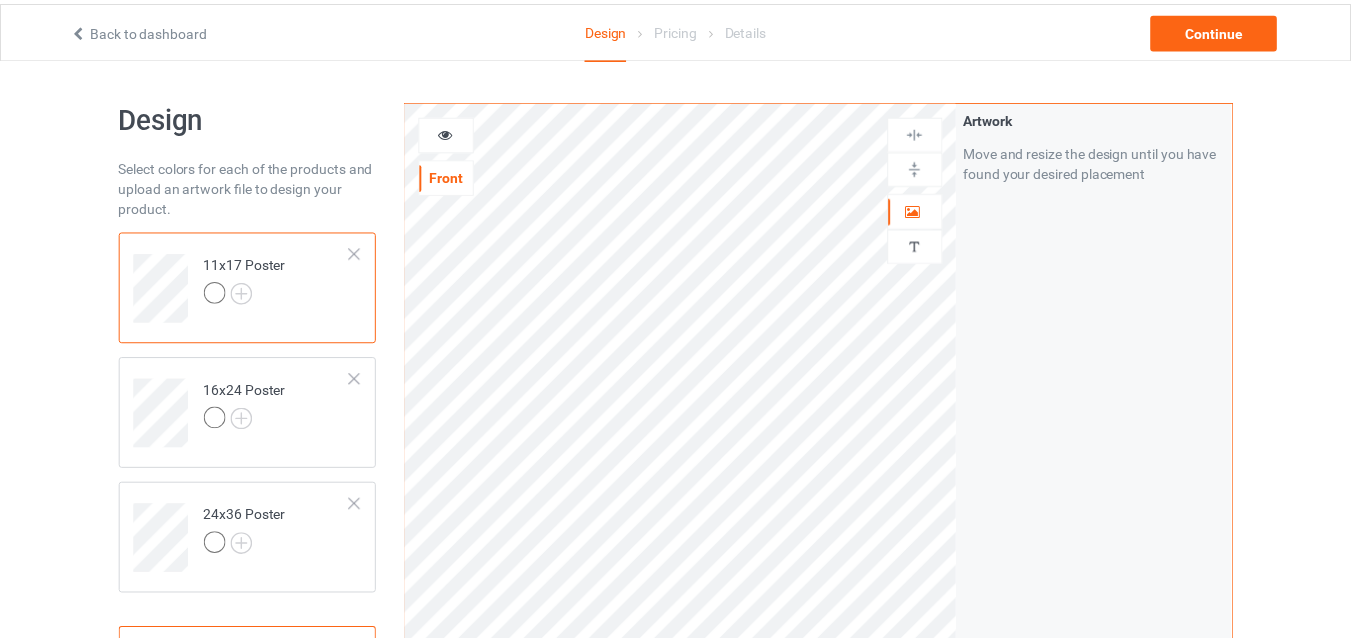 scroll, scrollTop: 0, scrollLeft: 0, axis: both 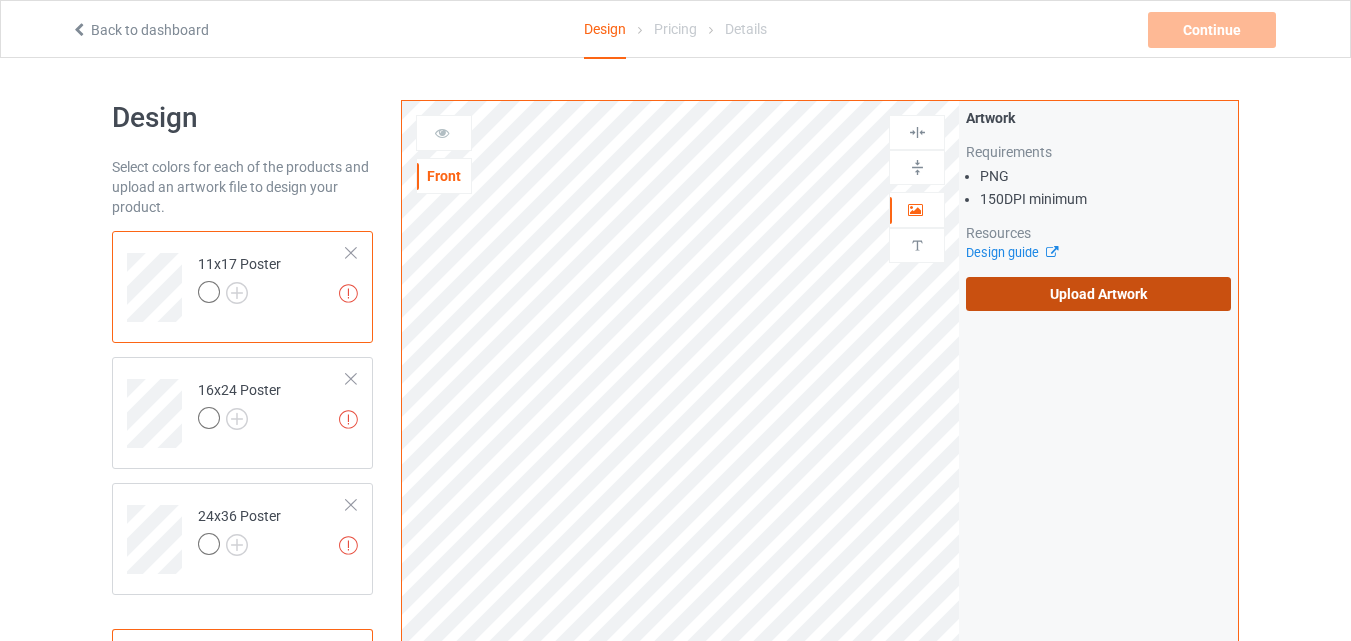 click on "Upload Artwork" at bounding box center [1098, 294] 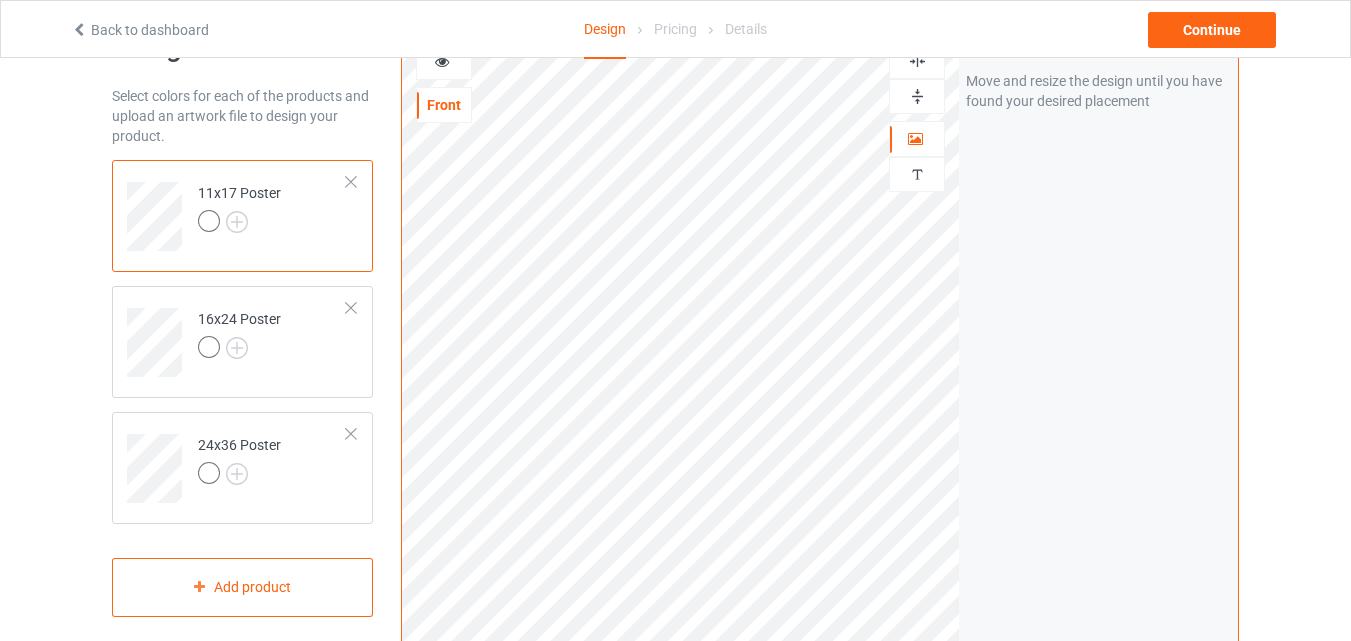 scroll, scrollTop: 0, scrollLeft: 0, axis: both 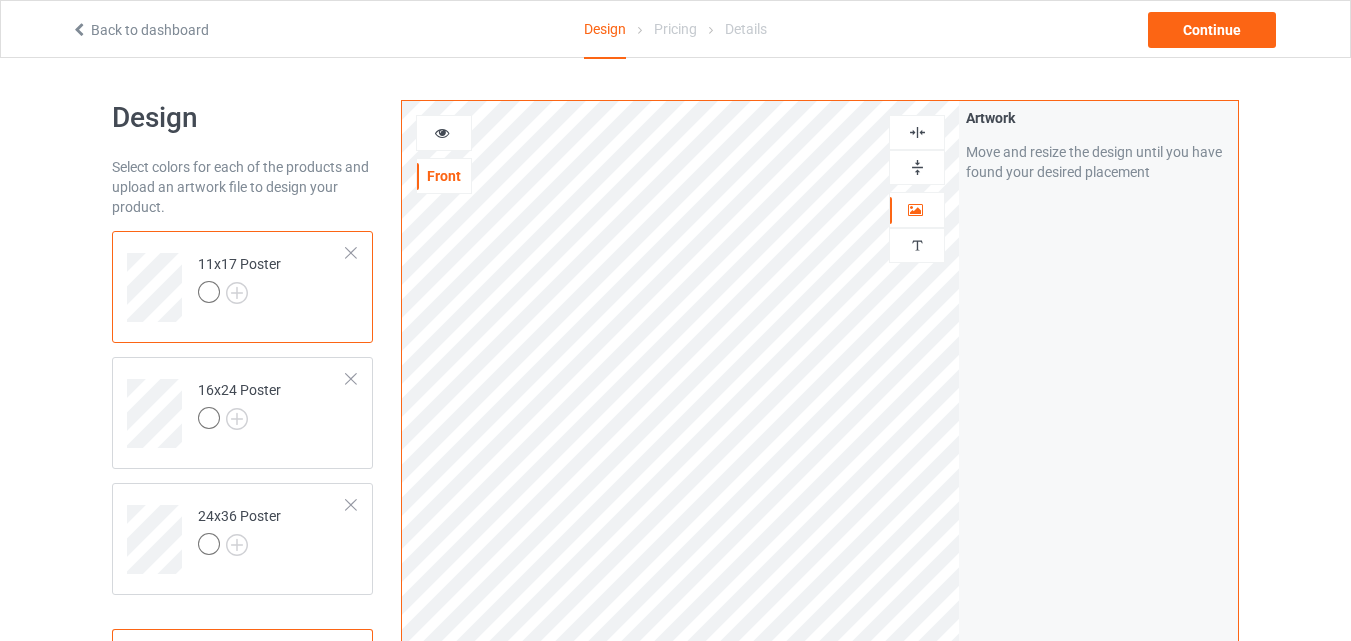 click at bounding box center (917, 132) 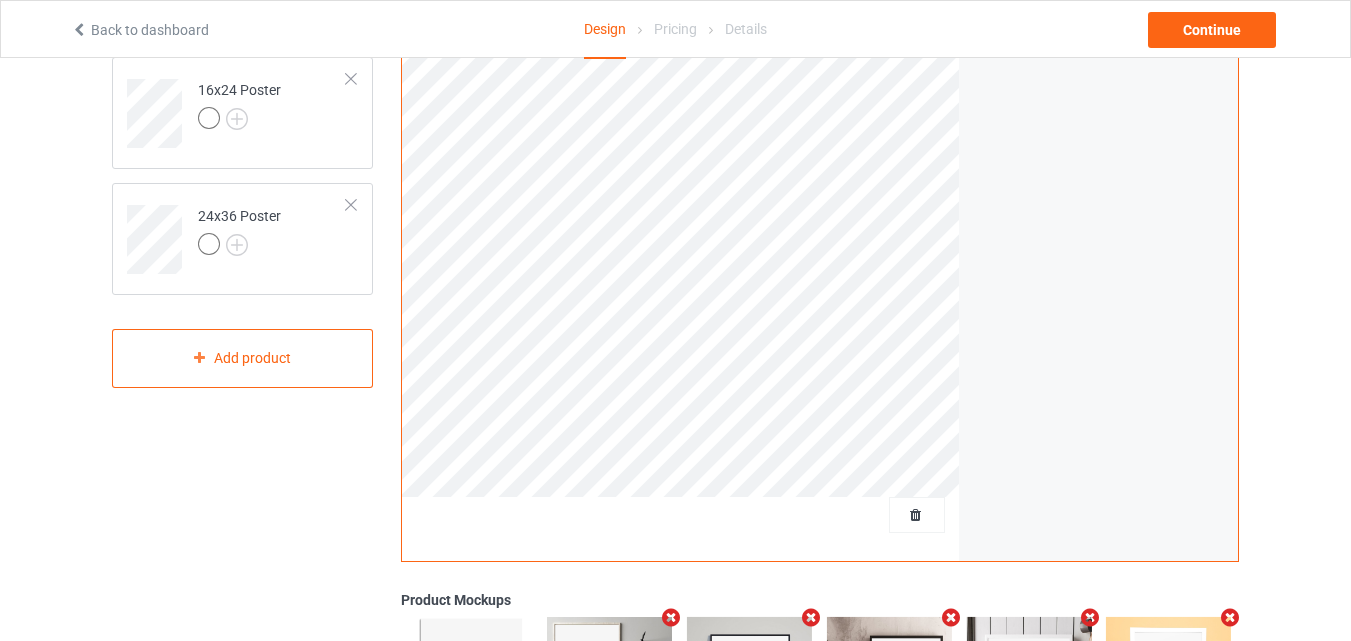 scroll, scrollTop: 0, scrollLeft: 0, axis: both 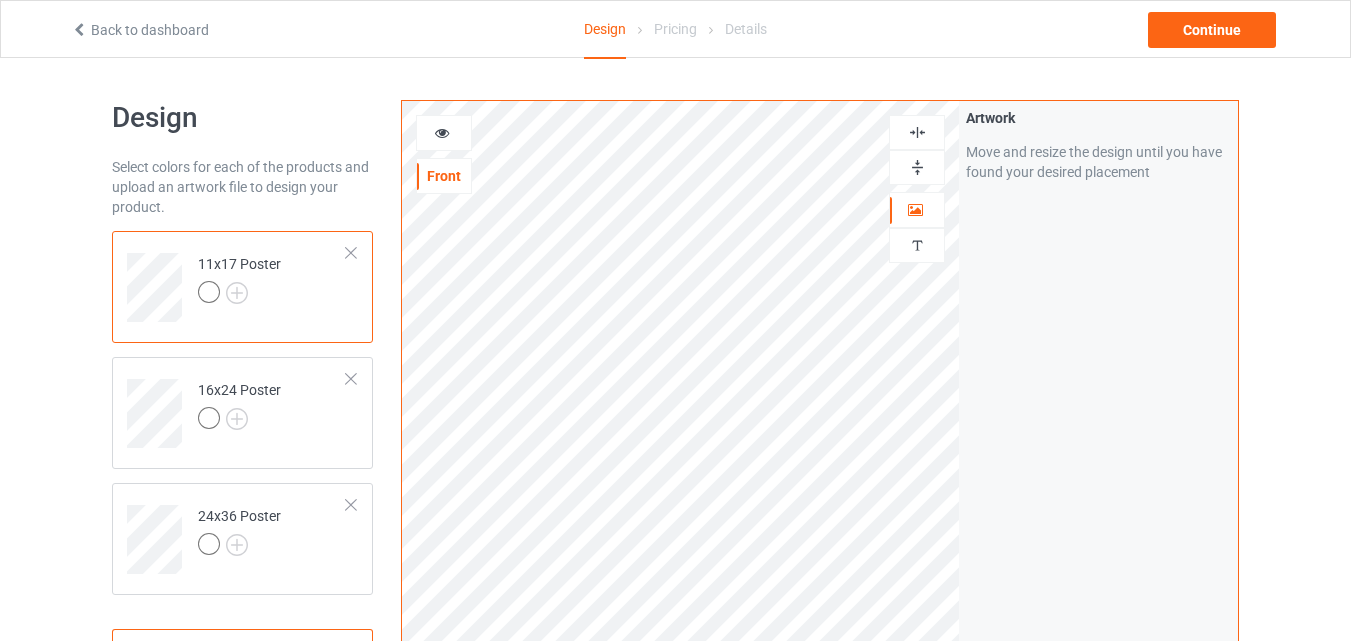 click at bounding box center (917, 132) 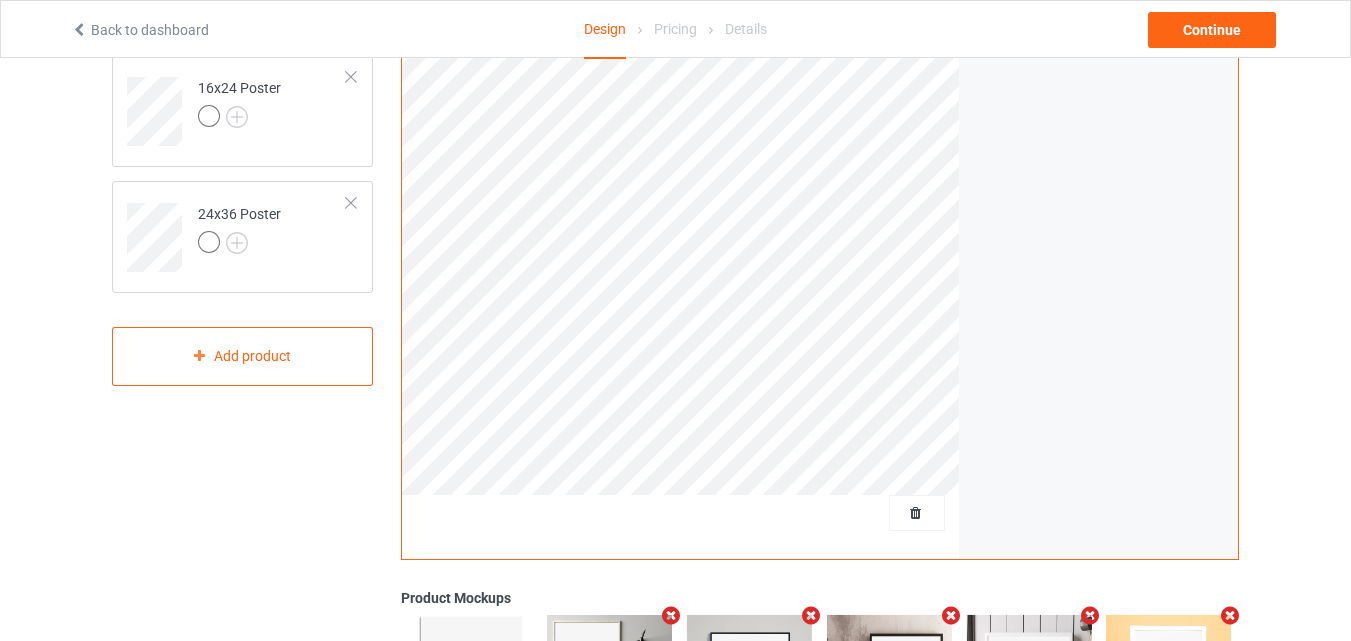 scroll, scrollTop: 100, scrollLeft: 0, axis: vertical 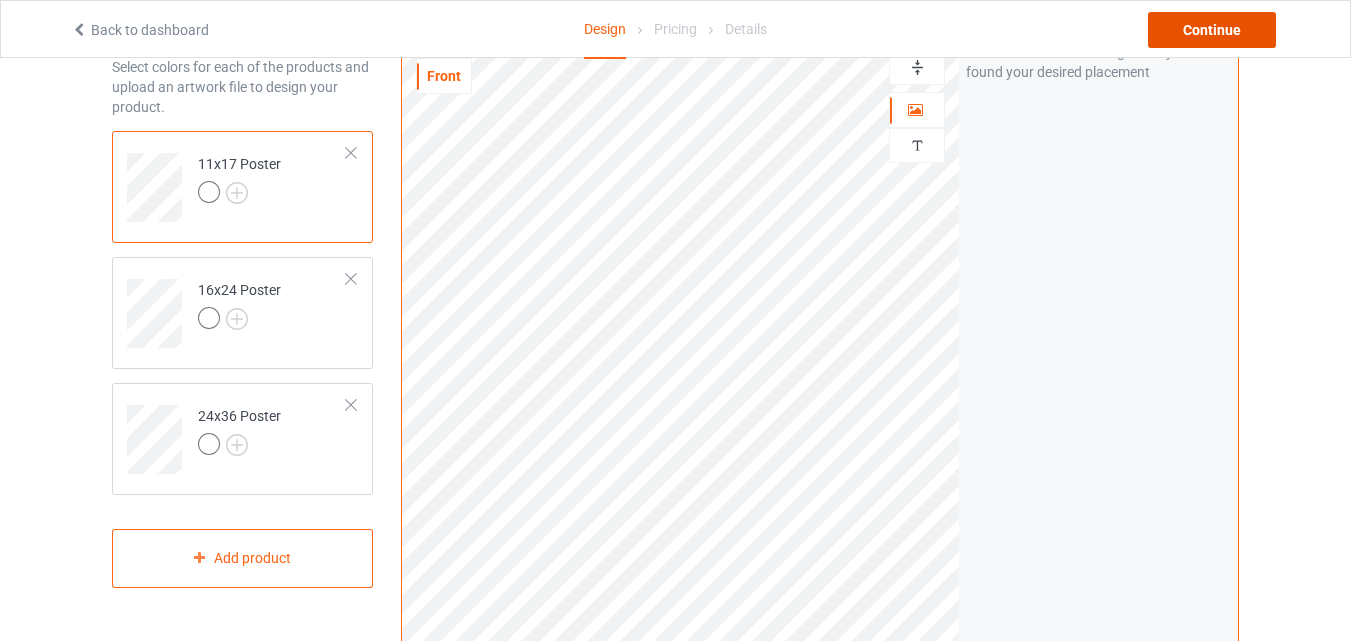 click on "Continue" at bounding box center (1212, 30) 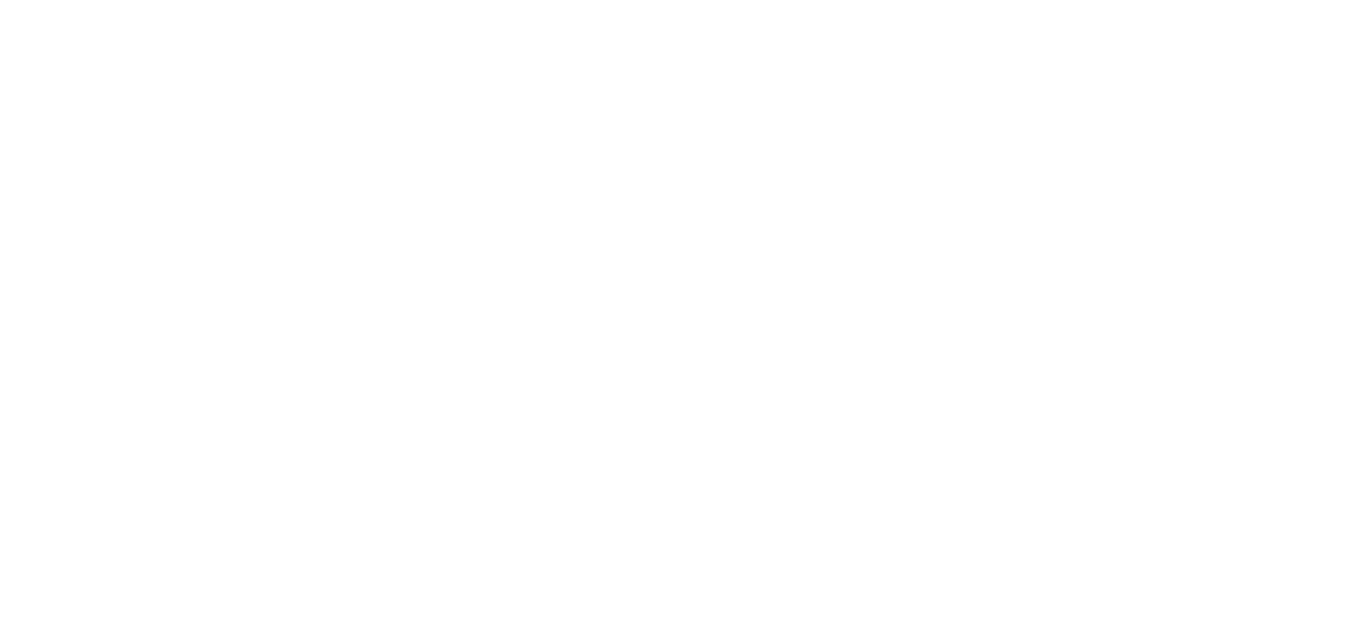 scroll, scrollTop: 0, scrollLeft: 0, axis: both 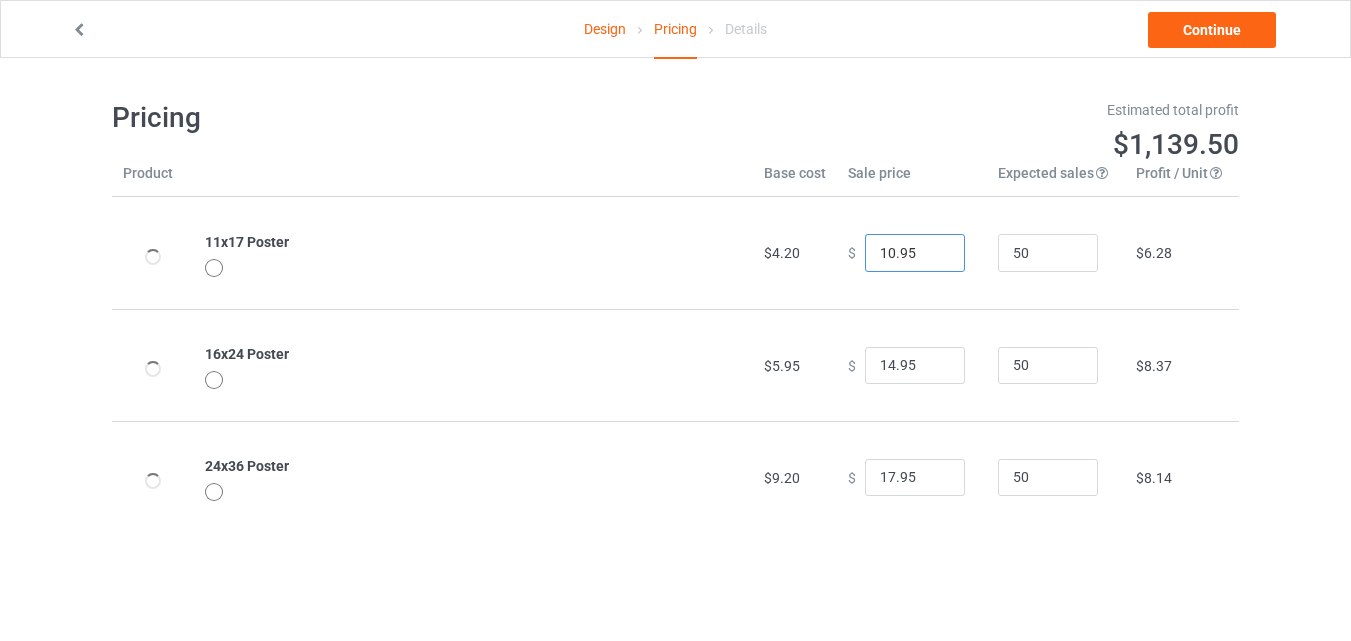 click on "10.95" at bounding box center (915, 253) 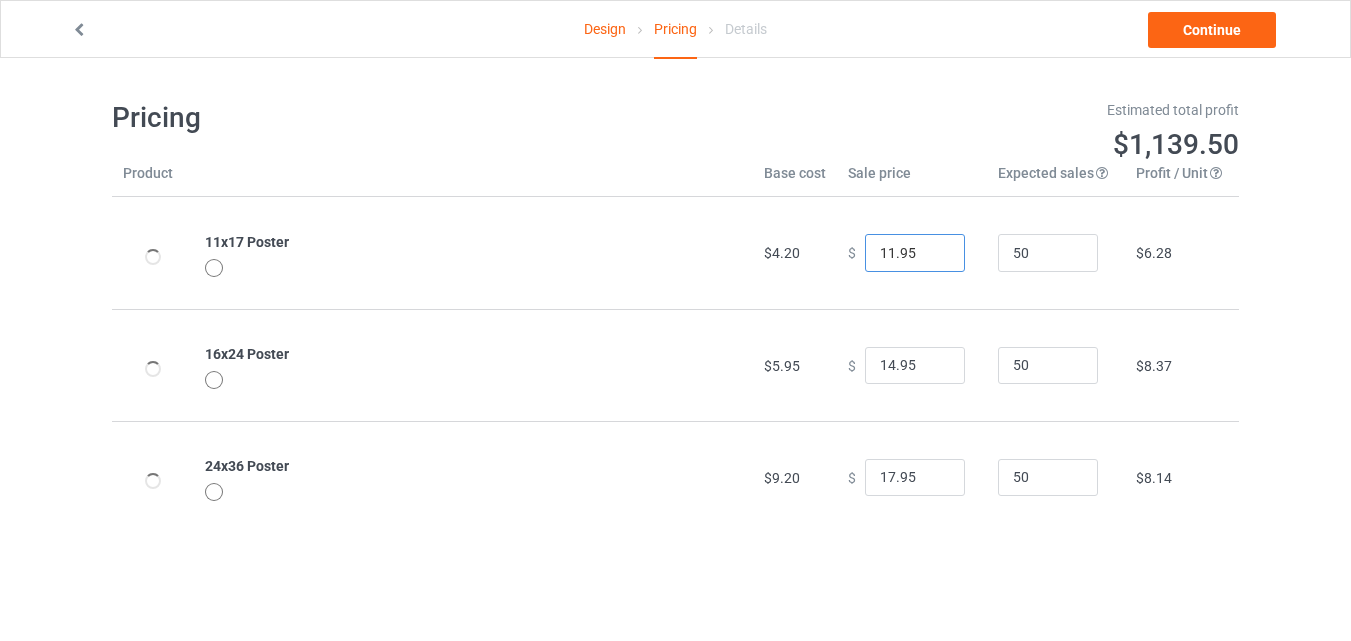 click on "11.95" at bounding box center (915, 253) 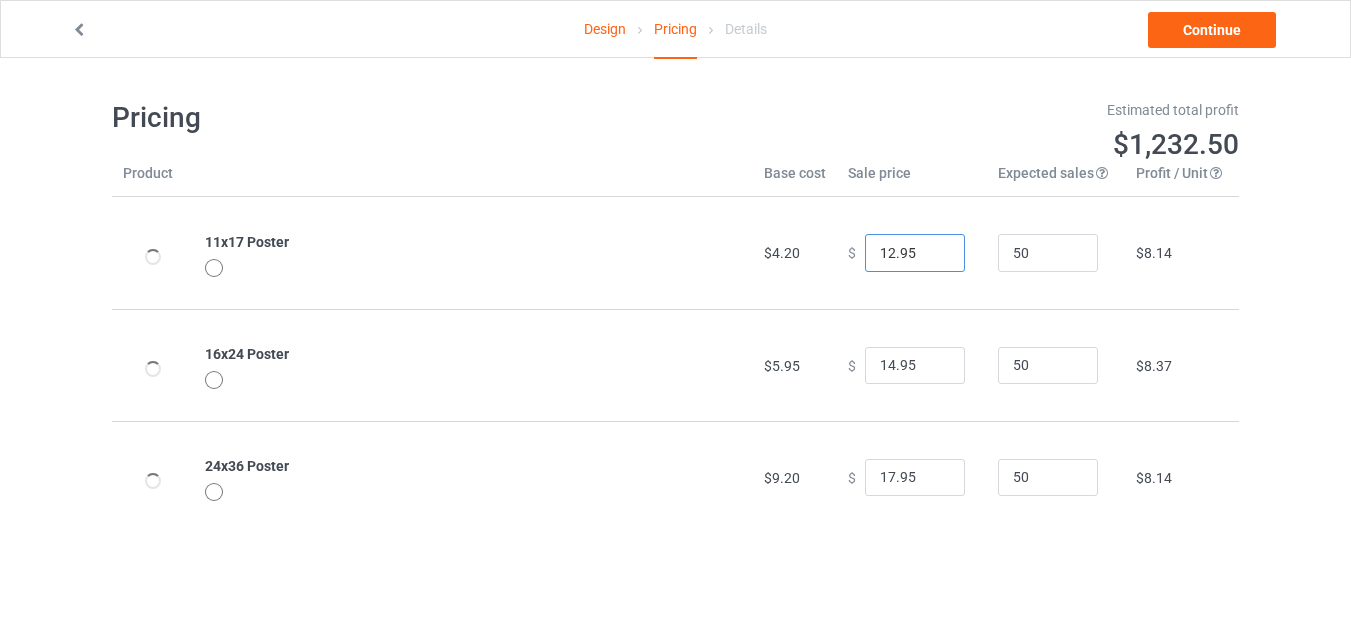 click on "12.95" at bounding box center [915, 253] 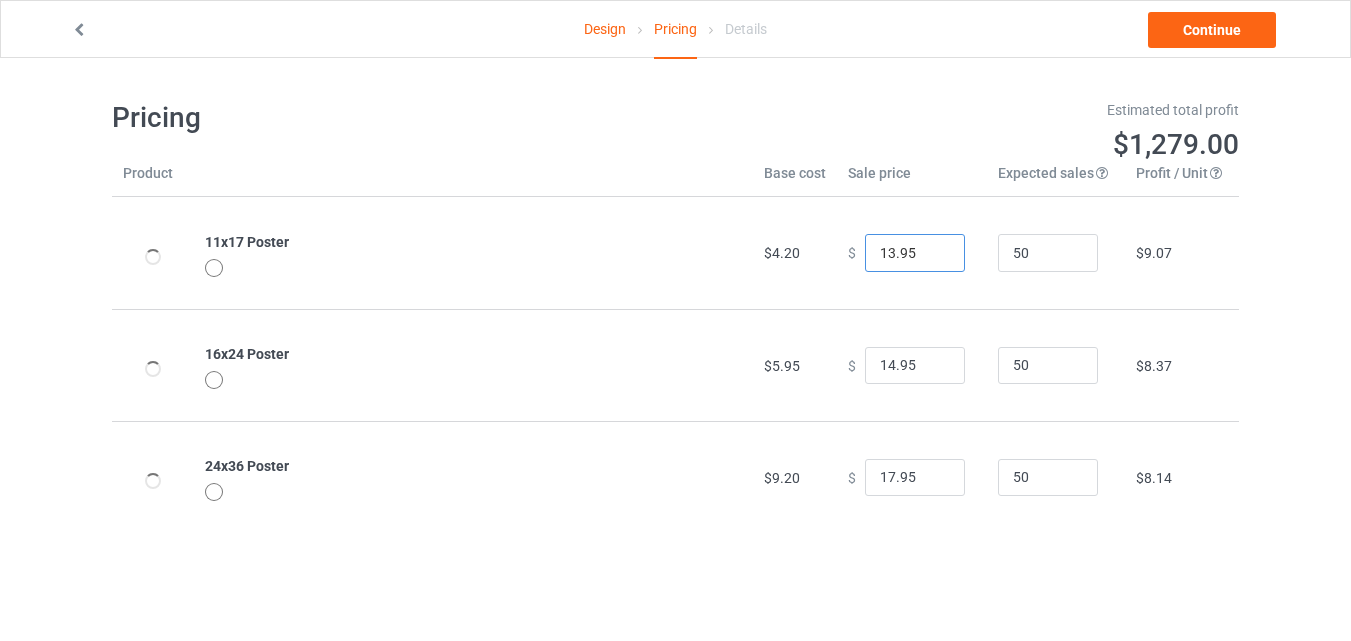 type on "13.95" 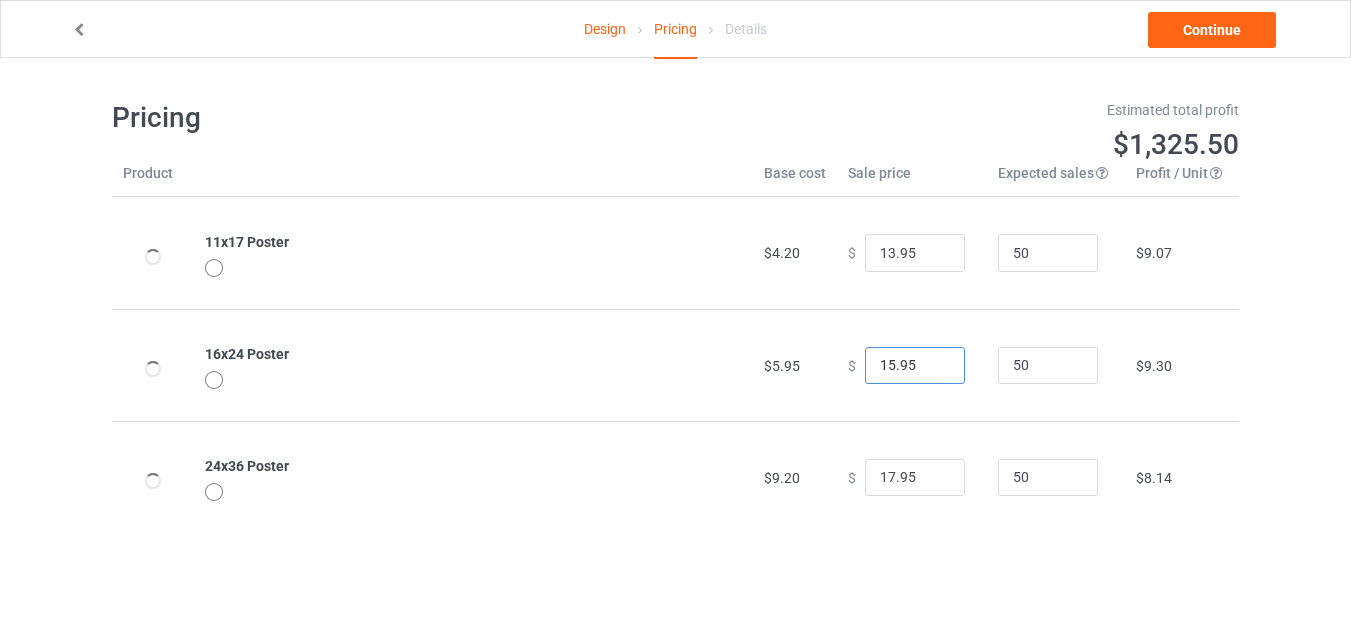 type on "15.95" 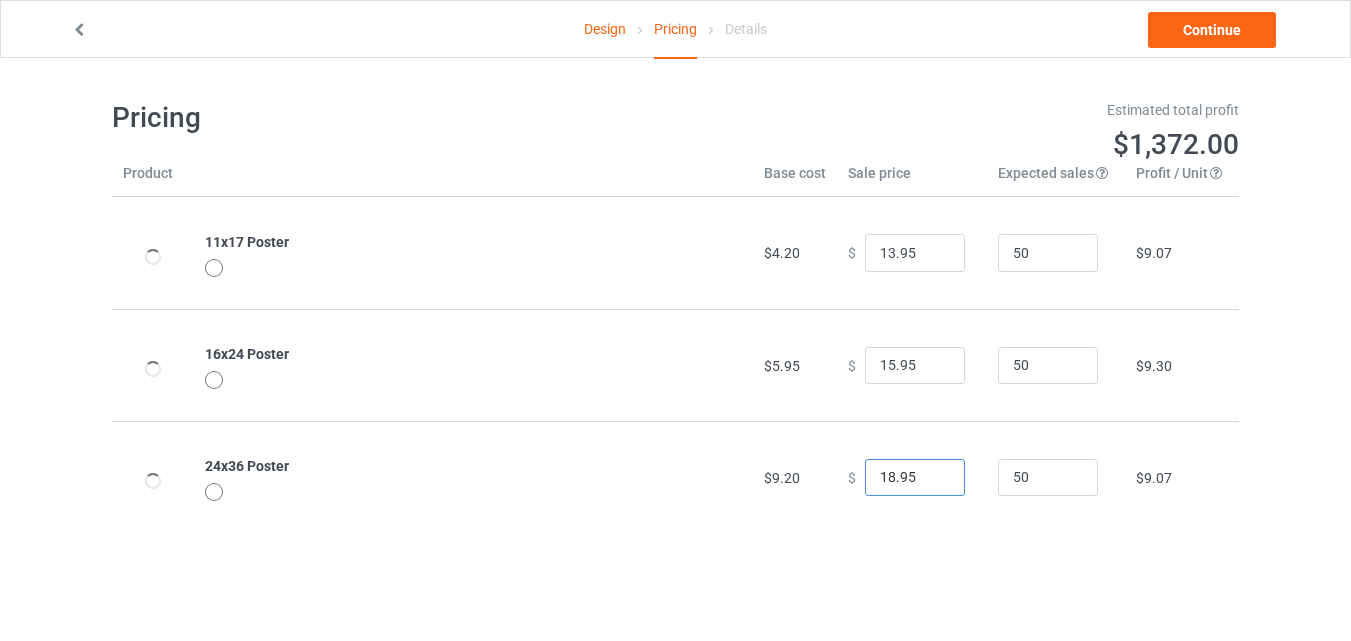 type on "18.95" 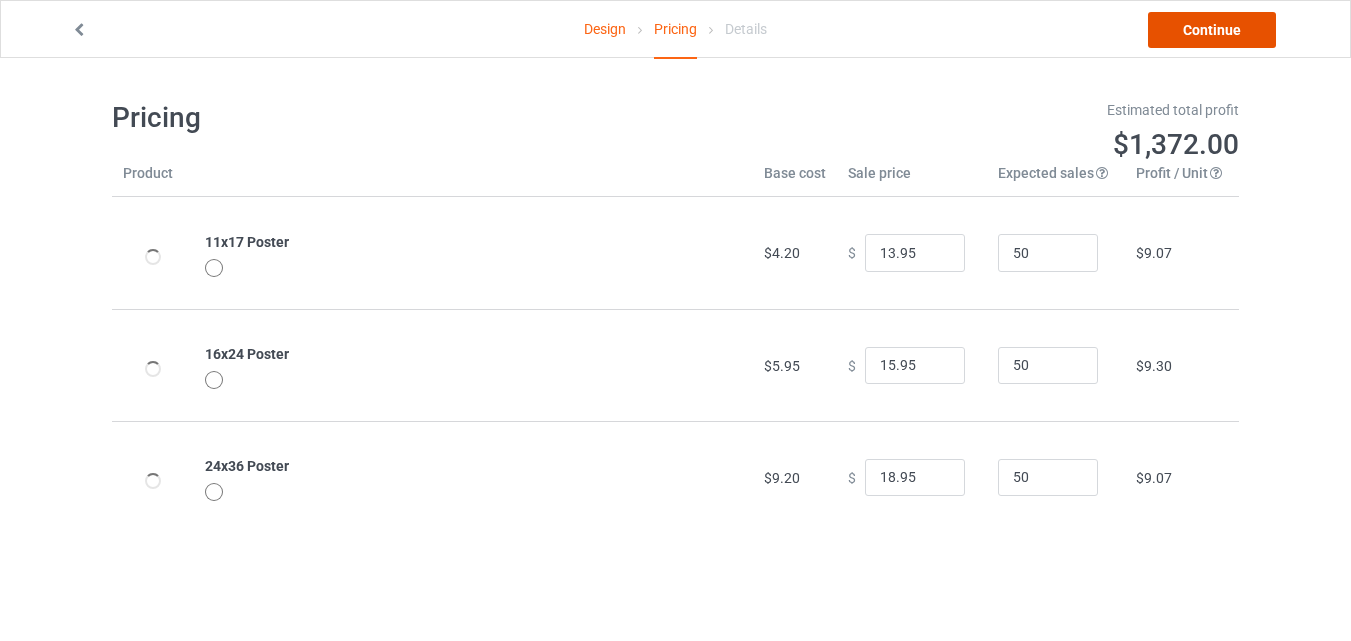 click on "Continue" at bounding box center [1212, 30] 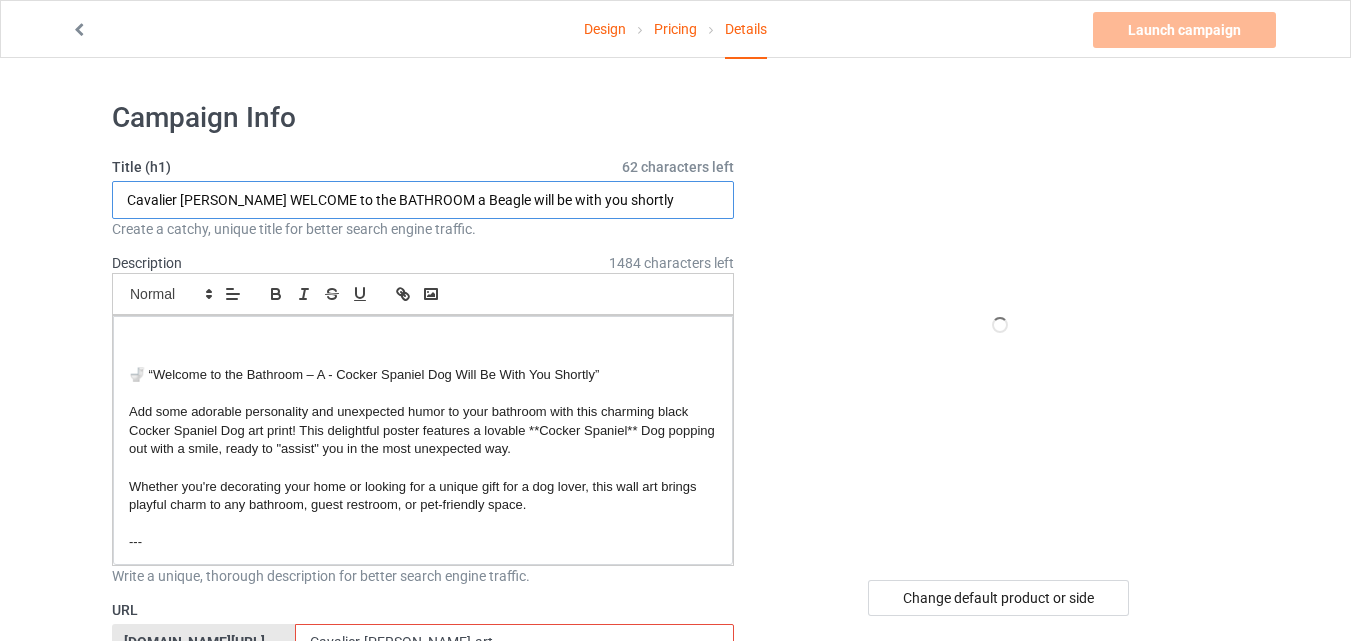 drag, startPoint x: 309, startPoint y: 195, endPoint x: 30, endPoint y: 211, distance: 279.4584 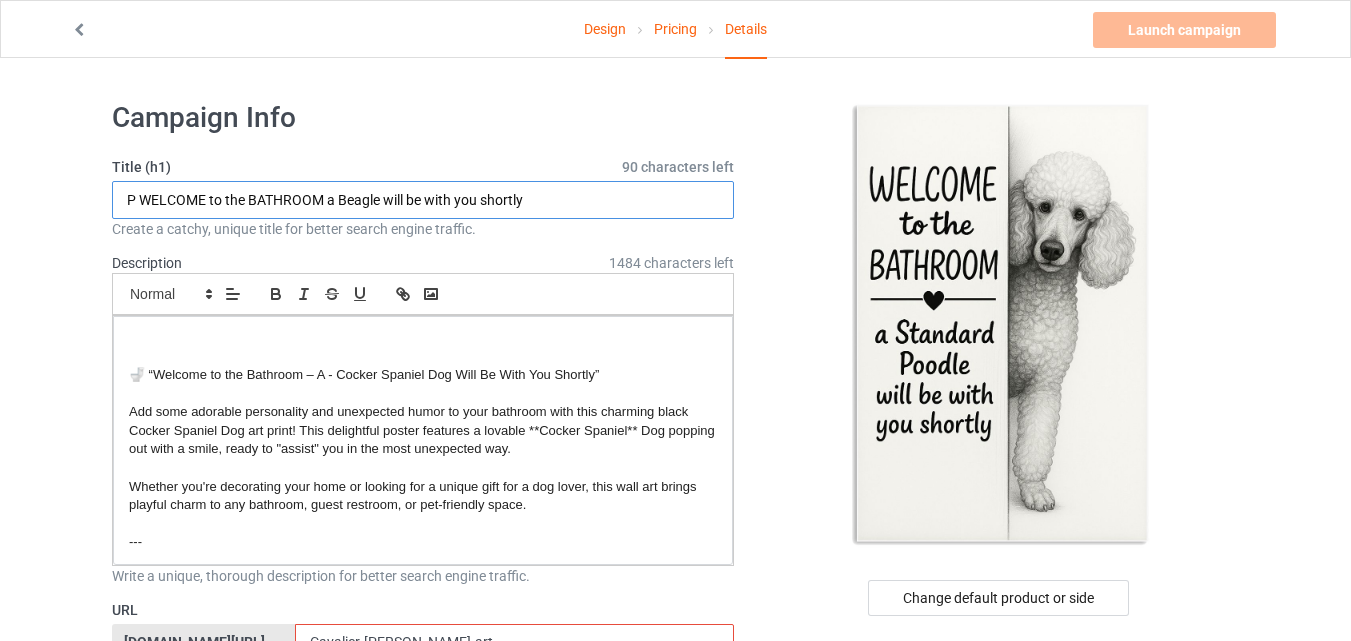 paste on "standard poodle" 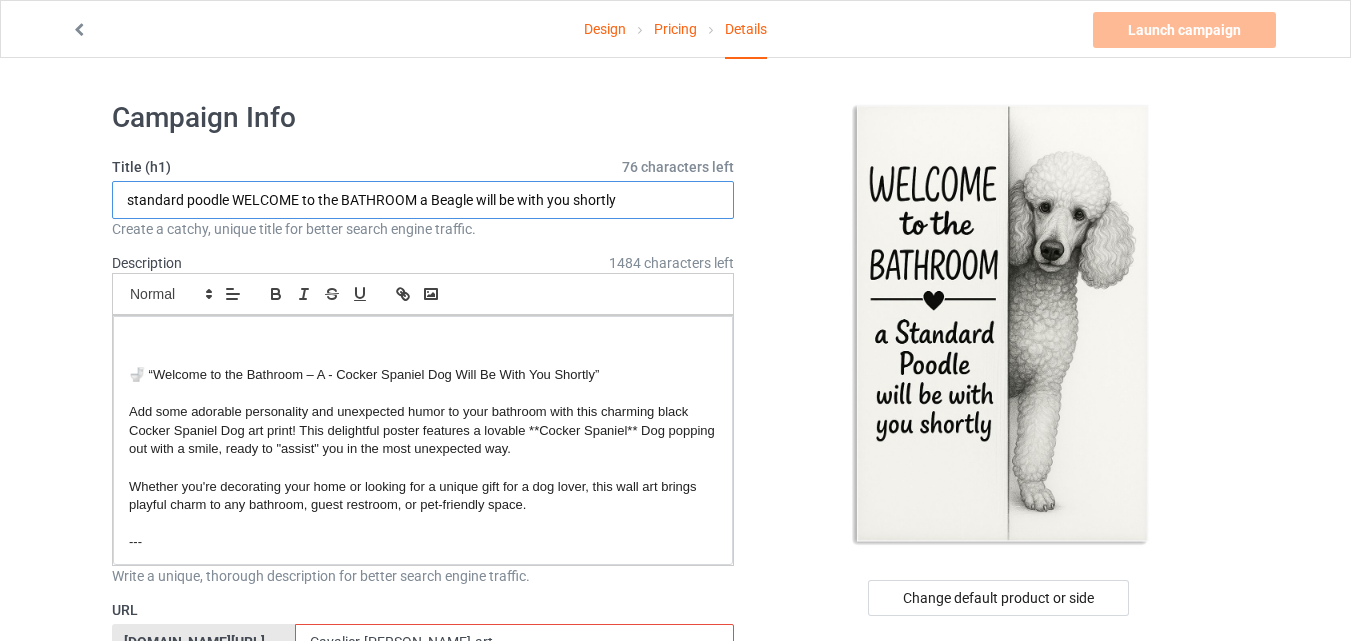 click on "standard poodle WELCOME to the BATHROOM a Beagle will be with you shortly" at bounding box center (423, 200) 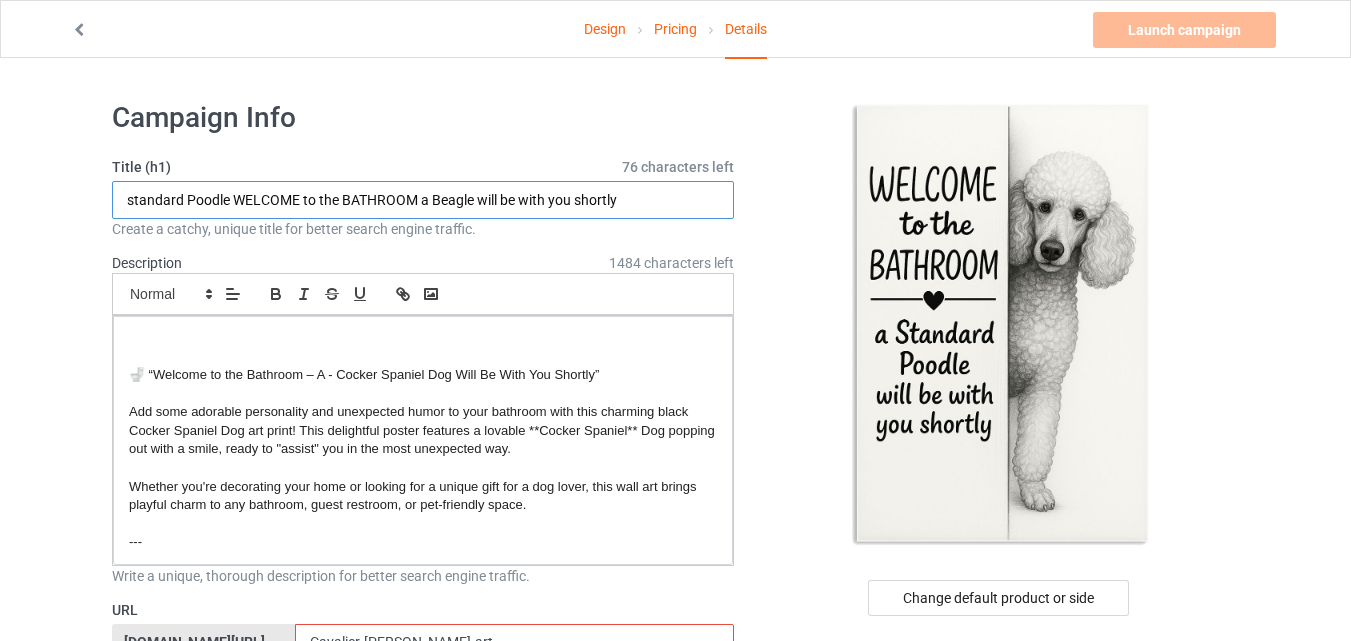 click on "standard Poodle WELCOME to the BATHROOM a Beagle will be with you shortly" at bounding box center [423, 200] 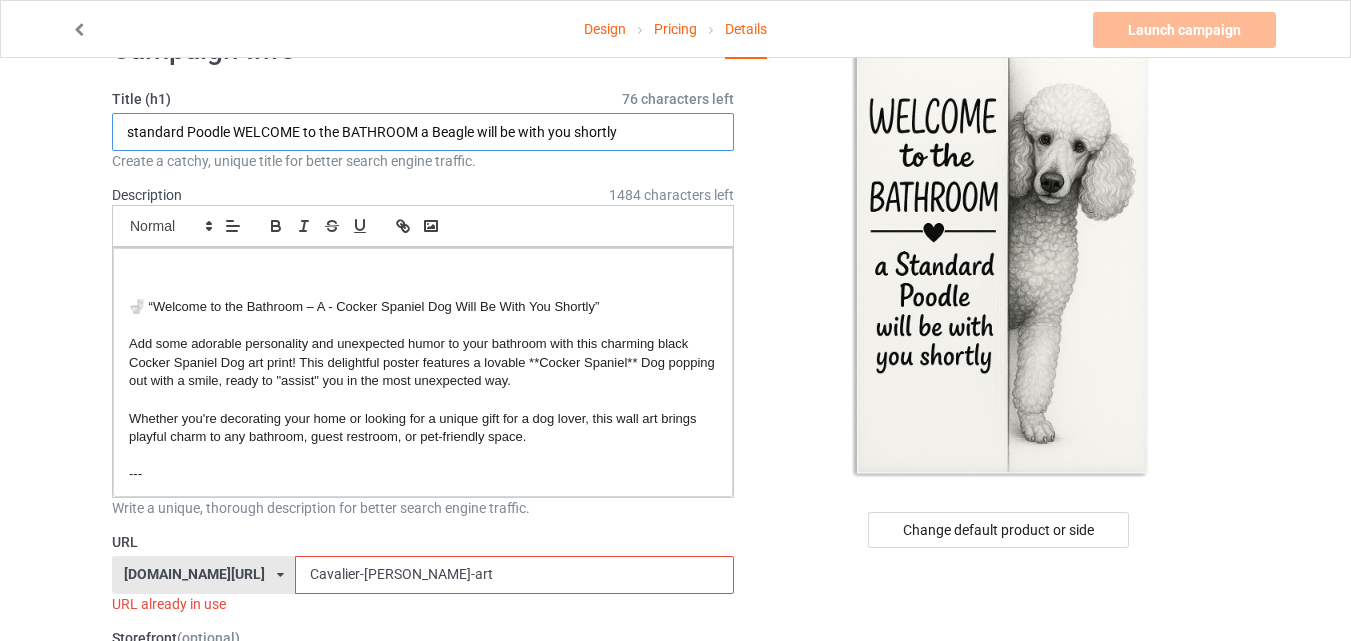scroll, scrollTop: 100, scrollLeft: 0, axis: vertical 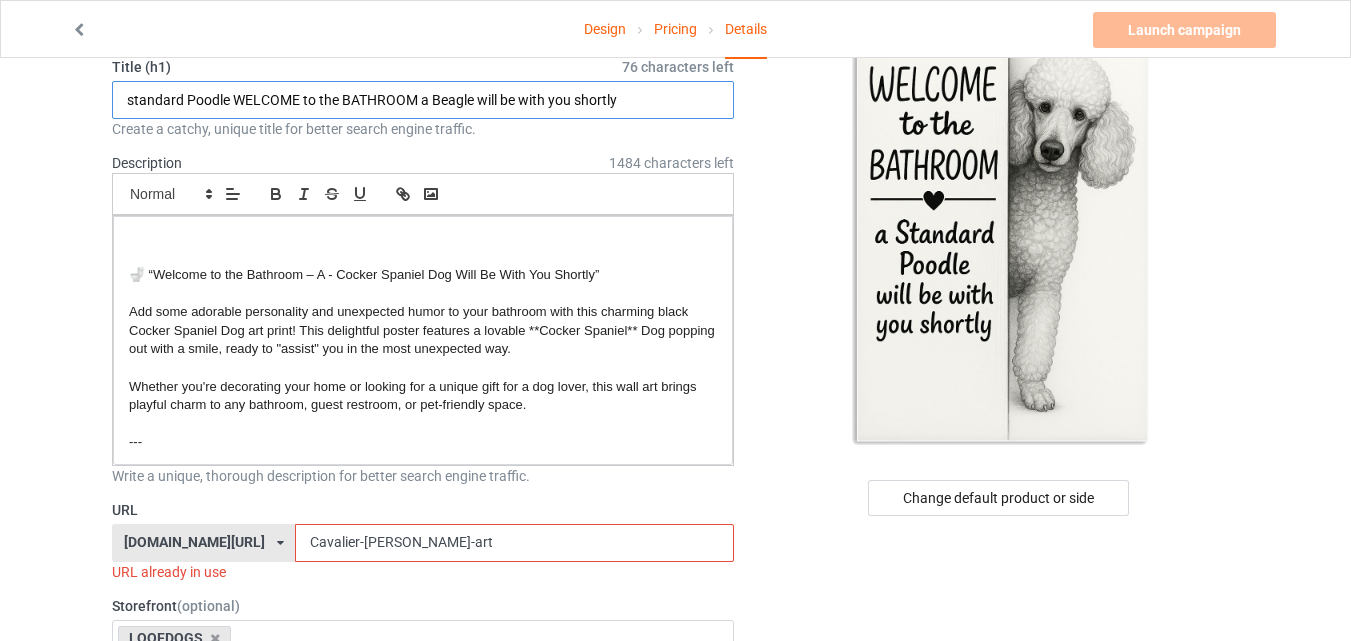 type on "standard Poodle WELCOME to the BATHROOM a Beagle will be with you shortly" 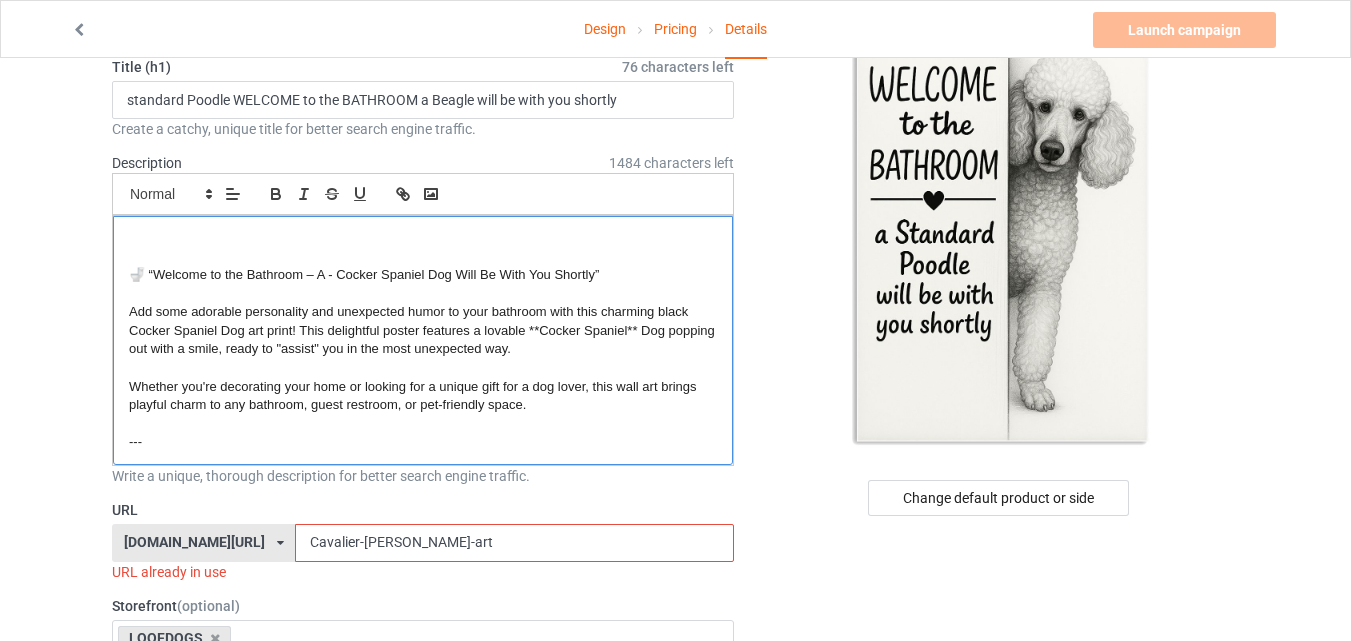 click on "🚽 “Welcome to the Bathroom – A - Cocker Spaniel Dog Will Be With You Shortly”" at bounding box center [364, 274] 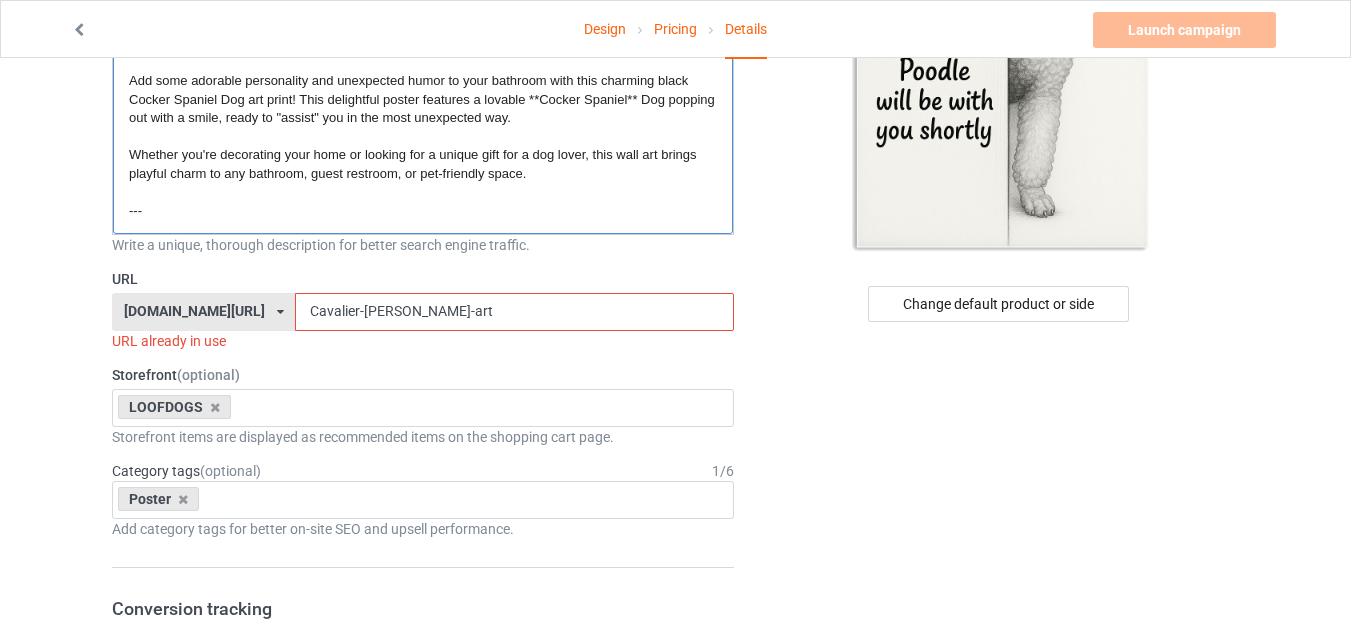 scroll, scrollTop: 300, scrollLeft: 0, axis: vertical 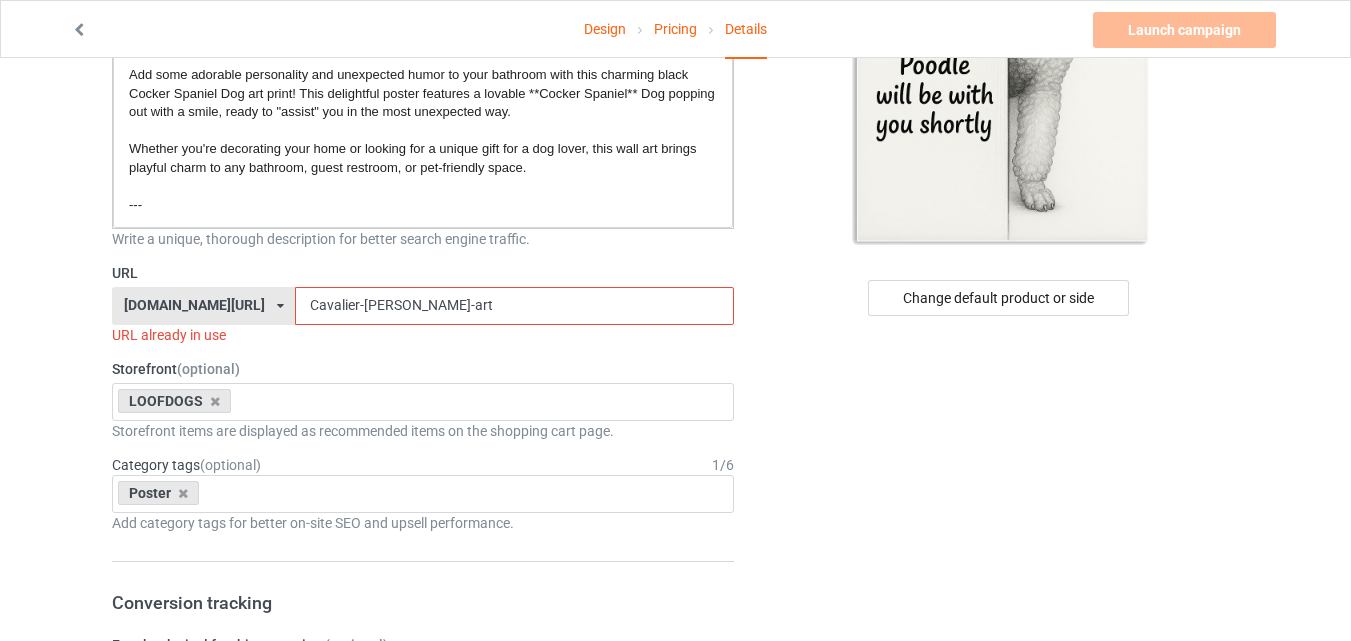 click on "Cavalier-[PERSON_NAME]-art" at bounding box center (514, 306) 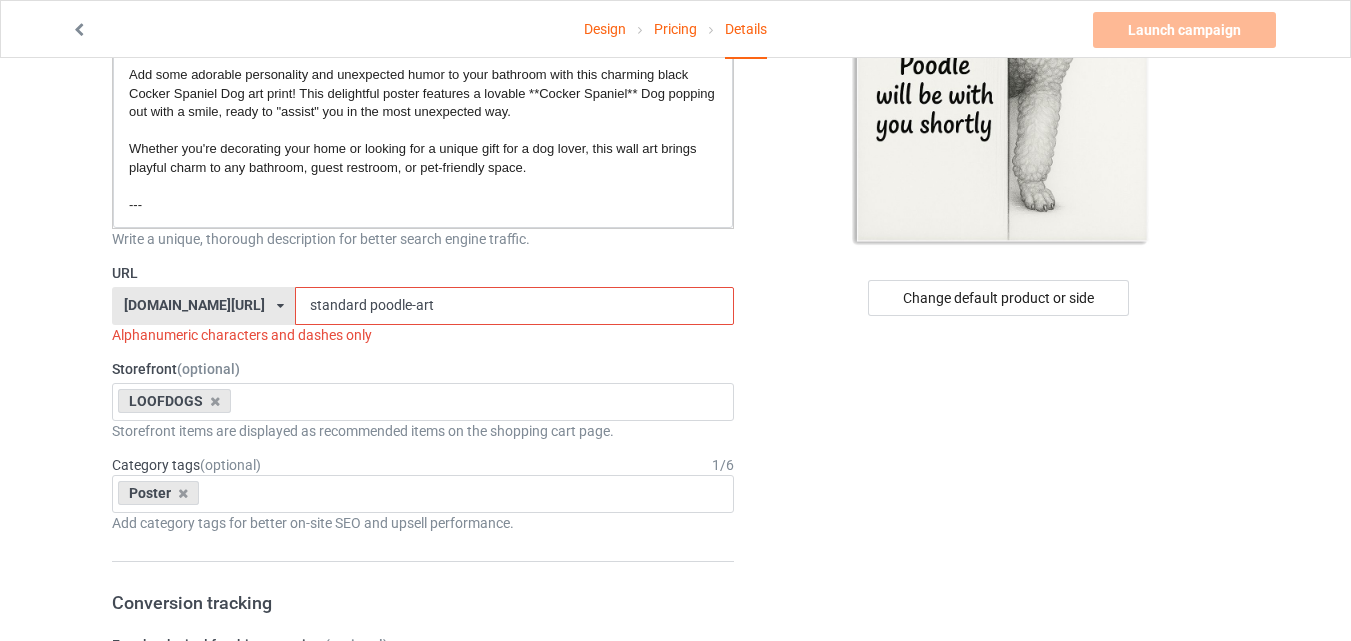 click on "standard poodle-art" at bounding box center (514, 306) 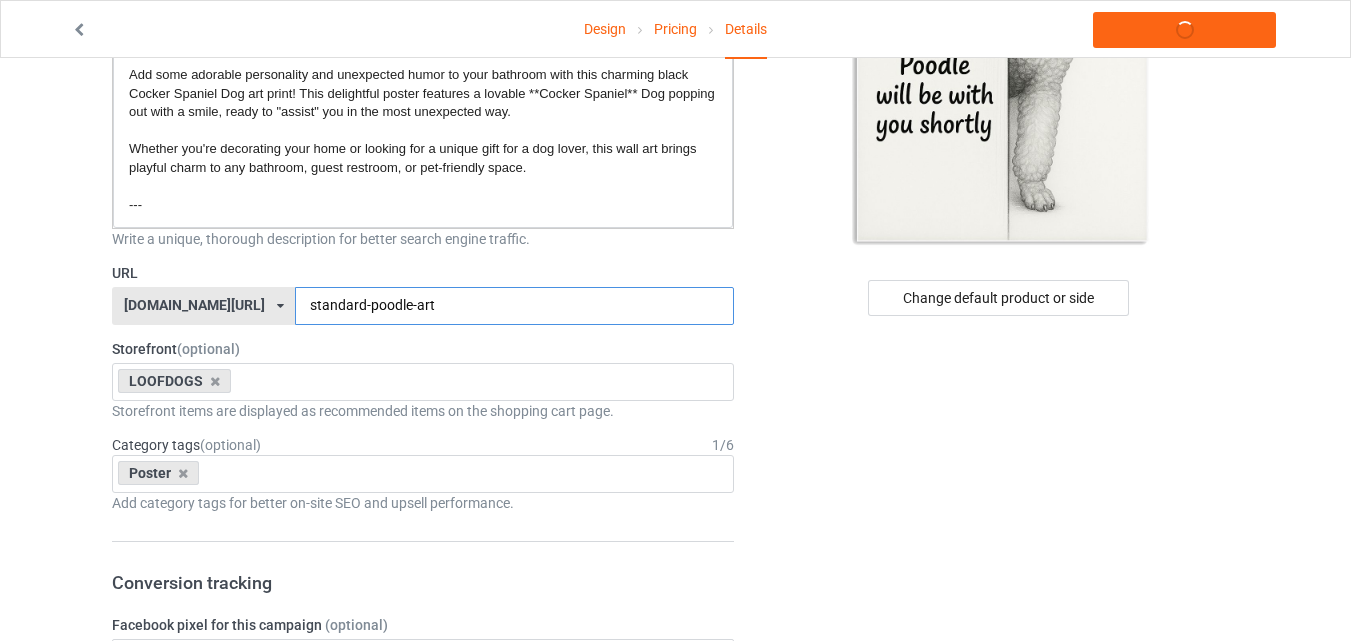 click on "standard-poodle-art" at bounding box center [514, 306] 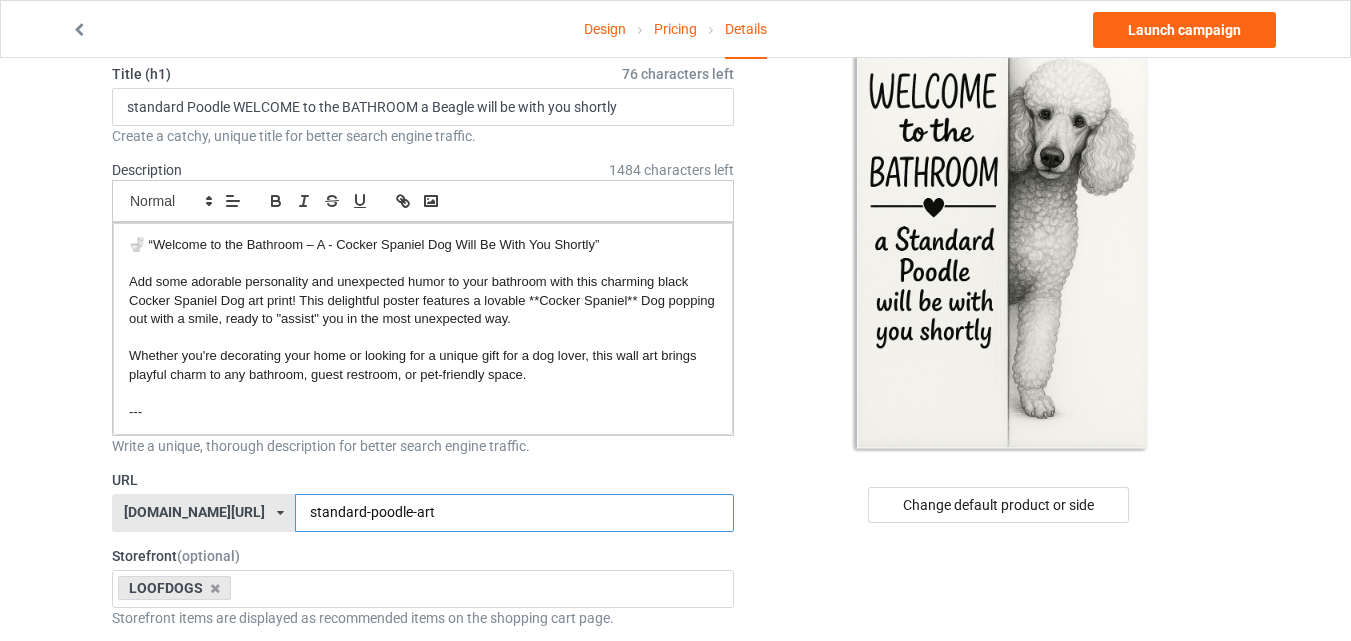 scroll, scrollTop: 0, scrollLeft: 0, axis: both 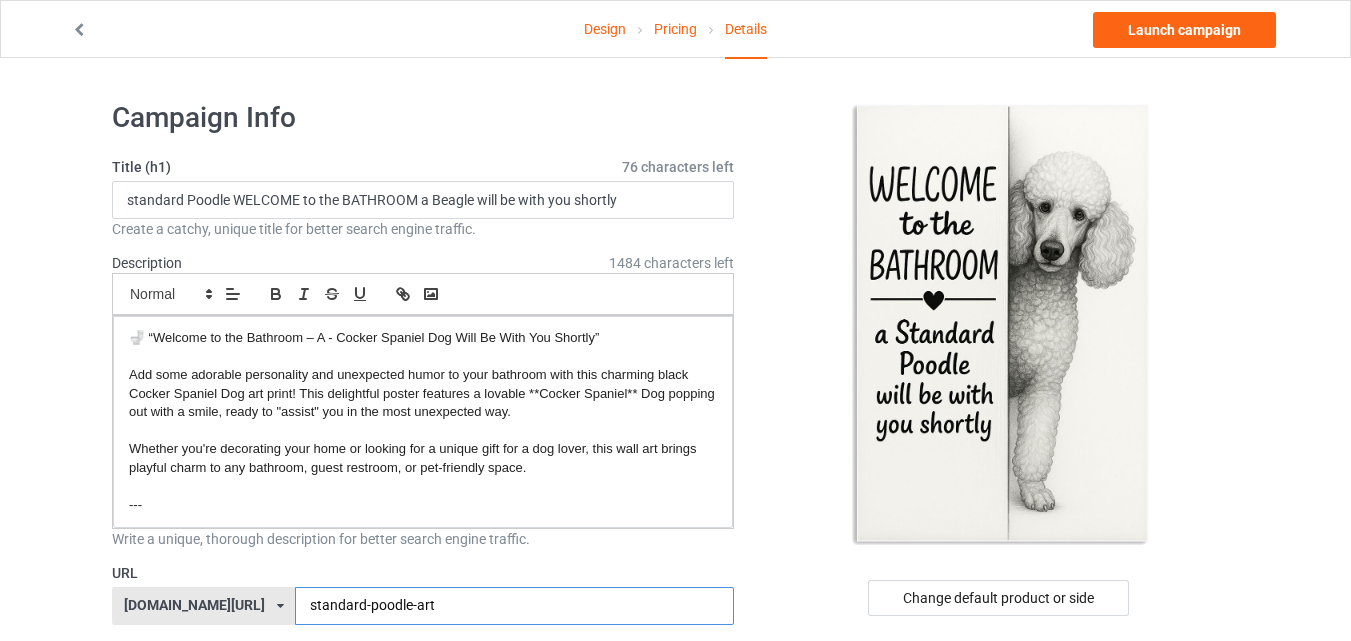 type on "standard-poodle-art" 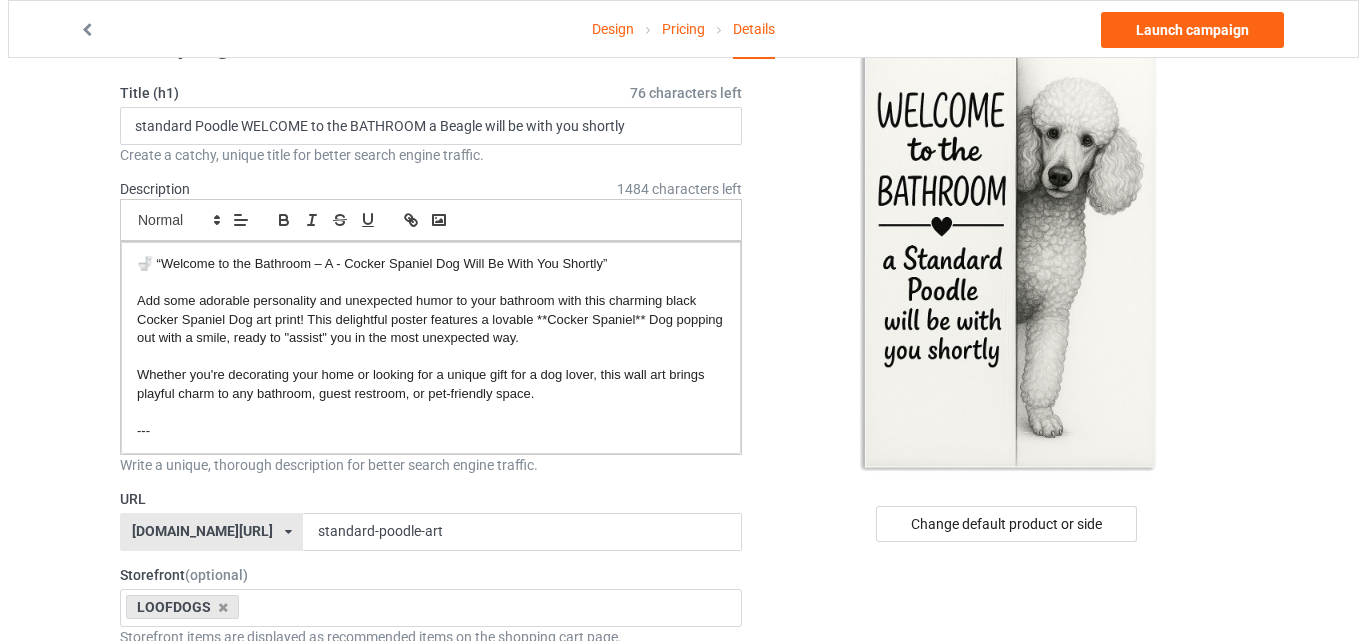 scroll, scrollTop: 0, scrollLeft: 0, axis: both 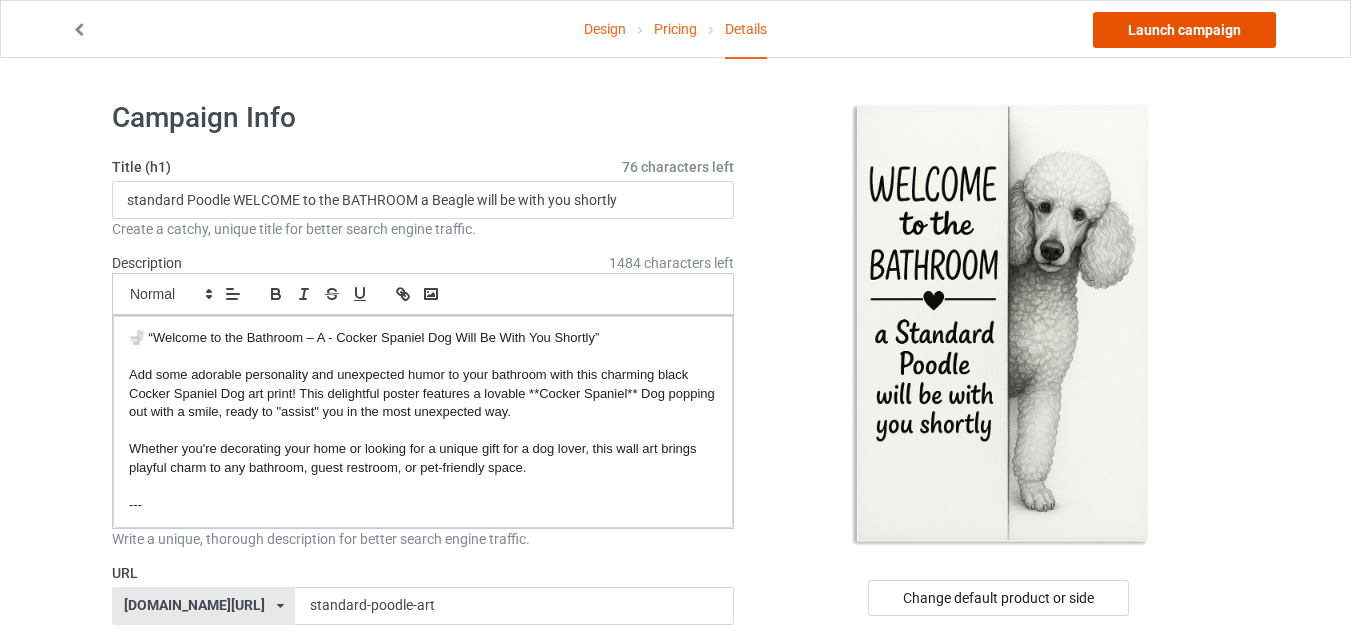 click on "Launch campaign" at bounding box center (1184, 30) 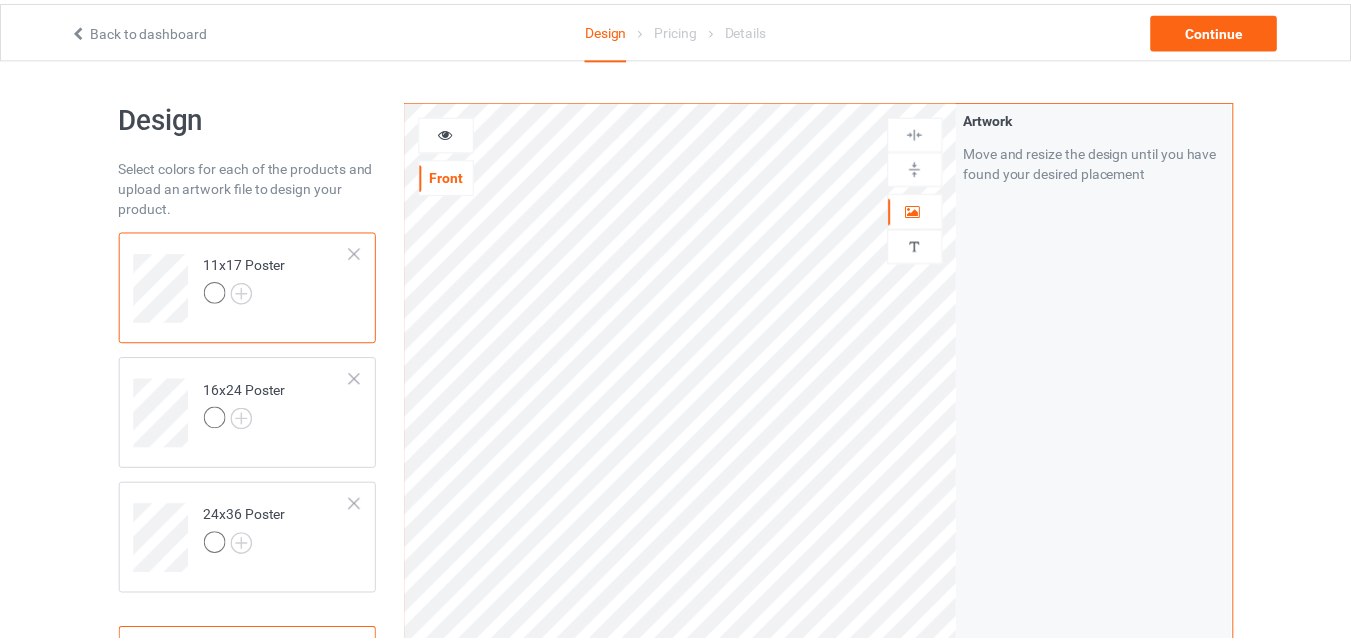 scroll, scrollTop: 0, scrollLeft: 0, axis: both 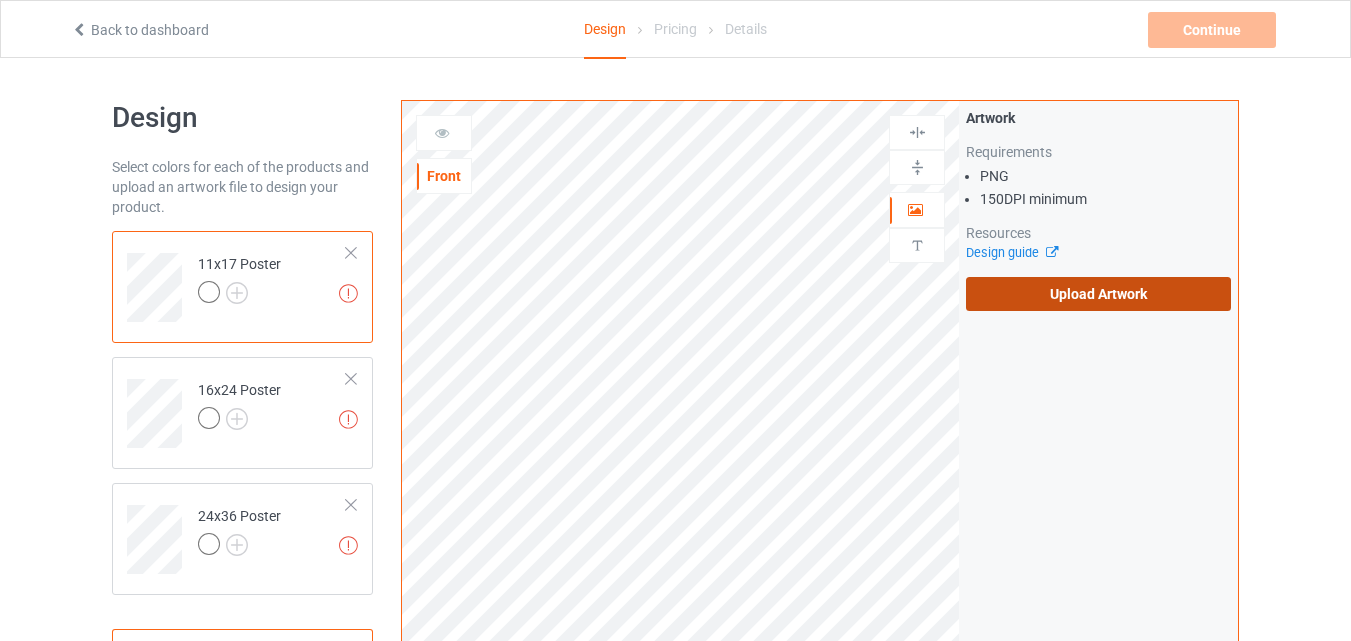 click on "Upload Artwork" at bounding box center [1098, 294] 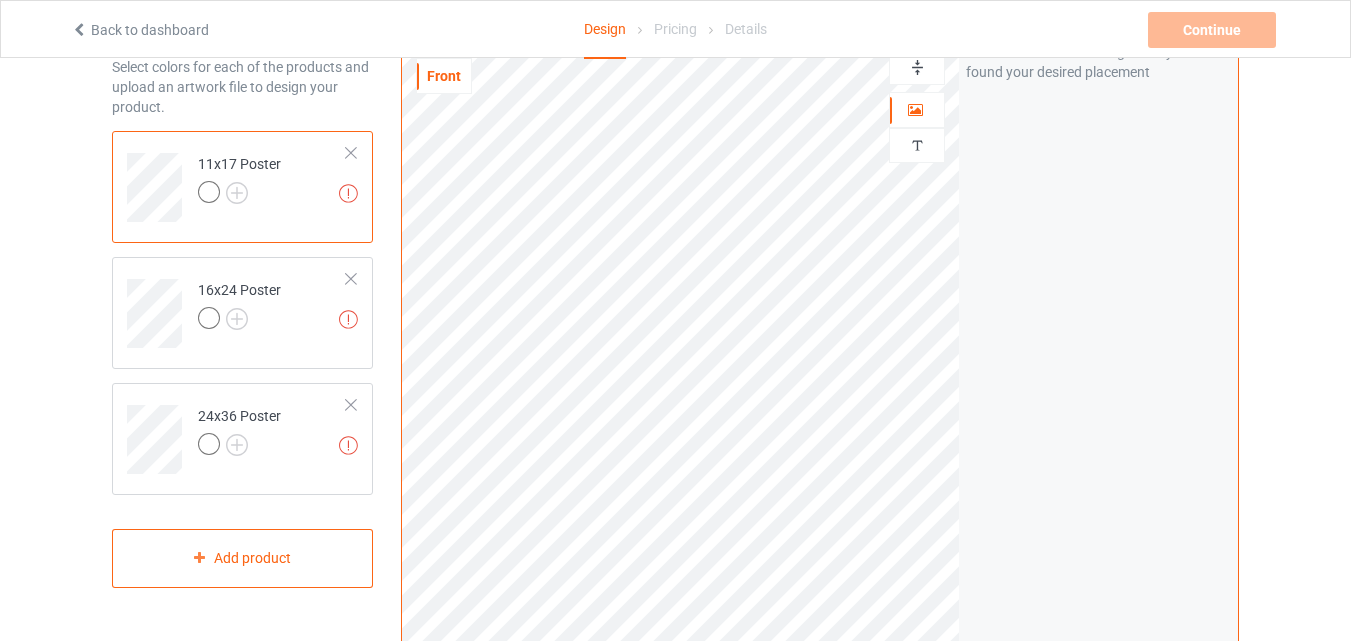 scroll, scrollTop: 0, scrollLeft: 0, axis: both 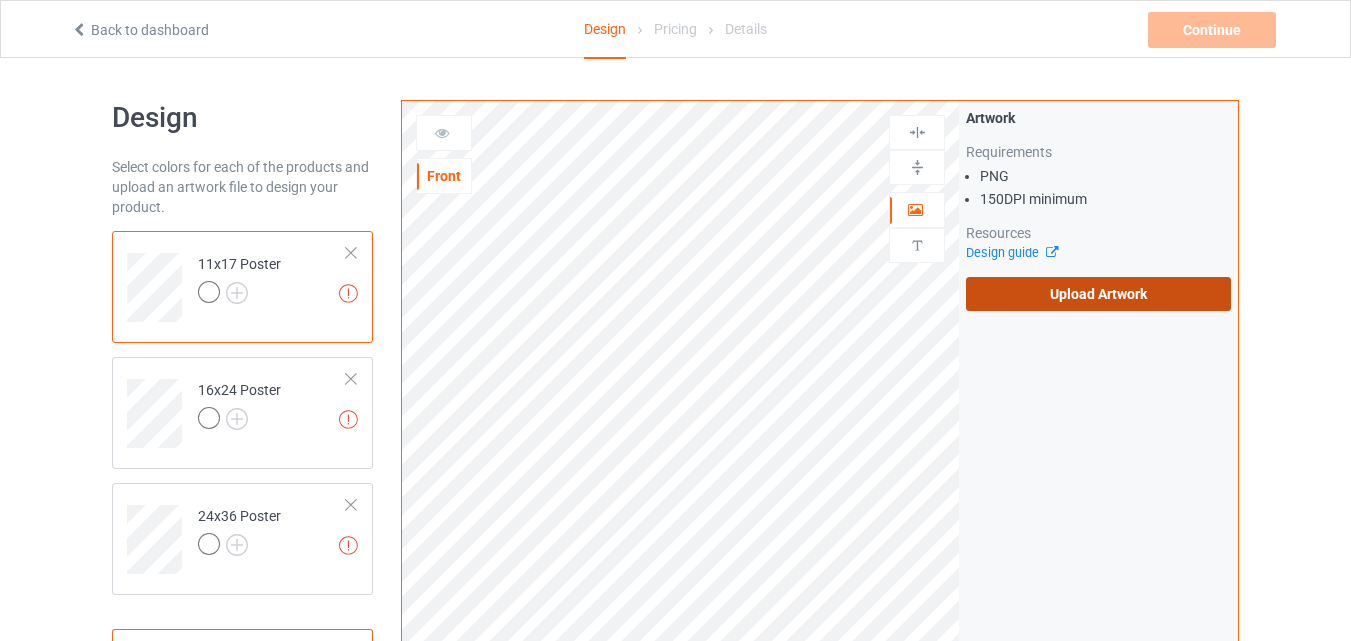 click on "Upload Artwork" at bounding box center (1098, 294) 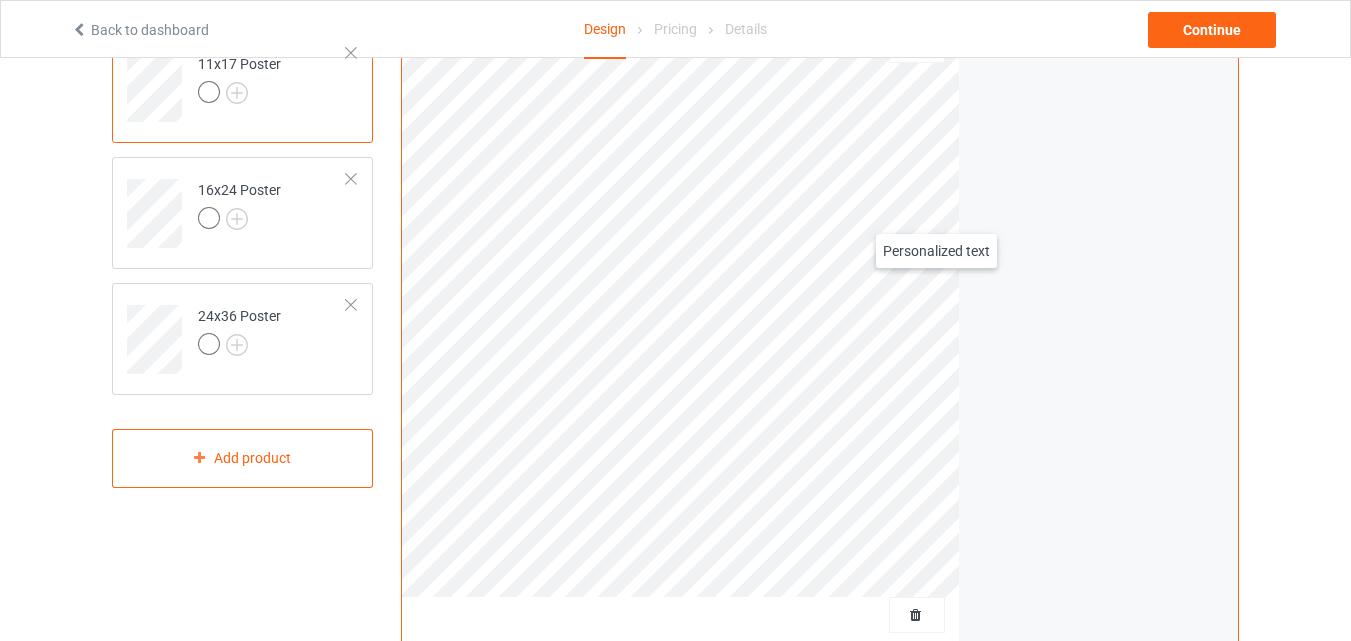 scroll, scrollTop: 0, scrollLeft: 0, axis: both 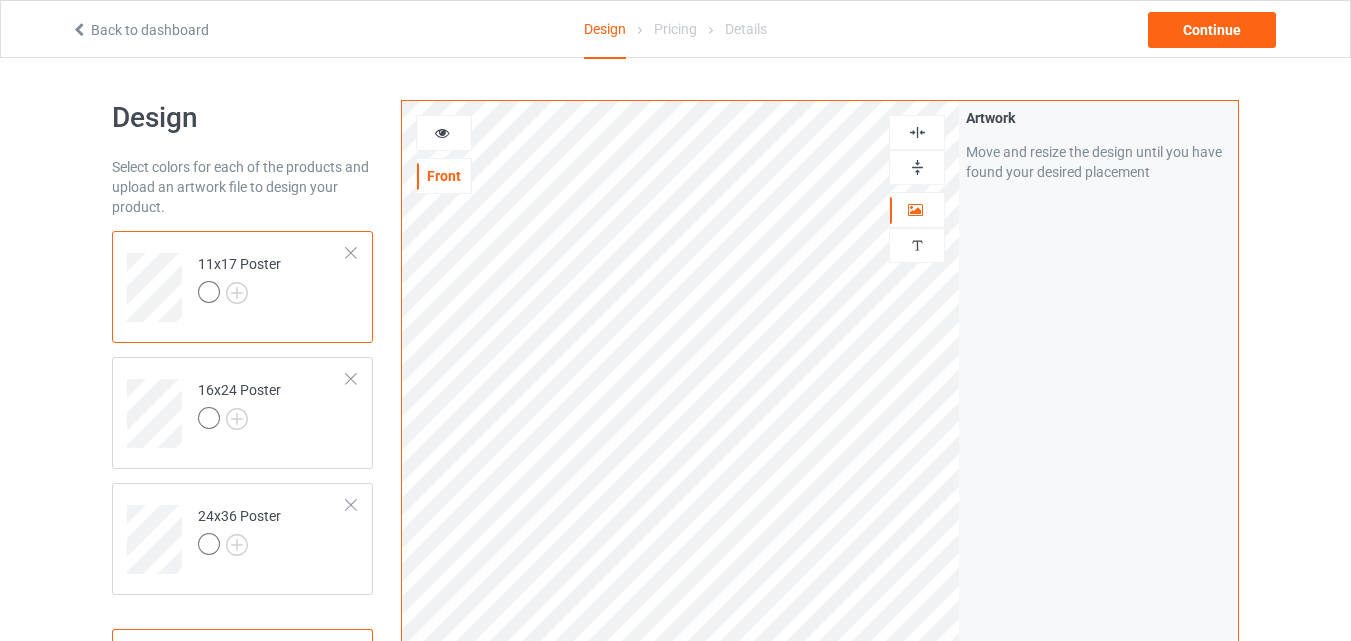 click at bounding box center (917, 132) 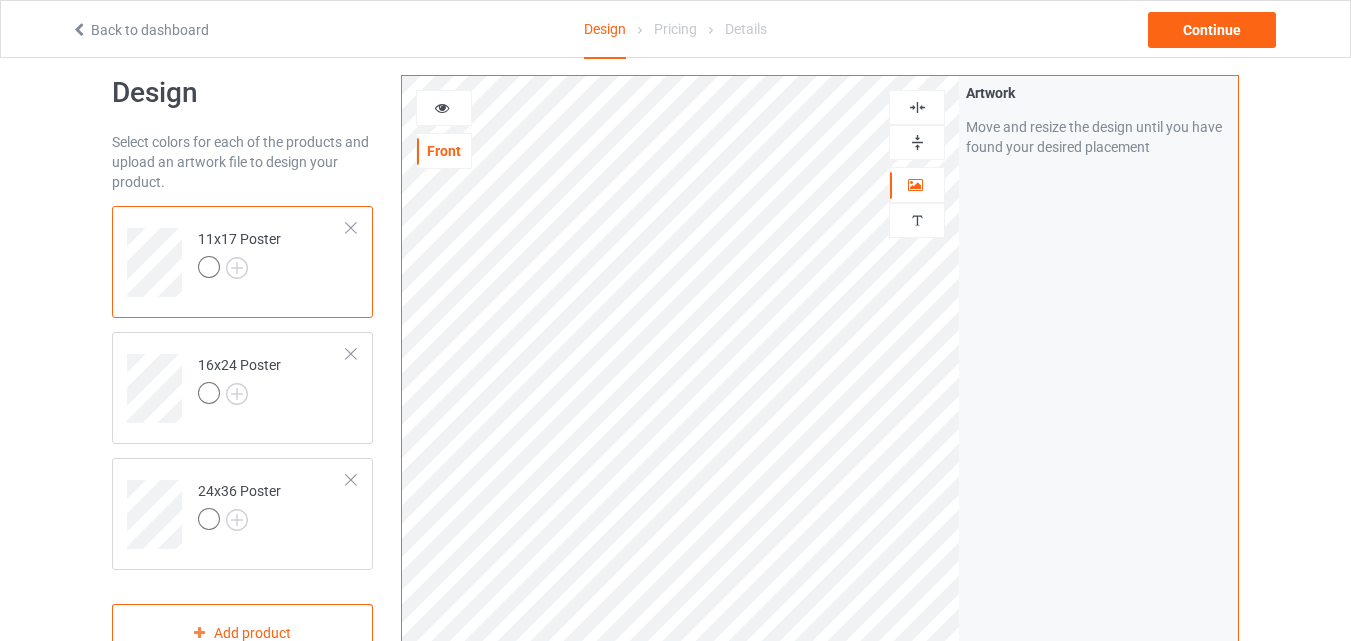 scroll, scrollTop: 0, scrollLeft: 0, axis: both 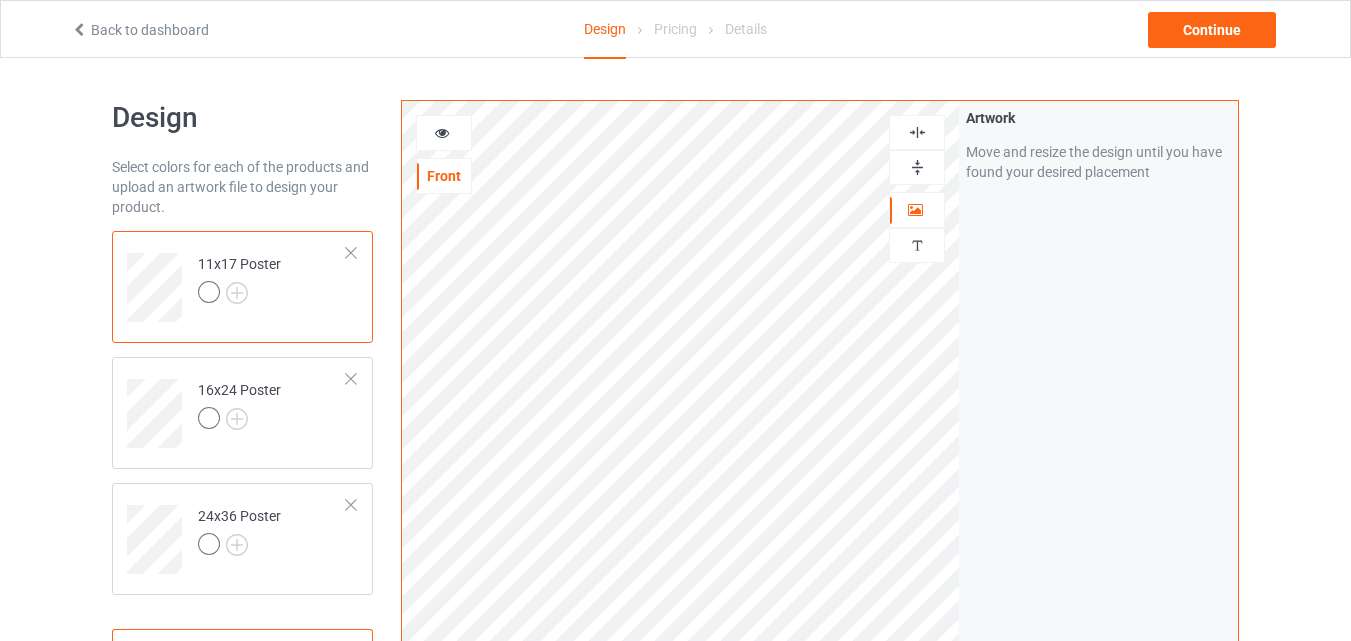 click at bounding box center [917, 132] 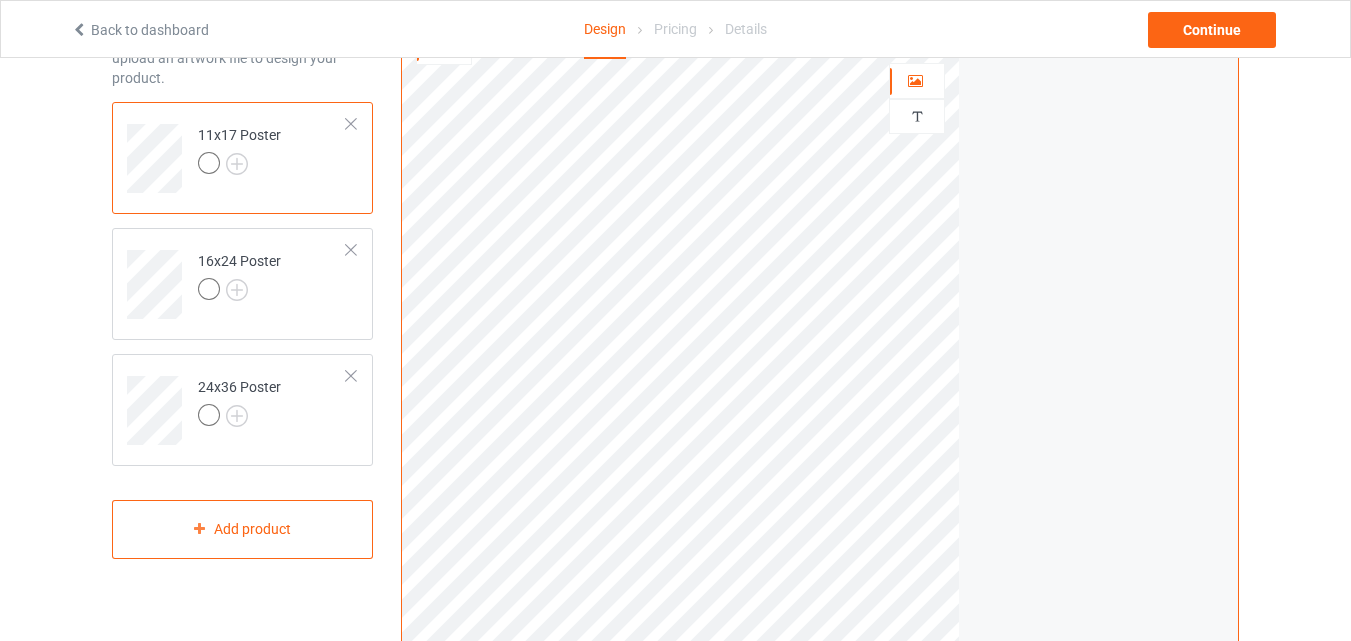 scroll, scrollTop: 0, scrollLeft: 0, axis: both 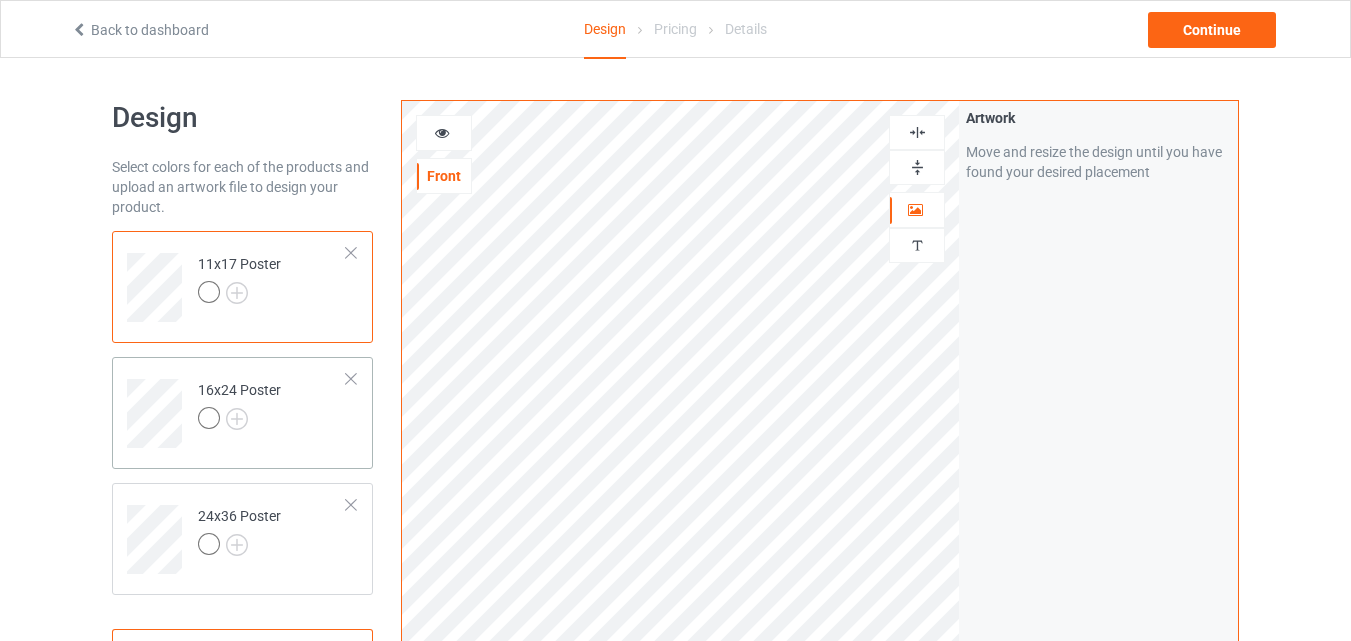 click on "16x24 Poster" at bounding box center [272, 406] 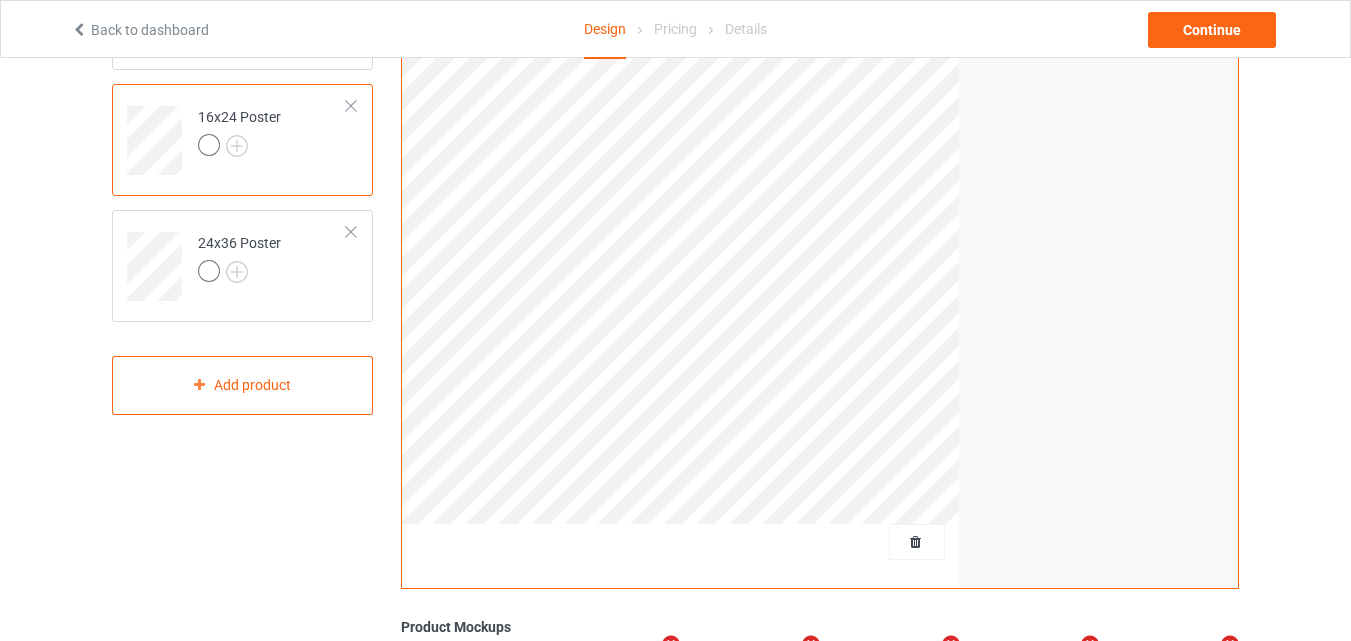 scroll, scrollTop: 0, scrollLeft: 0, axis: both 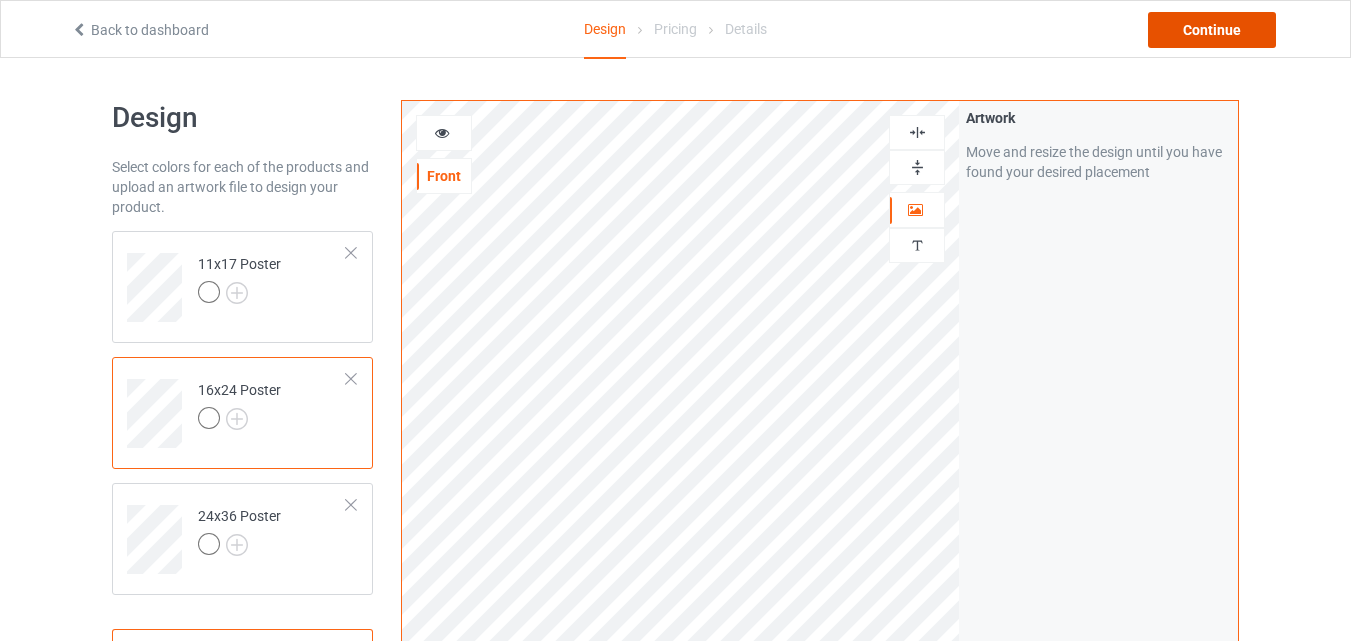 click on "Continue" at bounding box center (1212, 30) 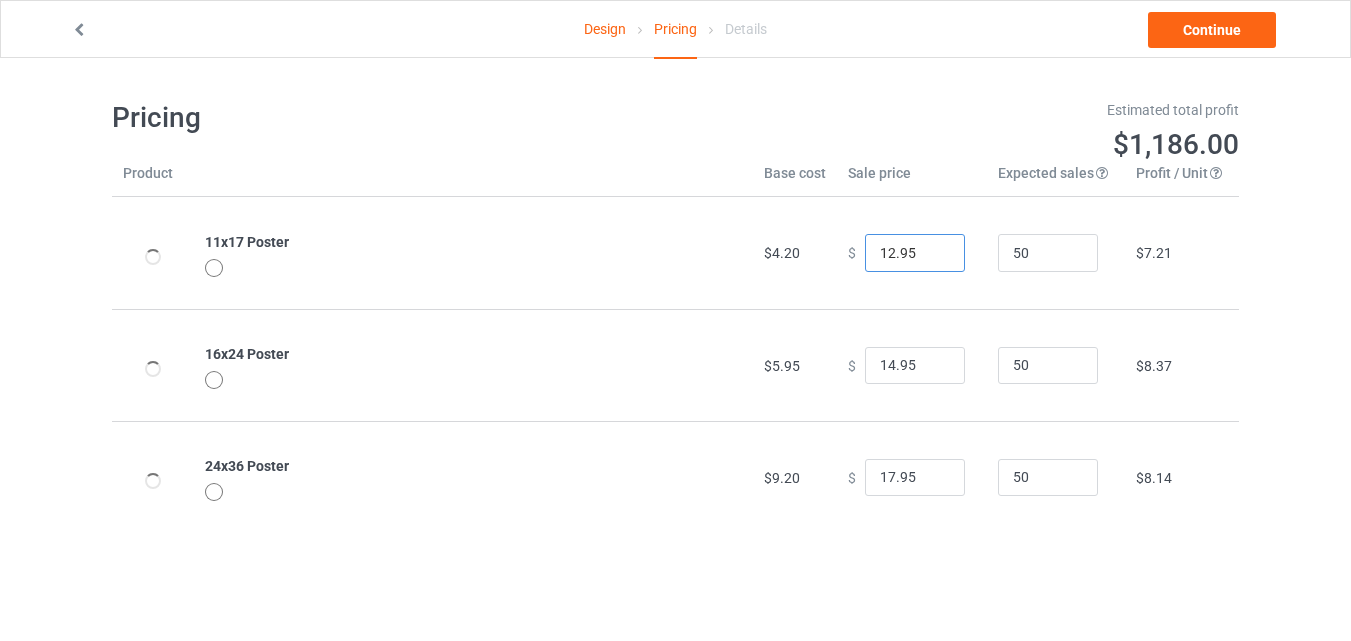 click on "12.95" at bounding box center (915, 253) 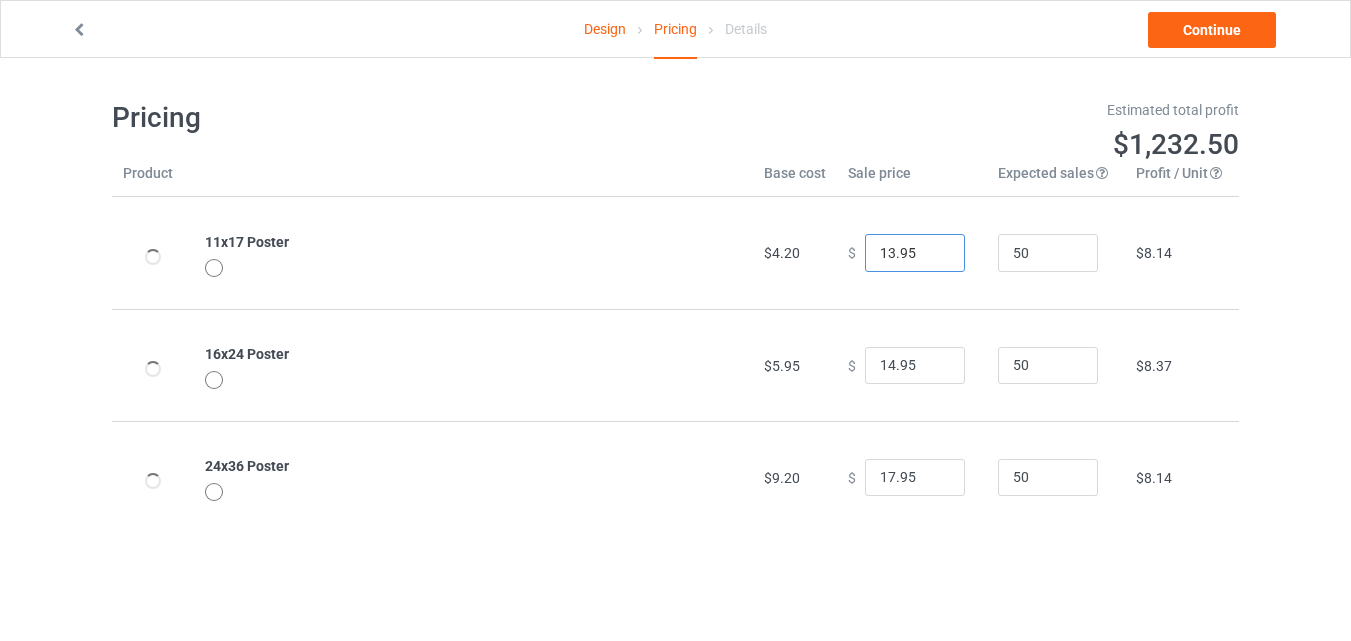 type on "13.95" 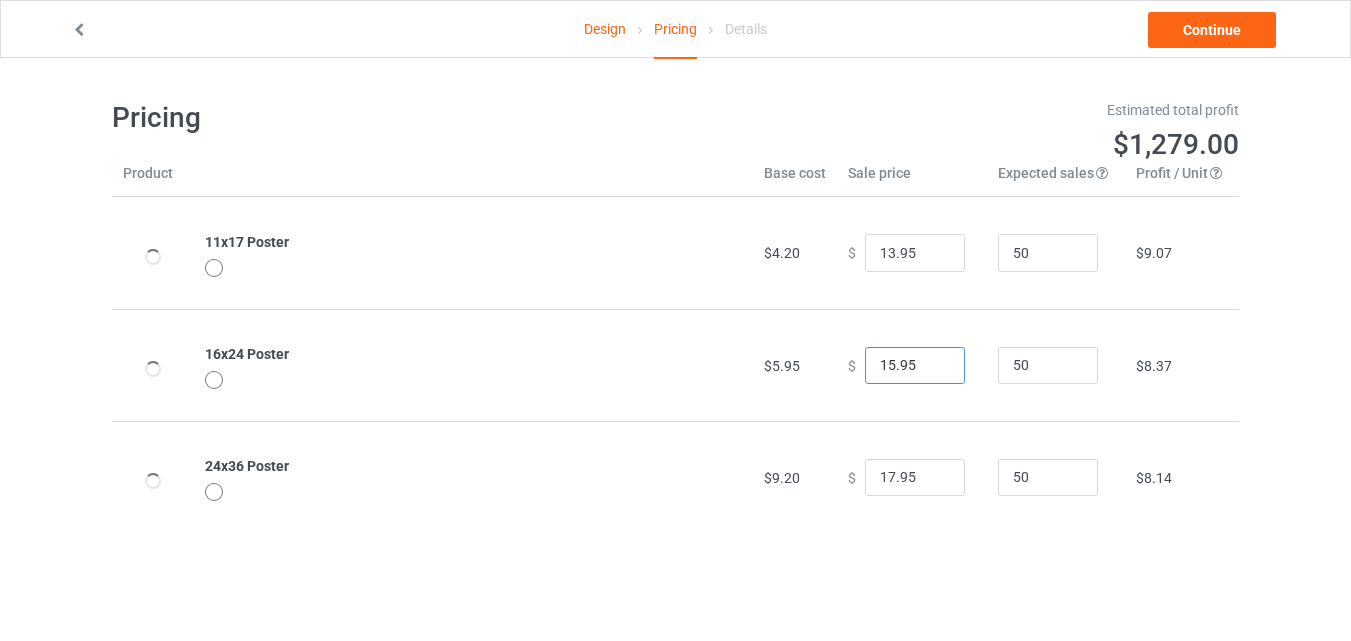 type on "15.95" 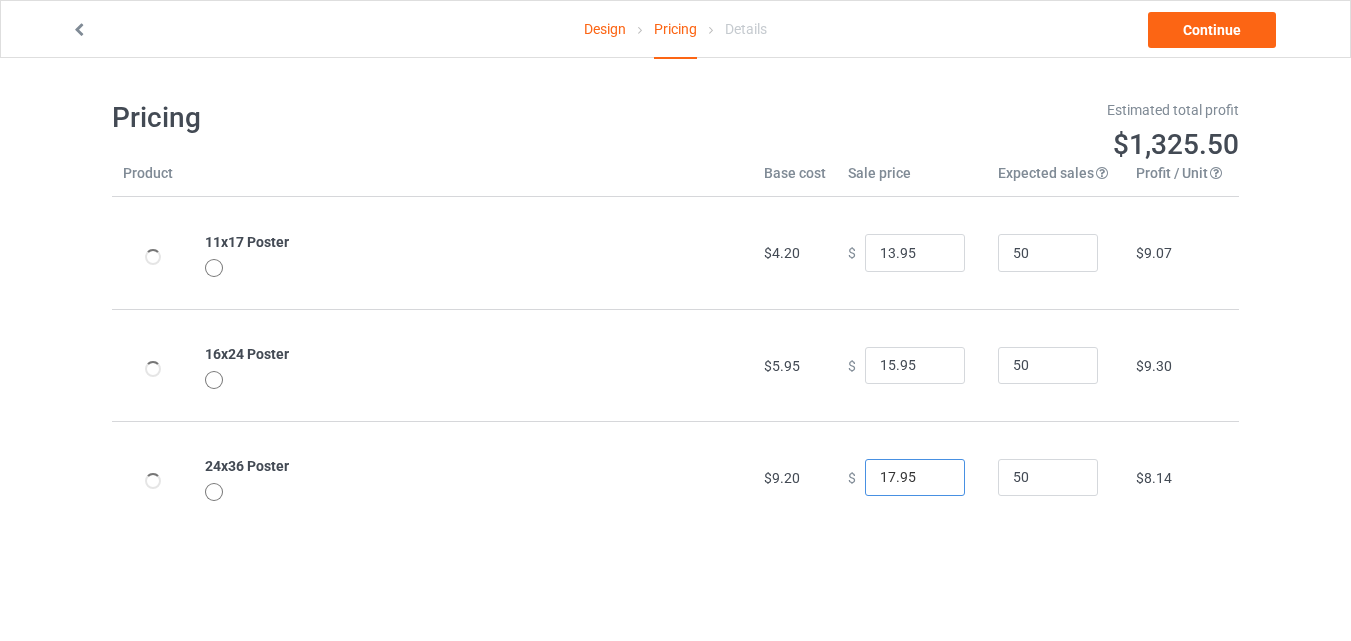 click on "17.95" at bounding box center [915, 478] 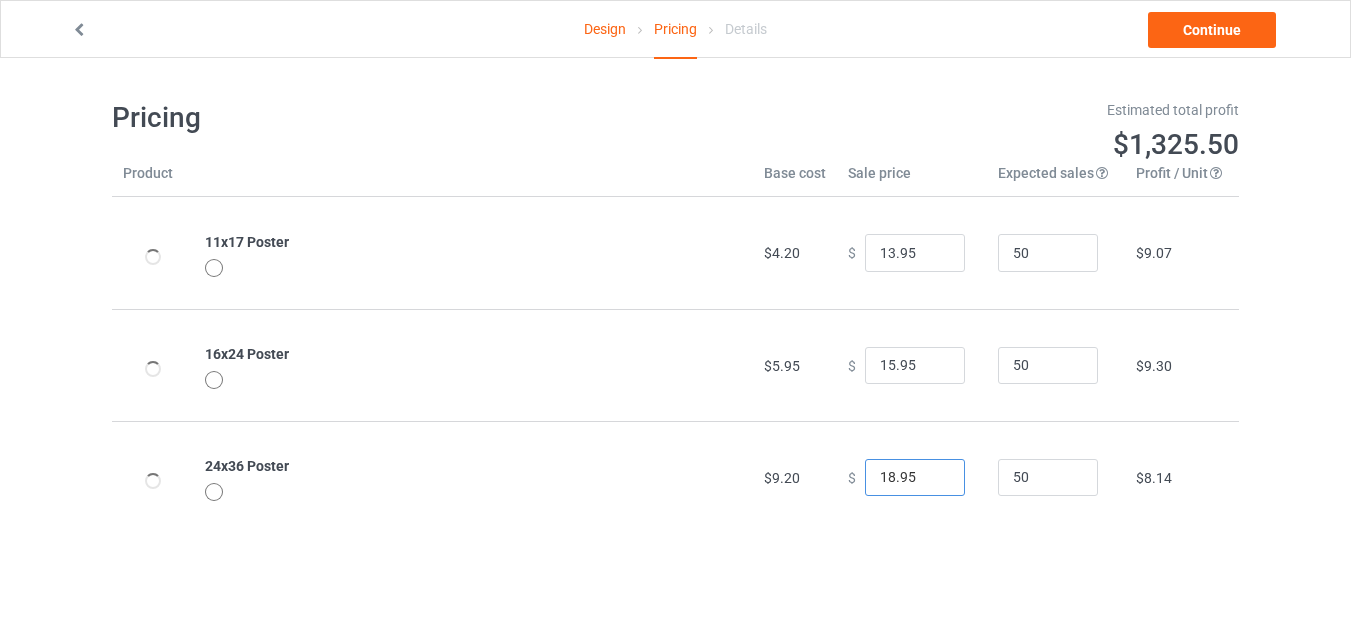 type on "18.95" 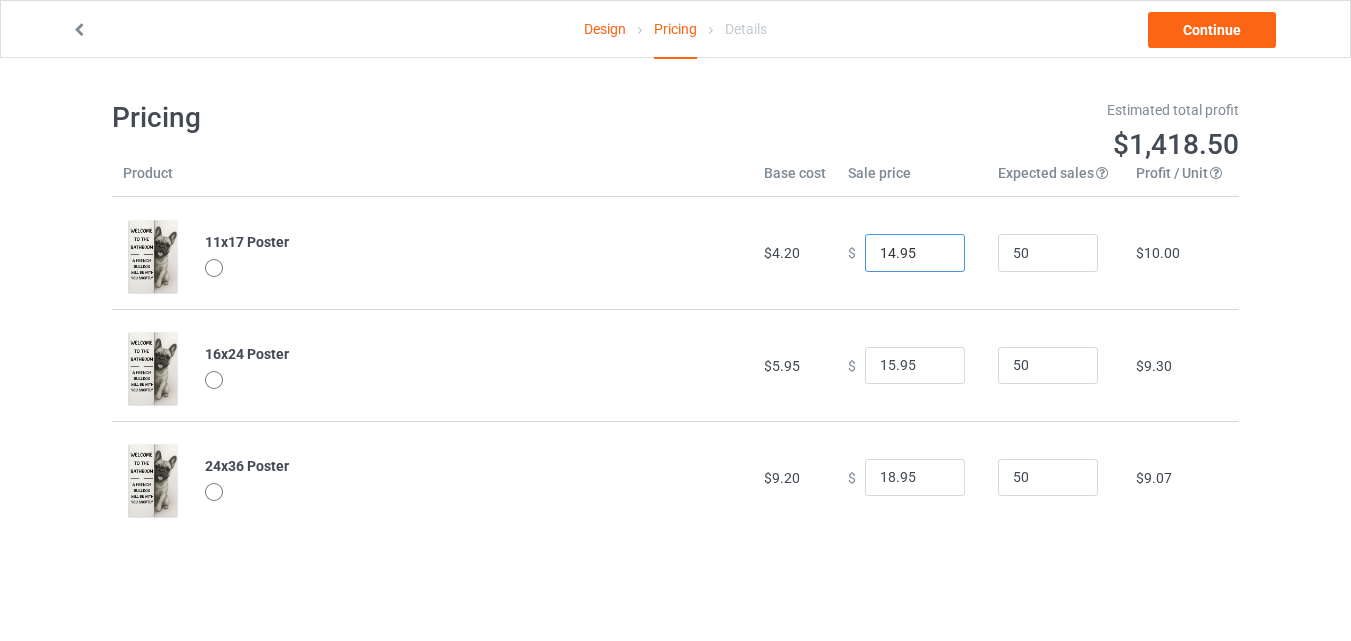 click on "14.95" at bounding box center (915, 253) 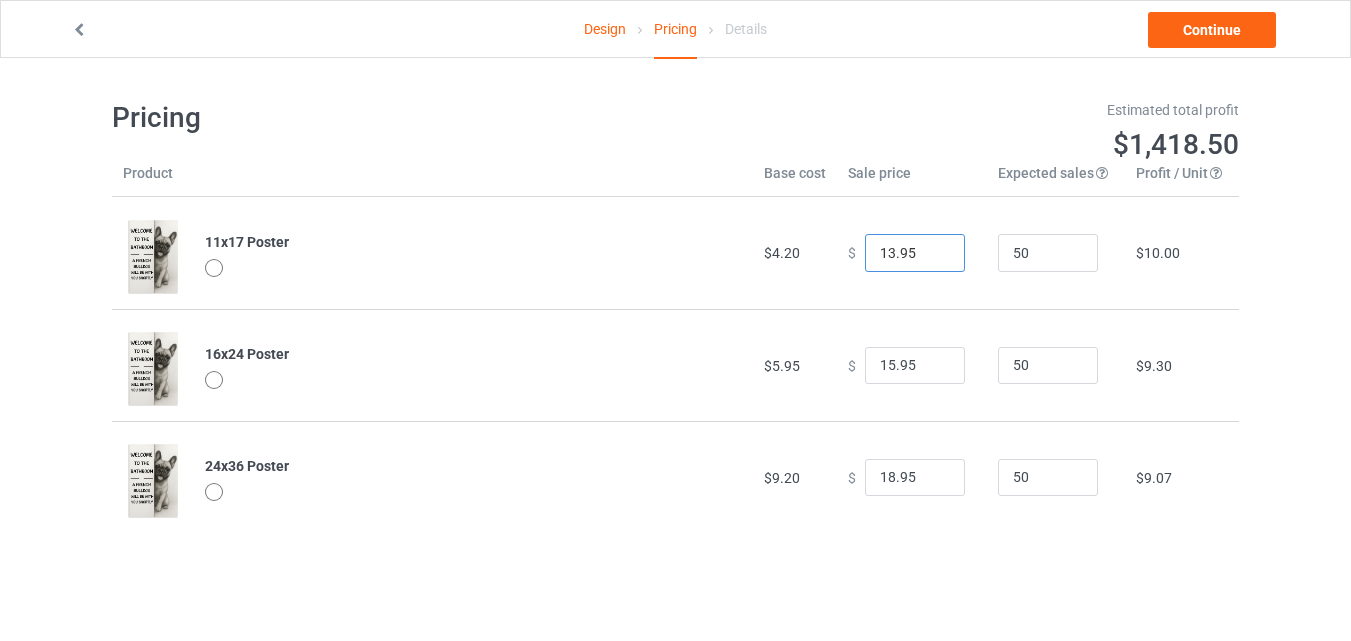 type on "13.95" 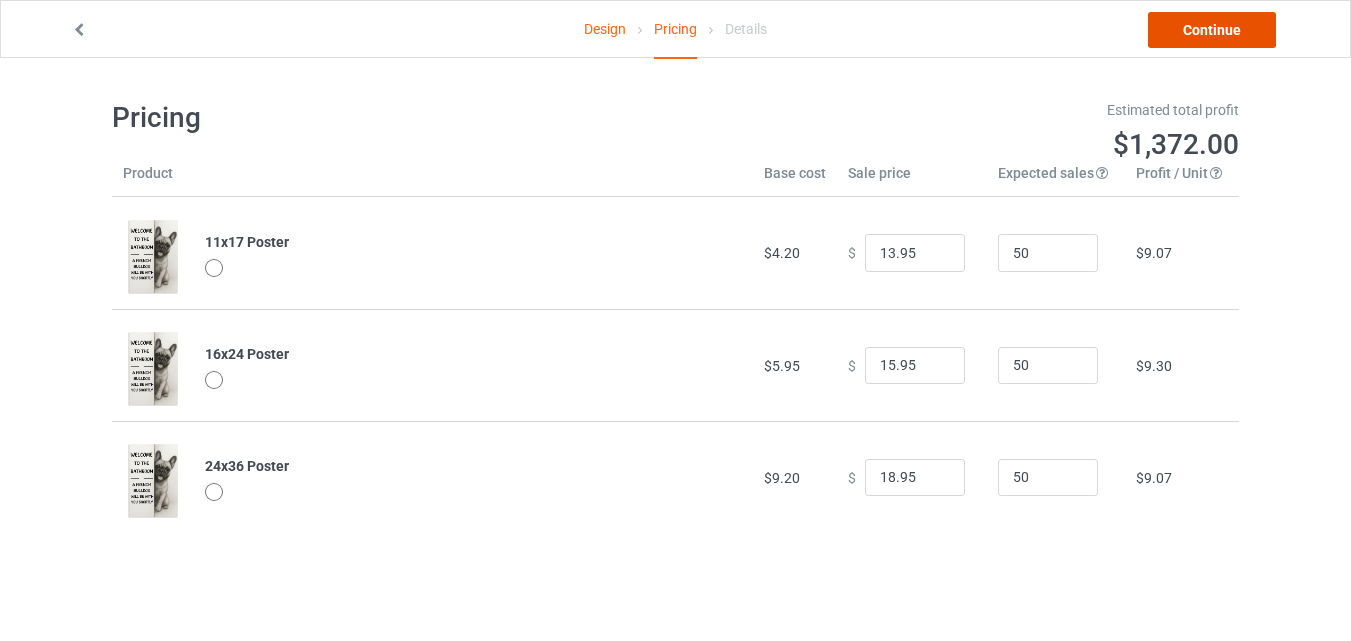 click on "Continue" at bounding box center [1212, 30] 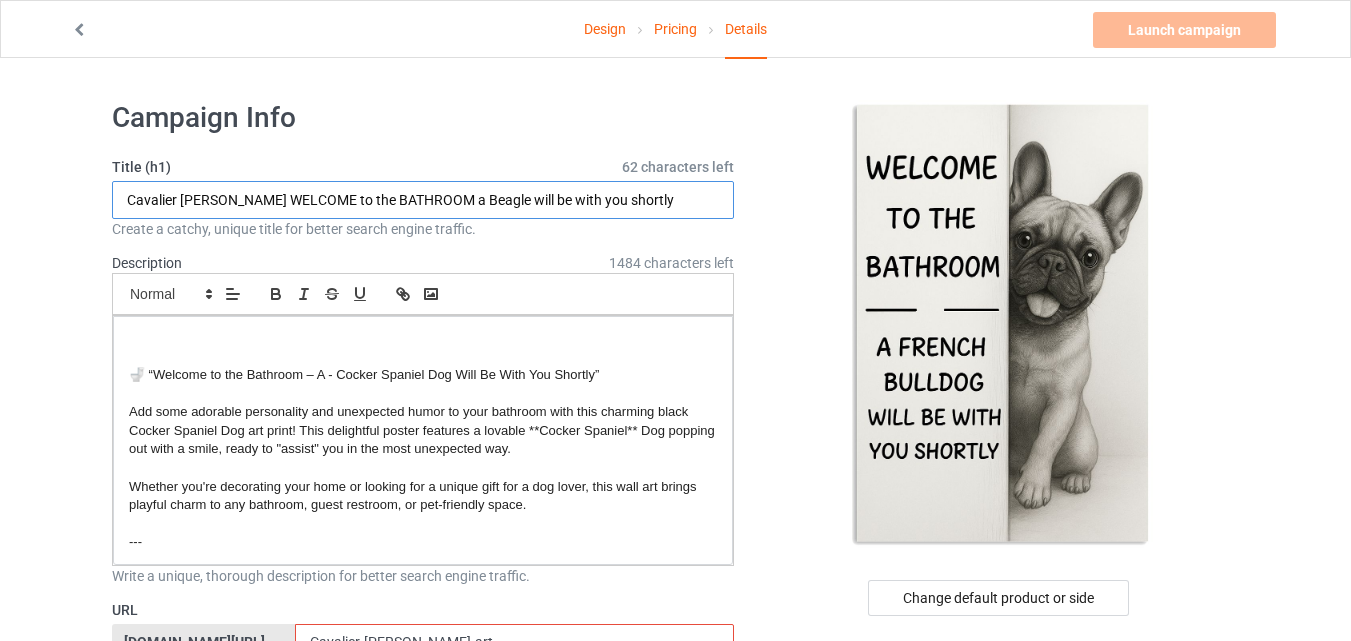 drag, startPoint x: 309, startPoint y: 195, endPoint x: 63, endPoint y: 198, distance: 246.0183 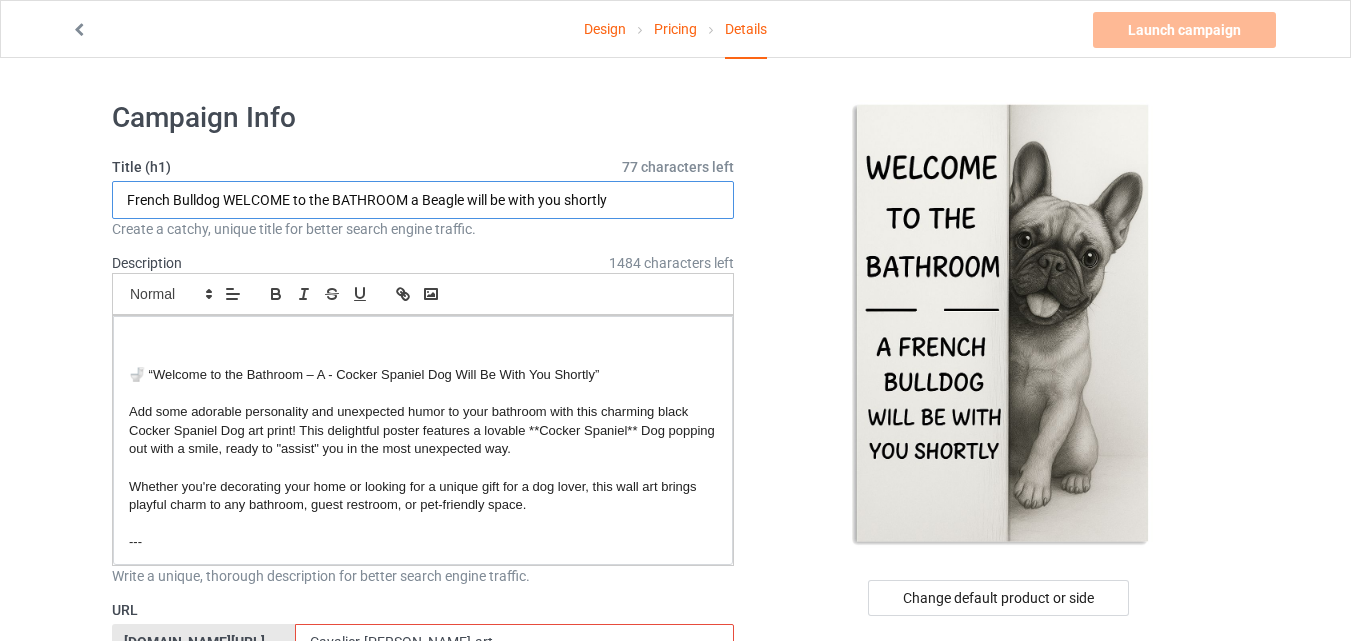 type on "French Bulldog WELCOME to the BATHROOM a Beagle will be with you shortly" 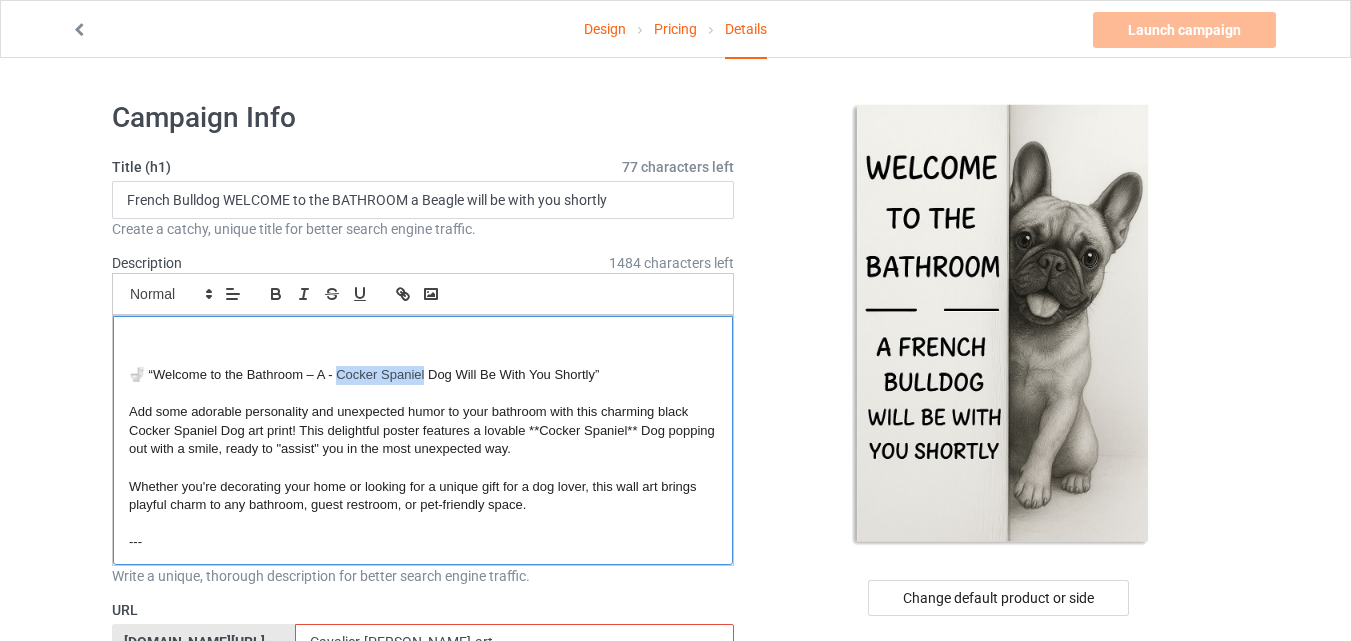 drag, startPoint x: 426, startPoint y: 370, endPoint x: 340, endPoint y: 366, distance: 86.09297 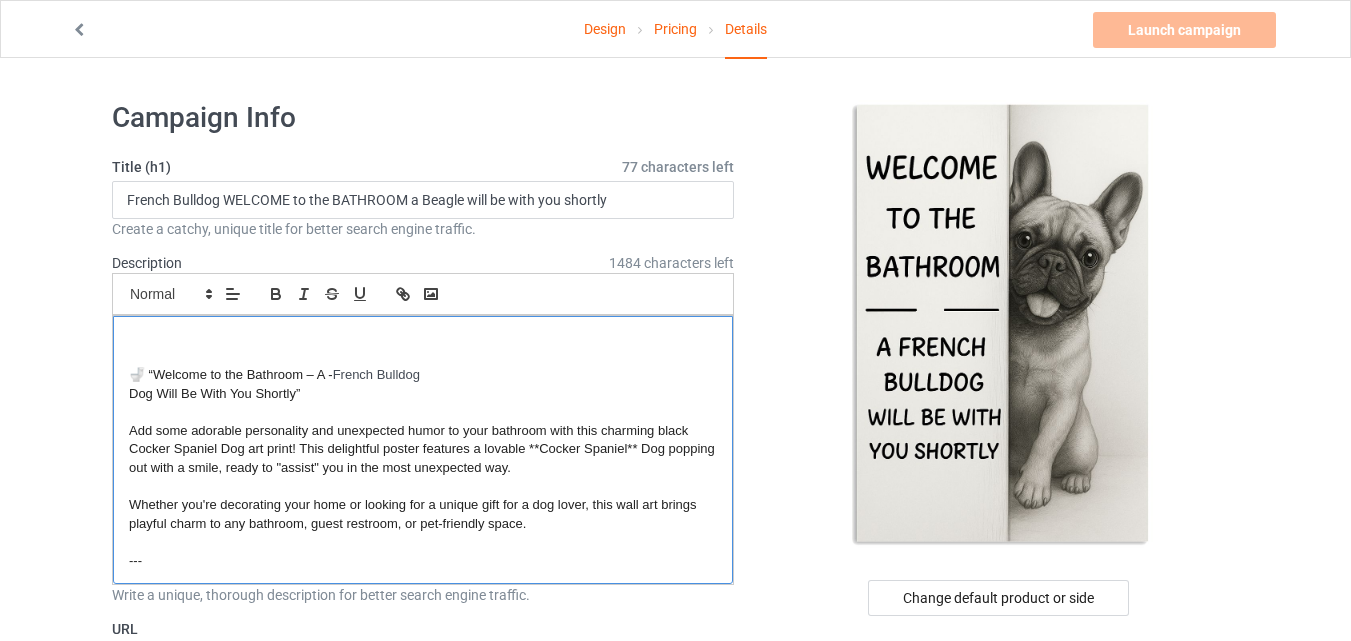 scroll, scrollTop: 0, scrollLeft: 0, axis: both 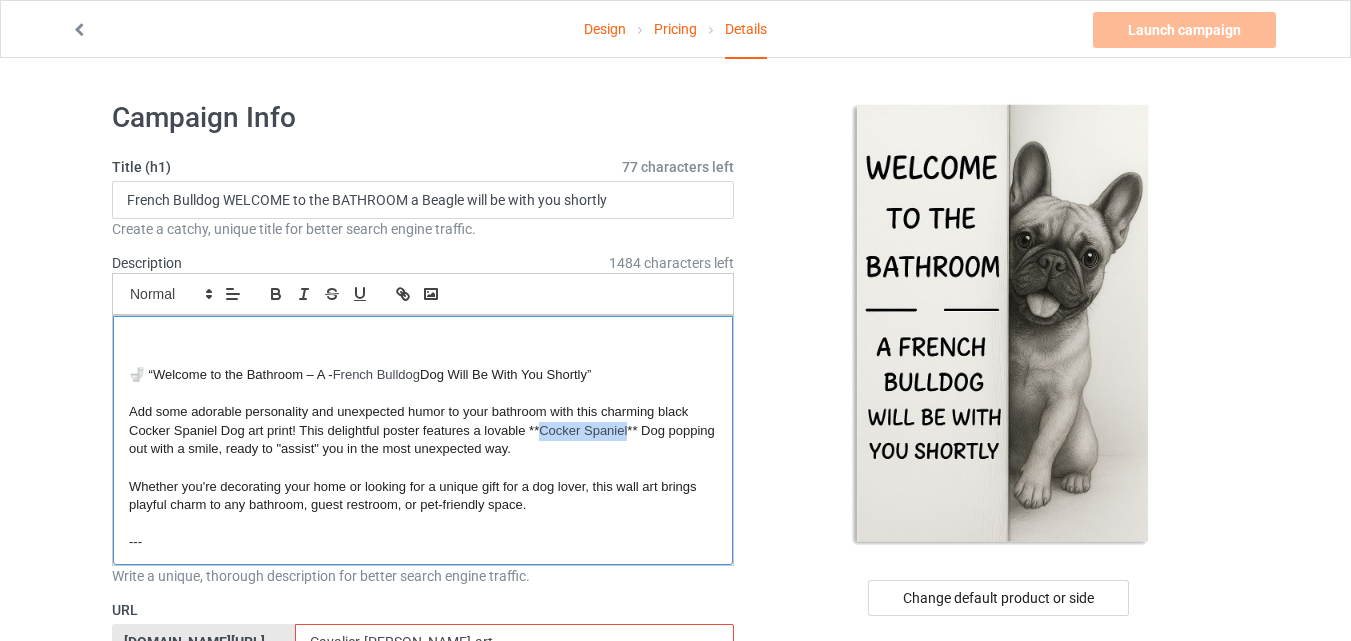 drag, startPoint x: 542, startPoint y: 428, endPoint x: 628, endPoint y: 432, distance: 86.09297 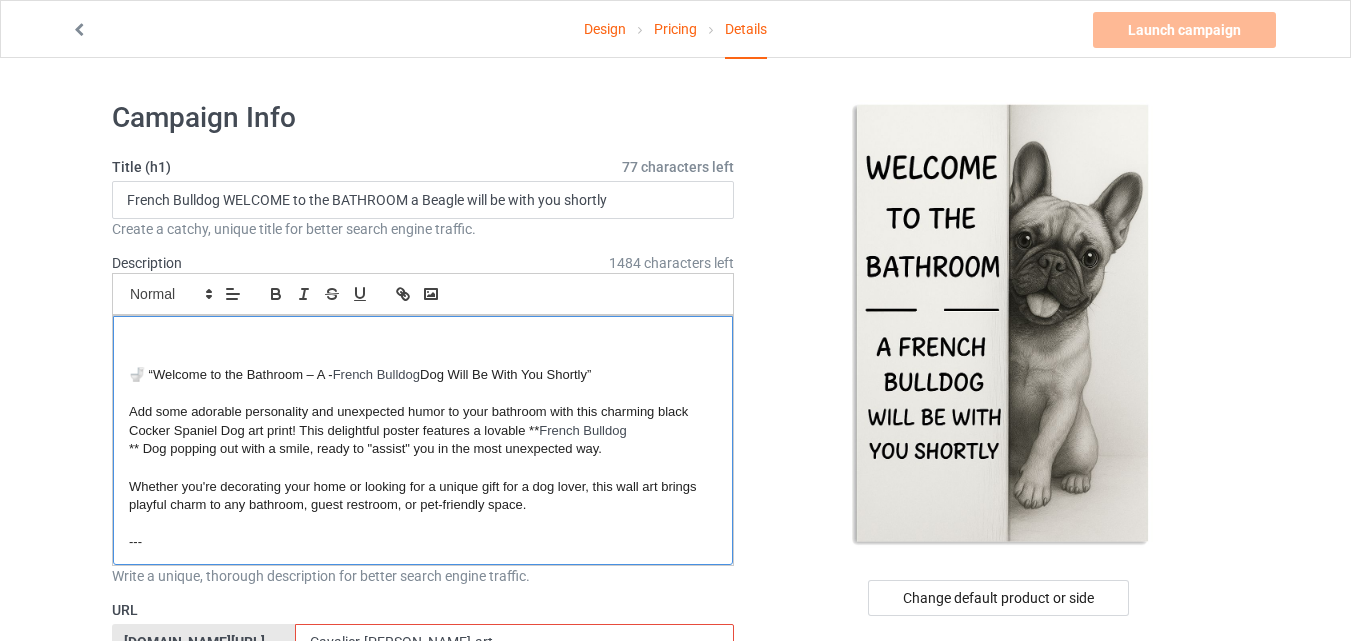 scroll, scrollTop: 0, scrollLeft: 0, axis: both 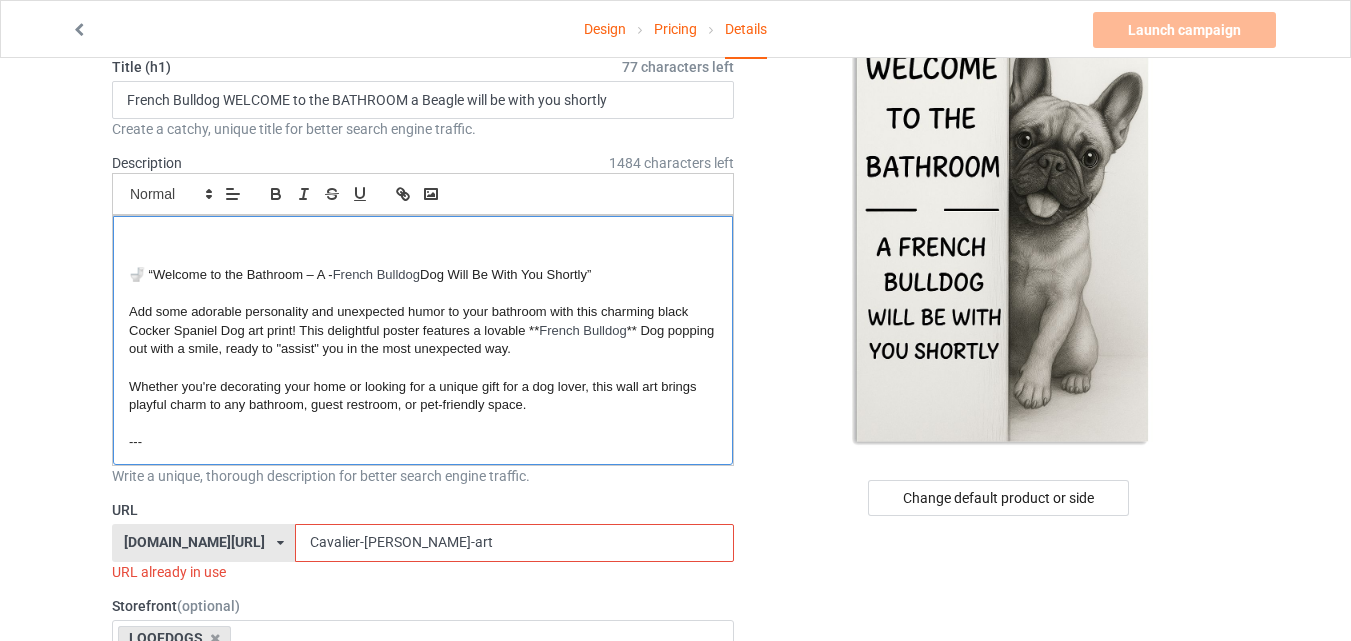 click at bounding box center [423, 368] 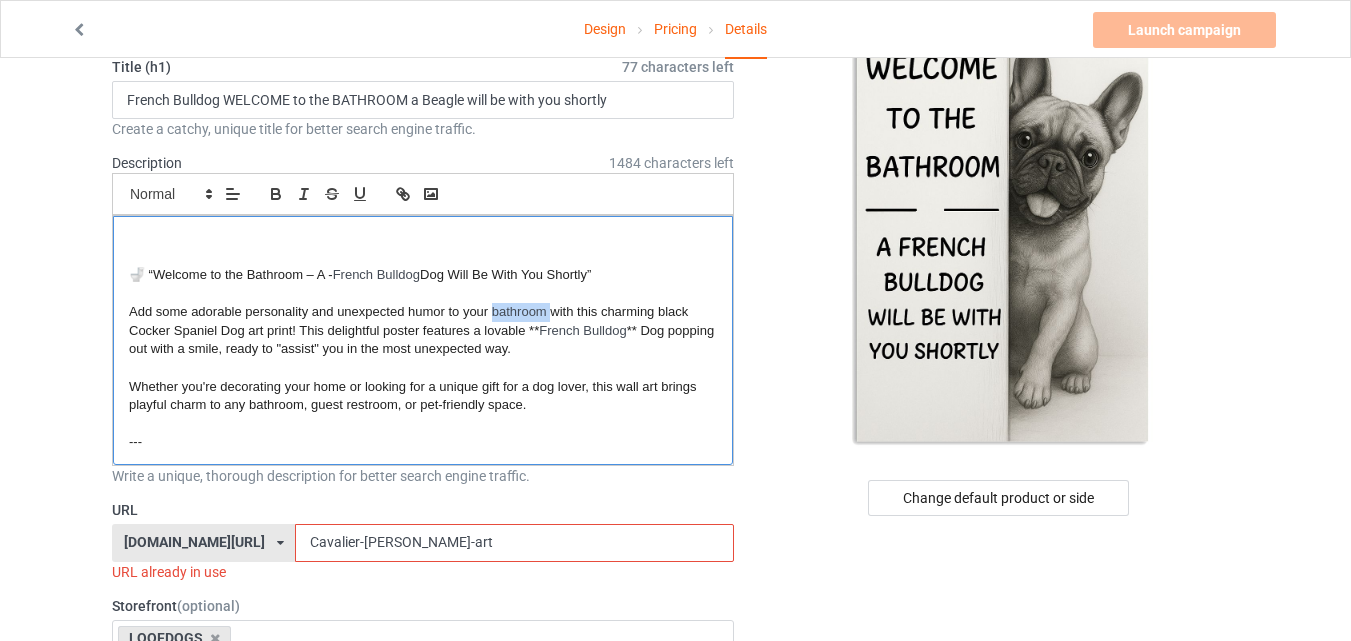 click on "Add some adorable personality and unexpected humor to your bathroom with this charming black Cocker Spaniel Dog art print! This delightful poster features a lovable **" at bounding box center [410, 321] 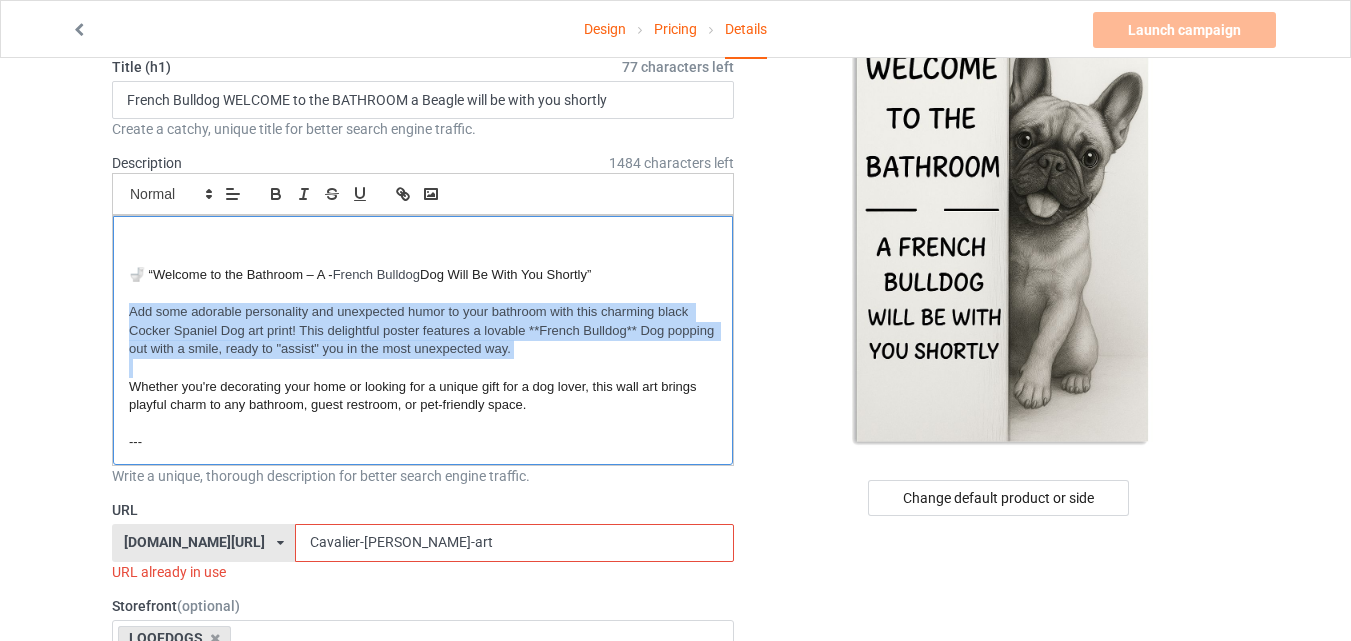 click on "Add some adorable personality and unexpected humor to your bathroom with this charming black Cocker Spaniel Dog art print! This delightful poster features a lovable **" at bounding box center [410, 321] 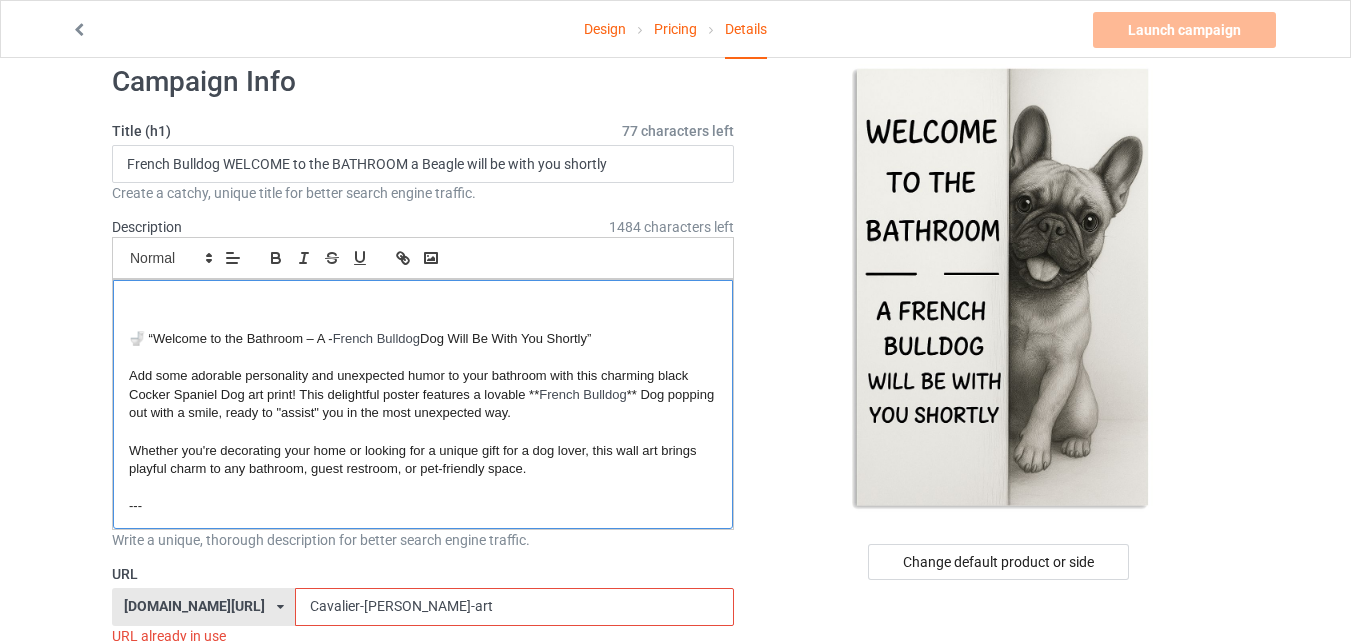 scroll, scrollTop: 0, scrollLeft: 0, axis: both 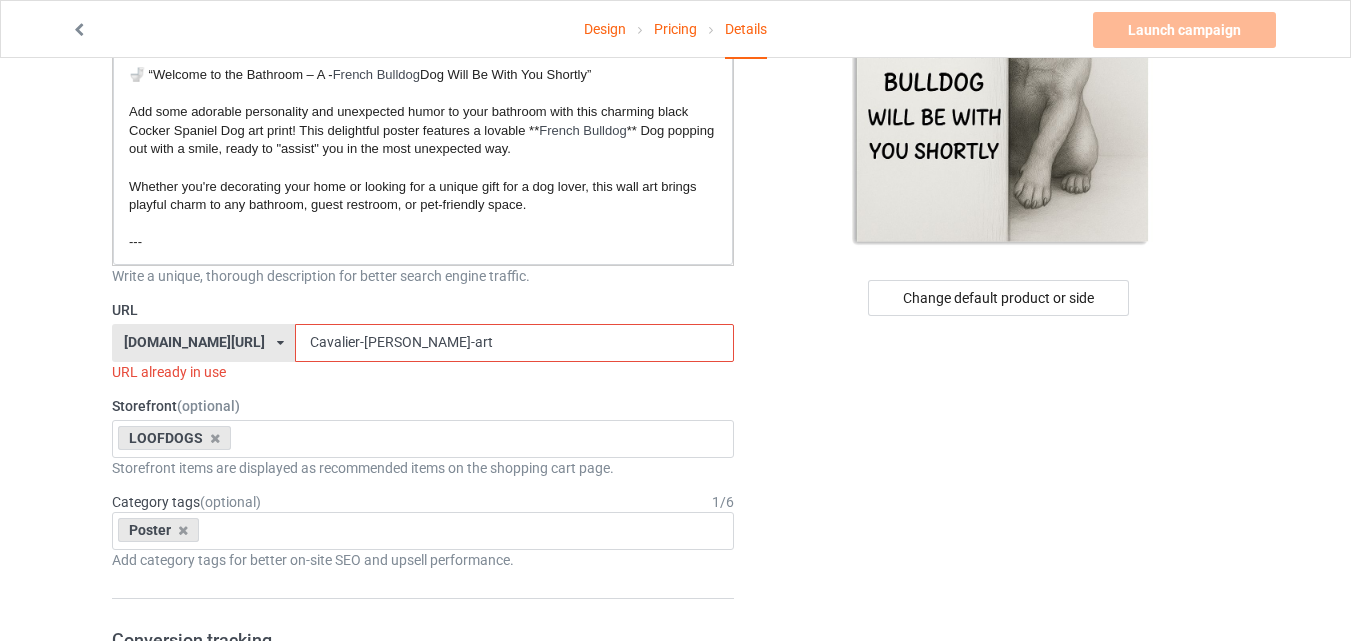 drag, startPoint x: 442, startPoint y: 340, endPoint x: 145, endPoint y: 320, distance: 297.67264 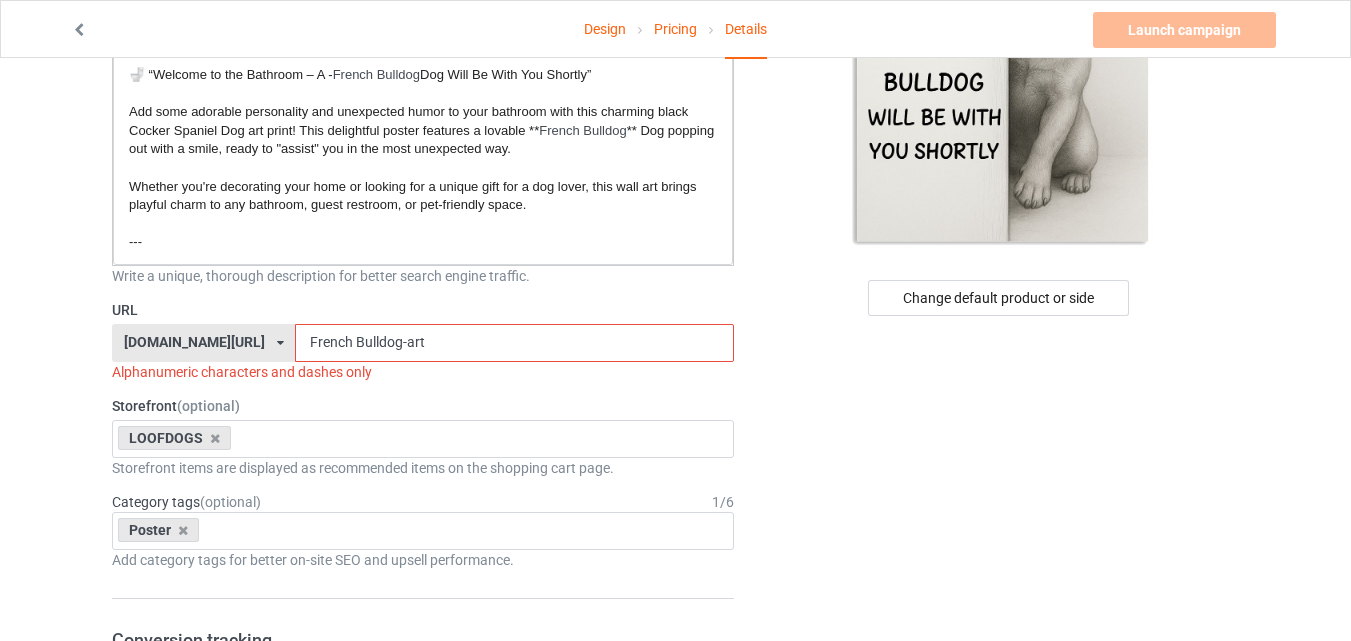 click on "French Bulldog-art" at bounding box center [514, 343] 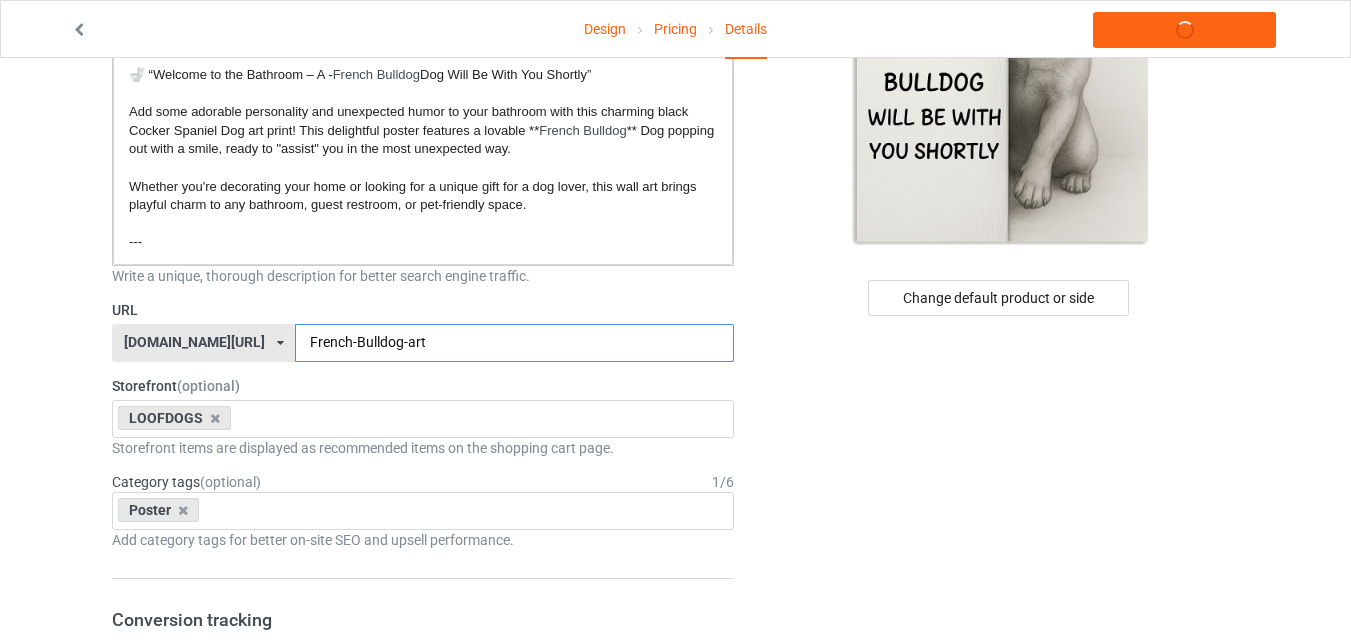click on "French-Bulldog-art" at bounding box center (514, 343) 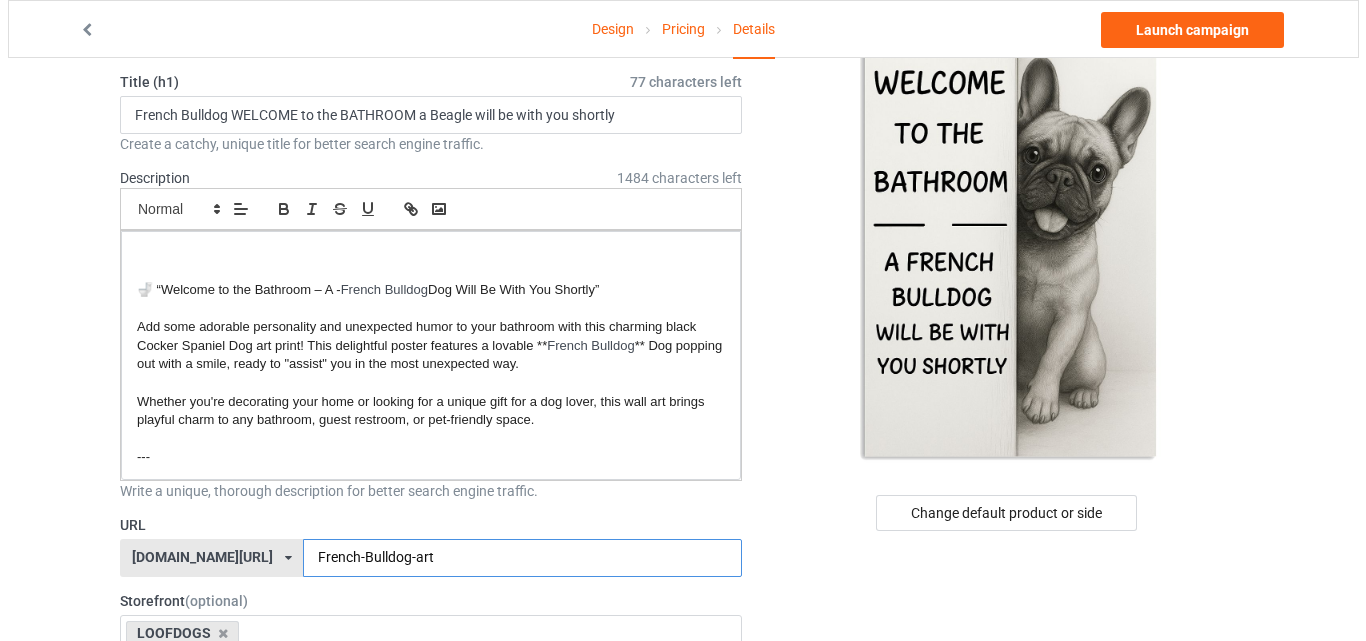 scroll, scrollTop: 0, scrollLeft: 0, axis: both 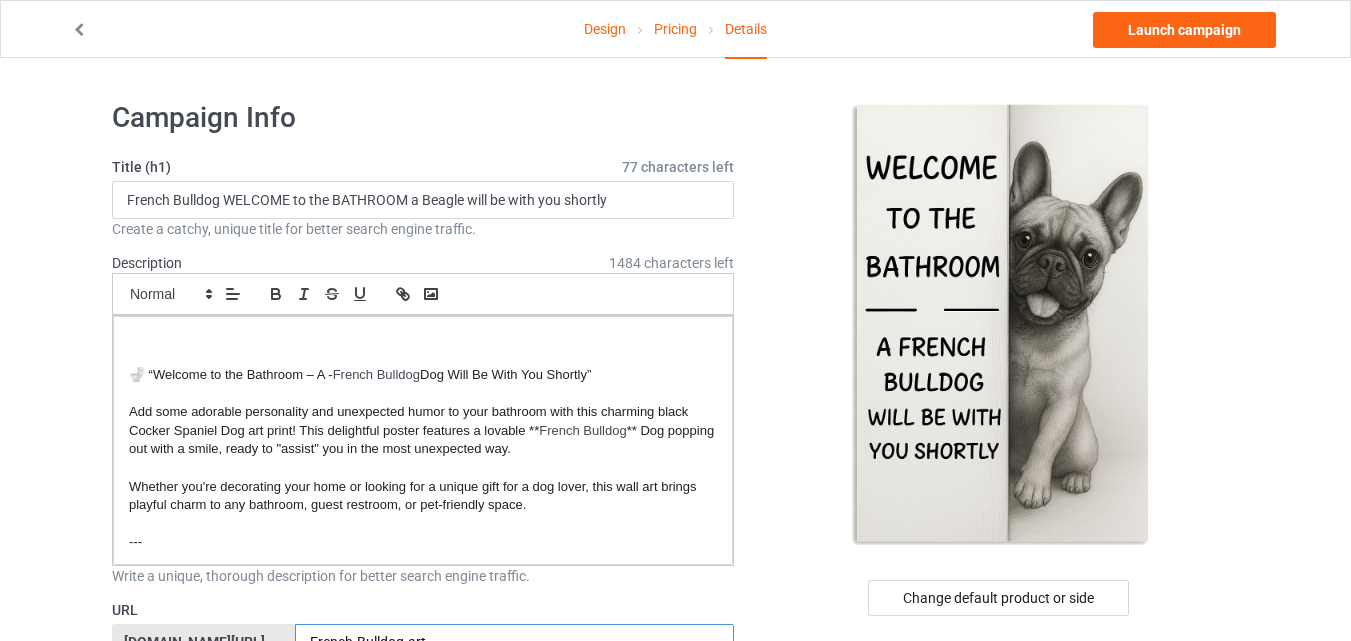 type on "French-Bulldog-art" 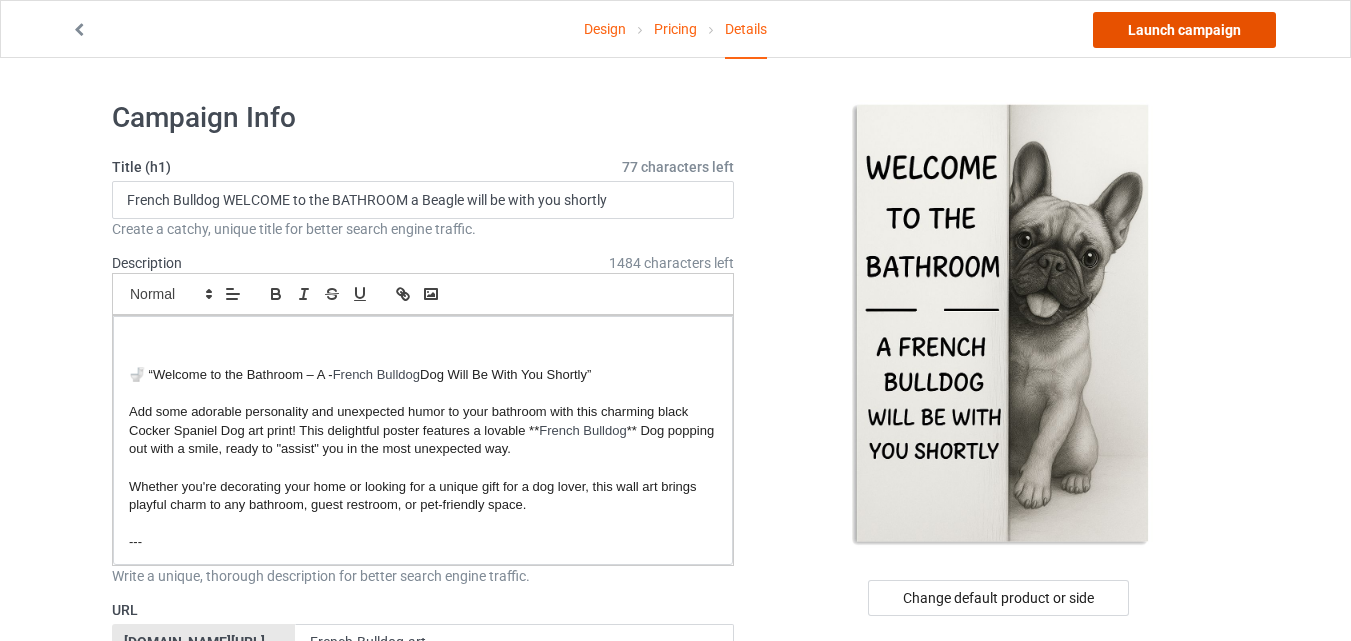 click on "Launch campaign" at bounding box center (1184, 30) 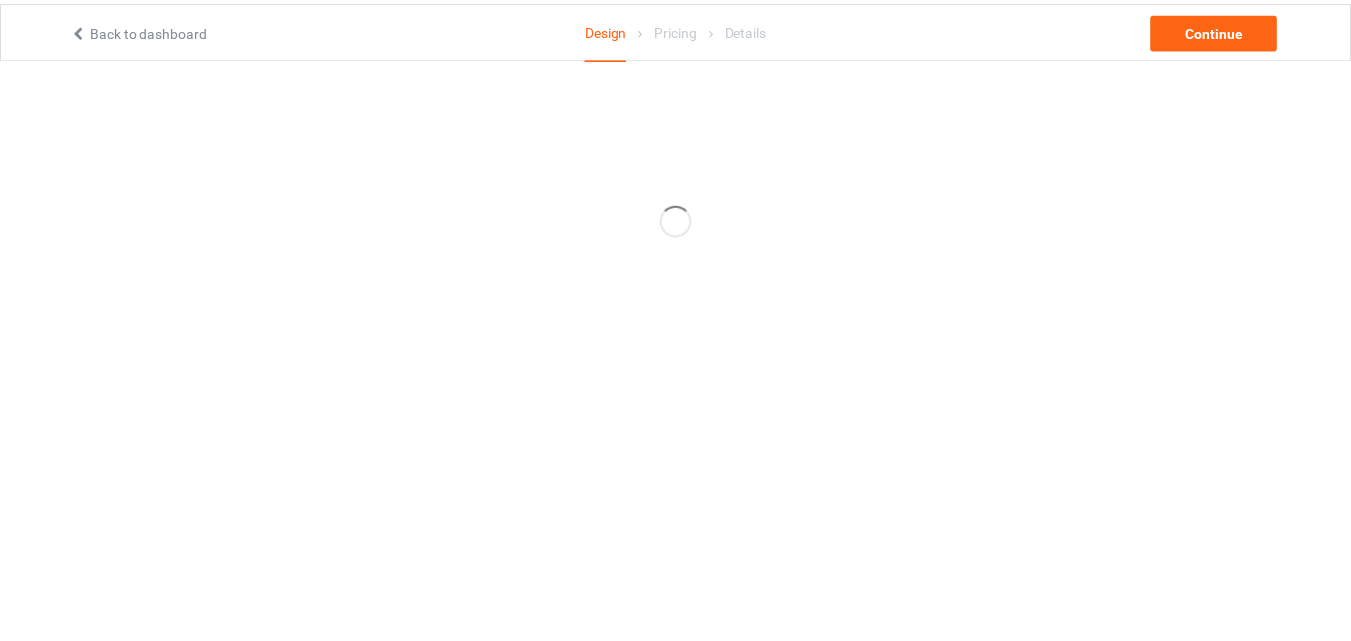scroll, scrollTop: 0, scrollLeft: 0, axis: both 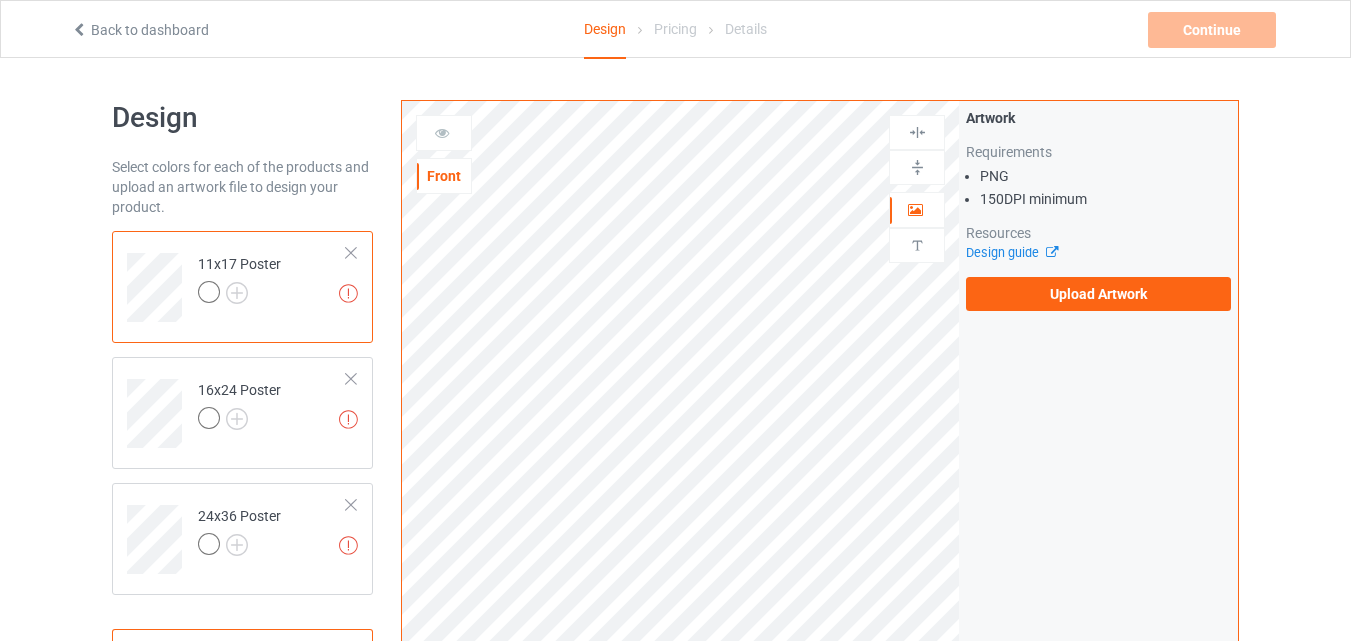 click on "Artwork Requirements PNG 150  DPI minimum Resources Design guide Upload Artwork" at bounding box center (1098, 209) 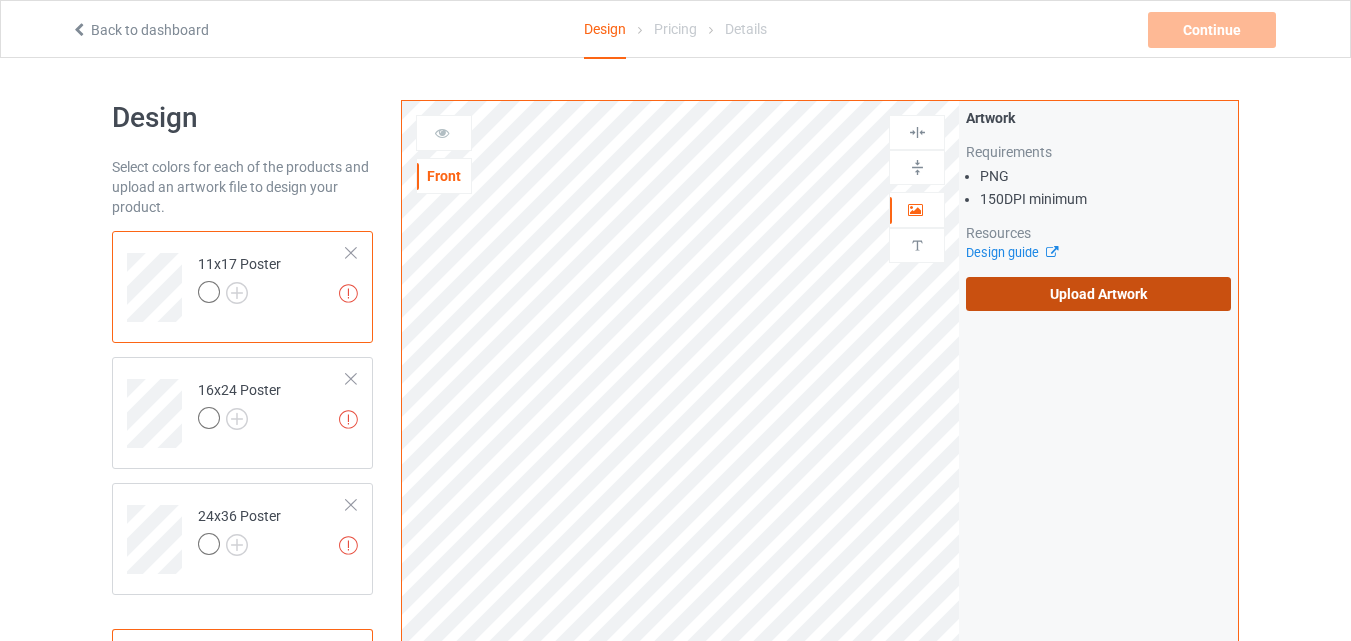 click on "Upload Artwork" at bounding box center [1098, 294] 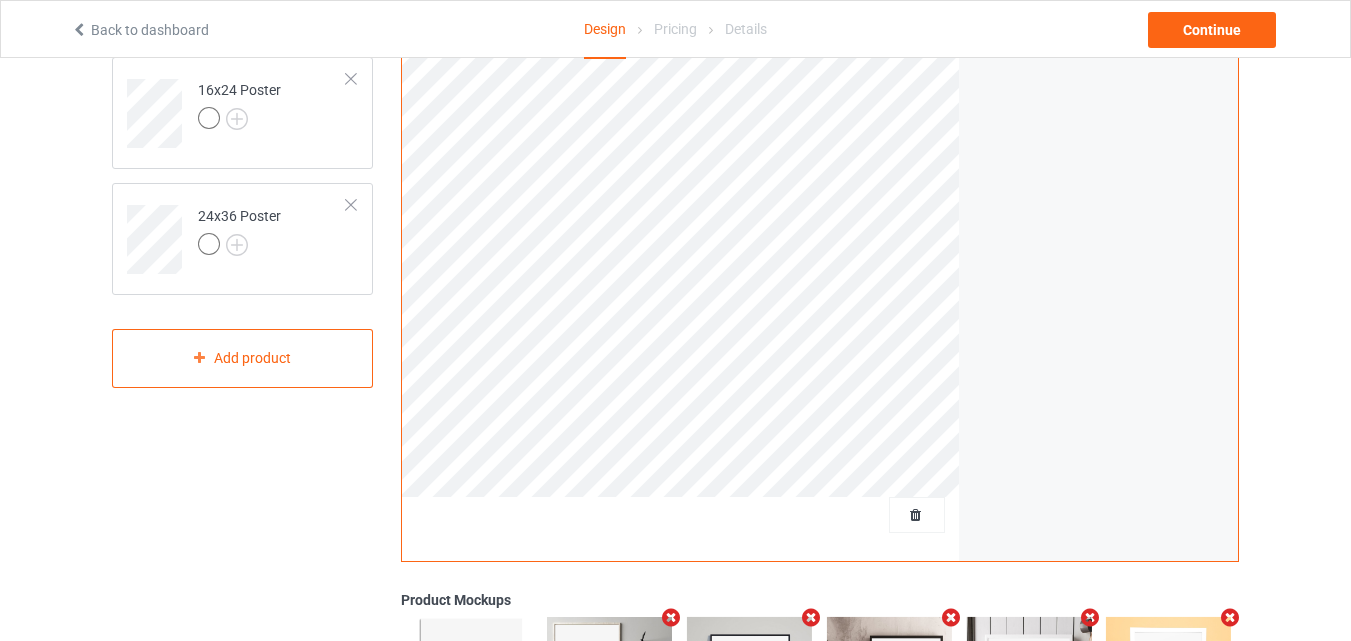 scroll, scrollTop: 0, scrollLeft: 0, axis: both 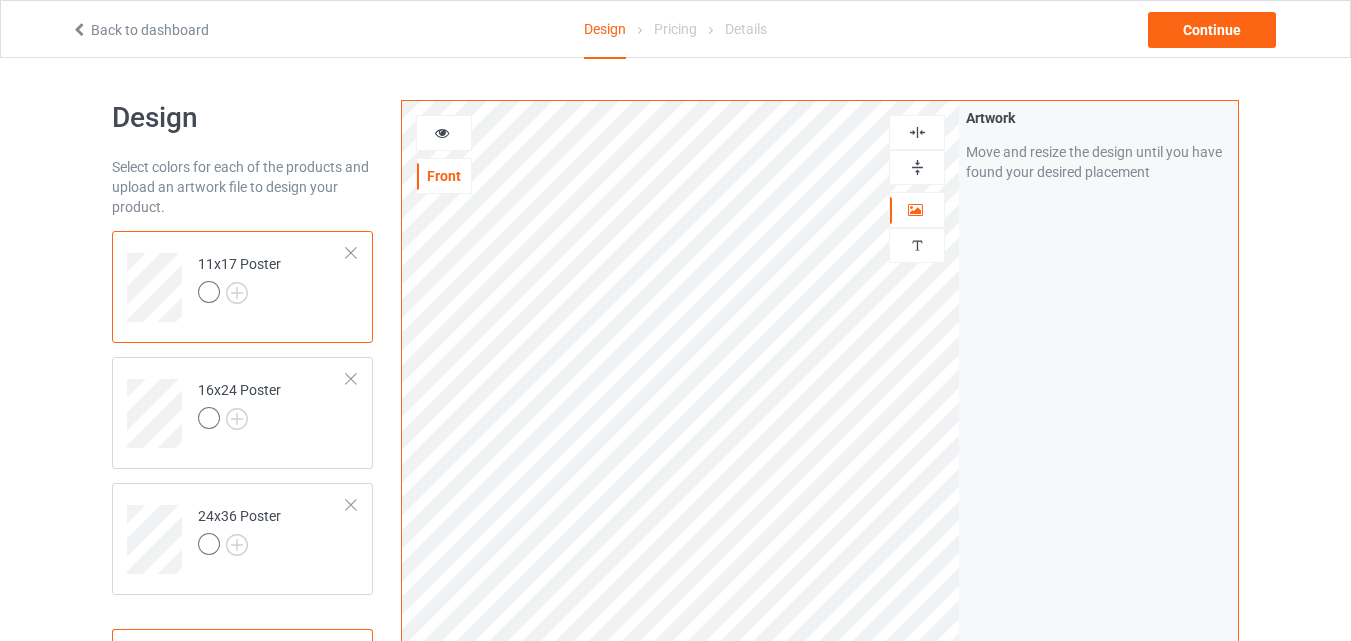 click at bounding box center (917, 132) 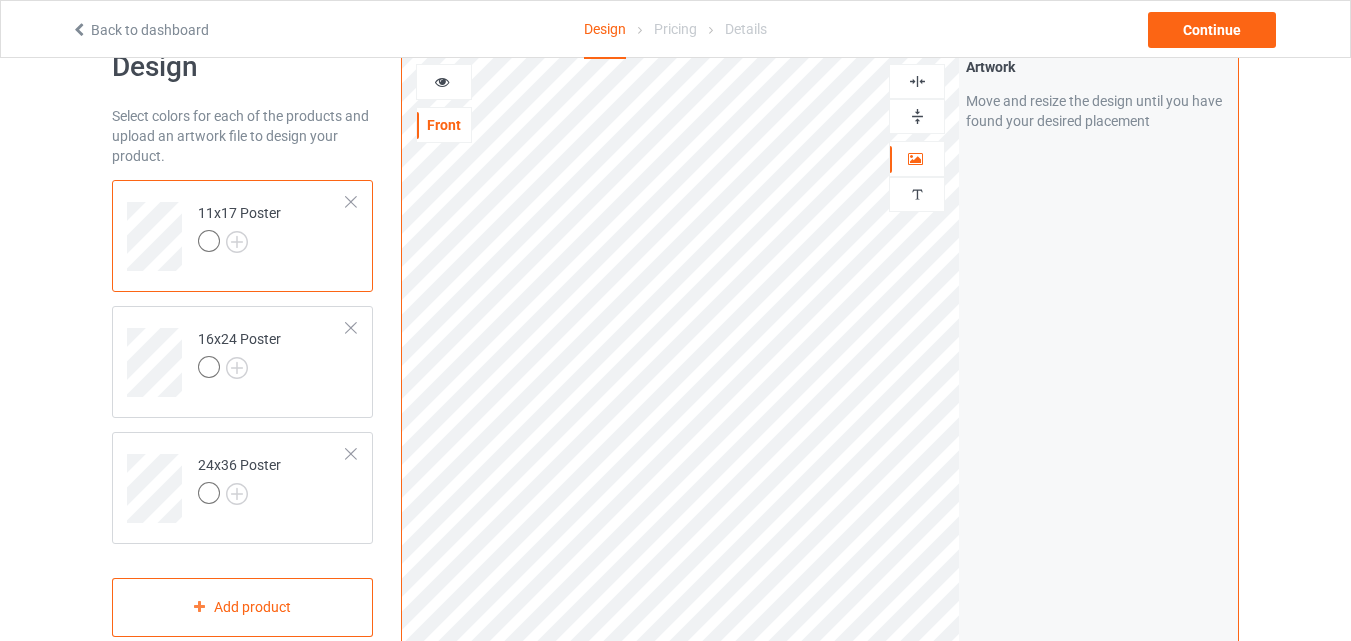 scroll, scrollTop: 0, scrollLeft: 0, axis: both 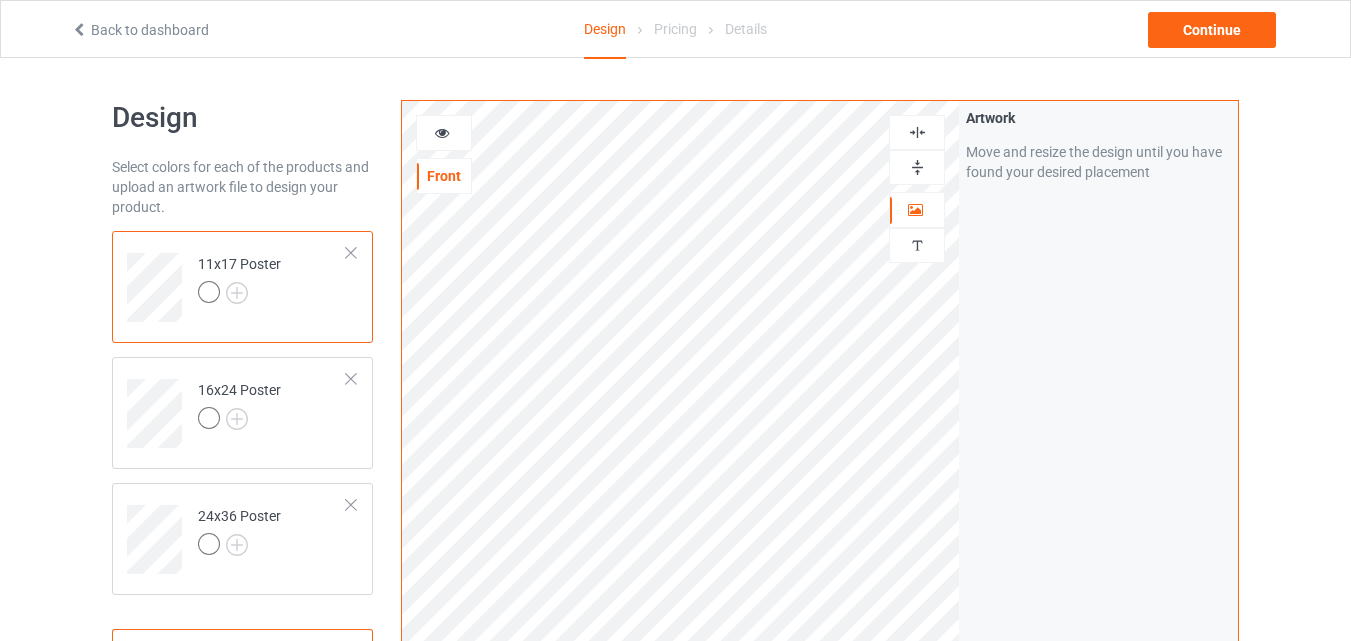 click at bounding box center (917, 132) 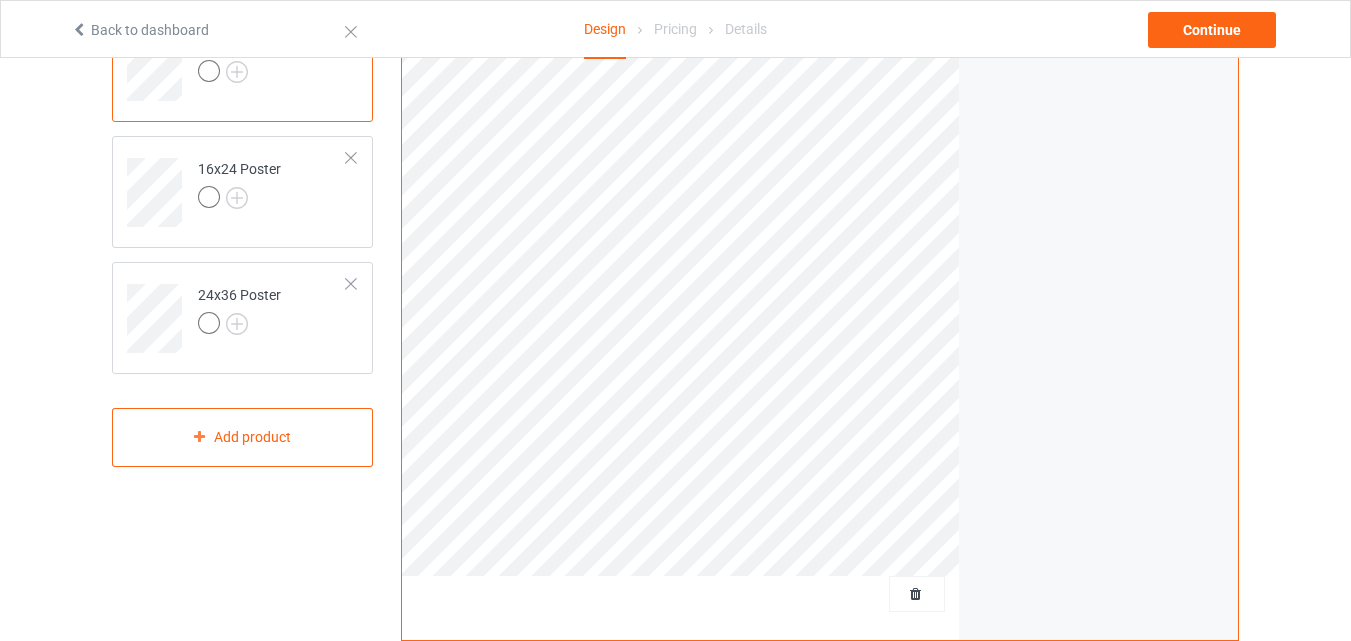 scroll, scrollTop: 0, scrollLeft: 0, axis: both 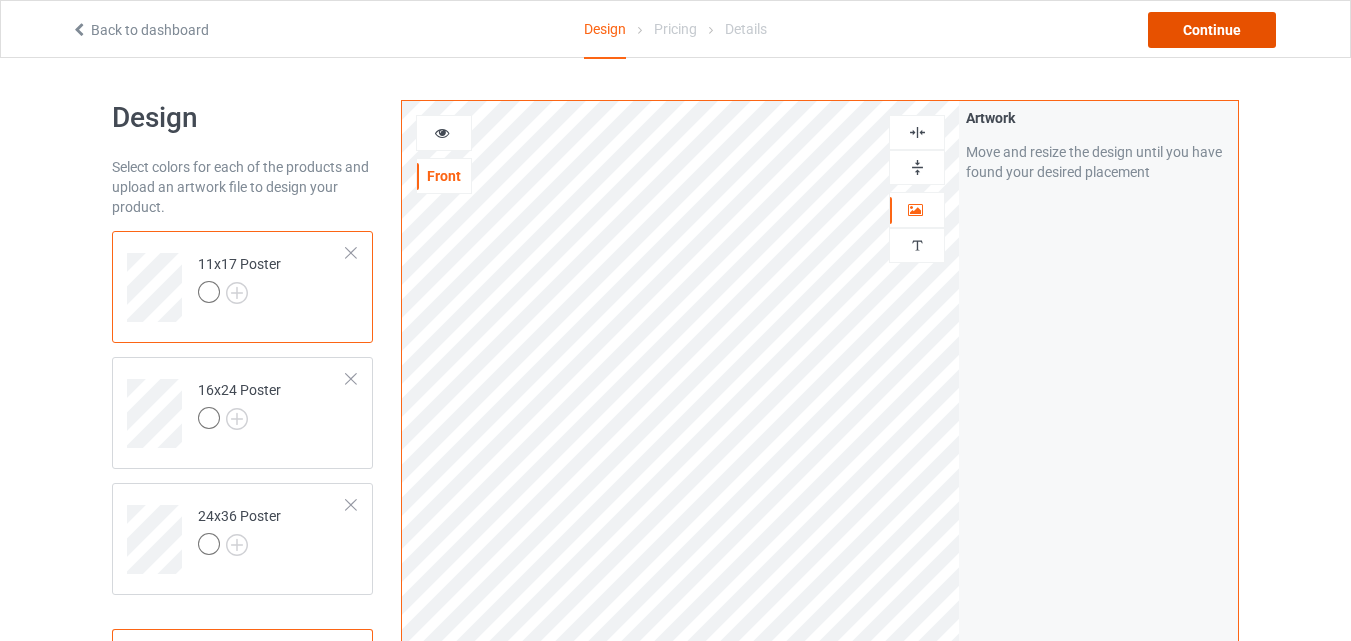 click on "Continue" at bounding box center (1212, 30) 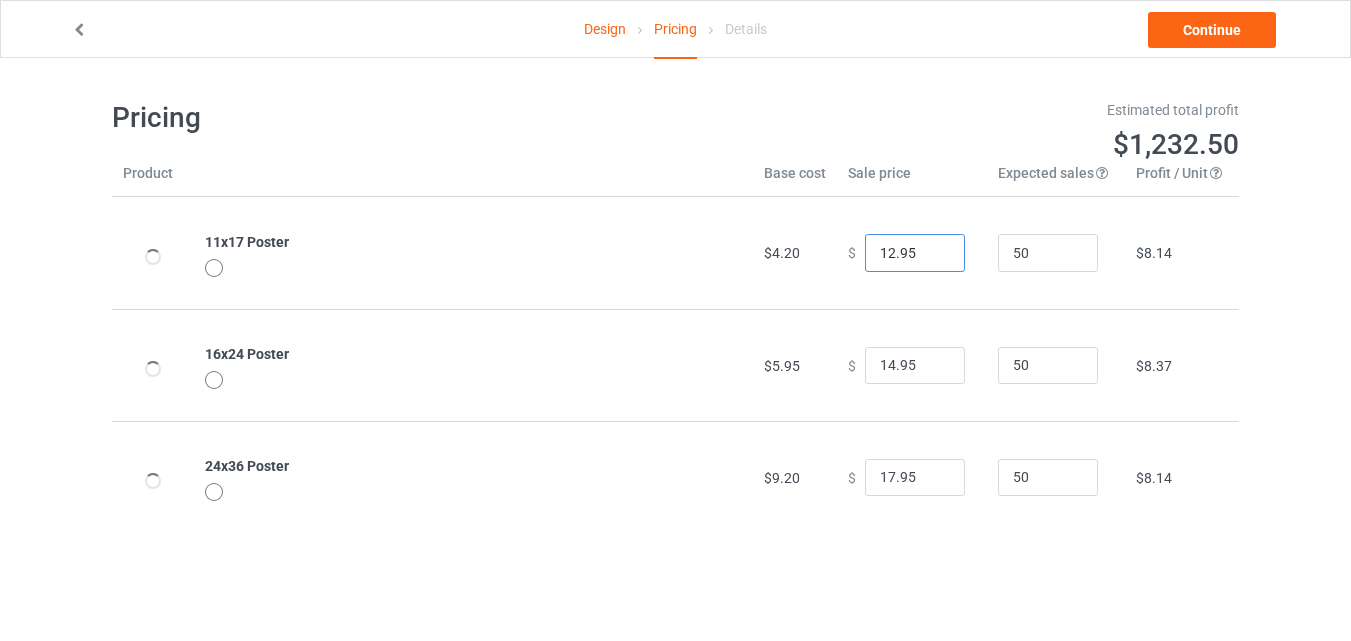 click on "12.95" at bounding box center [915, 253] 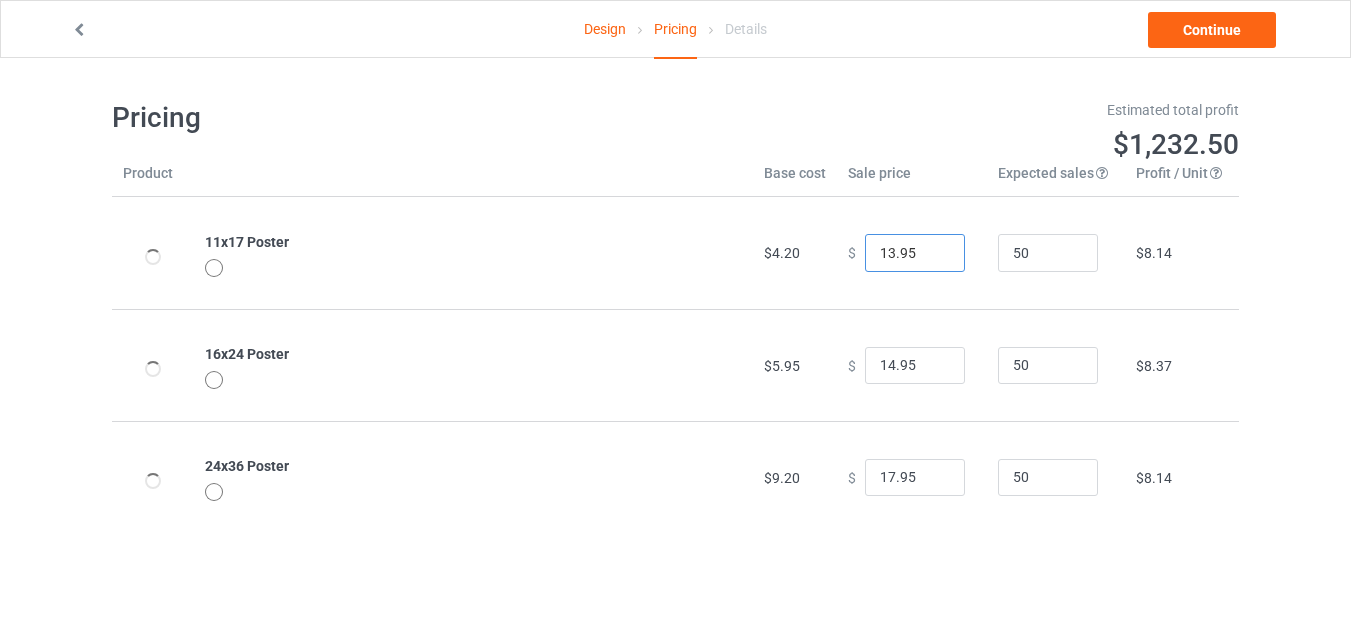 type on "13.95" 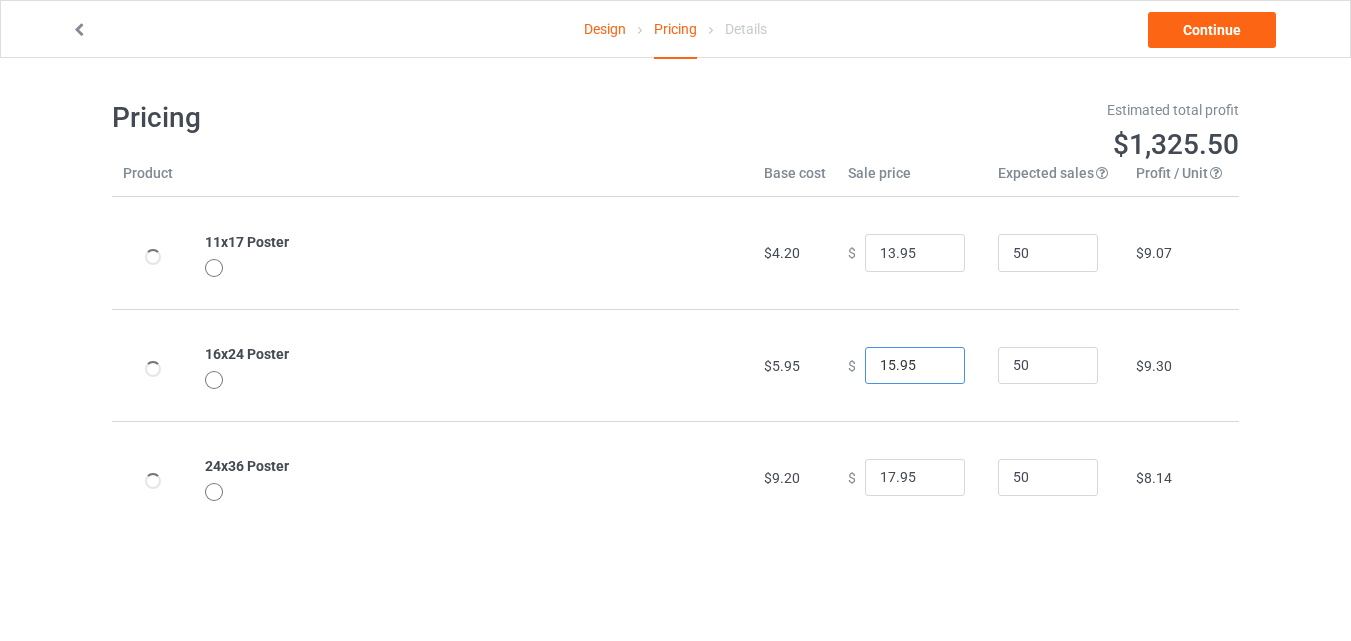 type on "15.95" 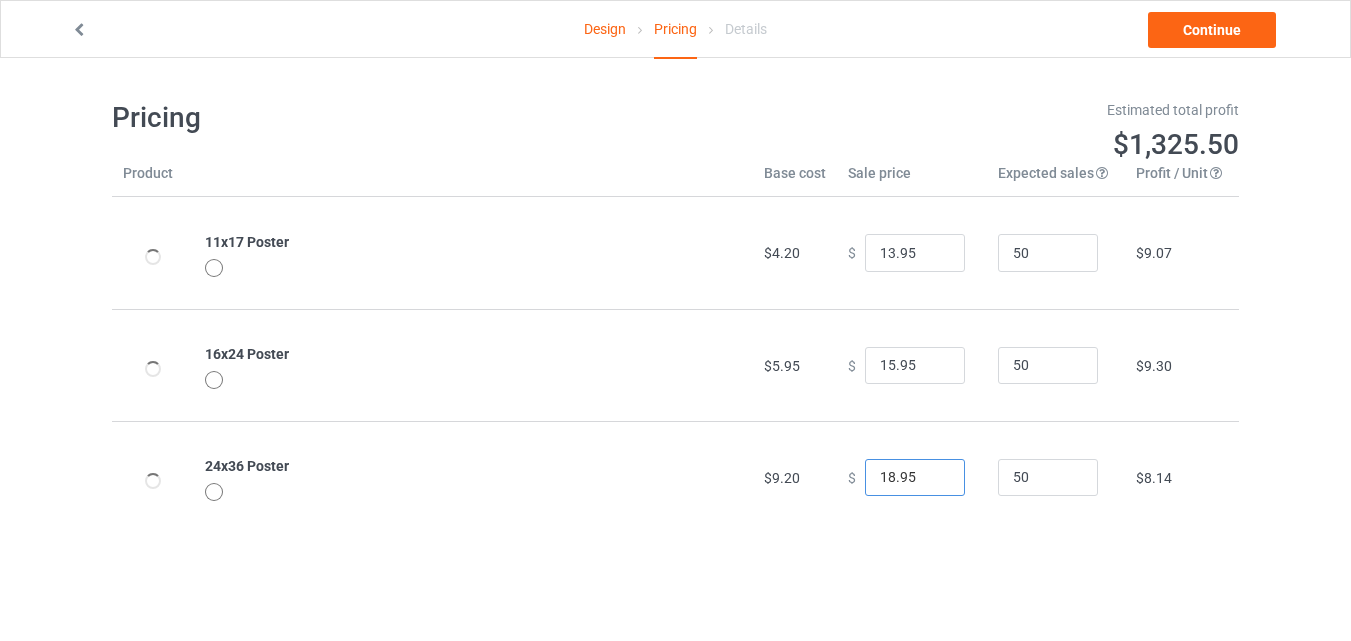type on "18.95" 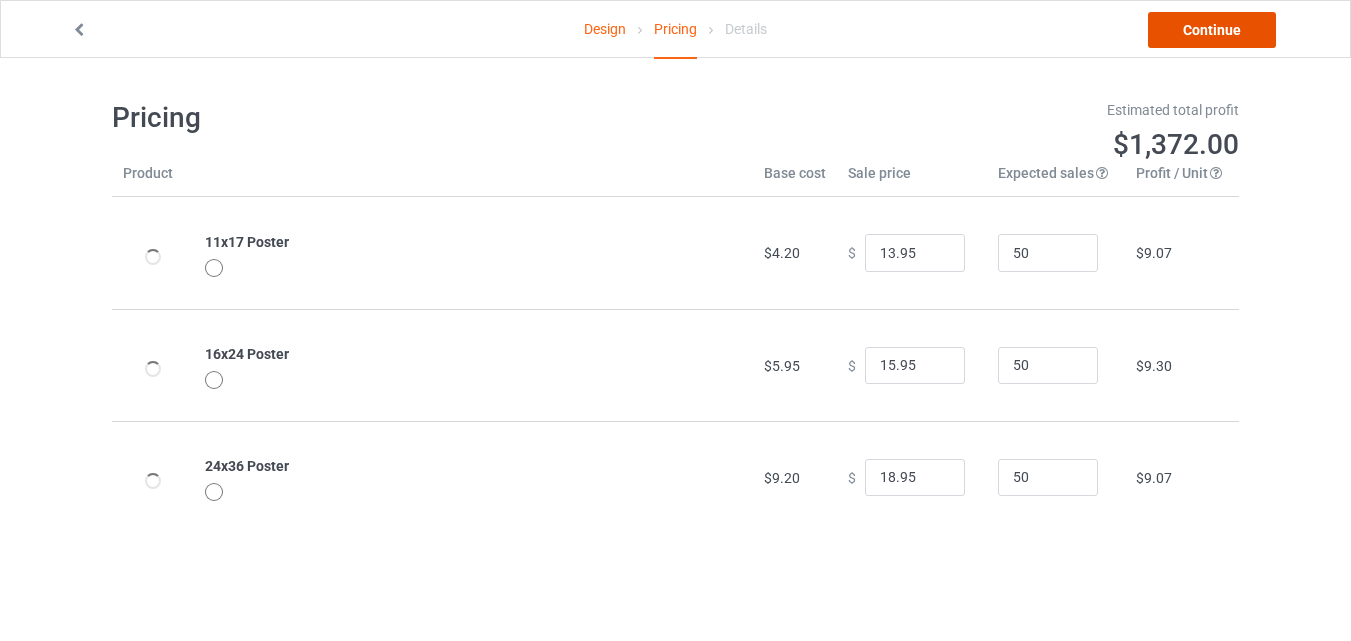 click on "Continue" at bounding box center [1212, 30] 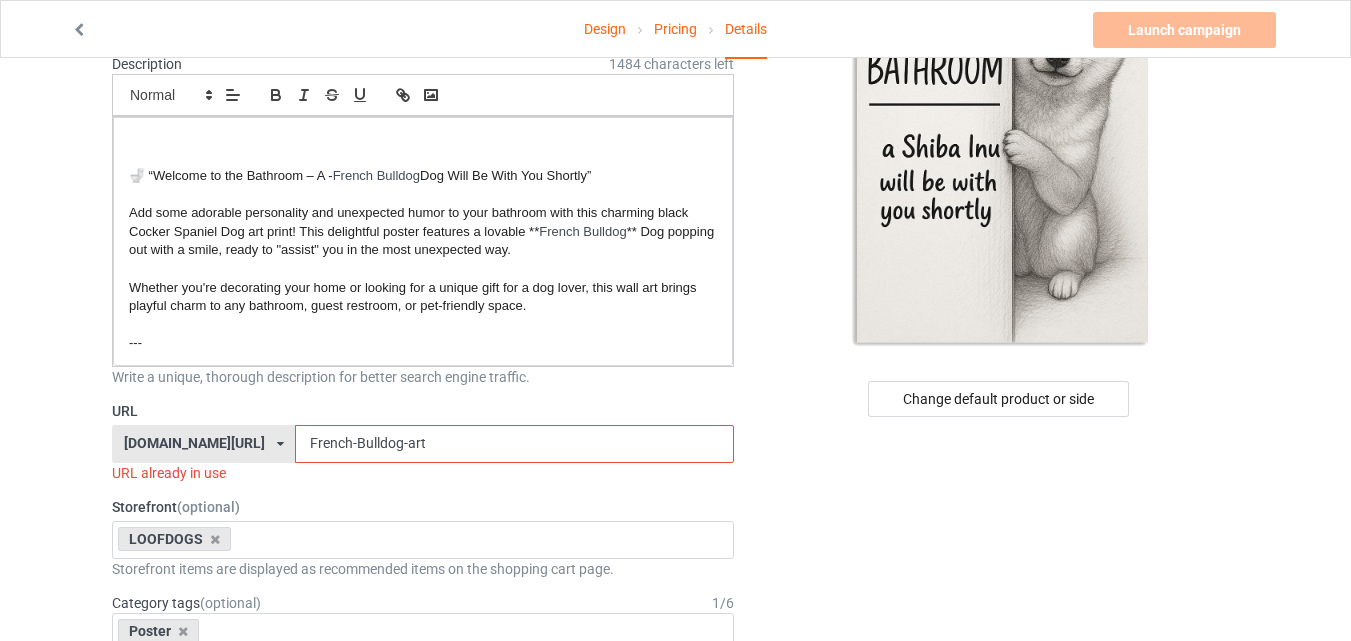 scroll, scrollTop: 200, scrollLeft: 0, axis: vertical 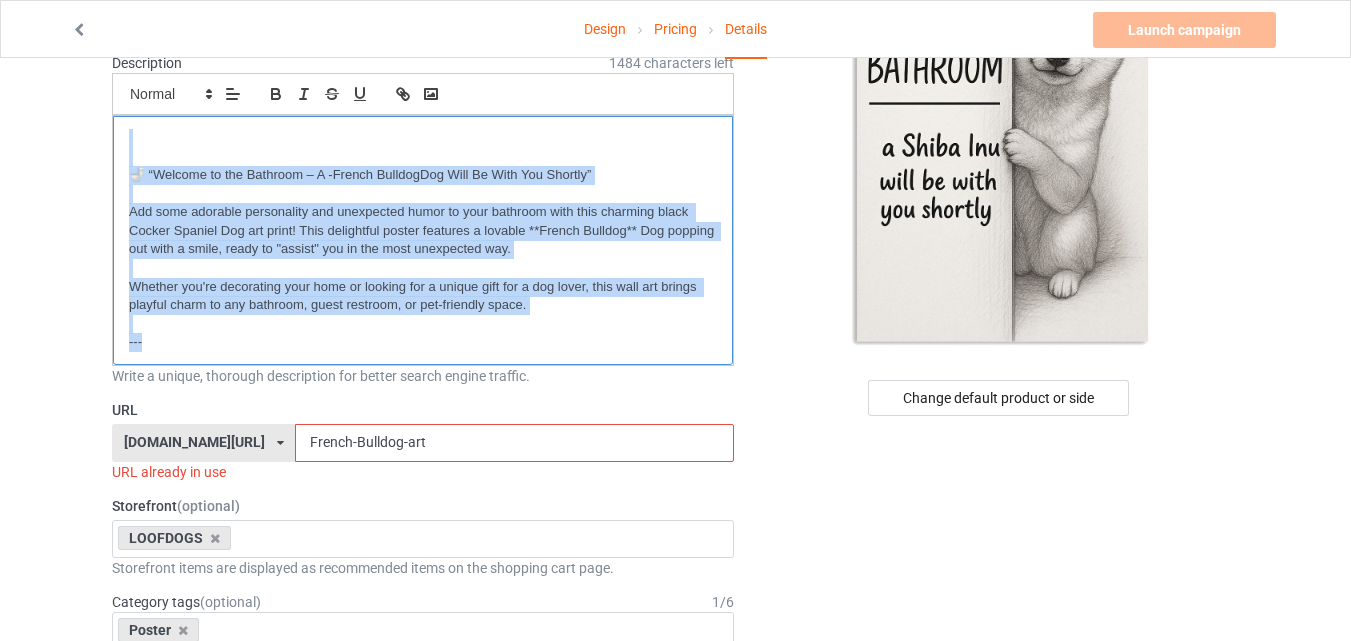 drag, startPoint x: 142, startPoint y: 335, endPoint x: 102, endPoint y: 109, distance: 229.51253 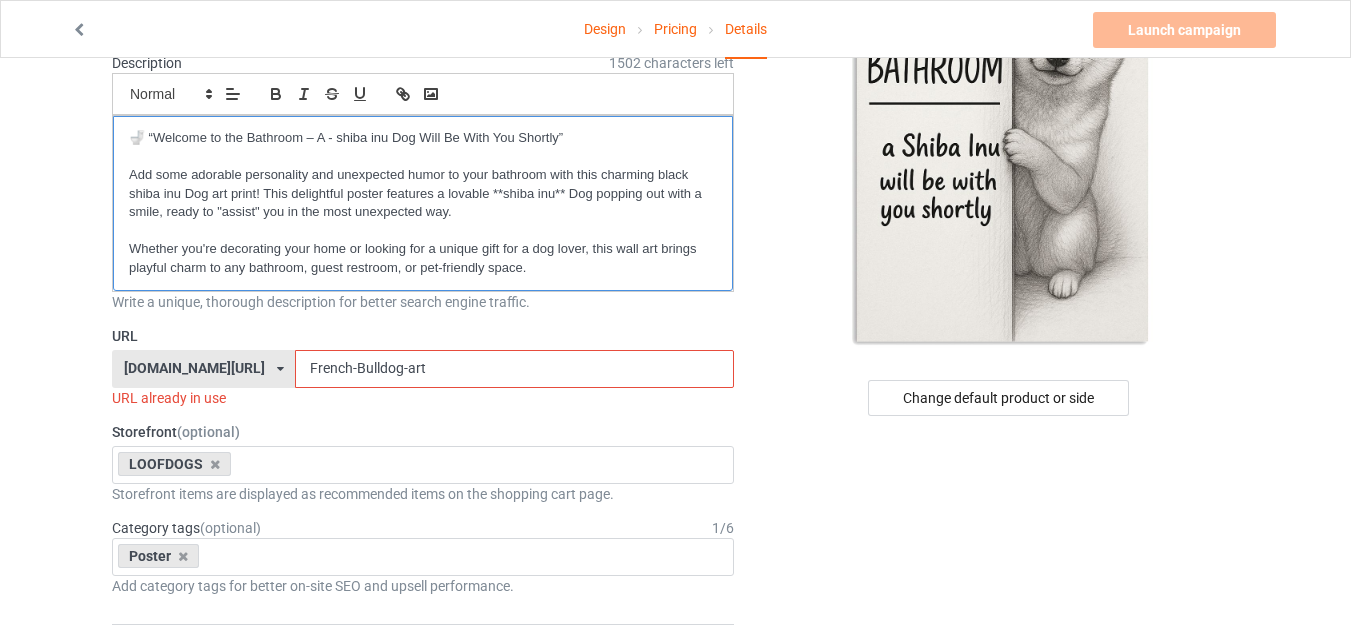 scroll, scrollTop: 100, scrollLeft: 0, axis: vertical 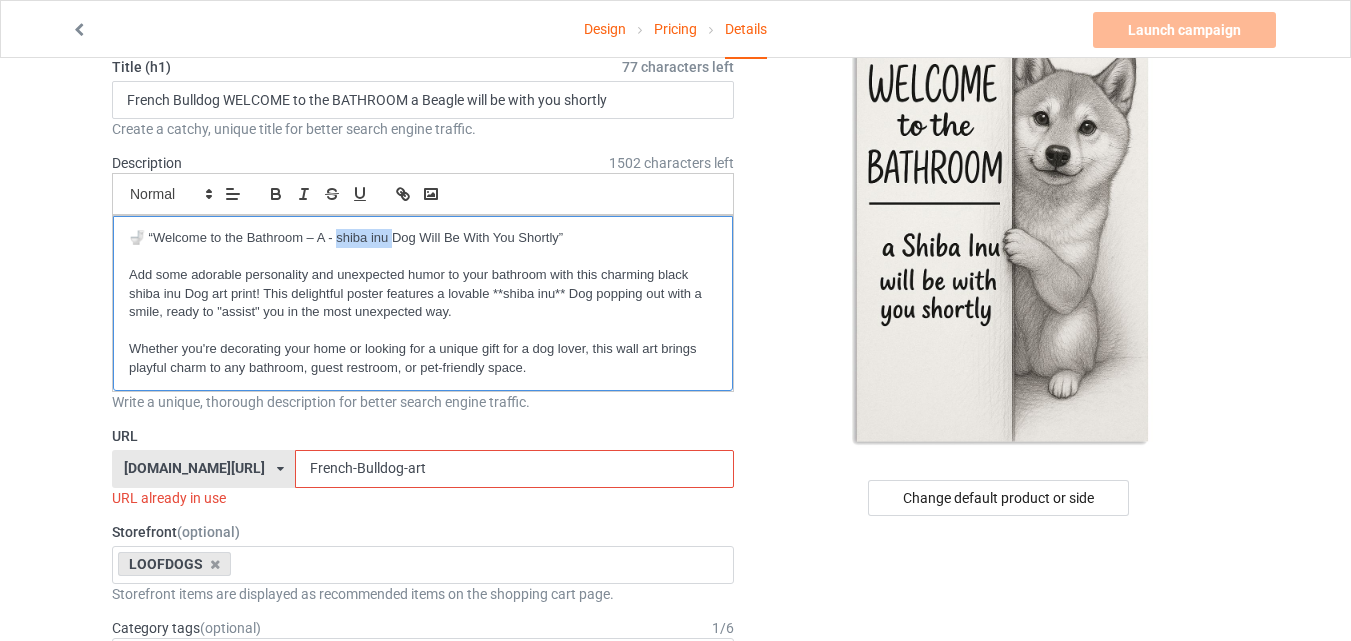 drag, startPoint x: 335, startPoint y: 231, endPoint x: 391, endPoint y: 232, distance: 56.008926 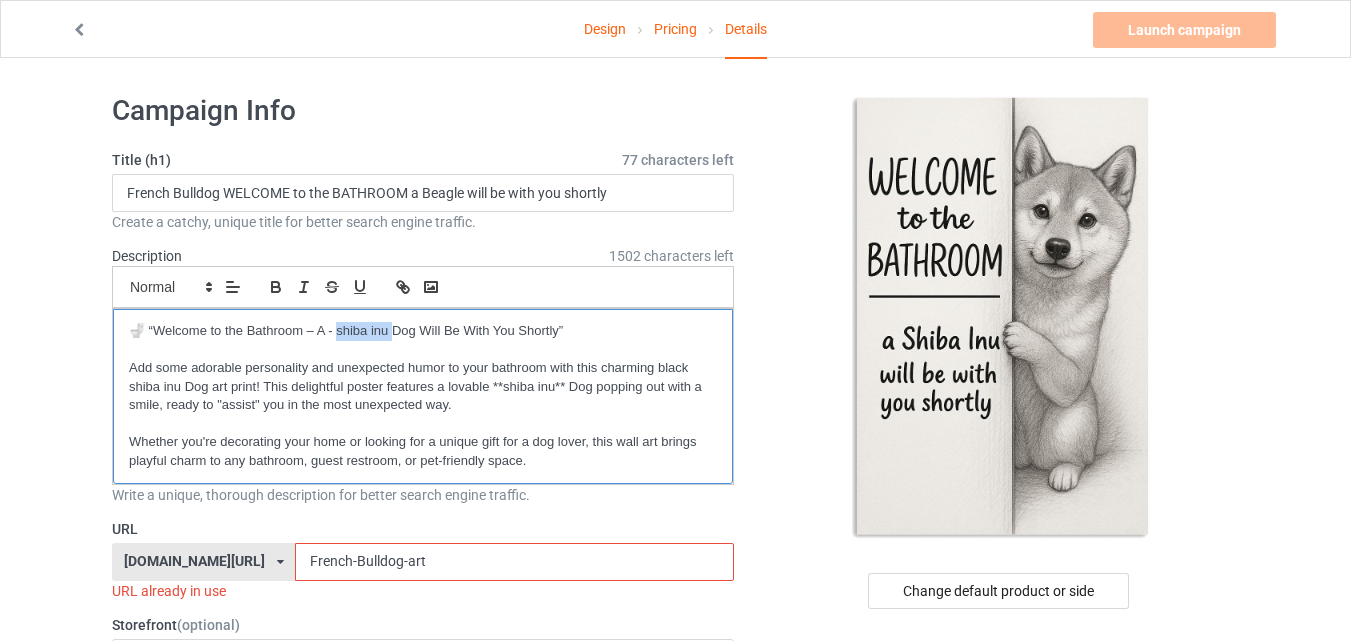 scroll, scrollTop: 0, scrollLeft: 0, axis: both 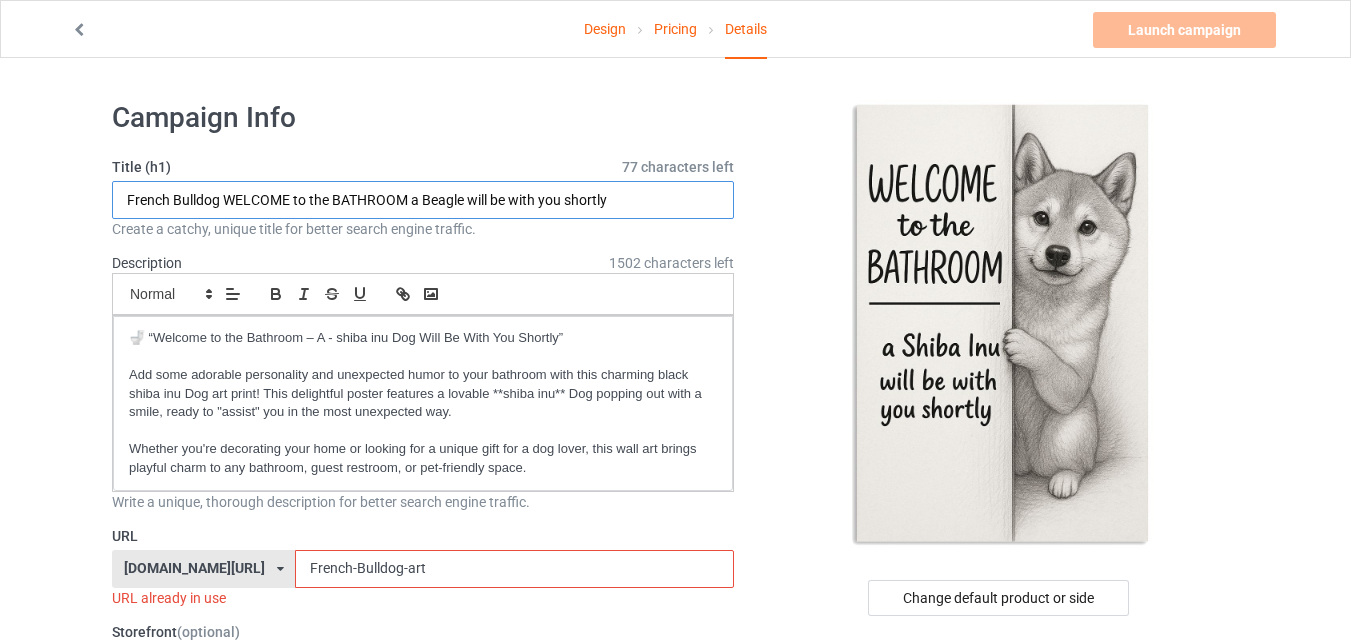 drag, startPoint x: 220, startPoint y: 196, endPoint x: 97, endPoint y: 175, distance: 124.77981 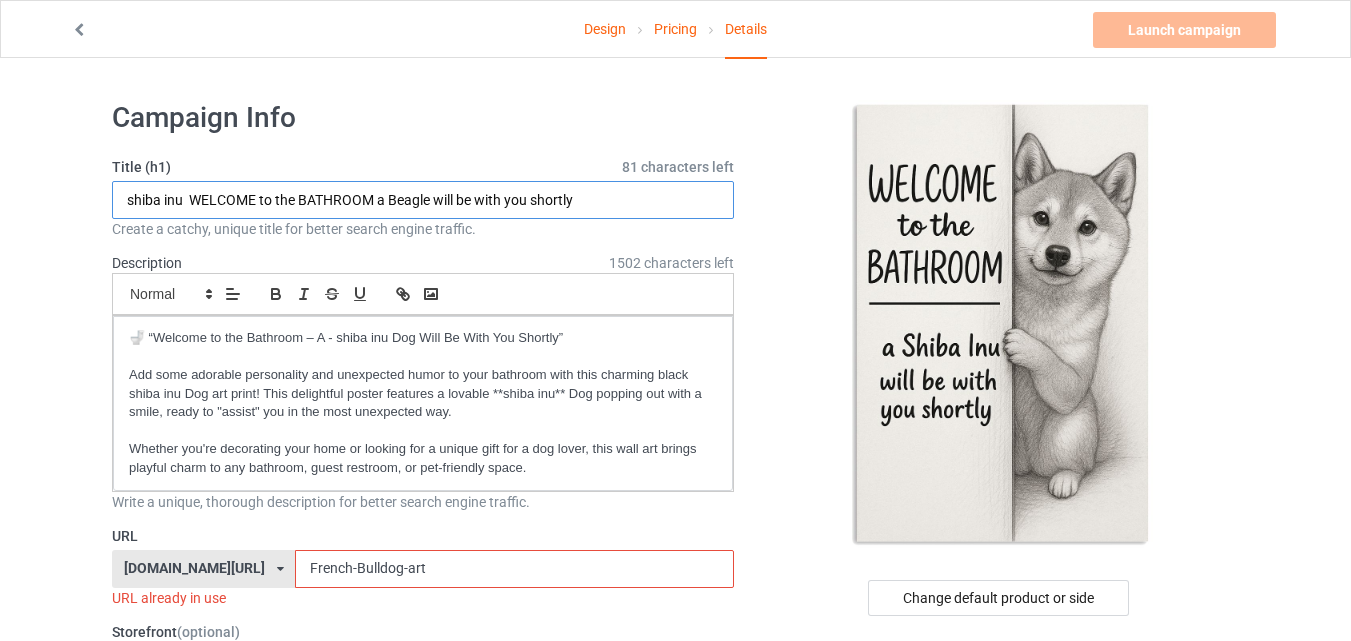 click on "shiba inu  WELCOME to the BATHROOM a Beagle will be with you shortly" at bounding box center (423, 200) 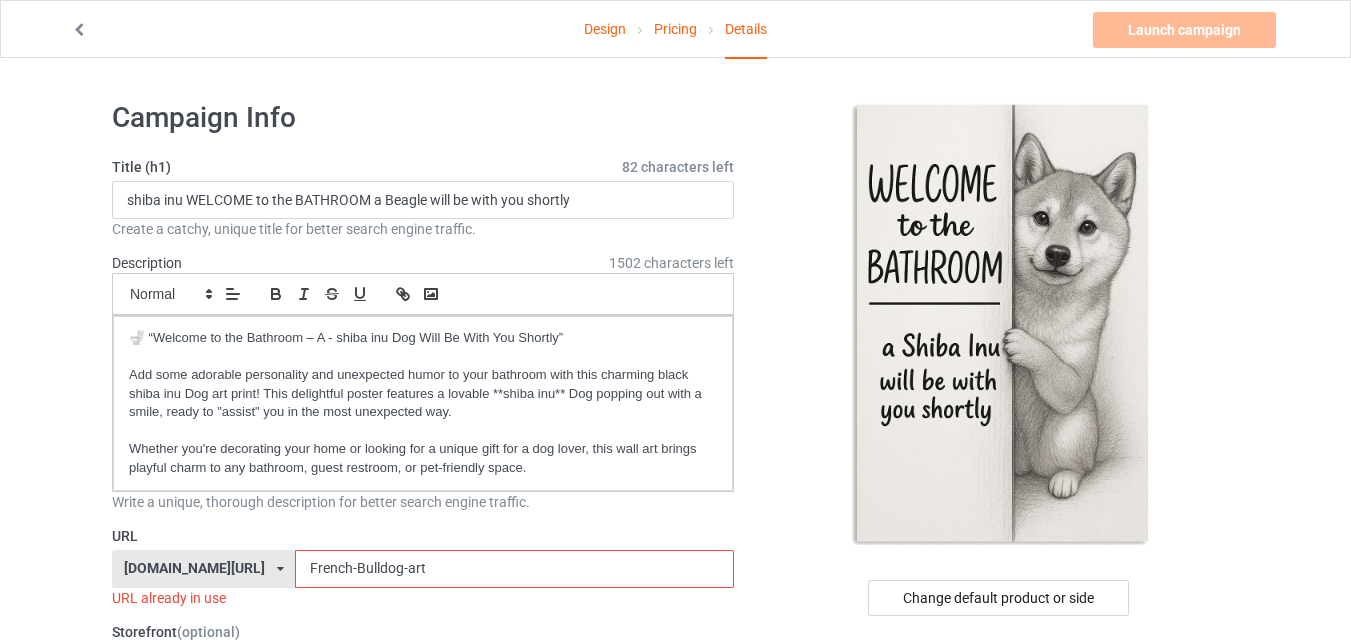 click on "Campaign Info" at bounding box center [423, 118] 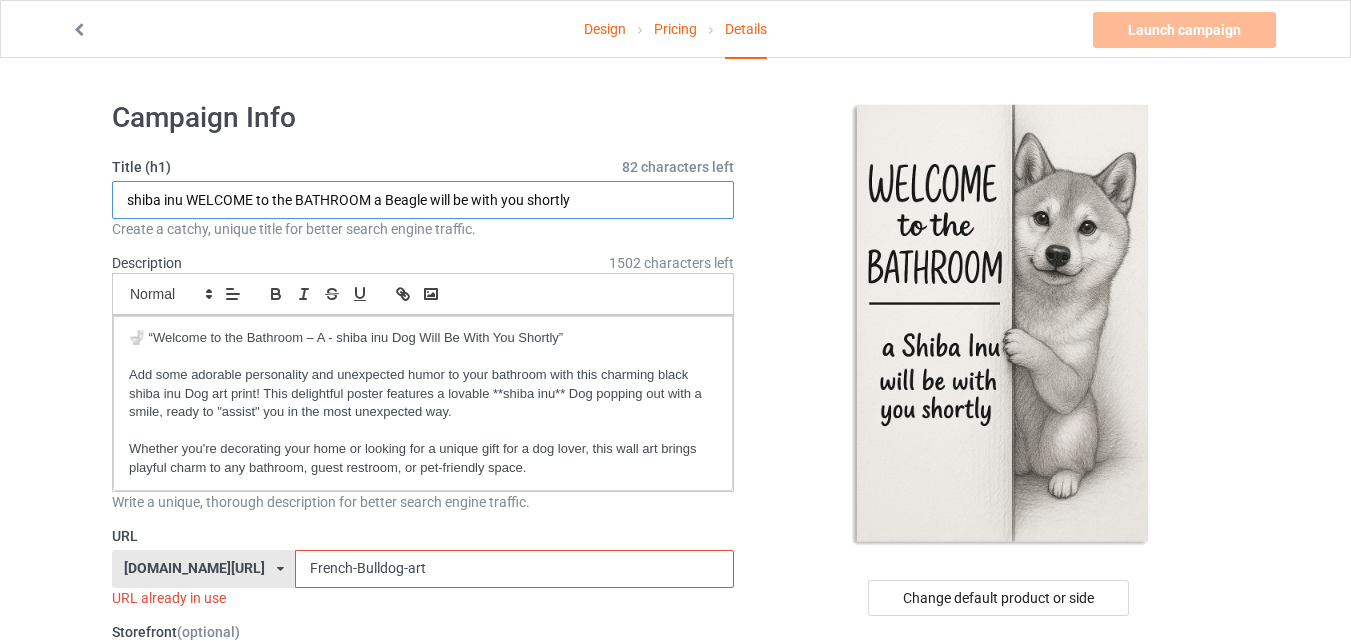 drag, startPoint x: 429, startPoint y: 198, endPoint x: 387, endPoint y: 190, distance: 42.755116 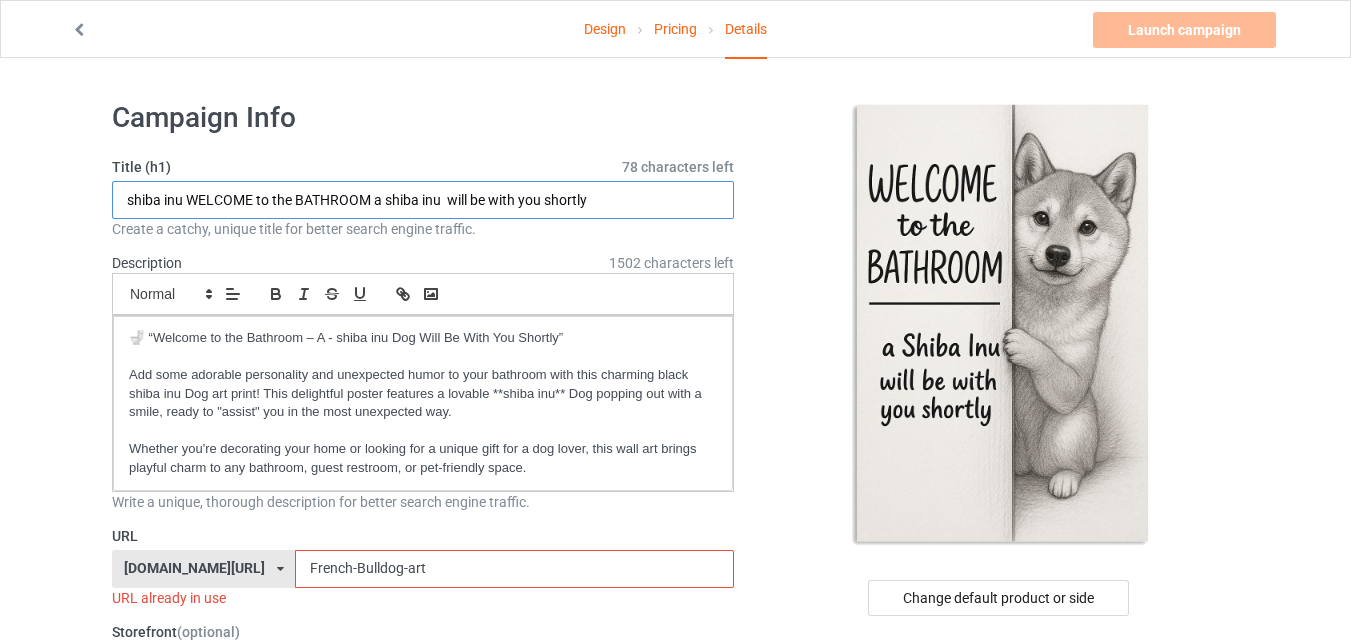 type on "shiba inu WELCOME to the BATHROOM a shiba inu  will be with you shortly" 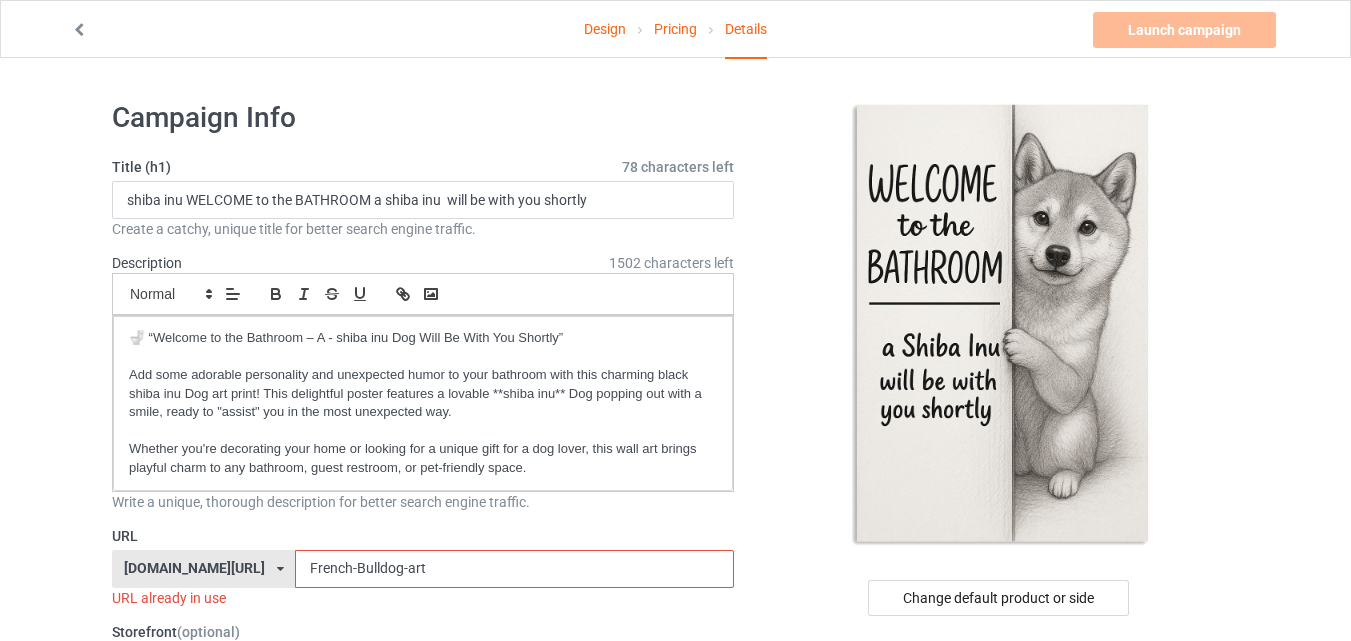 click on "Campaign Info Title (h1) 78   characters left shiba inu WELCOME to the BATHROOM a shiba inu  will be with you shortly Create a catchy, unique title for better search engine traffic. Description 1502   characters left       Small Normal Large Big Huge                                                                                     🚽 “Welcome to the Bathroom – A - shiba inu Dog Will Be With You Shortly” Add some adorable personality and unexpected humor to your bathroom with this charming black shiba inu Dog art print! This delightful poster features a lovable **shiba inu** Dog popping out with a smile, ready to "assist" you in the most unexpected way. Whether you're decorating your home or looking for a unique gift for a dog lover, this wall art brings playful charm to any bathroom, guest restroom, or pet-friendly space. Write a unique, thorough description for better search engine traffic. URL loofdogs.com/ loofdogs.com/ teechip.com/ 6625dddfffb721003146dd44 587d0d41cee36fd012c64a69 Storefront 1 /" at bounding box center [675, 1150] 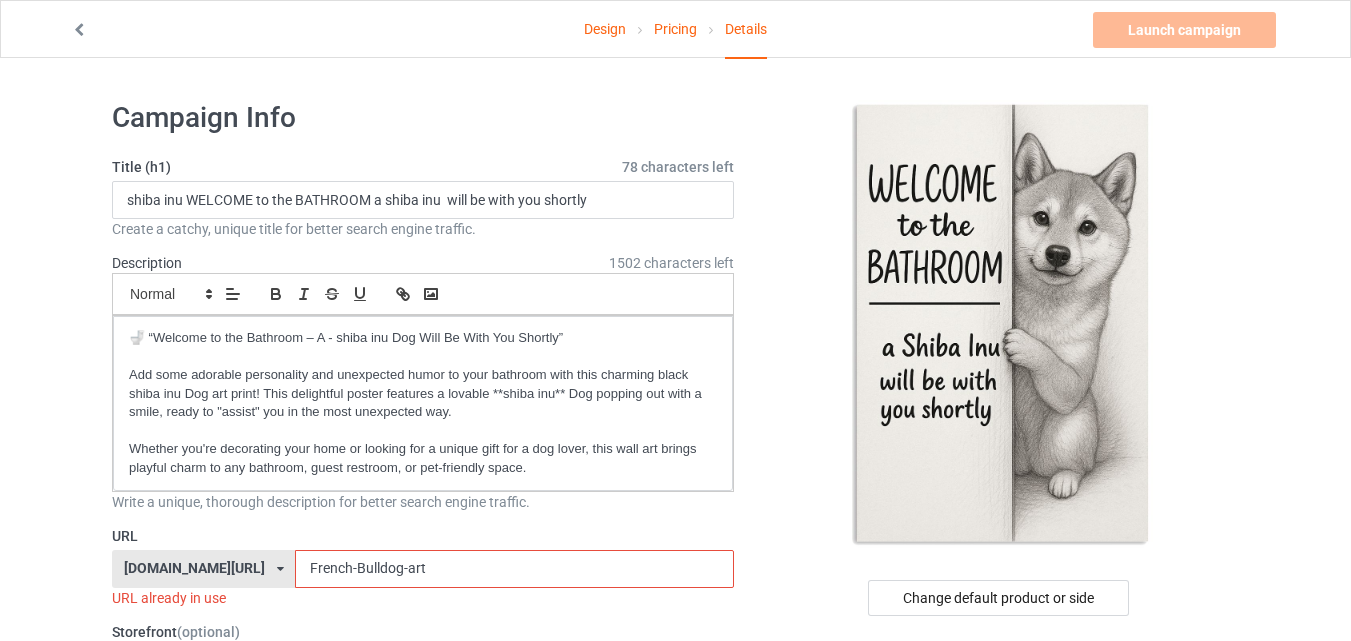click on "Campaign Info Title (h1) 78   characters left shiba inu WELCOME to the BATHROOM a shiba inu  will be with you shortly Create a catchy, unique title for better search engine traffic. Description 1502   characters left       Small Normal Large Big Huge                                                                                     🚽 “Welcome to the Bathroom – A - shiba inu Dog Will Be With You Shortly” Add some adorable personality and unexpected humor to your bathroom with this charming black shiba inu Dog art print! This delightful poster features a lovable **shiba inu** Dog popping out with a smile, ready to "assist" you in the most unexpected way. Whether you're decorating your home or looking for a unique gift for a dog lover, this wall art brings playful charm to any bathroom, guest restroom, or pet-friendly space. Write a unique, thorough description for better search engine traffic. URL loofdogs.com/ loofdogs.com/ teechip.com/ 6625dddfffb721003146dd44 587d0d41cee36fd012c64a69 Storefront 1 /" at bounding box center [675, 1150] 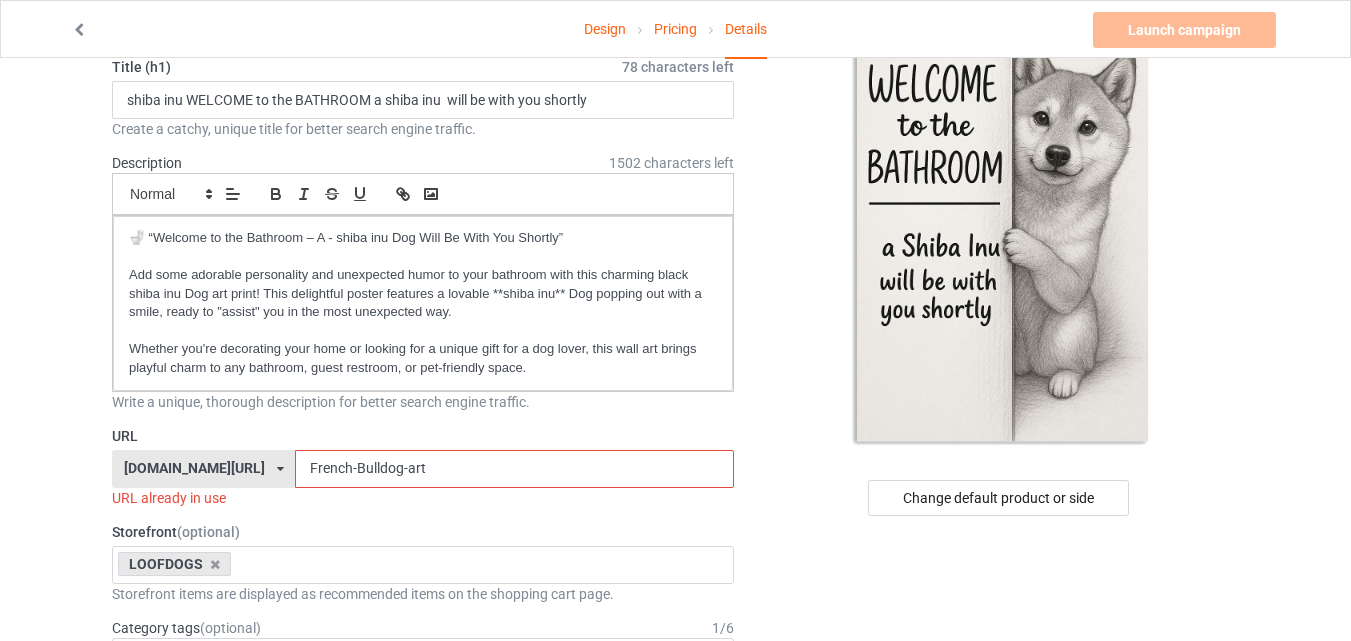 scroll, scrollTop: 200, scrollLeft: 0, axis: vertical 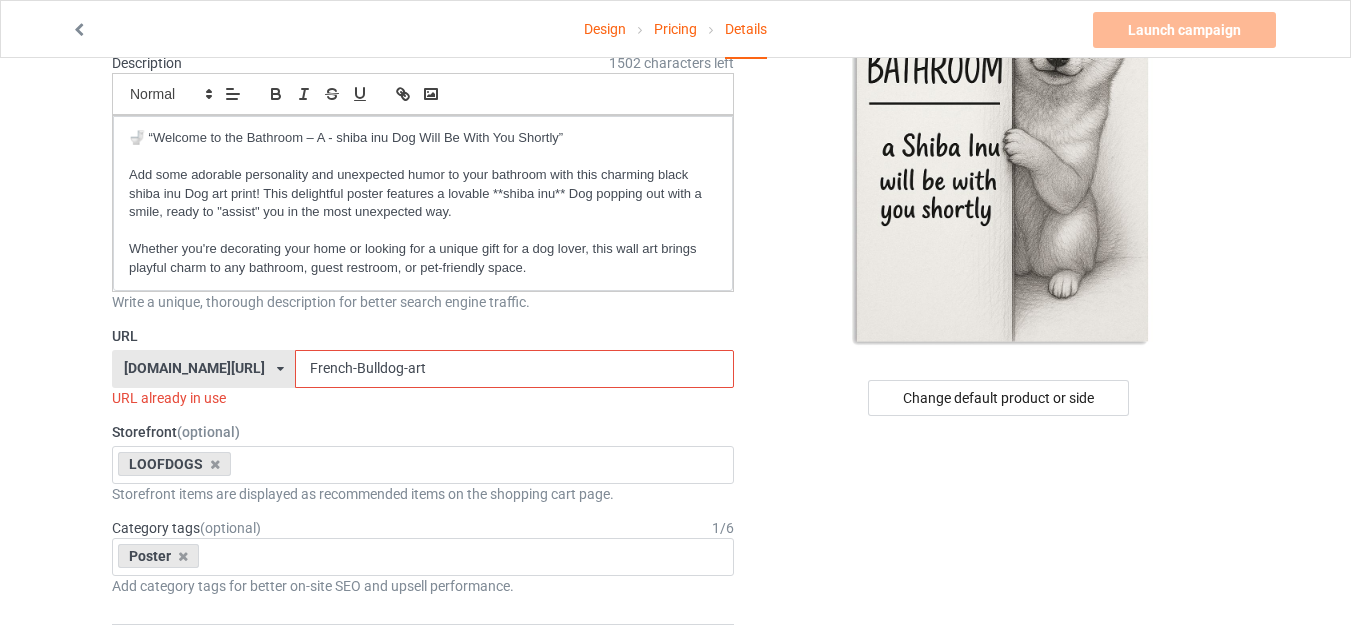 drag, startPoint x: 356, startPoint y: 367, endPoint x: 167, endPoint y: 364, distance: 189.0238 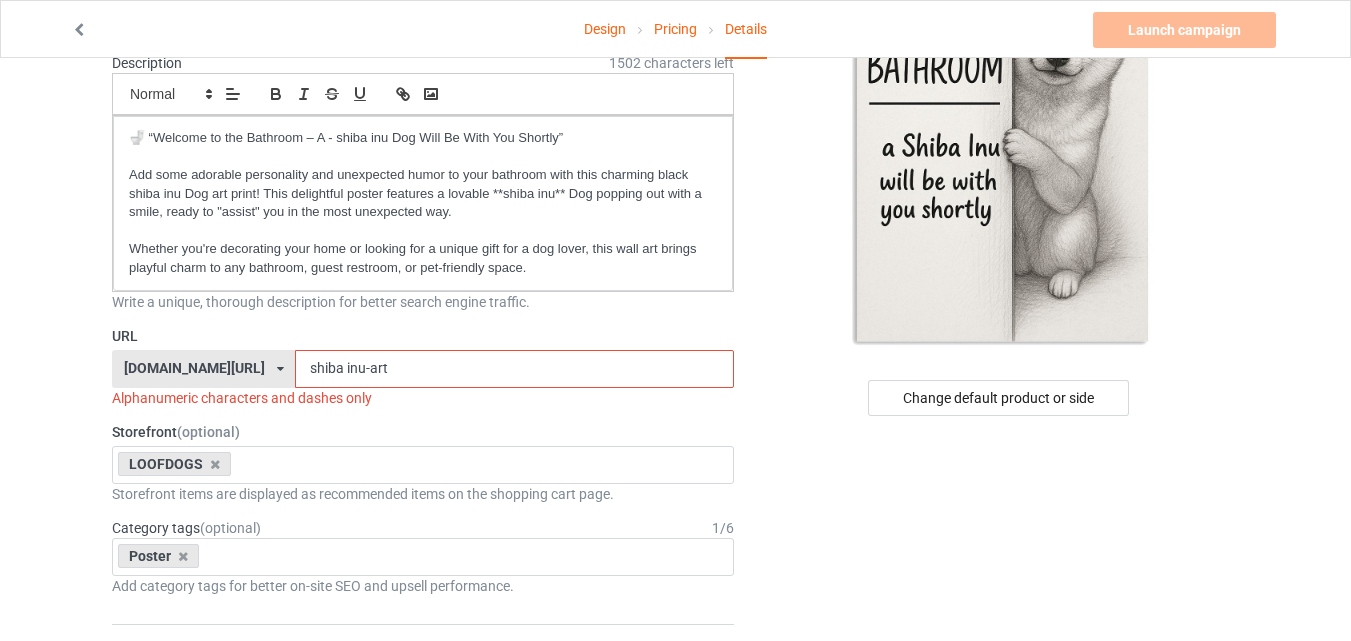 click on "Write a unique, thorough description for better search engine traffic." 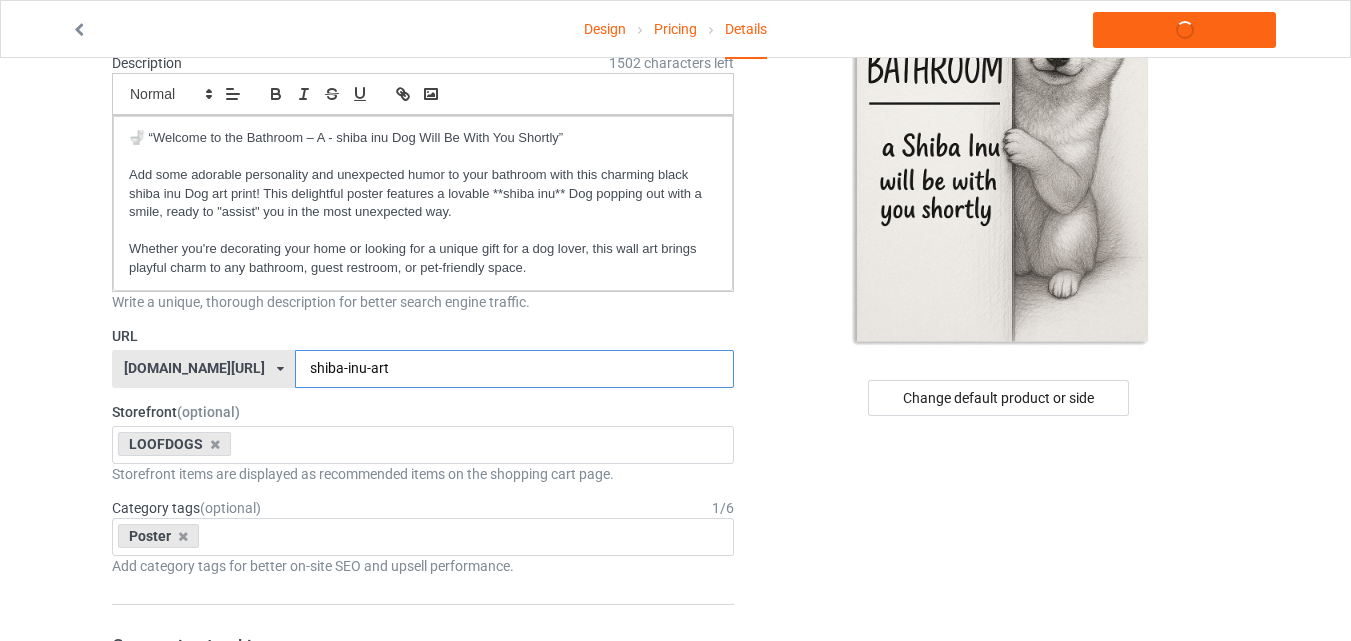 click on "shiba-inu-art" at bounding box center [514, 369] 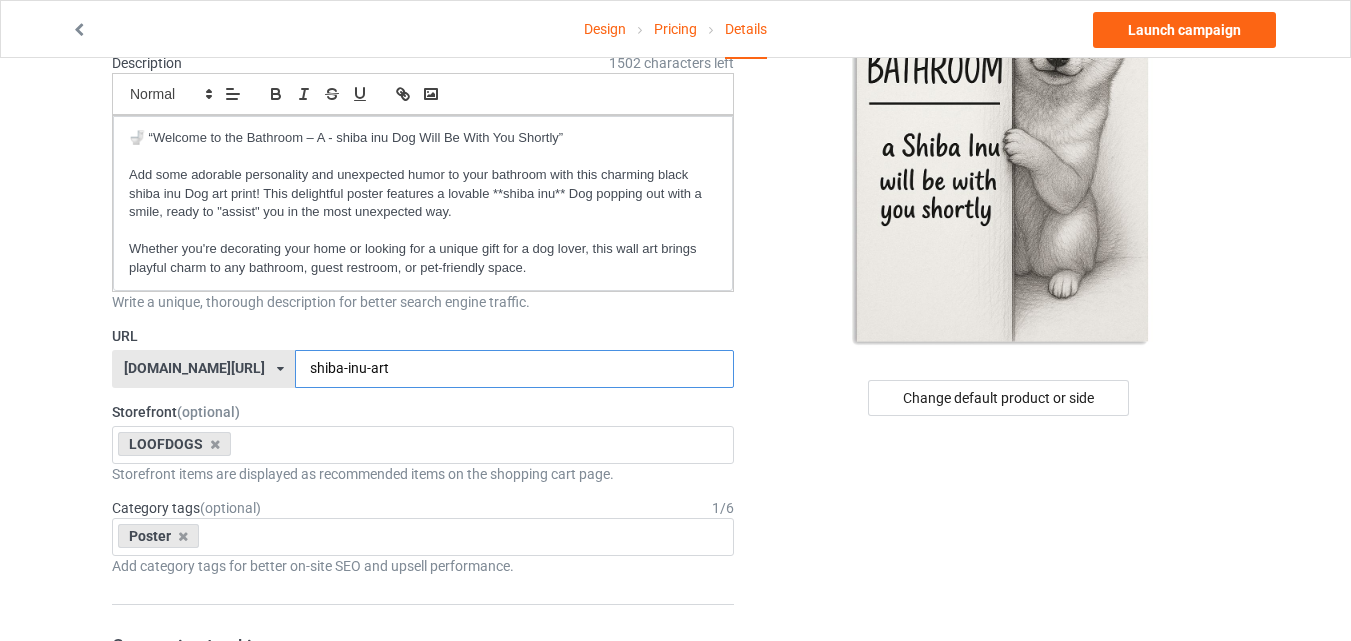 type on "shiba-inu-art" 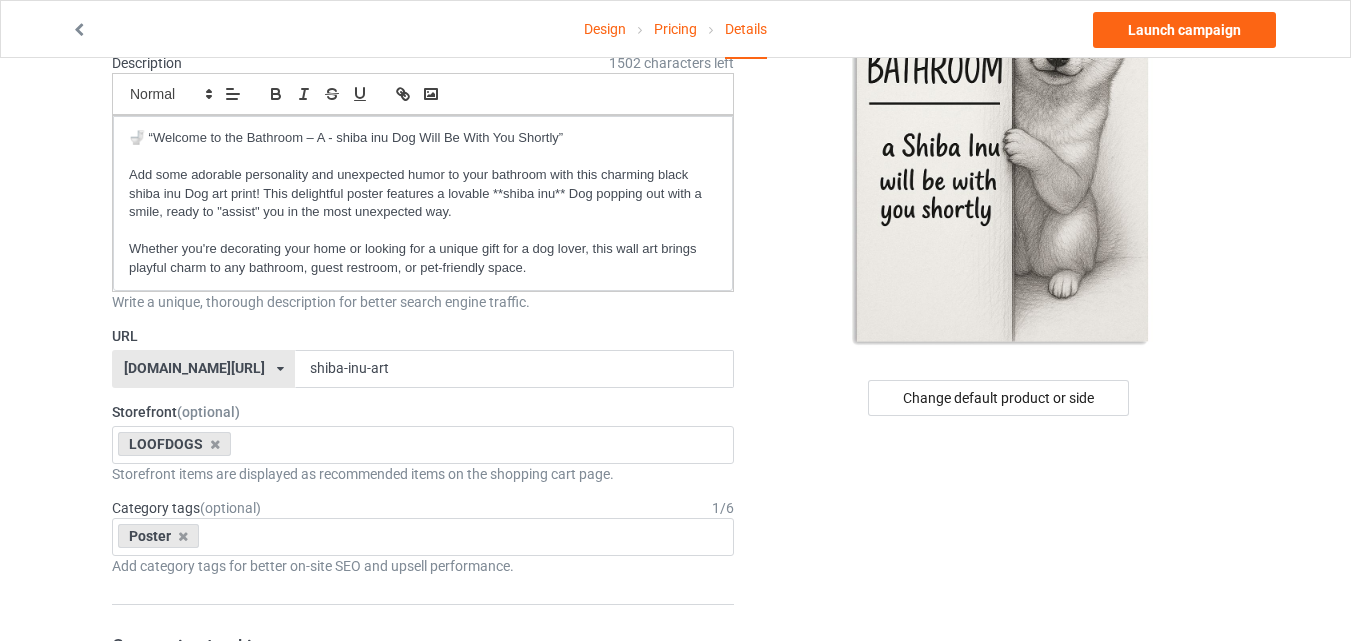 click on "URL" at bounding box center (423, 336) 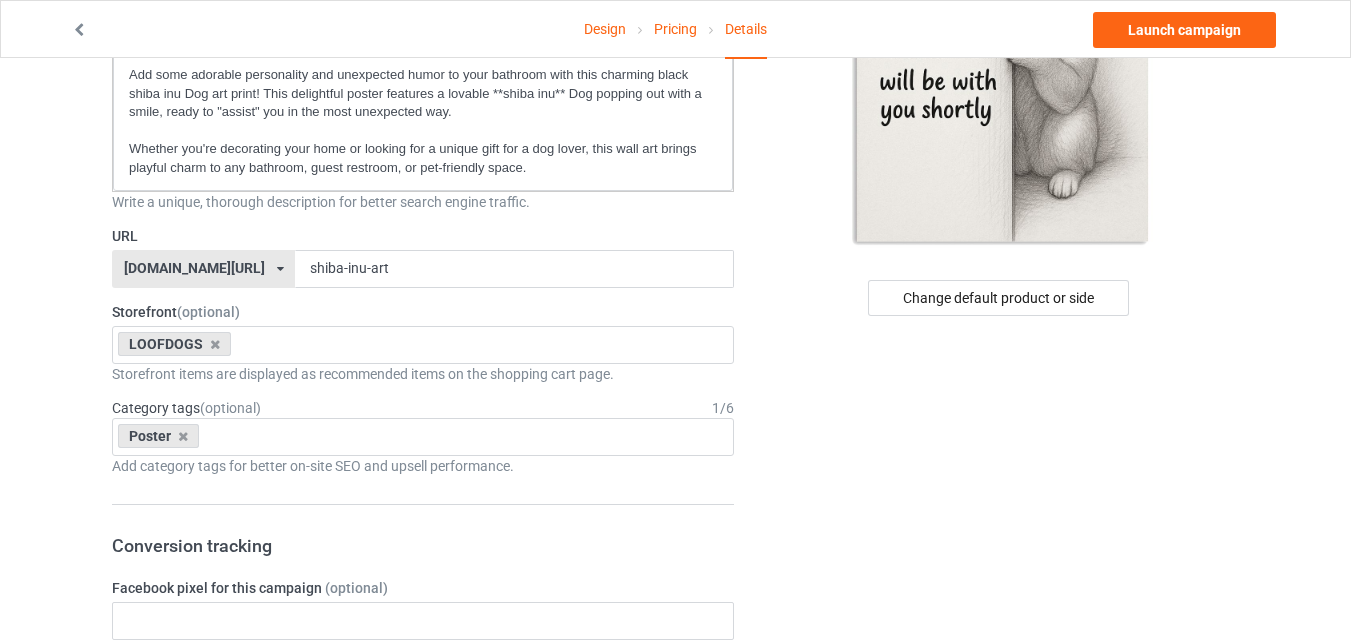 scroll, scrollTop: 0, scrollLeft: 0, axis: both 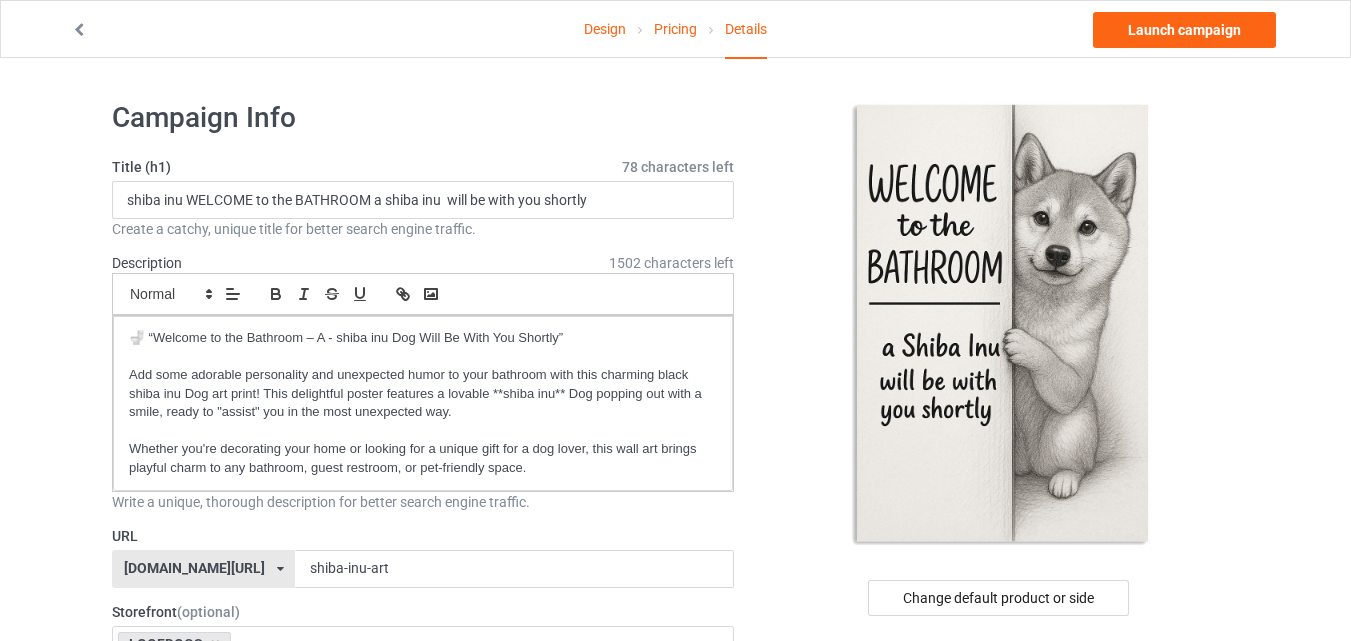 click on "Campaign Info Title (h1) 78   characters left shiba inu WELCOME to the BATHROOM a shiba inu  will be with you shortly Create a catchy, unique title for better search engine traffic. Description 1502   characters left       Small Normal Large Big Huge                                                                                     🚽 “Welcome to the Bathroom – A - shiba inu Dog Will Be With You Shortly” Add some adorable personality and unexpected humor to your bathroom with this charming black shiba inu Dog art print! This delightful poster features a lovable **shiba inu** Dog popping out with a smile, ready to "assist" you in the most unexpected way. Whether you're decorating your home or looking for a unique gift for a dog lover, this wall art brings playful charm to any bathroom, guest restroom, or pet-friendly space. Write a unique, thorough description for better search engine traffic. URL loofdogs.com/ loofdogs.com/ teechip.com/ 6625dddfffb721003146dd44 587d0d41cee36fd012c64a69 shiba-inu-art" at bounding box center [423, 1140] 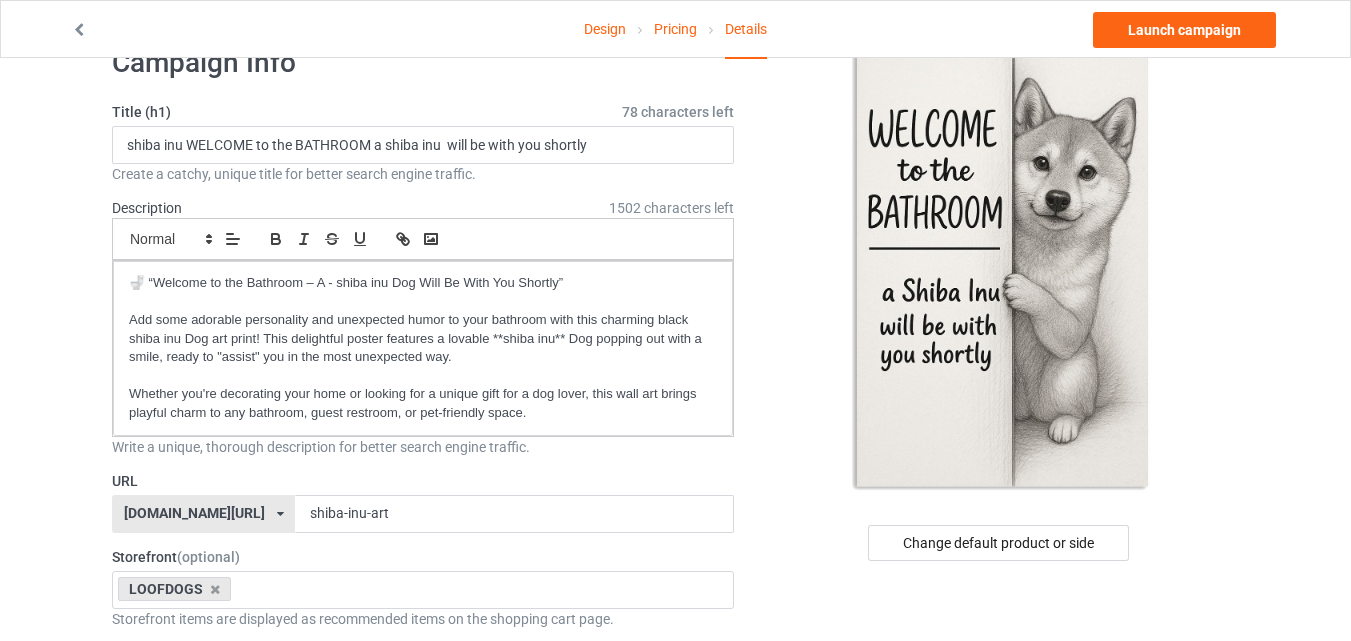 scroll, scrollTop: 100, scrollLeft: 0, axis: vertical 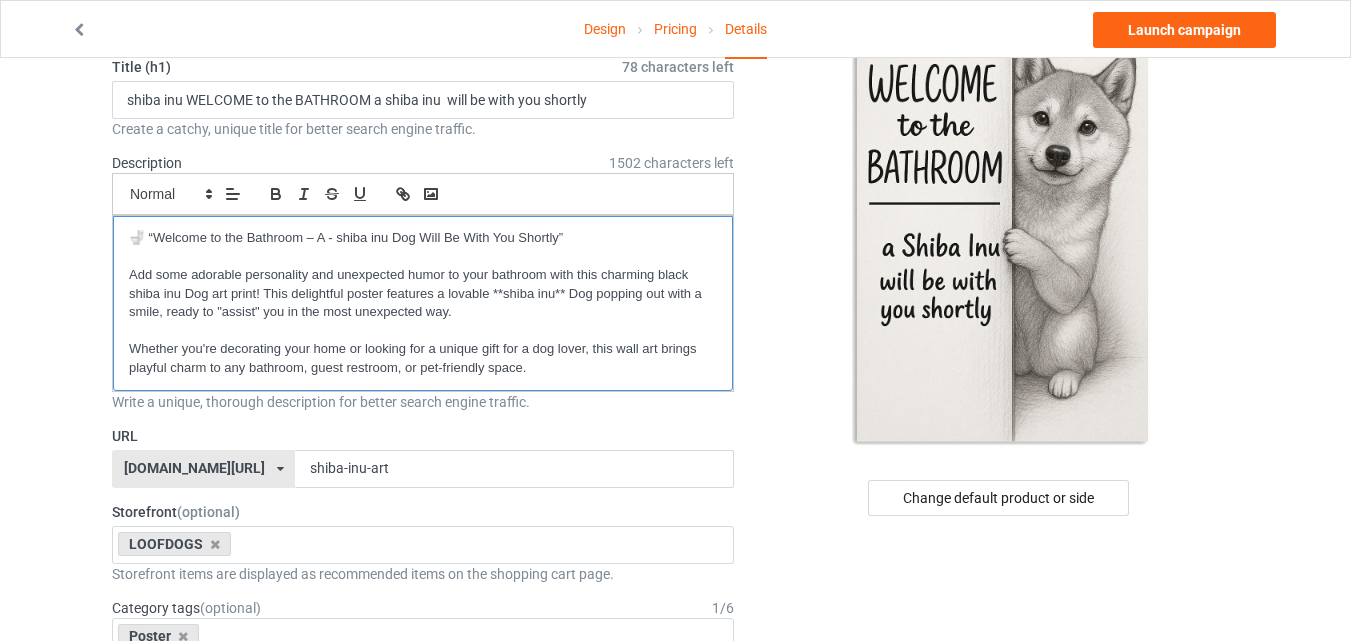 click on "🚽 “Welcome to the Bathroom – A - shiba inu Dog Will Be With You Shortly”" at bounding box center [423, 238] 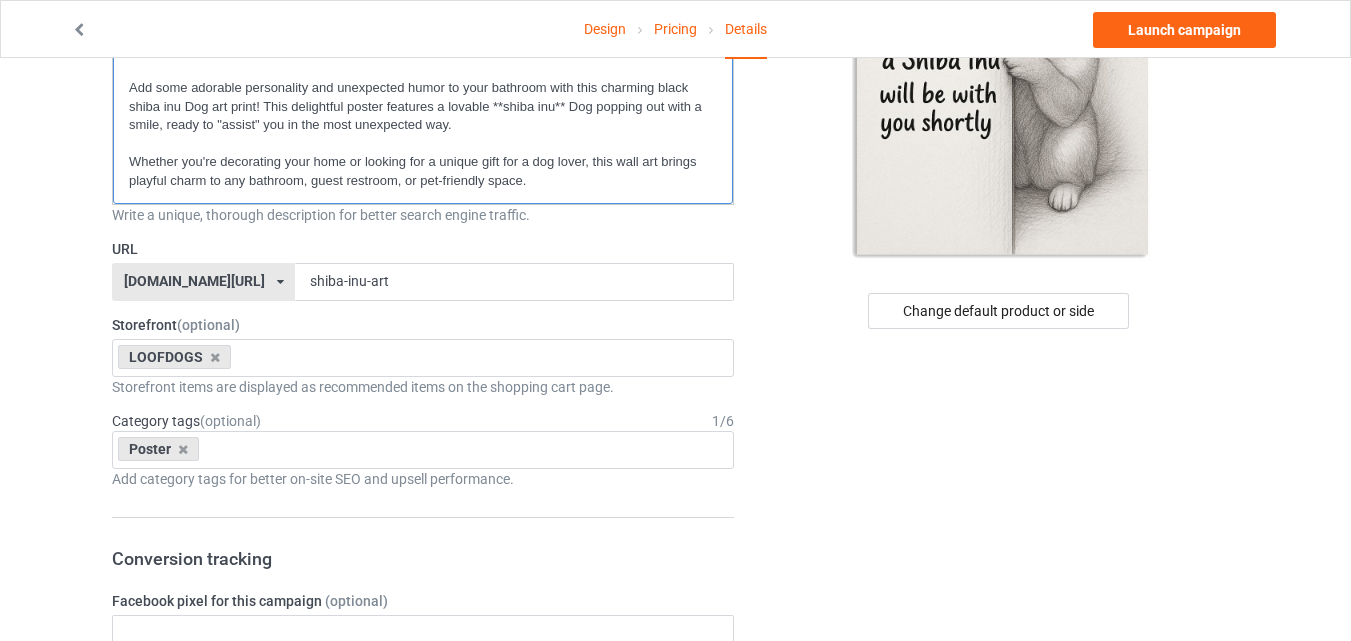 scroll, scrollTop: 0, scrollLeft: 0, axis: both 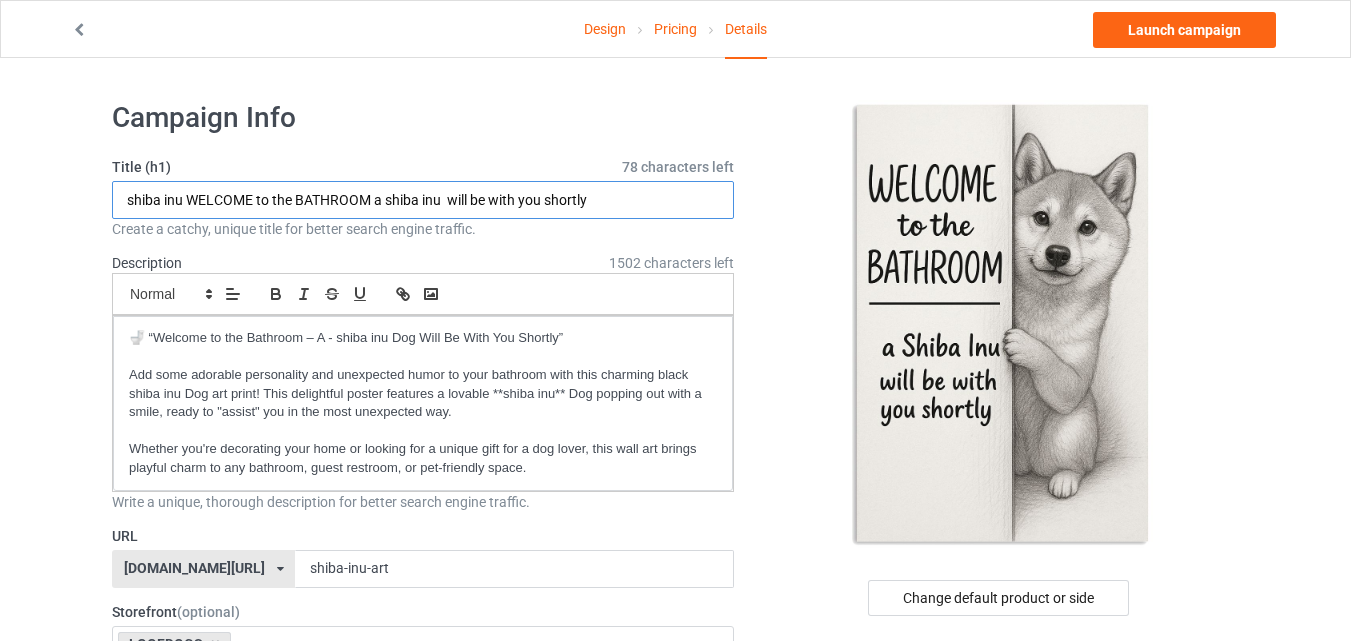 click on "shiba inu WELCOME to the BATHROOM a shiba inu  will be with you shortly" at bounding box center [423, 200] 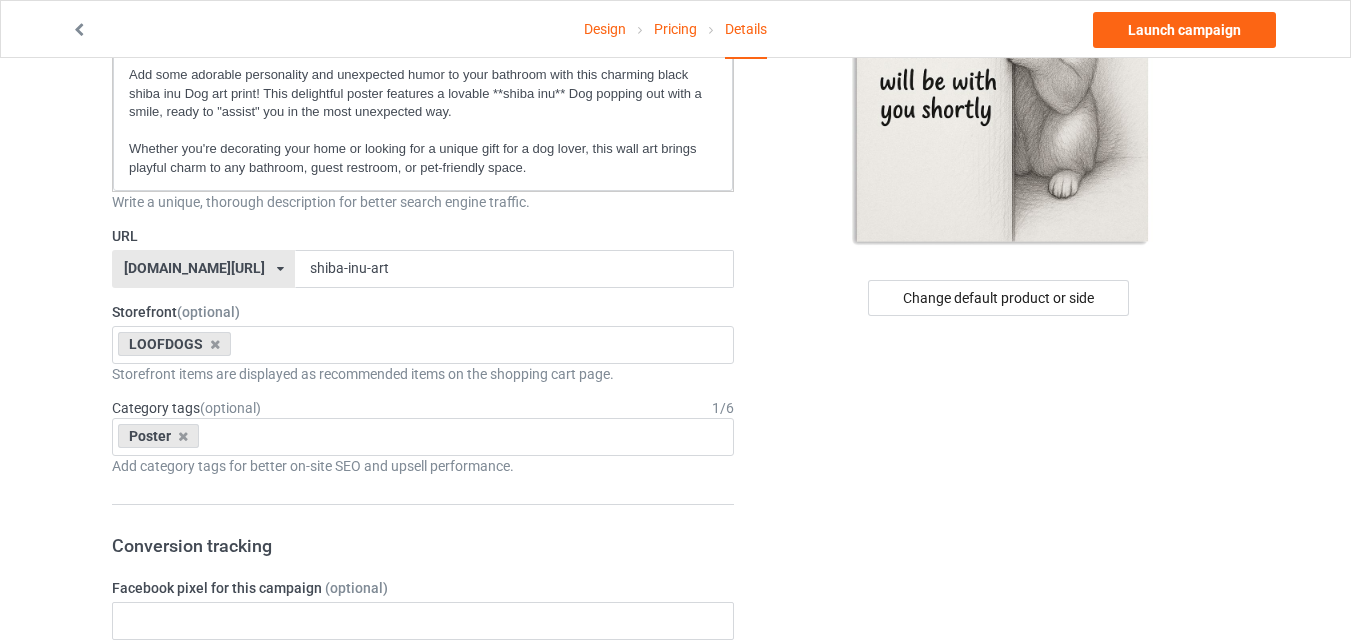 scroll, scrollTop: 200, scrollLeft: 0, axis: vertical 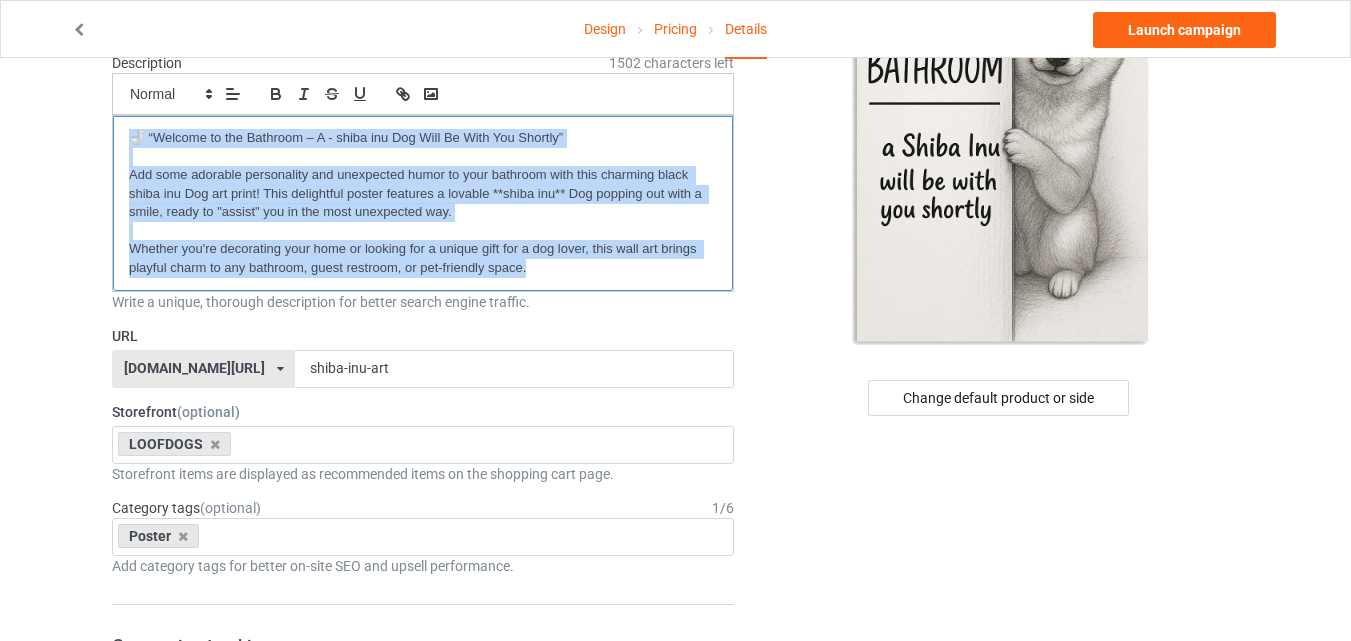 drag, startPoint x: 534, startPoint y: 270, endPoint x: 73, endPoint y: 97, distance: 492.39212 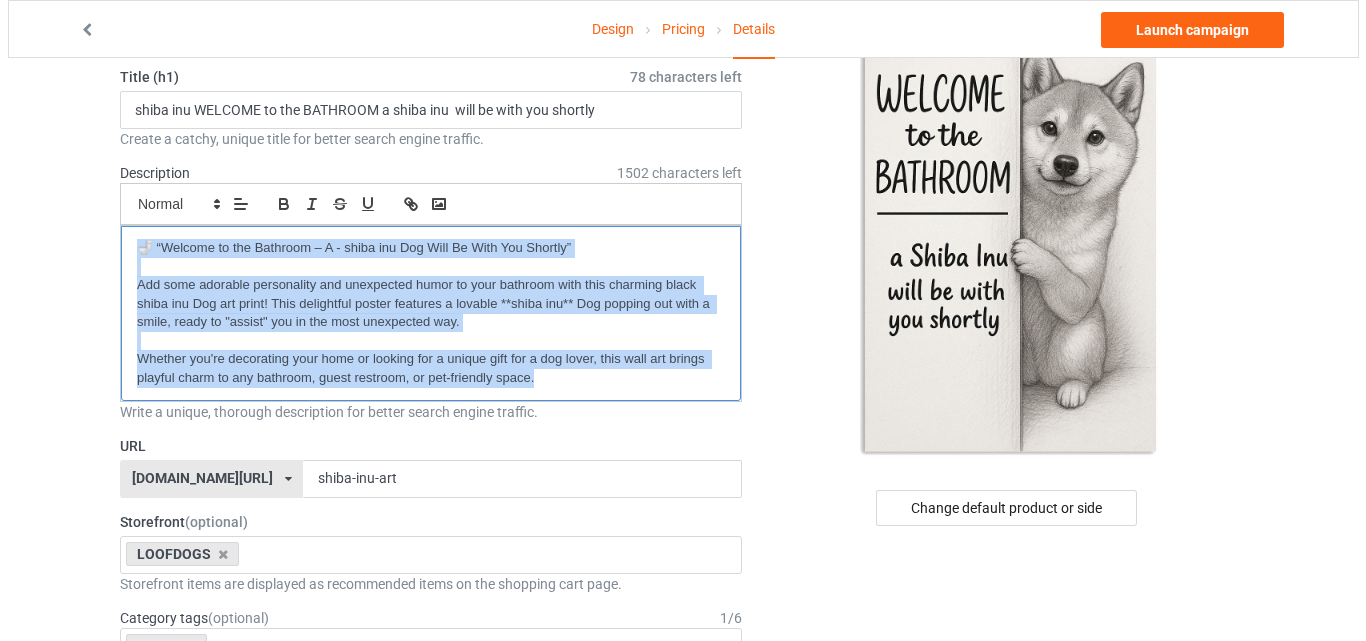 scroll, scrollTop: 0, scrollLeft: 0, axis: both 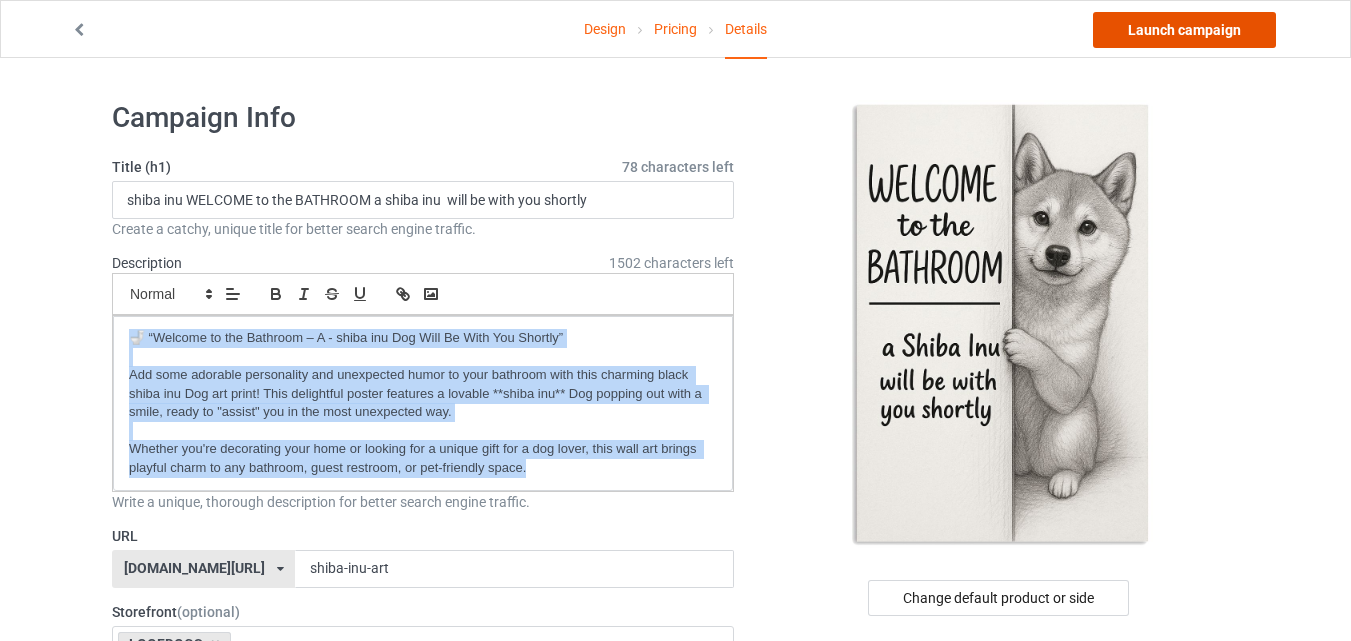 click on "Launch campaign" at bounding box center [1184, 30] 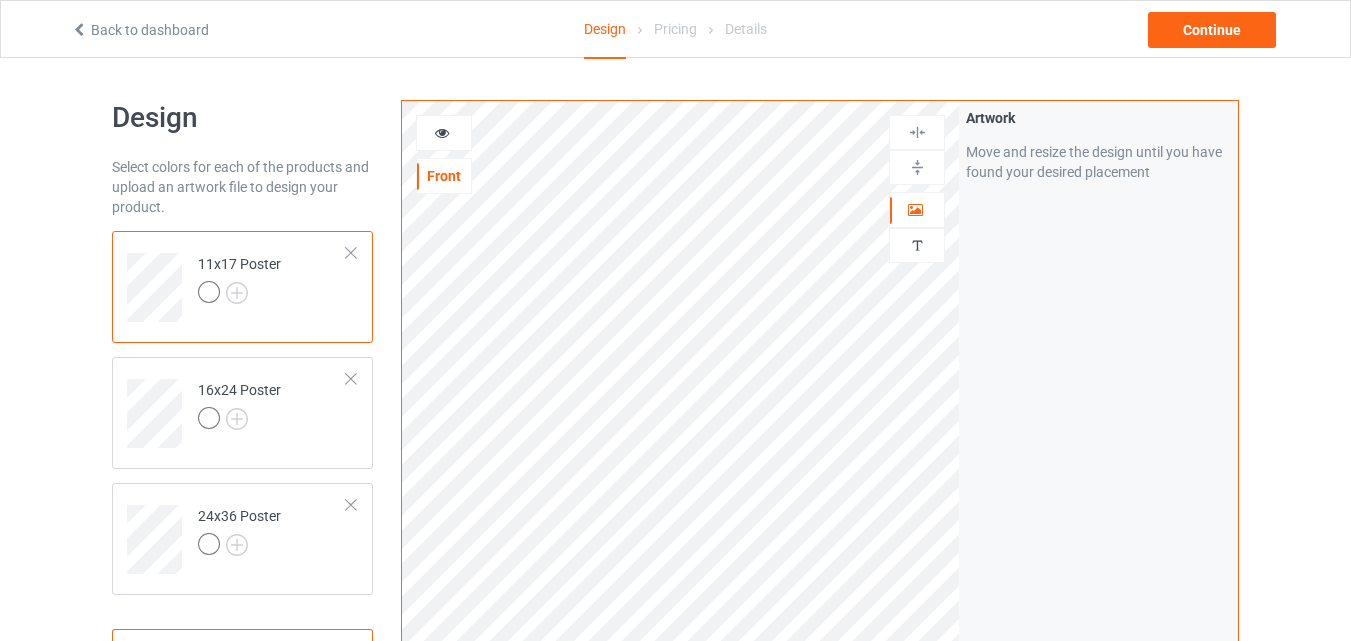 scroll, scrollTop: 0, scrollLeft: 0, axis: both 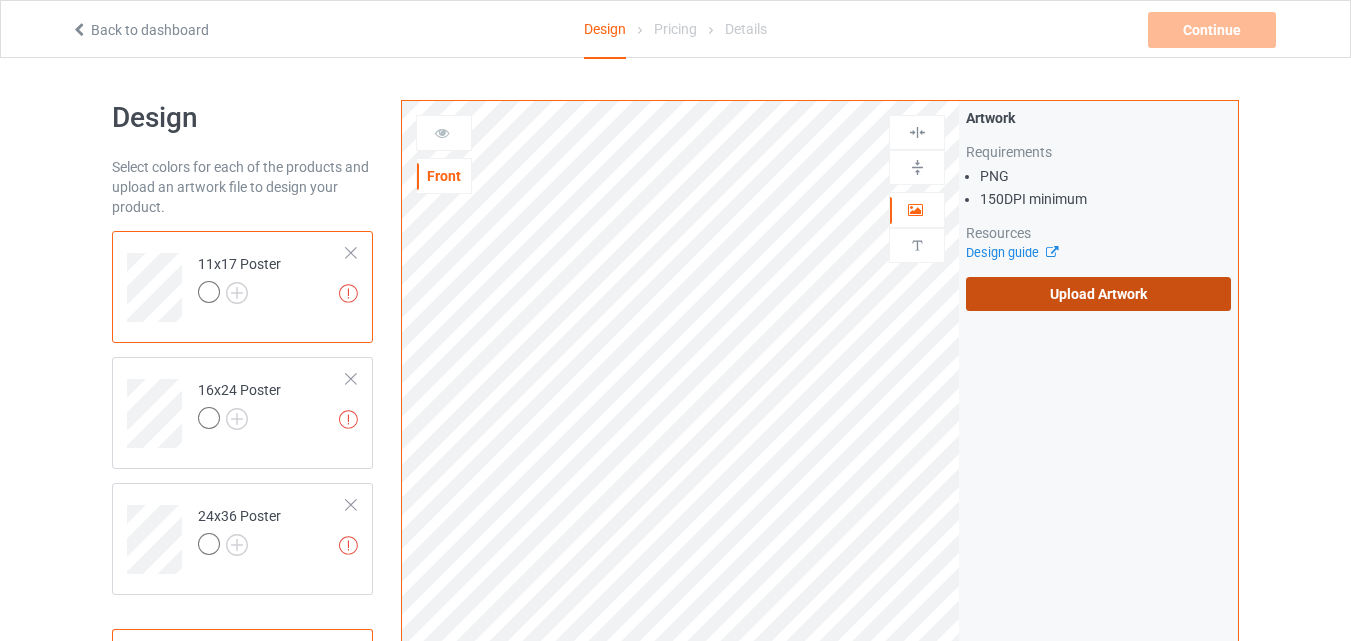 click on "Upload Artwork" at bounding box center (1098, 294) 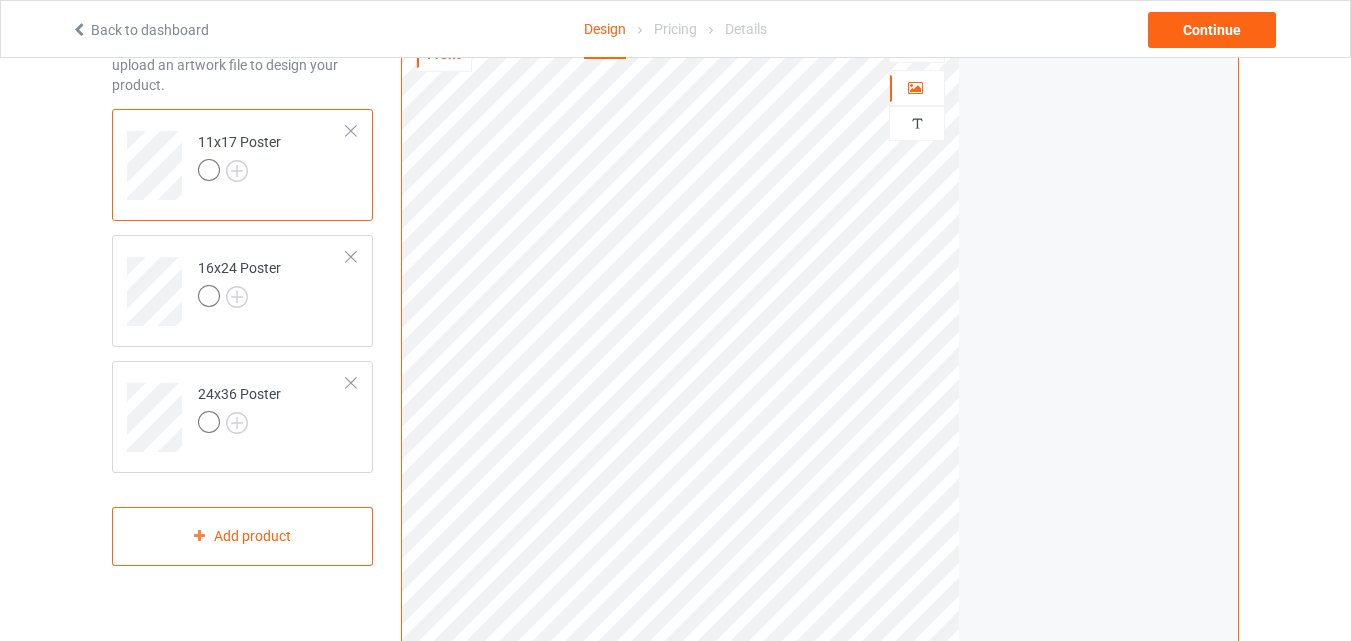 scroll, scrollTop: 0, scrollLeft: 0, axis: both 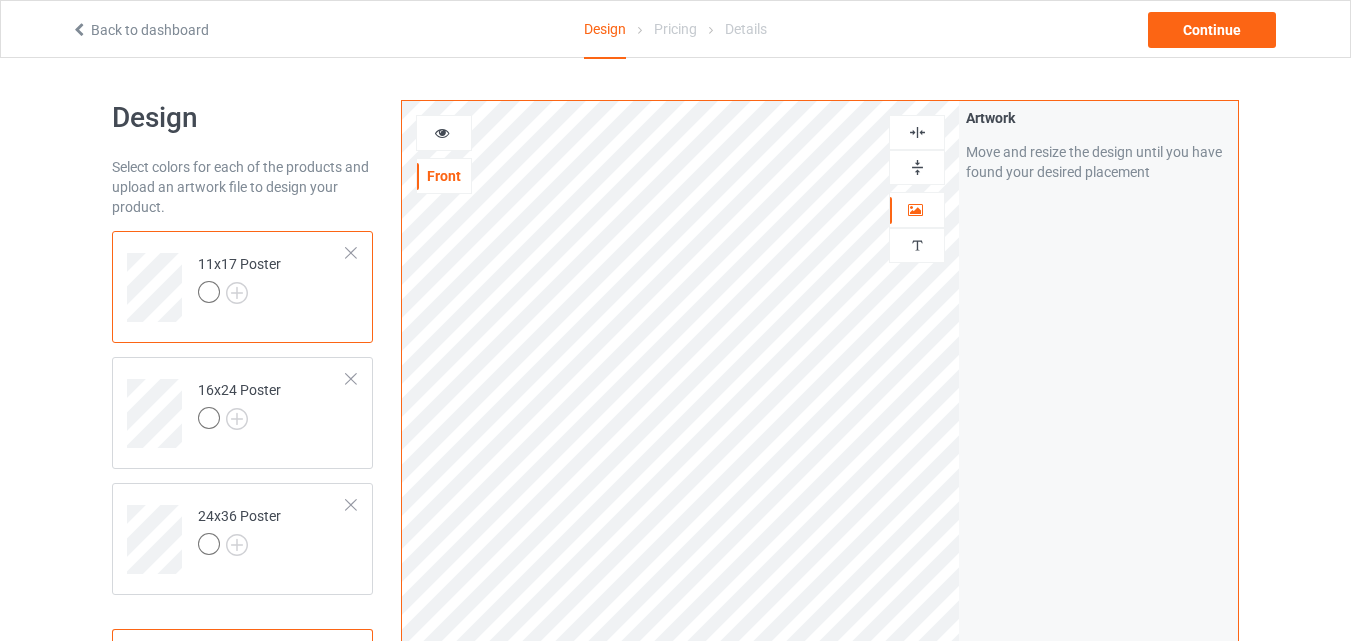 click at bounding box center (917, 132) 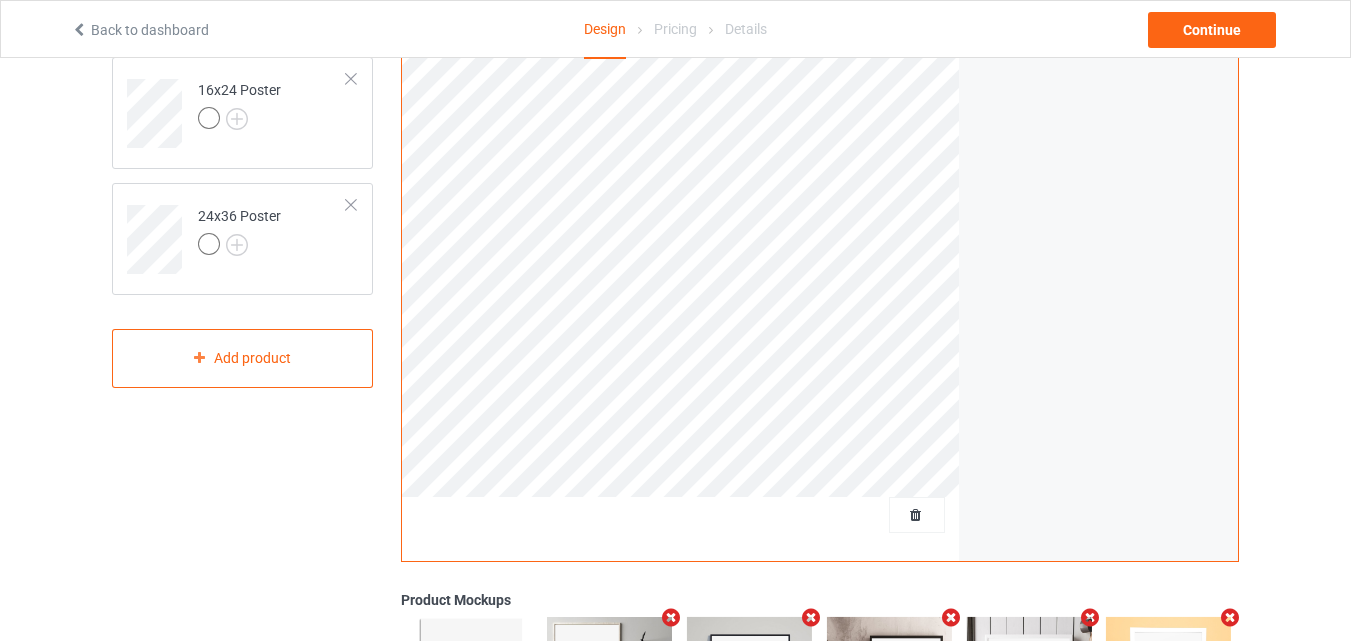 scroll, scrollTop: 0, scrollLeft: 0, axis: both 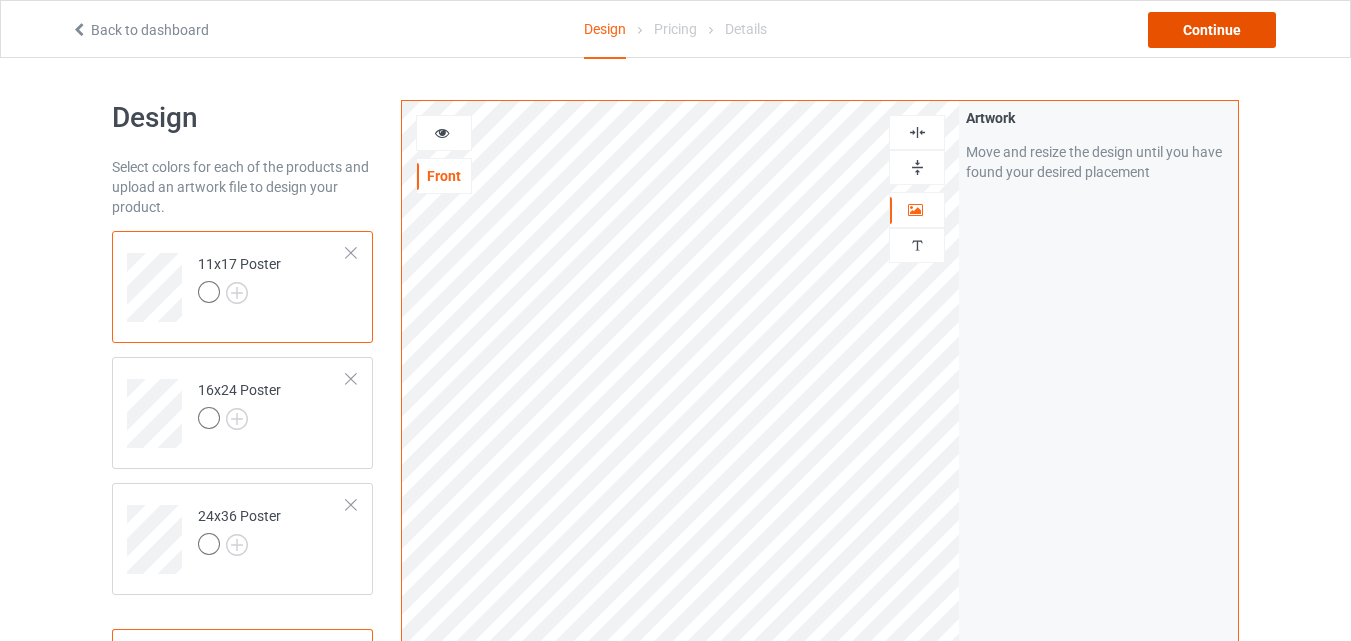 click on "Continue" at bounding box center (1212, 30) 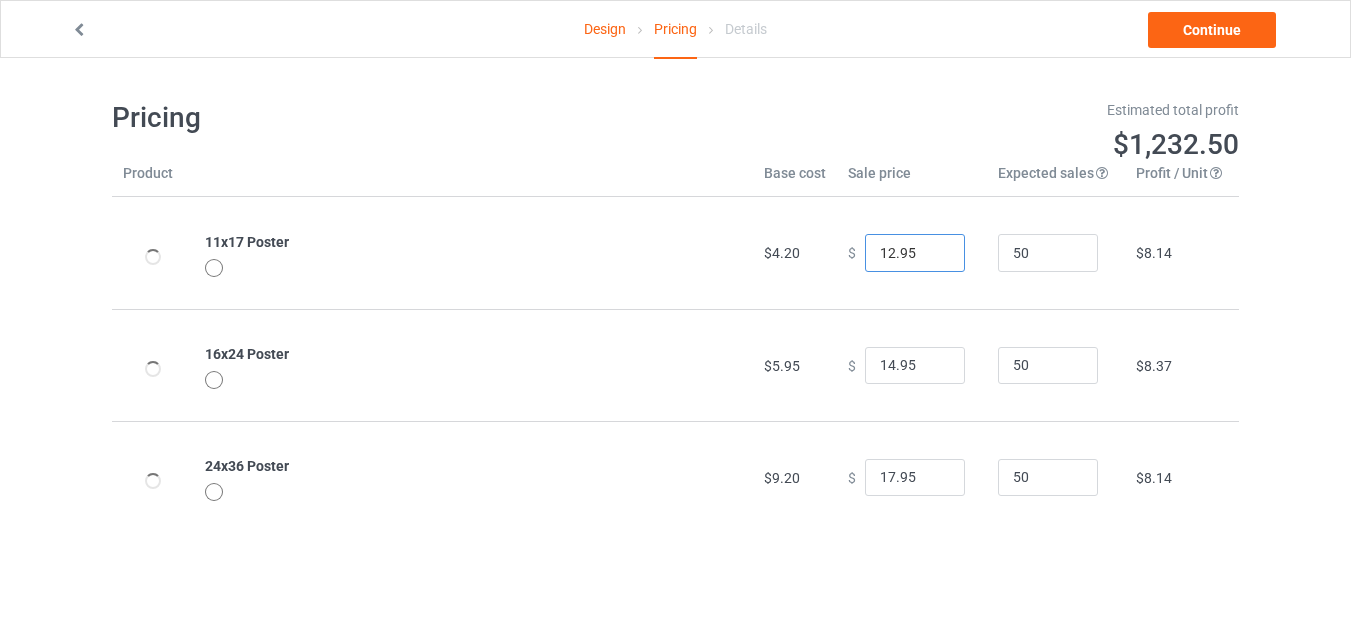 click on "12.95" at bounding box center [915, 253] 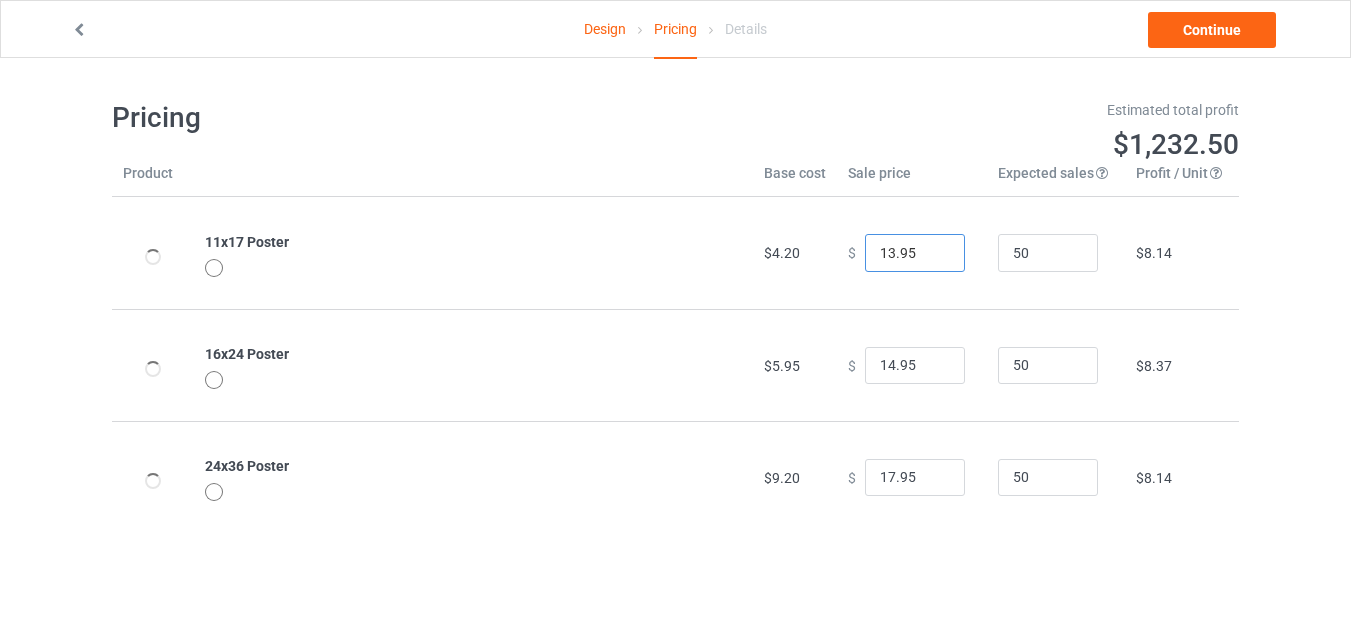 type on "13.95" 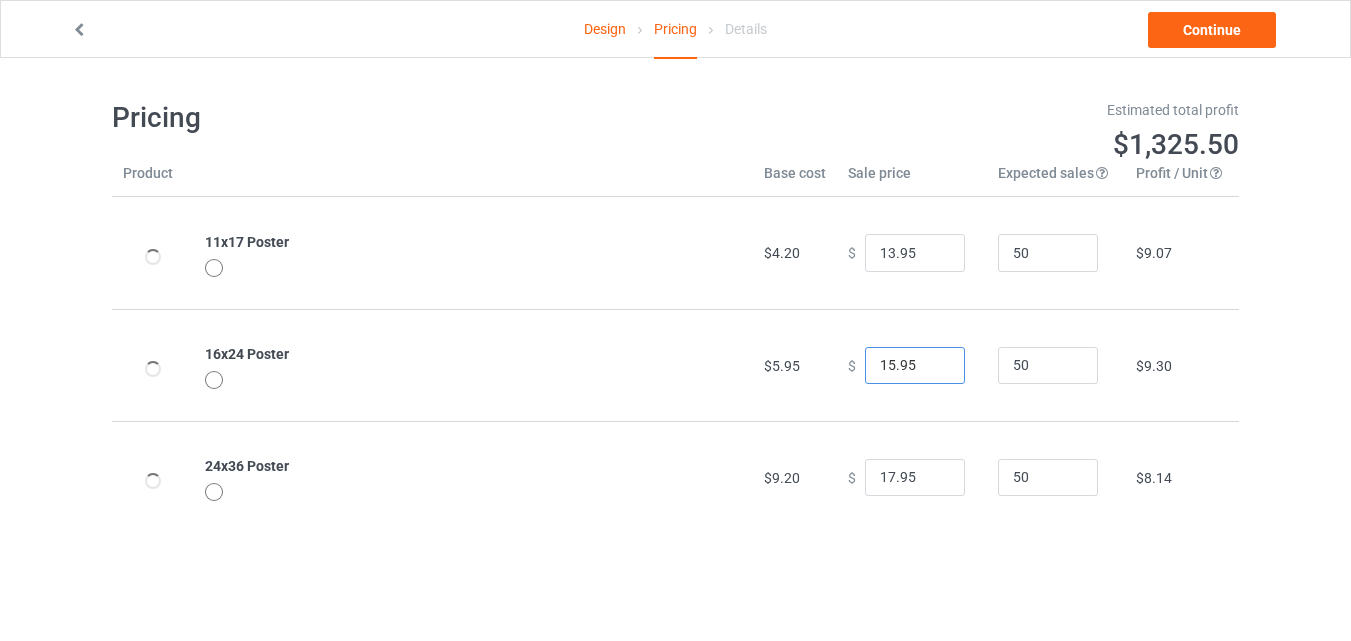 type on "15.95" 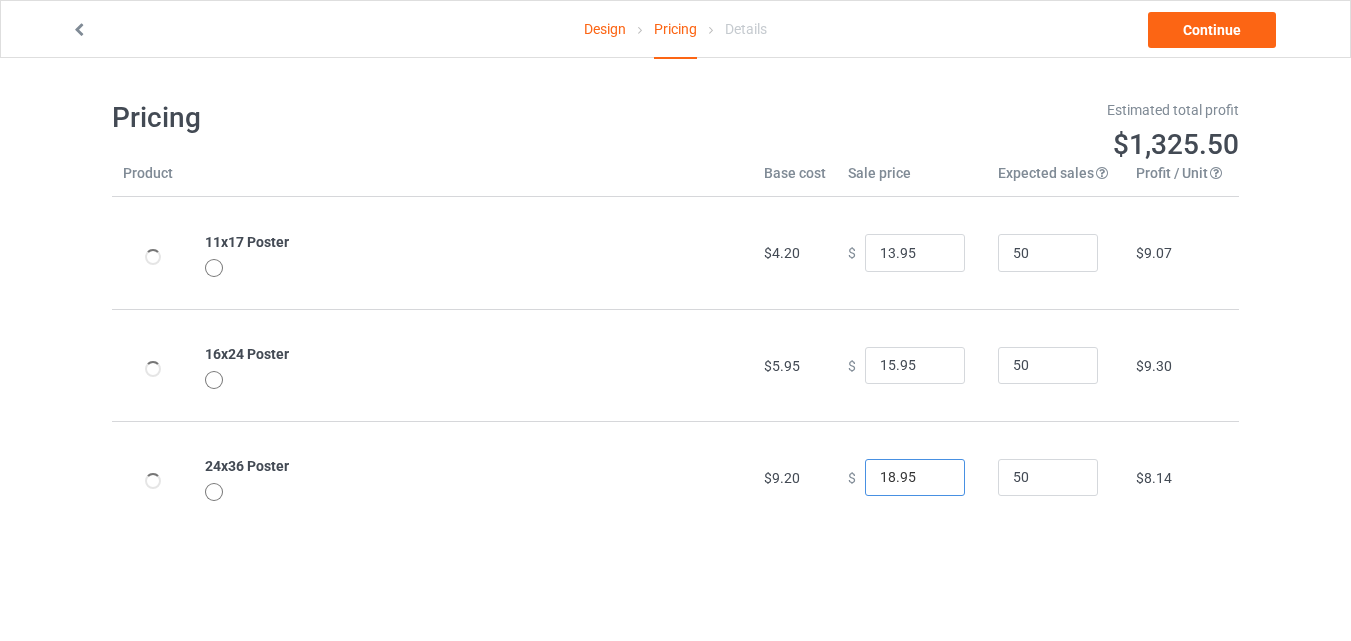 type on "18.95" 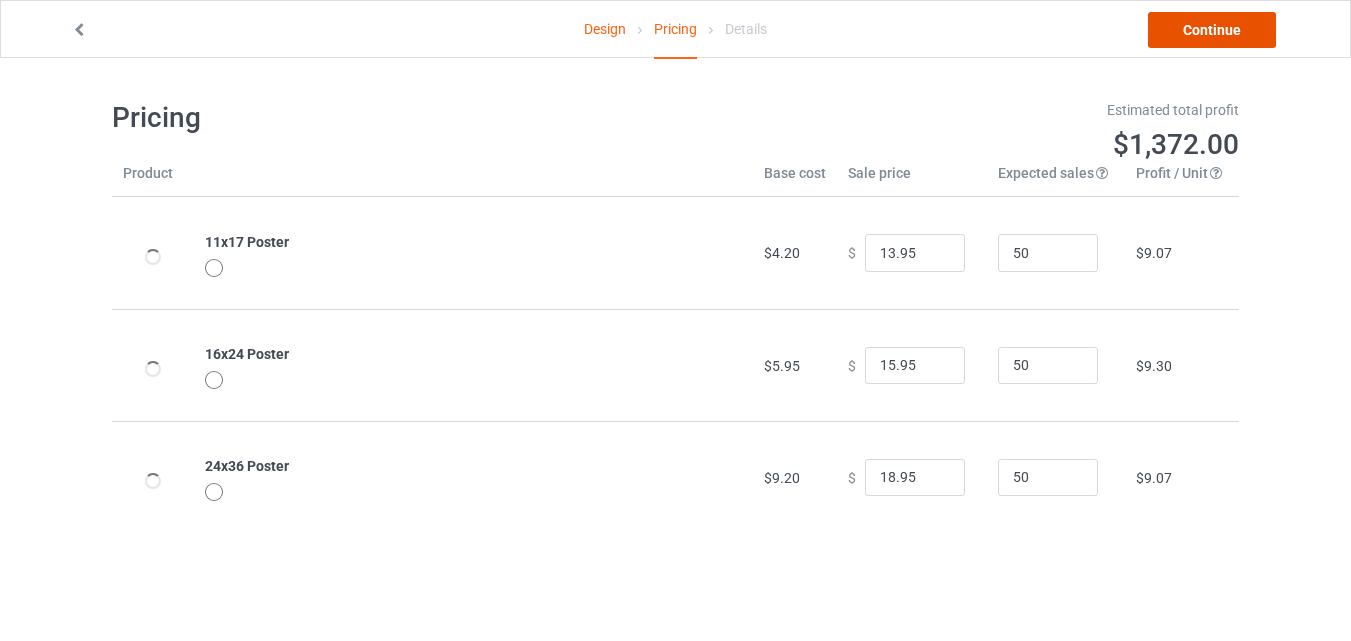 click on "Continue" at bounding box center [1212, 30] 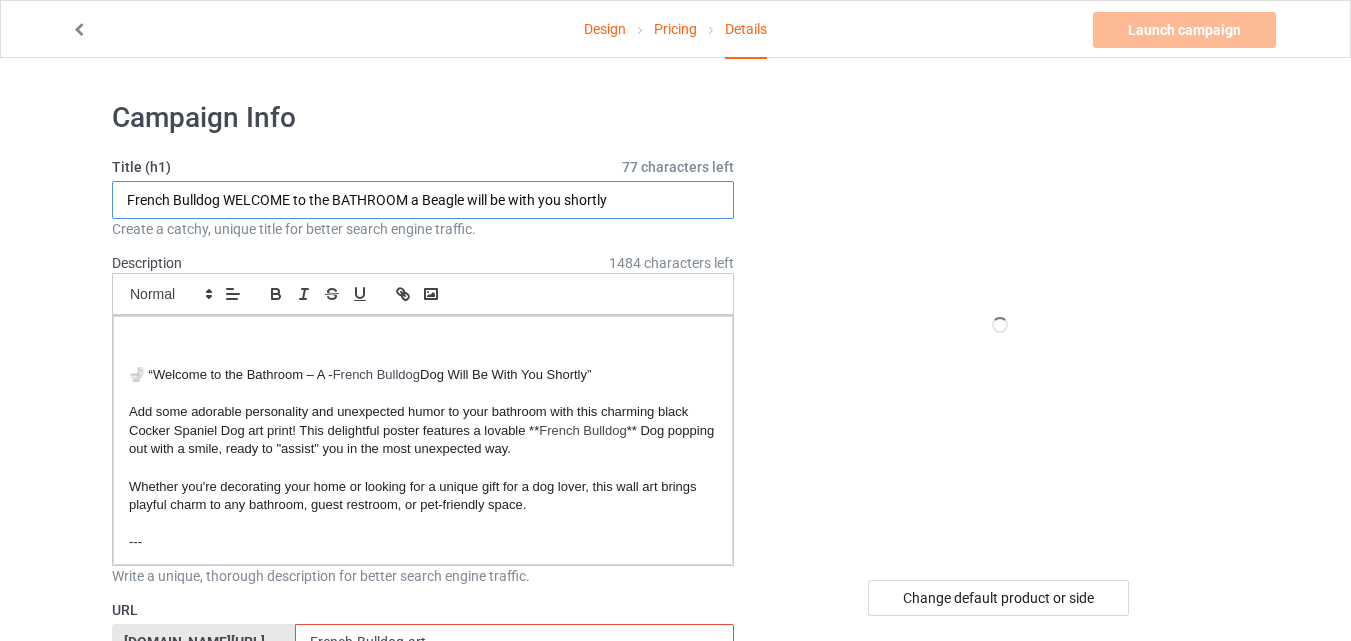 drag, startPoint x: 219, startPoint y: 197, endPoint x: 19, endPoint y: 195, distance: 200.01 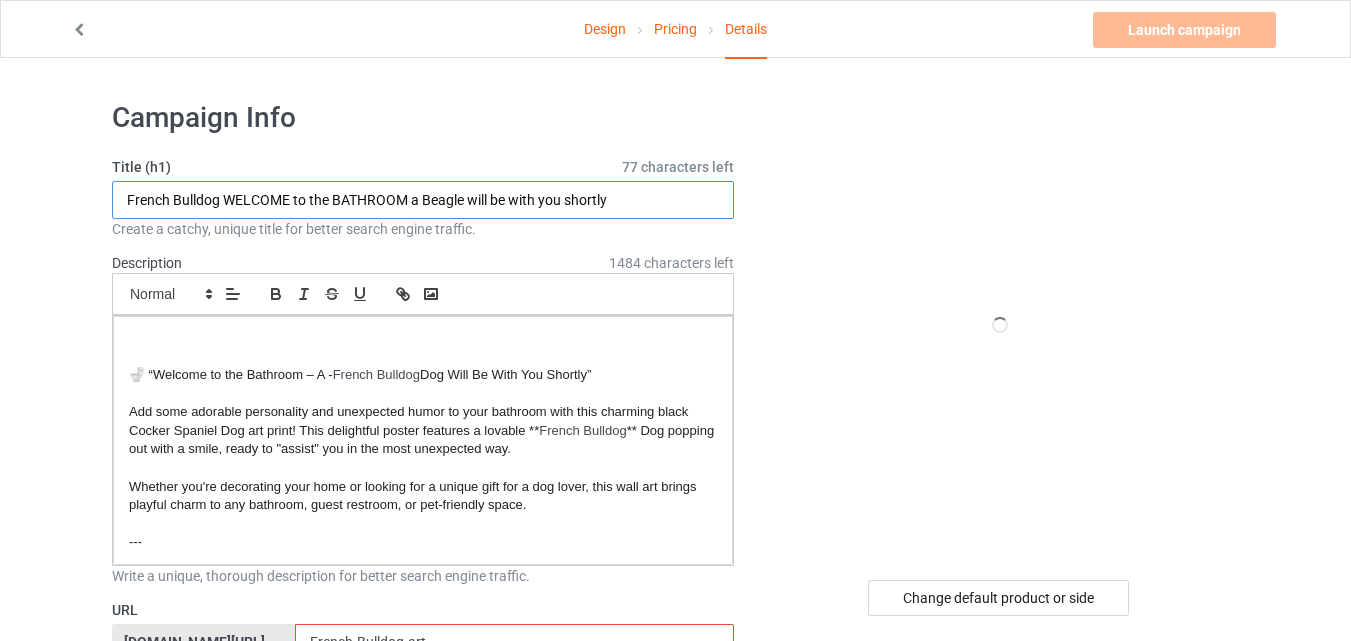 click on "French Bulldog WELCOME to the BATHROOM a Beagle will be with you shortly" at bounding box center (423, 200) 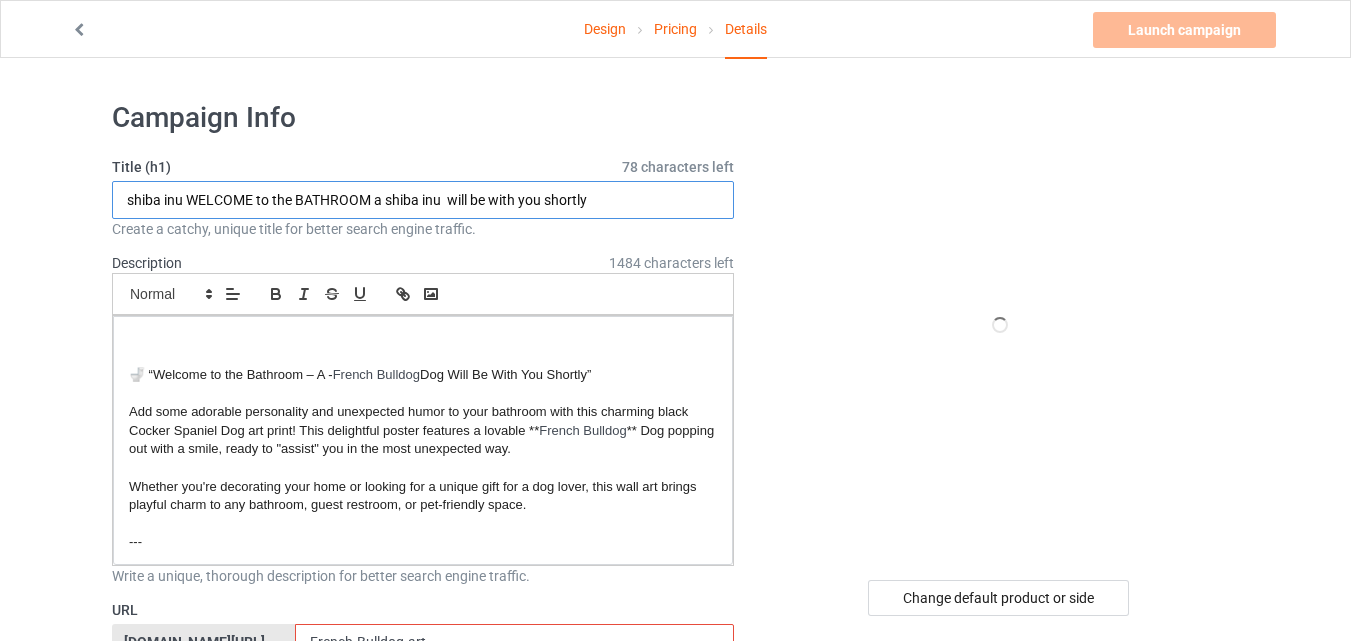type on "shiba inu WELCOME to the BATHROOM a shiba inu  will be with you shortly" 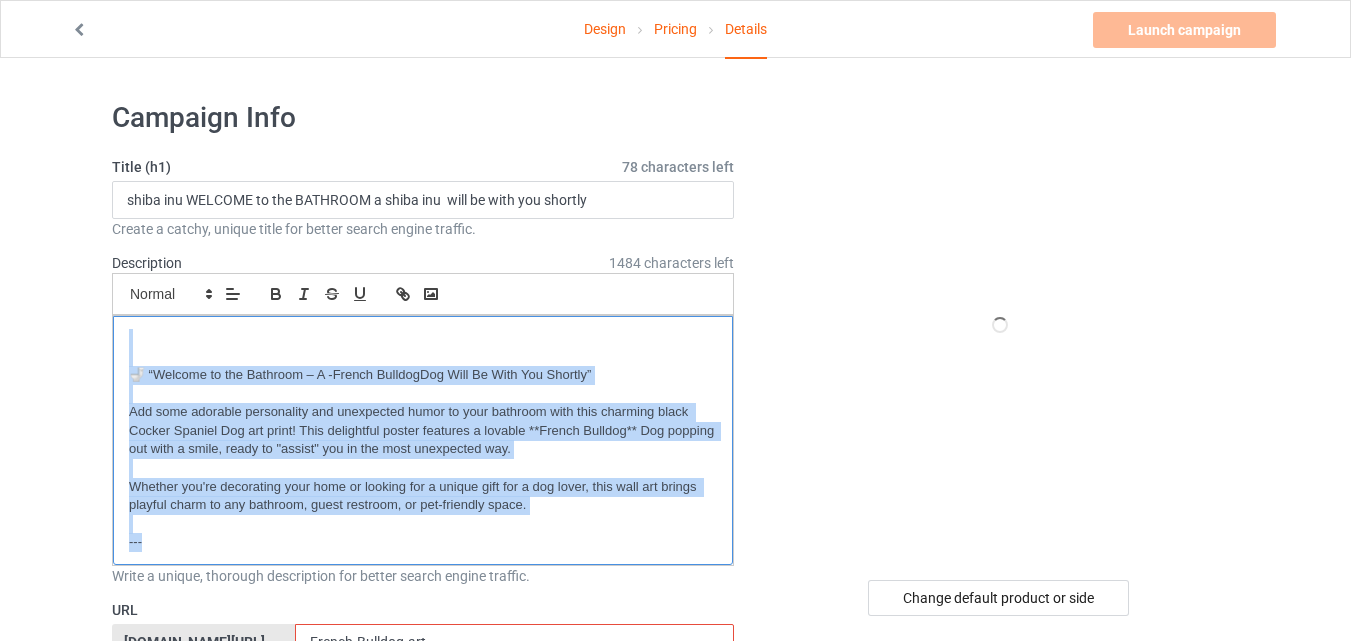 drag, startPoint x: 168, startPoint y: 542, endPoint x: 88, endPoint y: 297, distance: 257.73047 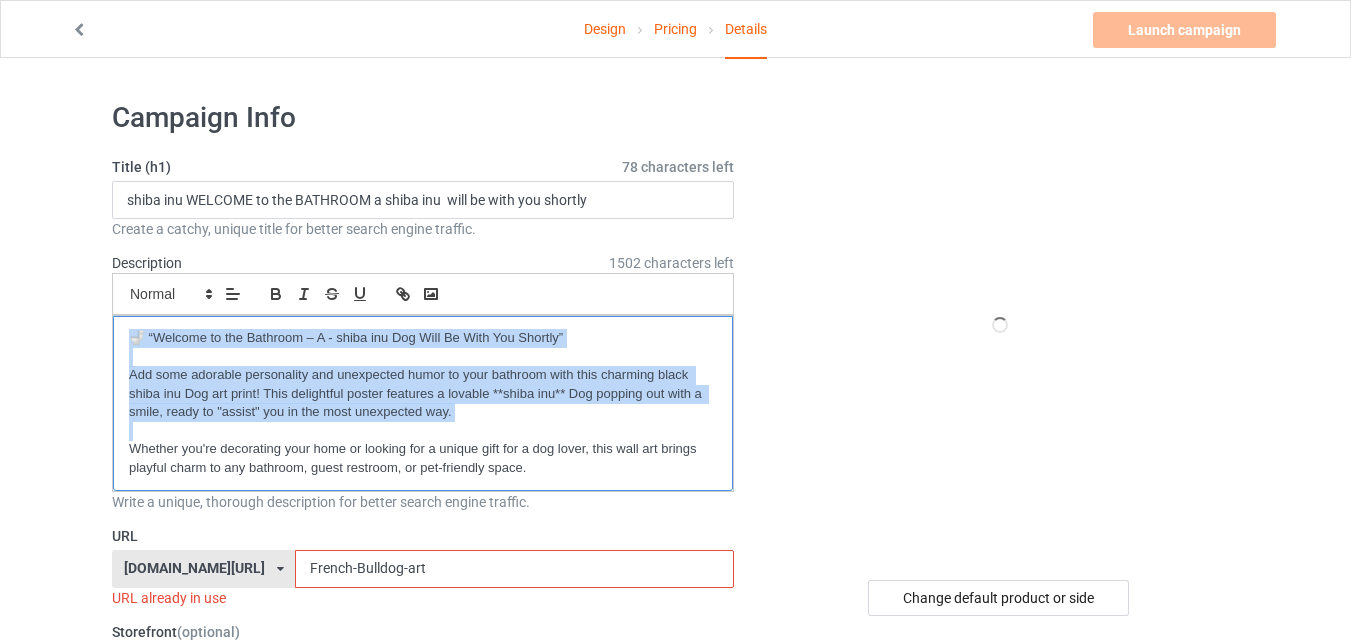 scroll, scrollTop: 0, scrollLeft: 0, axis: both 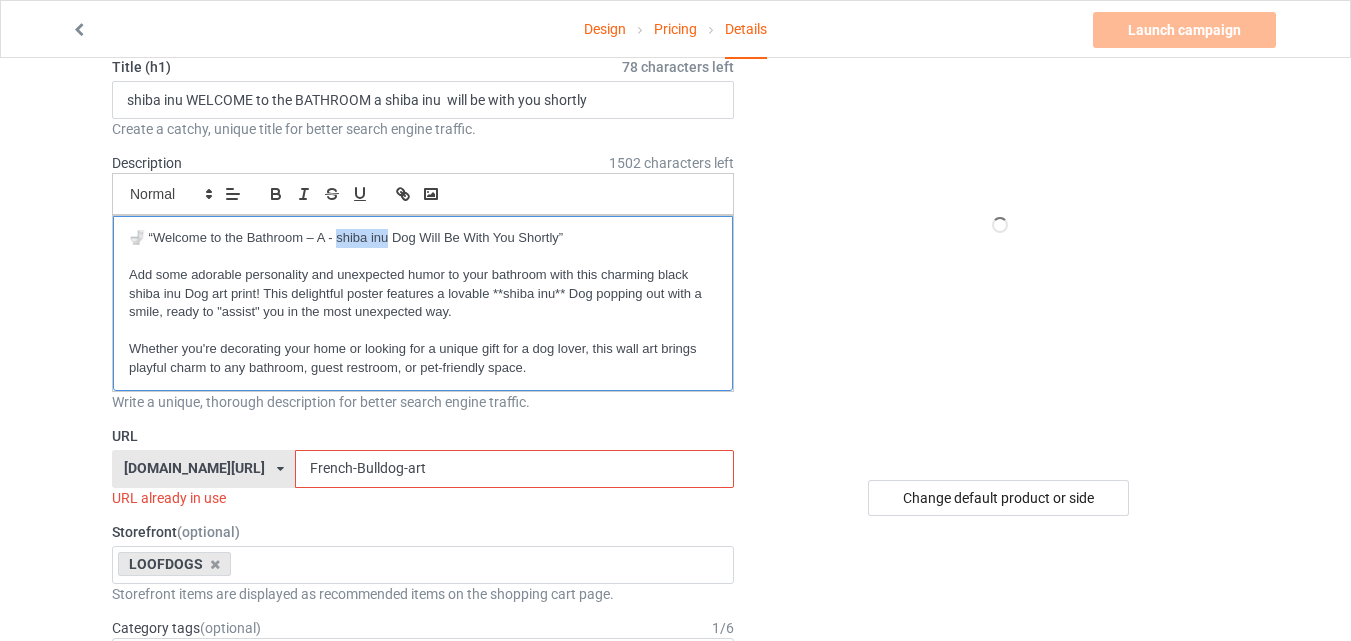 drag, startPoint x: 378, startPoint y: 234, endPoint x: 337, endPoint y: 229, distance: 41.303753 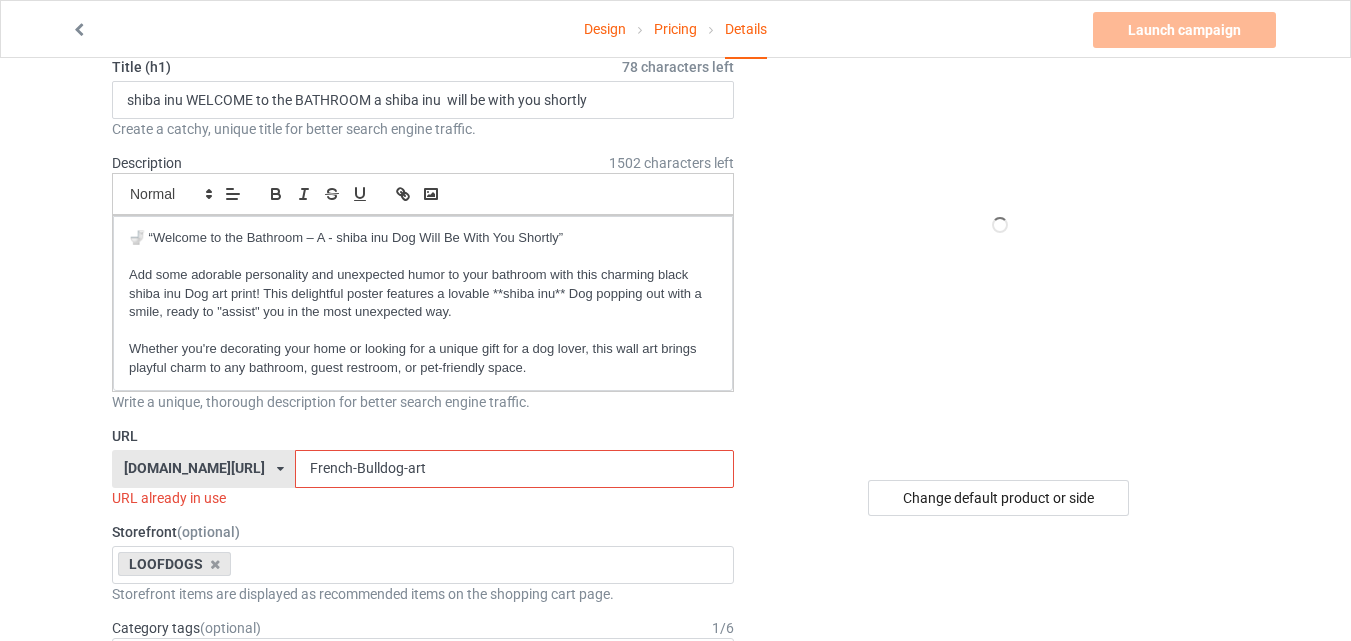 drag, startPoint x: 355, startPoint y: 465, endPoint x: 196, endPoint y: 442, distance: 160.6549 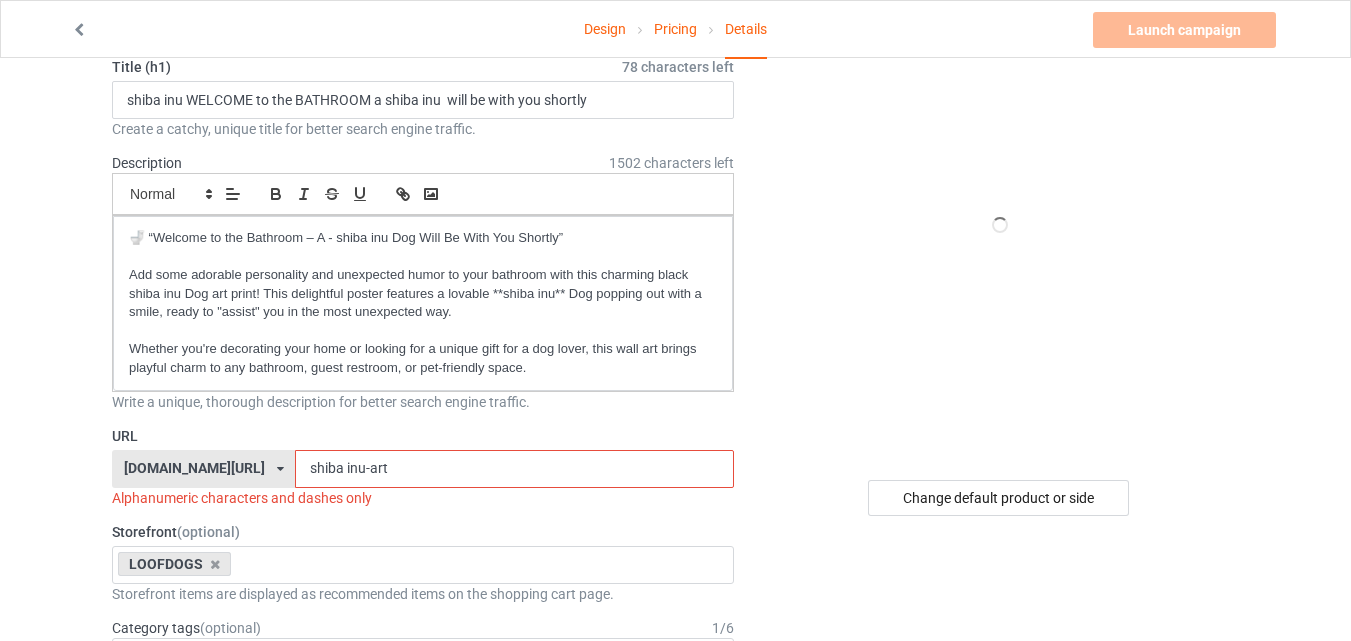 click on "shiba inu-art" at bounding box center (514, 469) 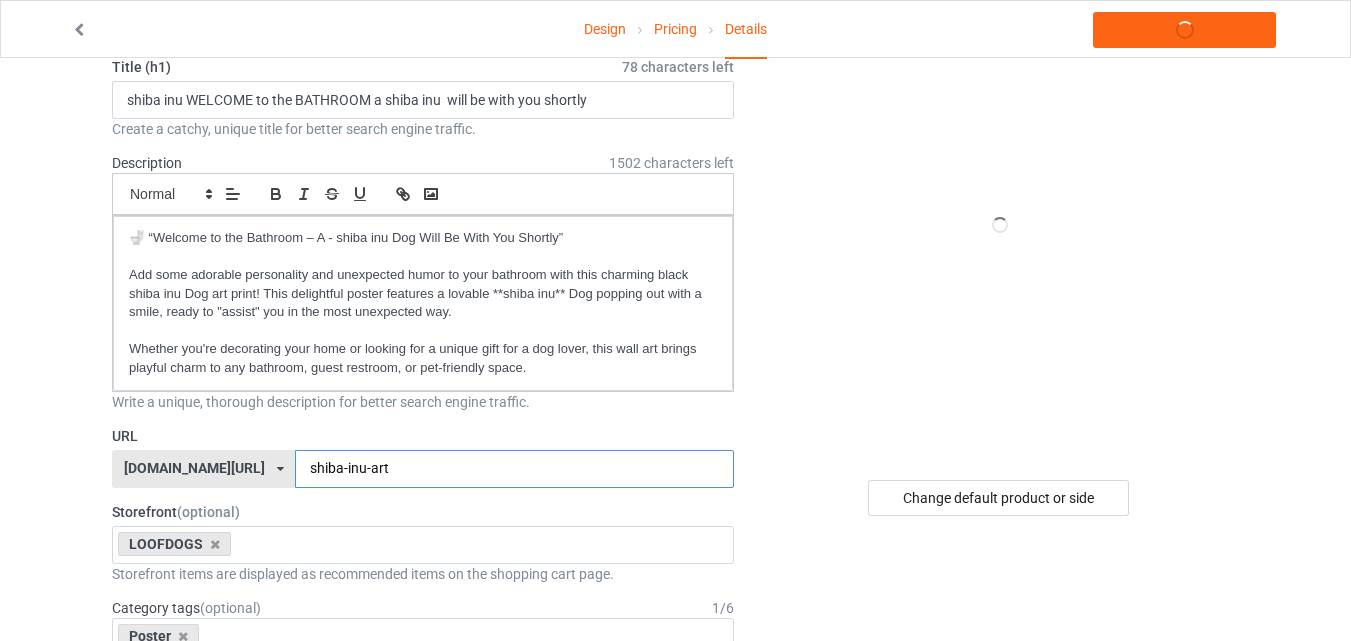 click on "shiba-inu-art" at bounding box center (514, 469) 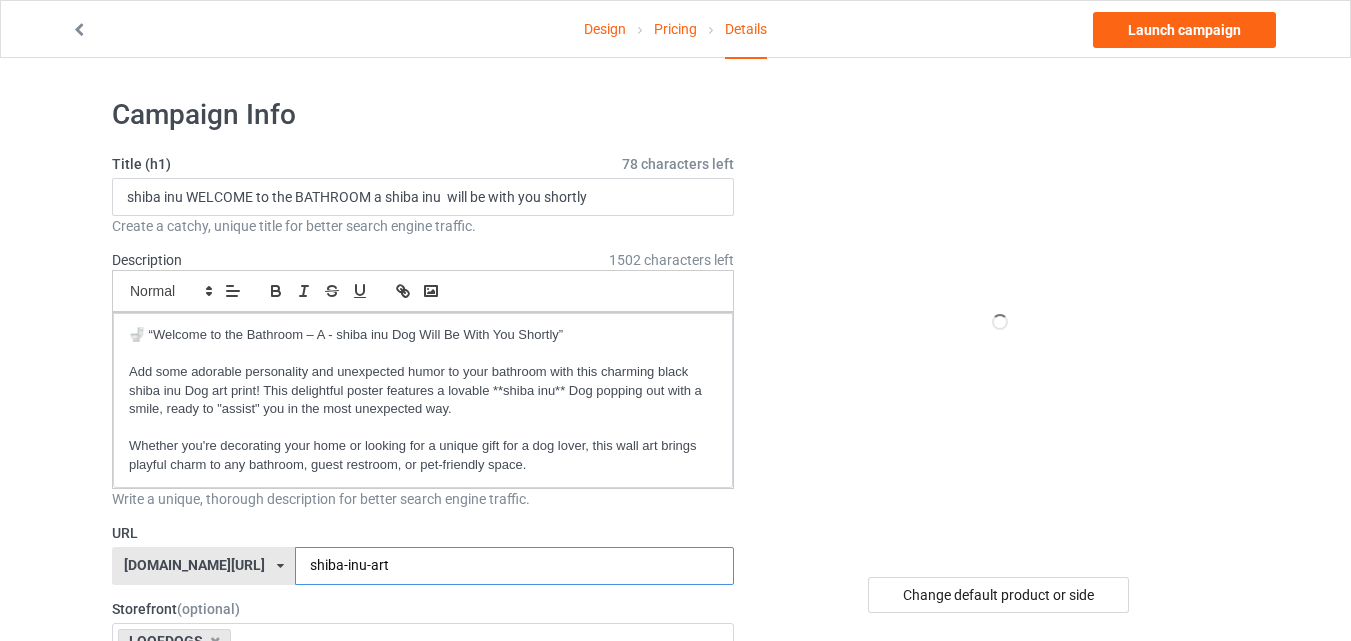 scroll, scrollTop: 0, scrollLeft: 0, axis: both 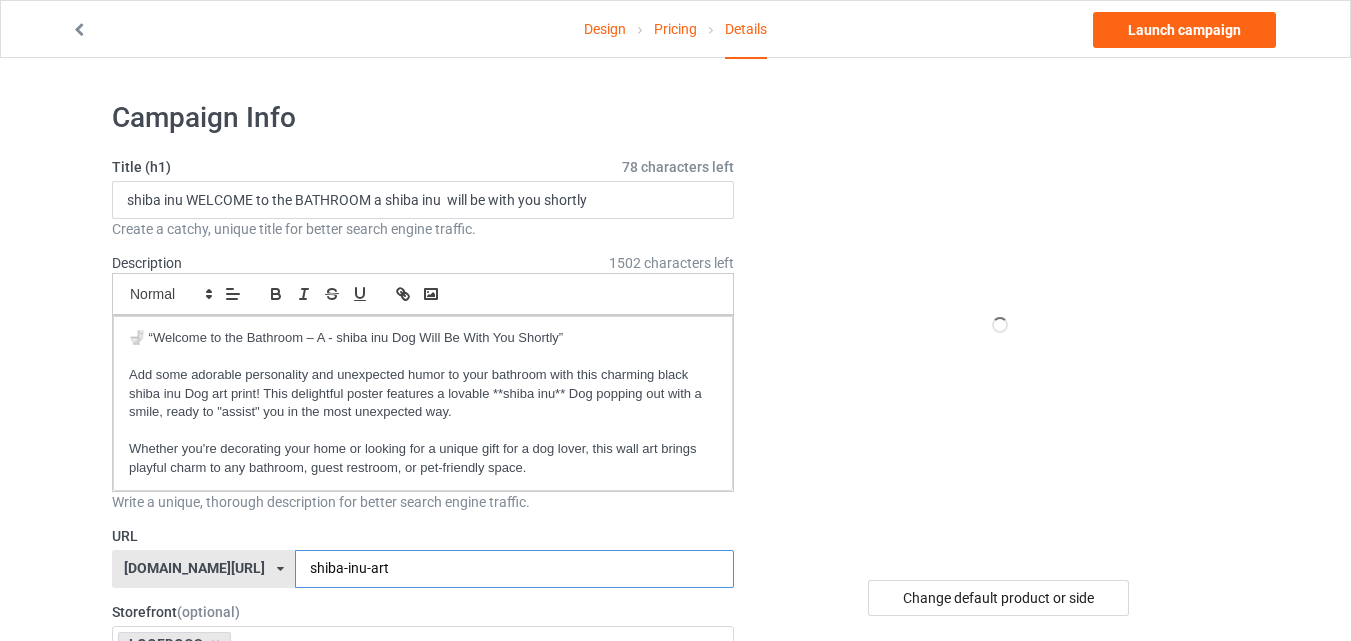 type on "shiba-inu-art" 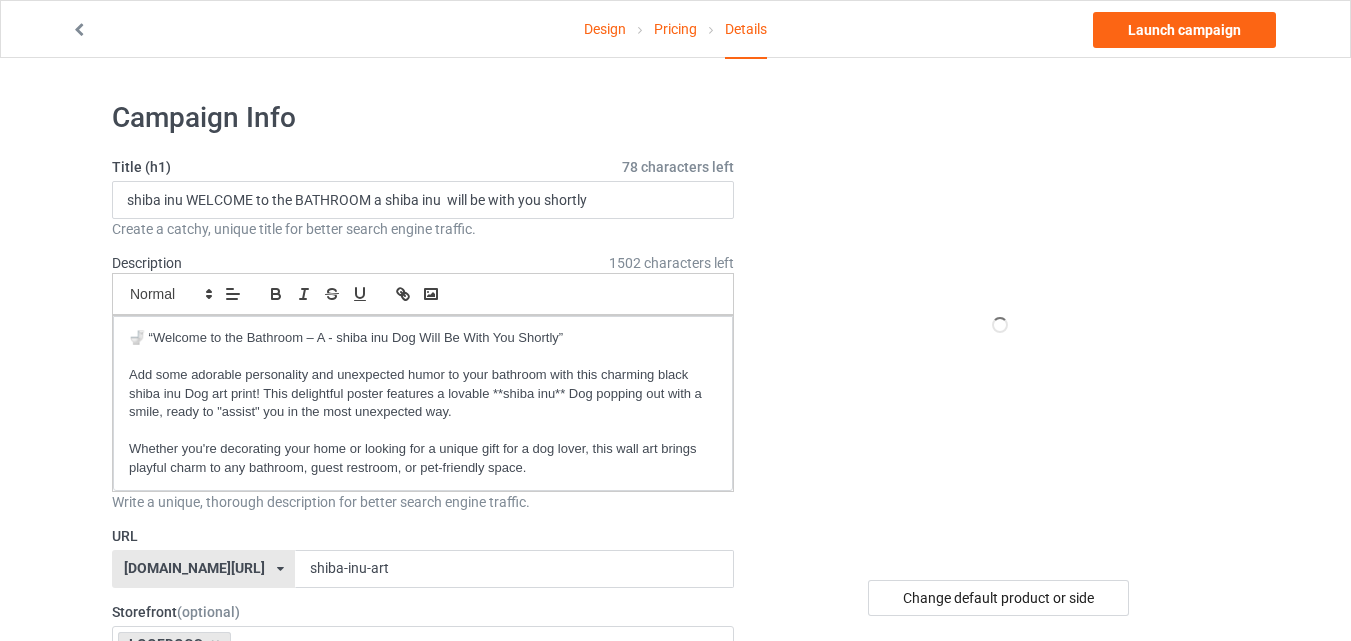click on "Campaign Info Title (h1) 78   characters left shiba inu WELCOME to the BATHROOM a shiba inu  will be with you shortly Create a catchy, unique title for better search engine traffic. Description 1502   characters left       Small Normal Large Big Huge                                                                                     🚽 “Welcome to the Bathroom – A - shiba inu Dog Will Be With You Shortly” Add some adorable personality and unexpected humor to your bathroom with this charming black shiba inu Dog art print! This delightful poster features a lovable **shiba inu** Dog popping out with a smile, ready to "assist" you in the most unexpected way. Whether you're decorating your home or looking for a unique gift for a dog lover, this wall art brings playful charm to any bathroom, guest restroom, or pet-friendly space. Write a unique, thorough description for better search engine traffic. URL loofdogs.com/ loofdogs.com/ teechip.com/ 6625dddfffb721003146dd44 587d0d41cee36fd012c64a69 shiba-inu-art" at bounding box center [423, 1140] 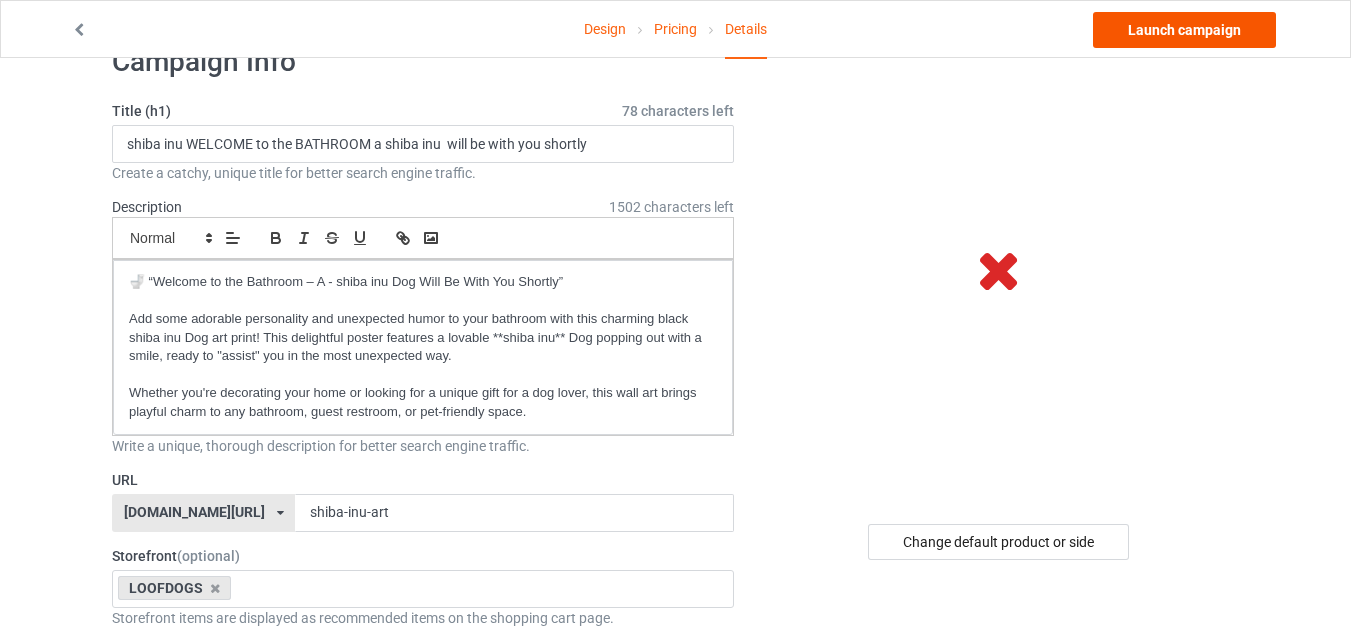 scroll, scrollTop: 0, scrollLeft: 0, axis: both 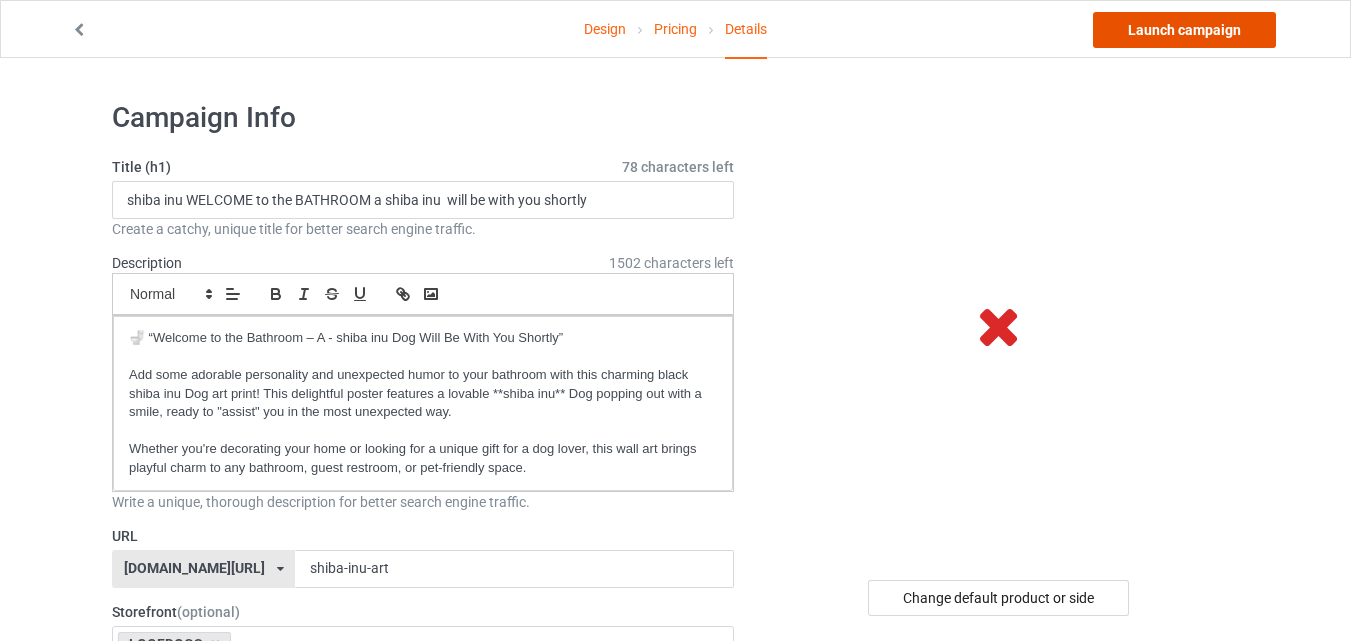 click on "Launch campaign" at bounding box center (1184, 30) 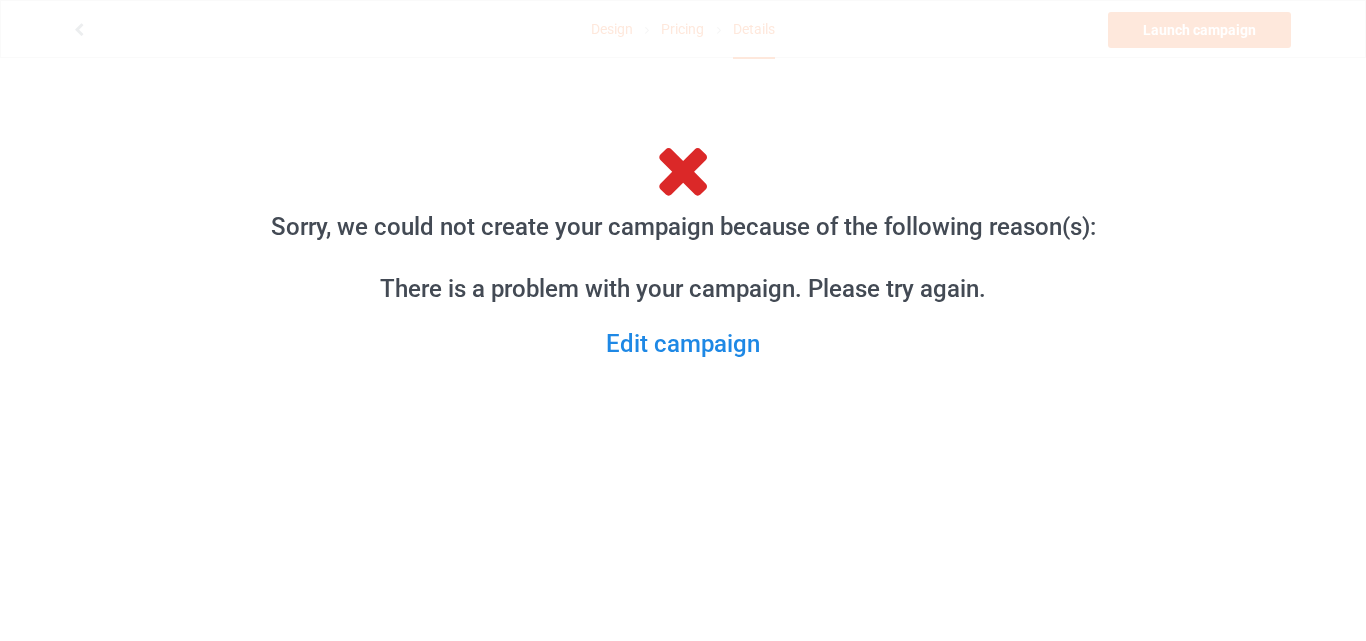 click on "Sorry, we could not create your campaign because of the following reason(s): There is a problem with your campaign. Please try again. Edit campaign" at bounding box center [683, 246] 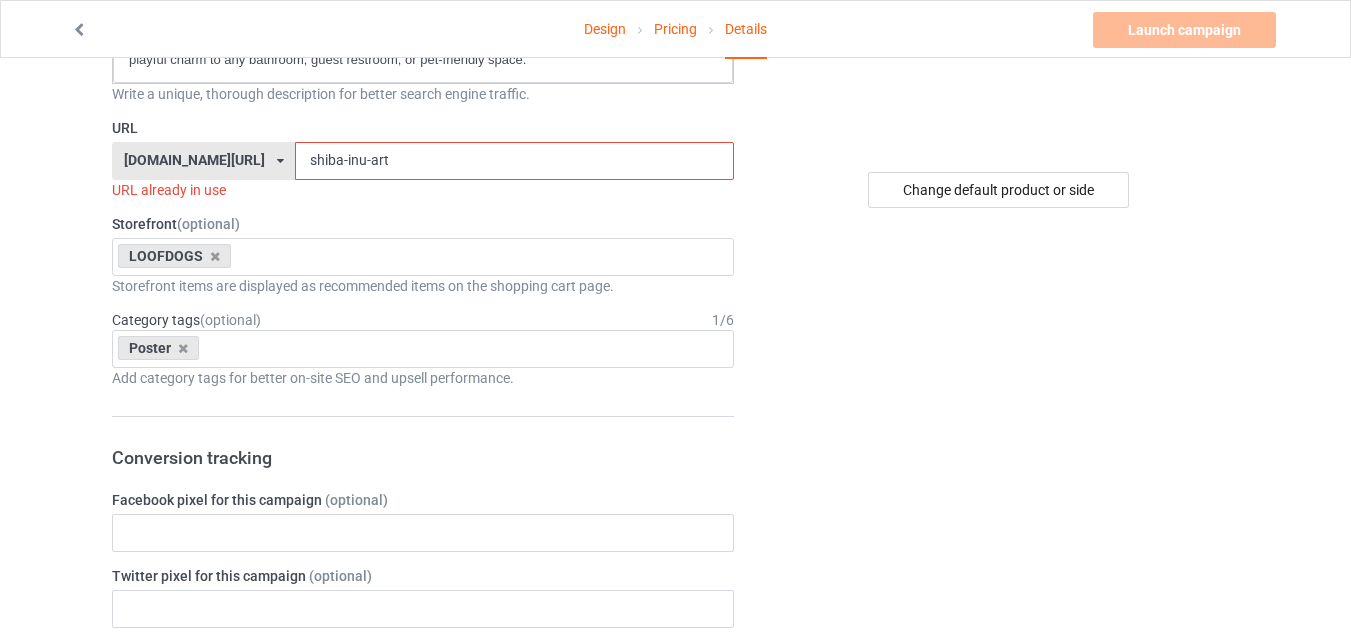 scroll, scrollTop: 400, scrollLeft: 0, axis: vertical 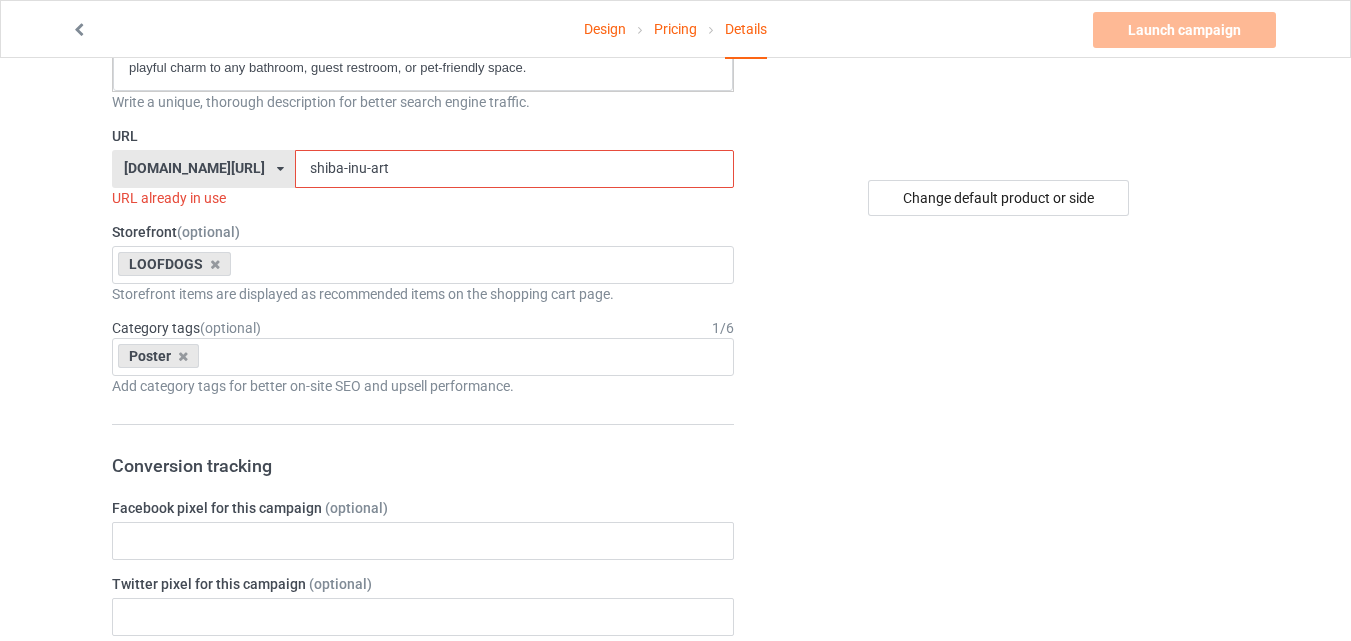 click on "shiba-inu-art" at bounding box center (514, 169) 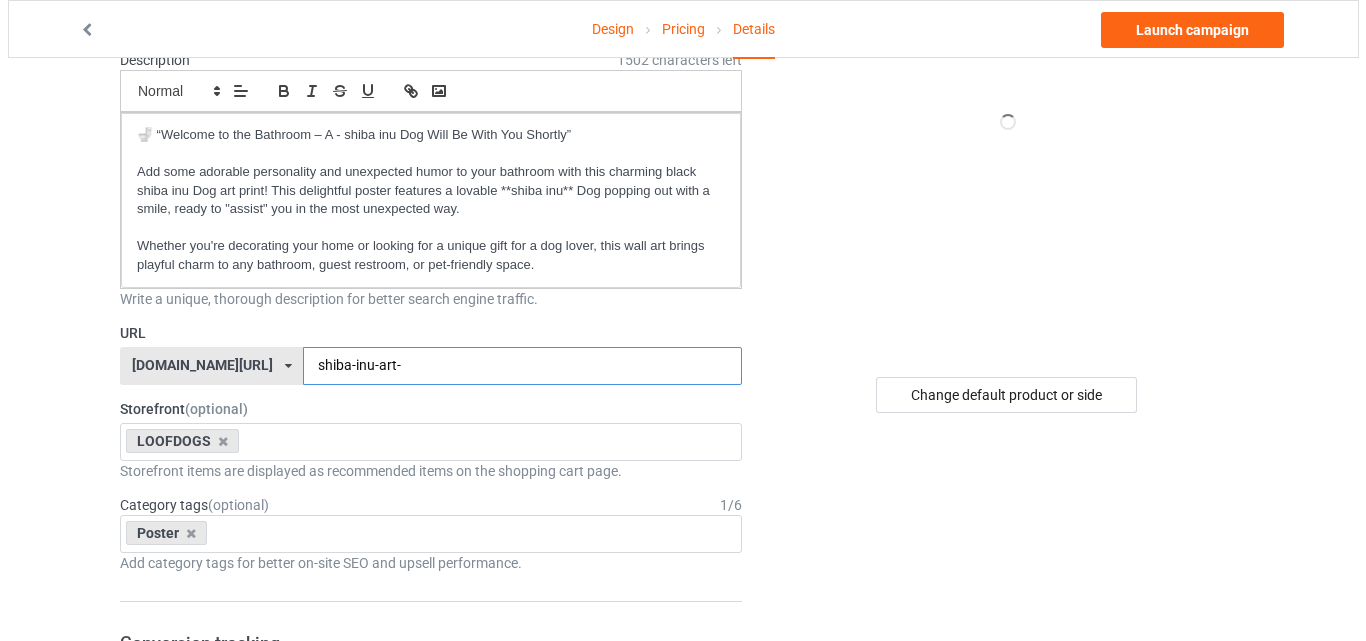 scroll, scrollTop: 0, scrollLeft: 0, axis: both 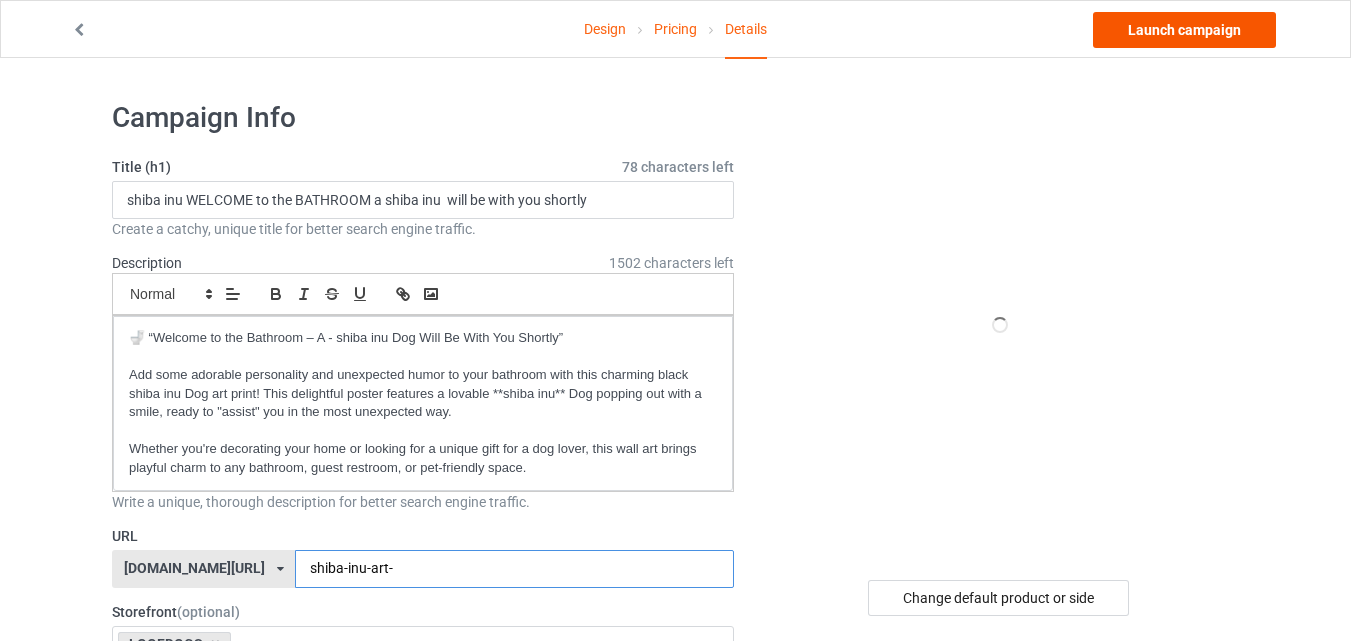 type on "shiba-inu-art-" 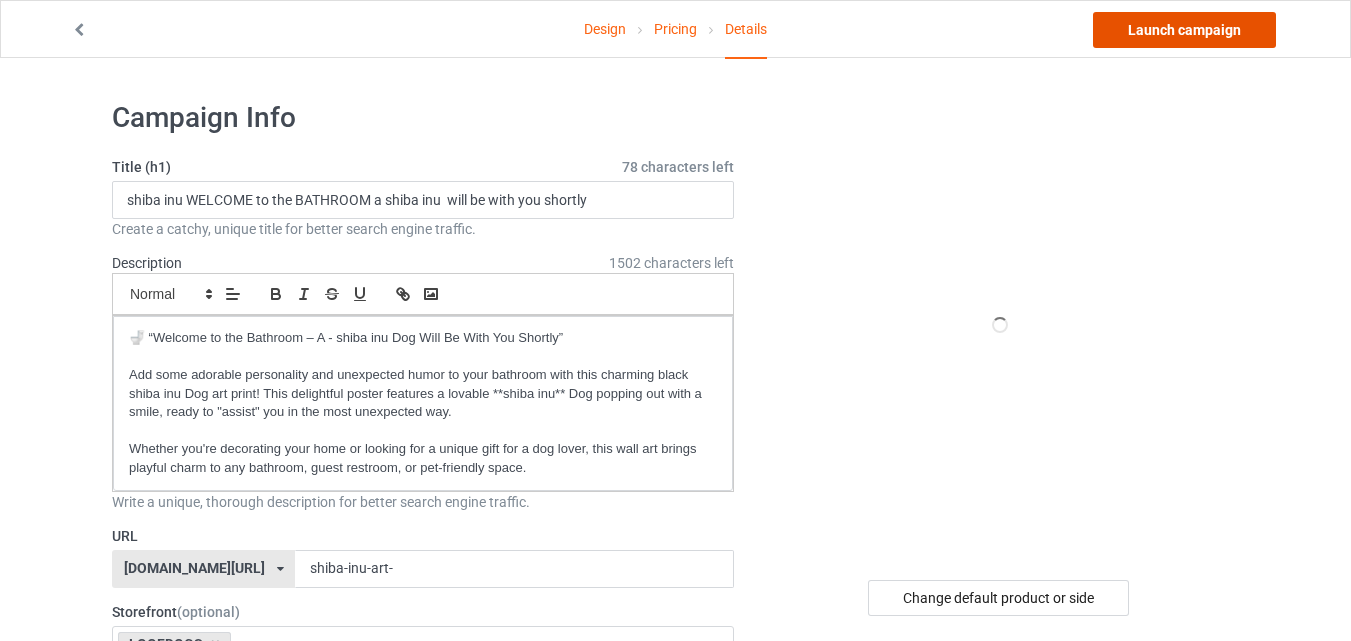 click on "Launch campaign" at bounding box center (1184, 30) 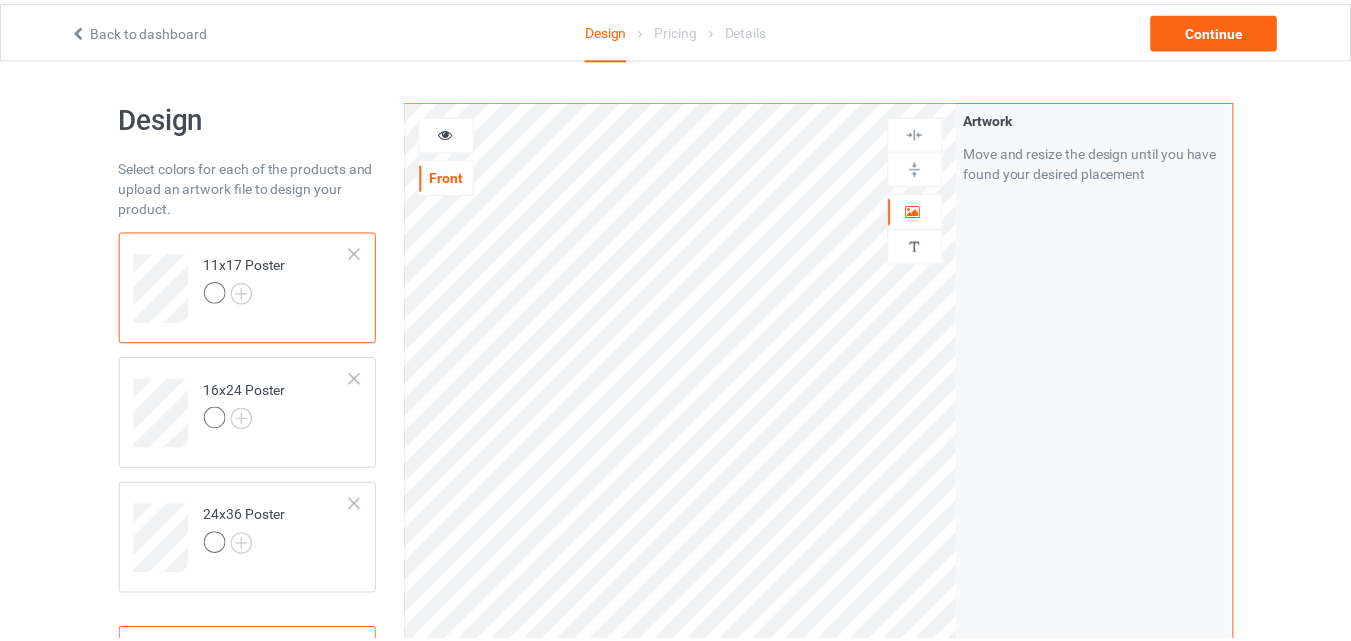 scroll, scrollTop: 0, scrollLeft: 0, axis: both 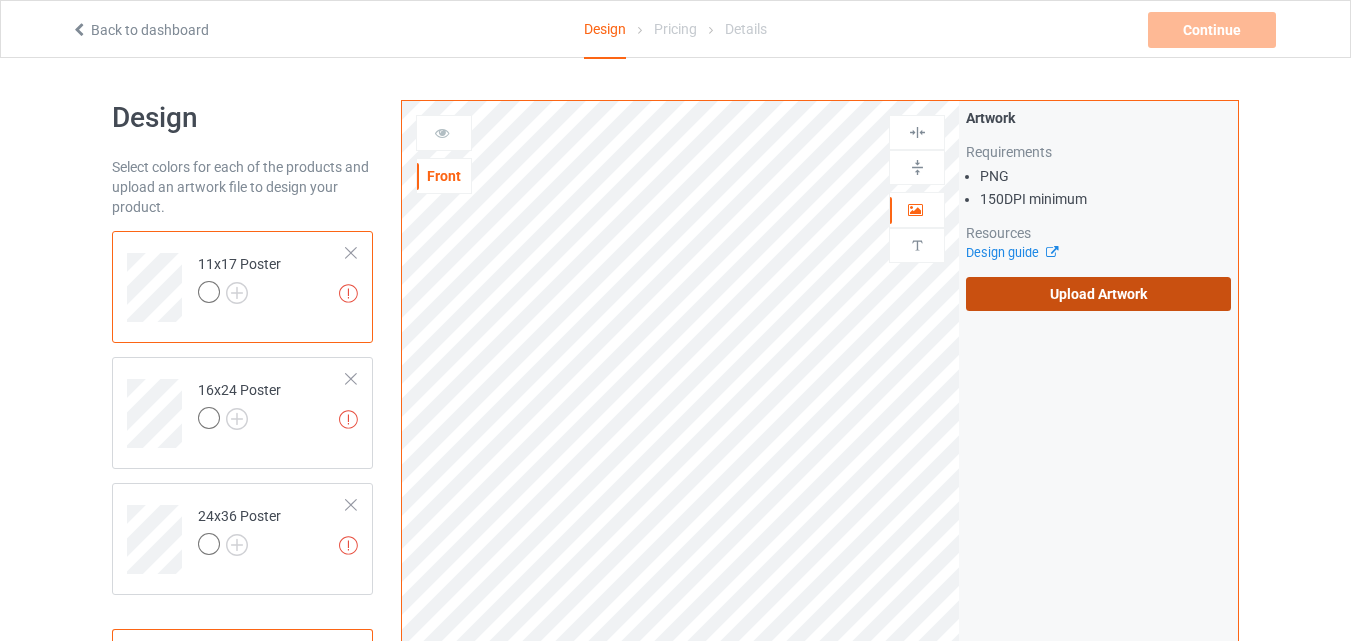 click on "Upload Artwork" at bounding box center (1098, 294) 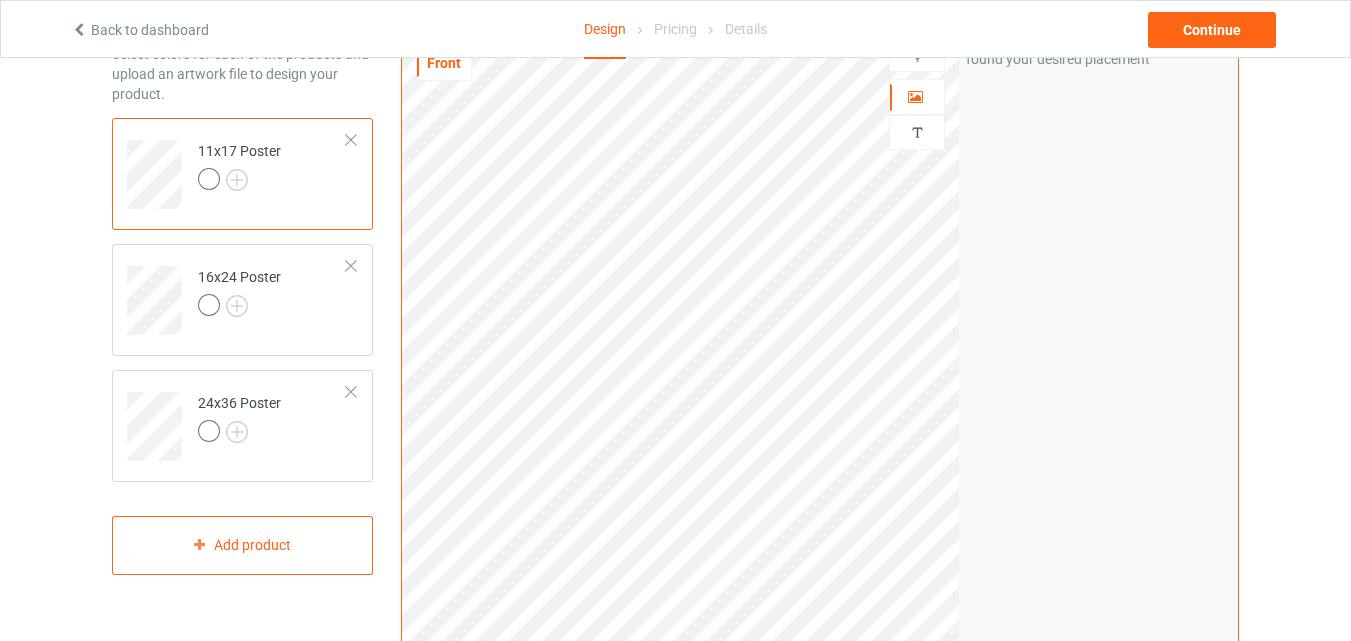 scroll, scrollTop: 300, scrollLeft: 0, axis: vertical 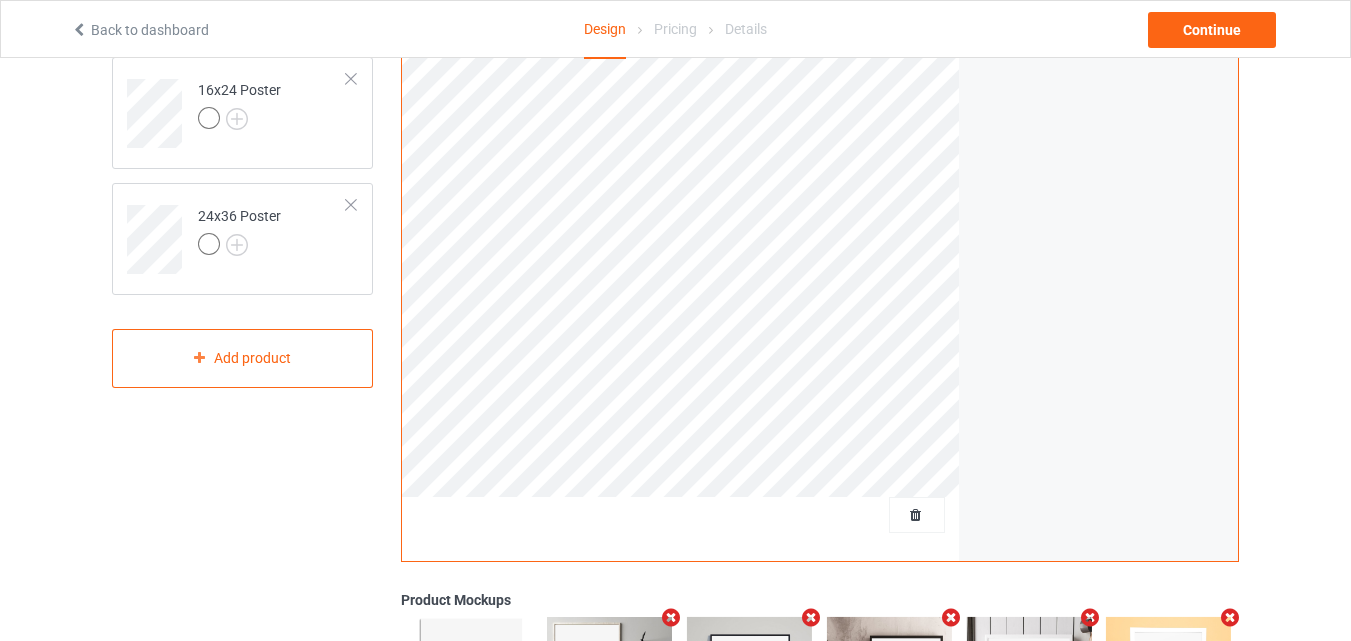 click on "Print quality:  Great  (  11.26 " x  16.89 " @ 421 DPI) Front Artwork Personalized text" at bounding box center (681, 181) 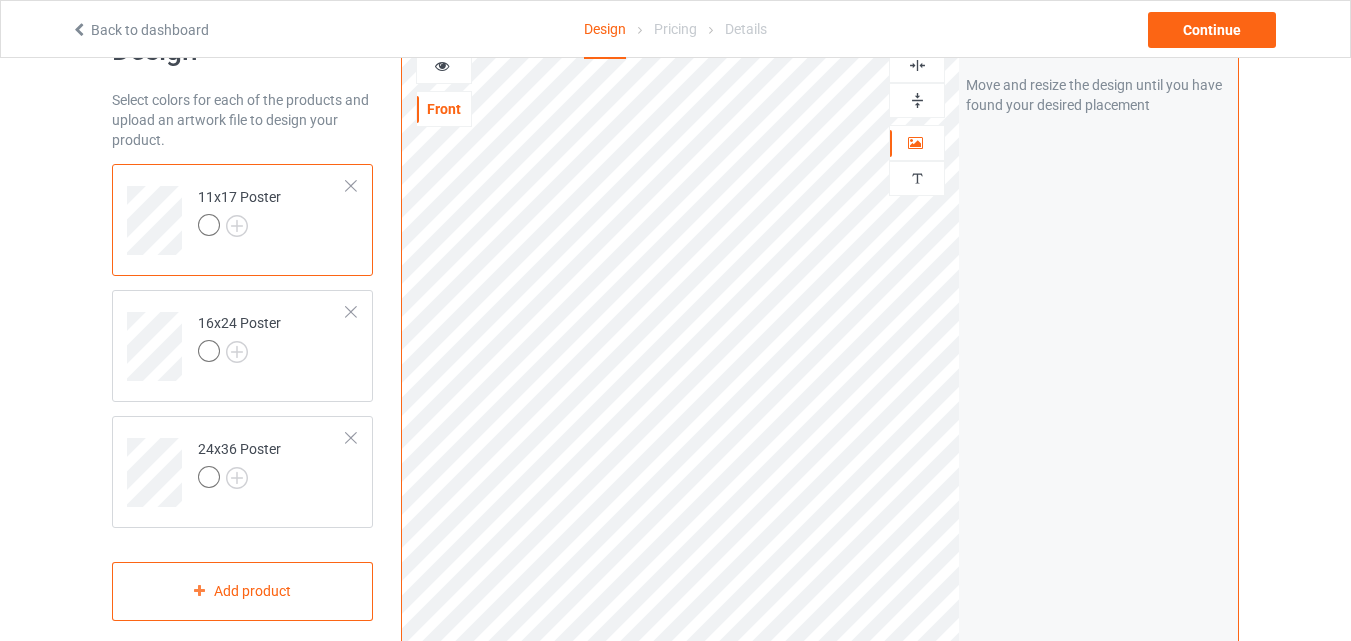 scroll, scrollTop: 0, scrollLeft: 0, axis: both 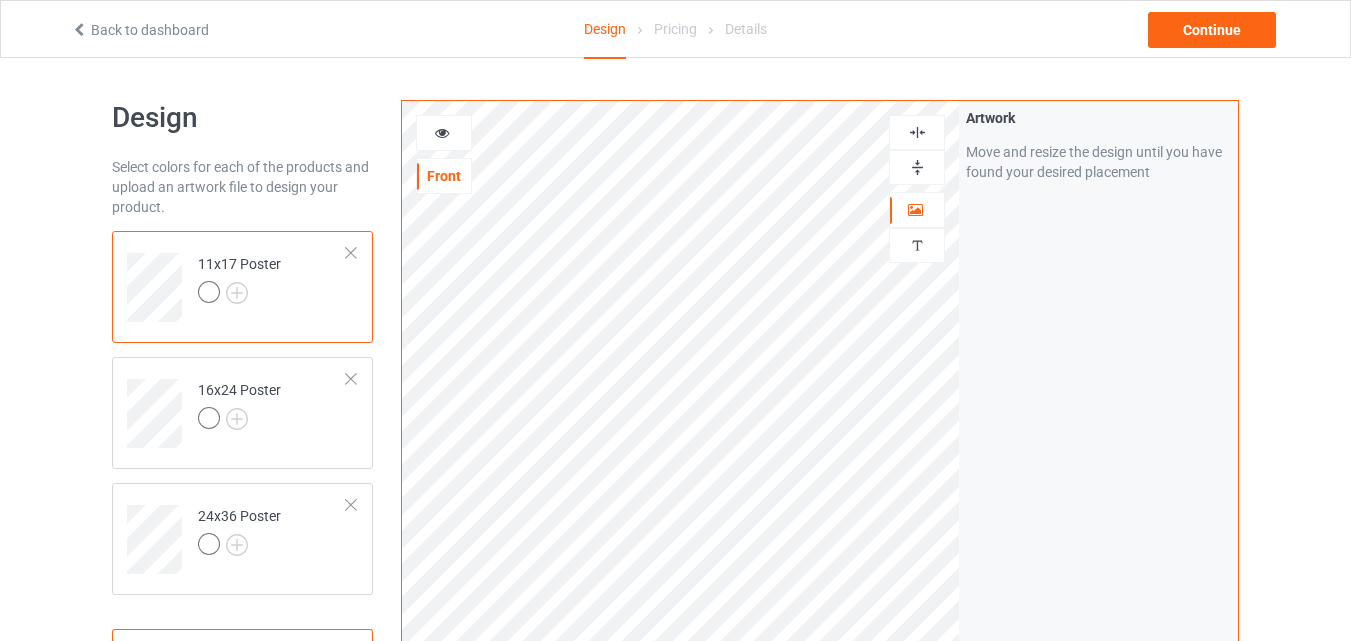 click at bounding box center [917, 167] 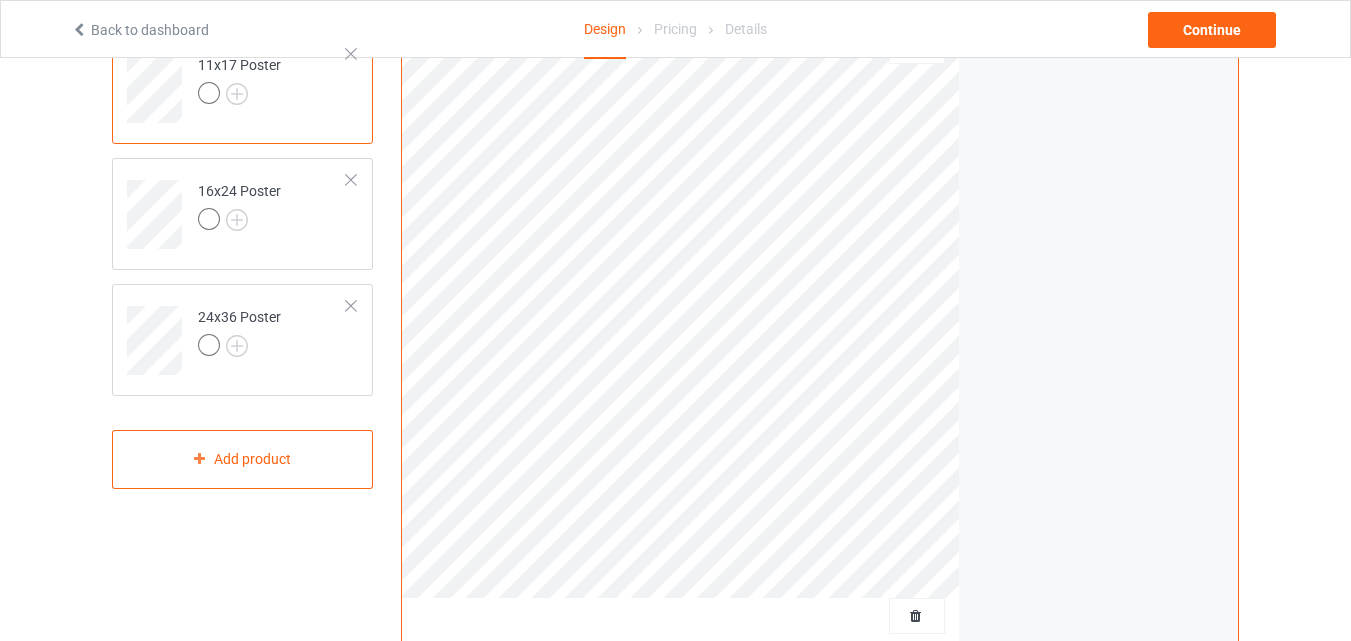 scroll, scrollTop: 0, scrollLeft: 0, axis: both 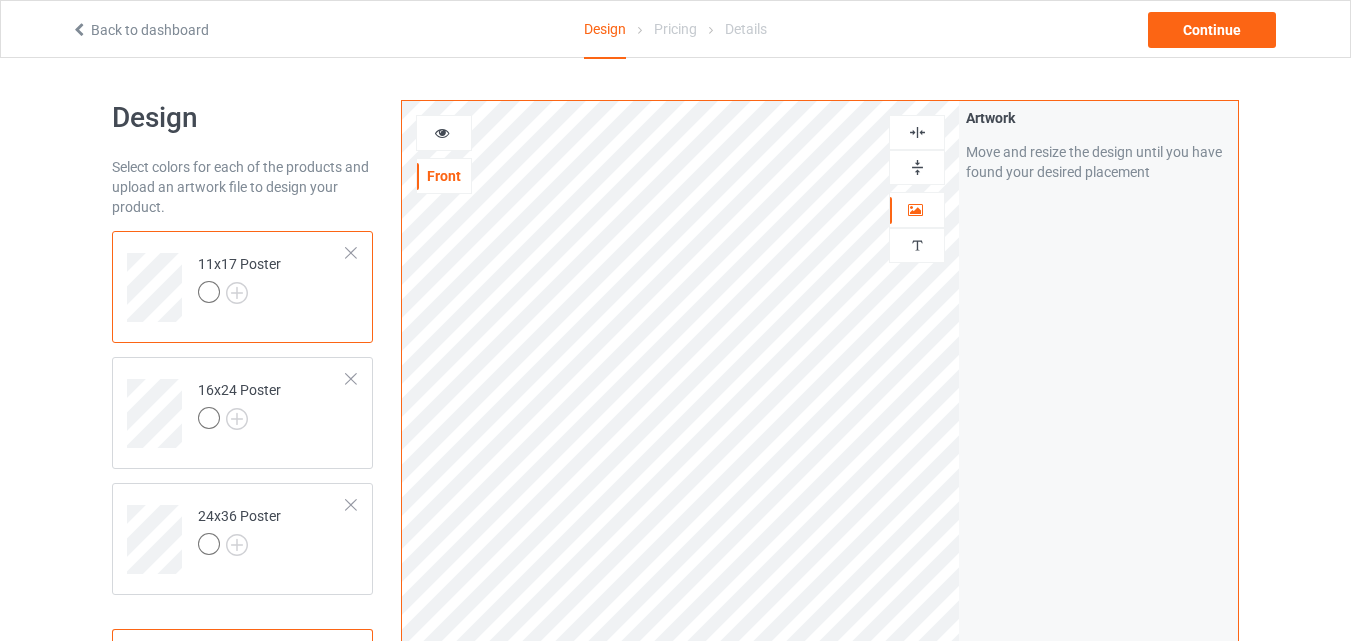 click at bounding box center (917, 132) 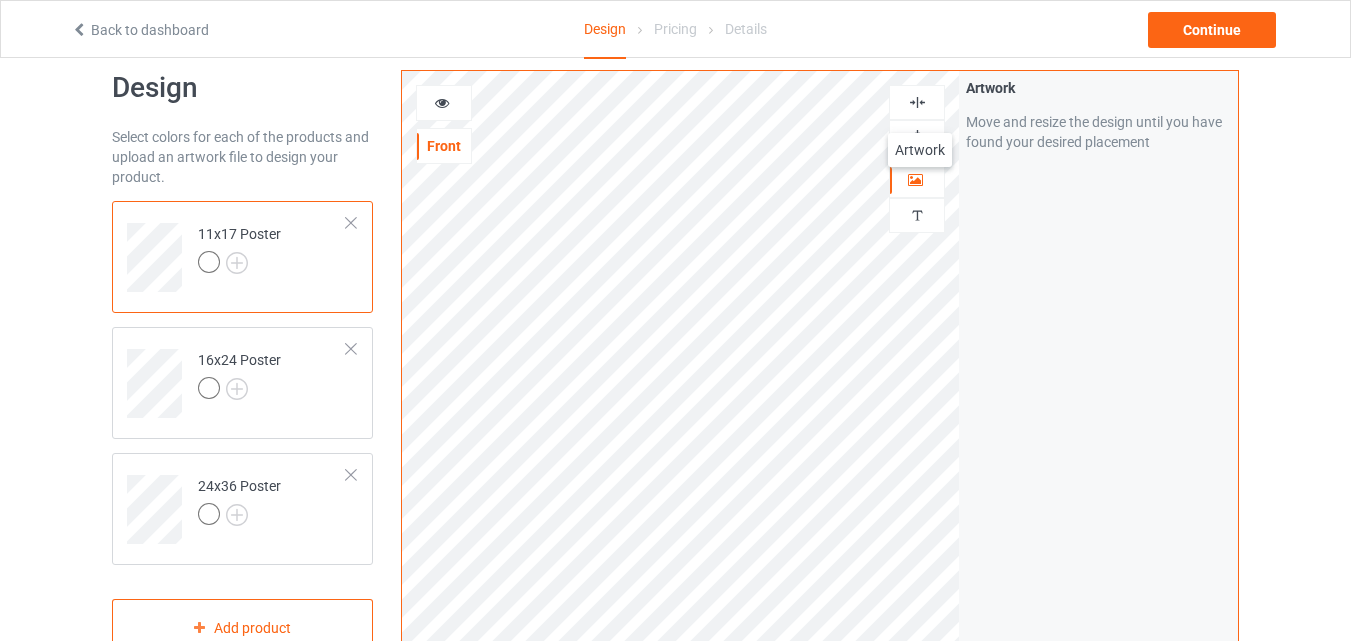 scroll, scrollTop: 0, scrollLeft: 0, axis: both 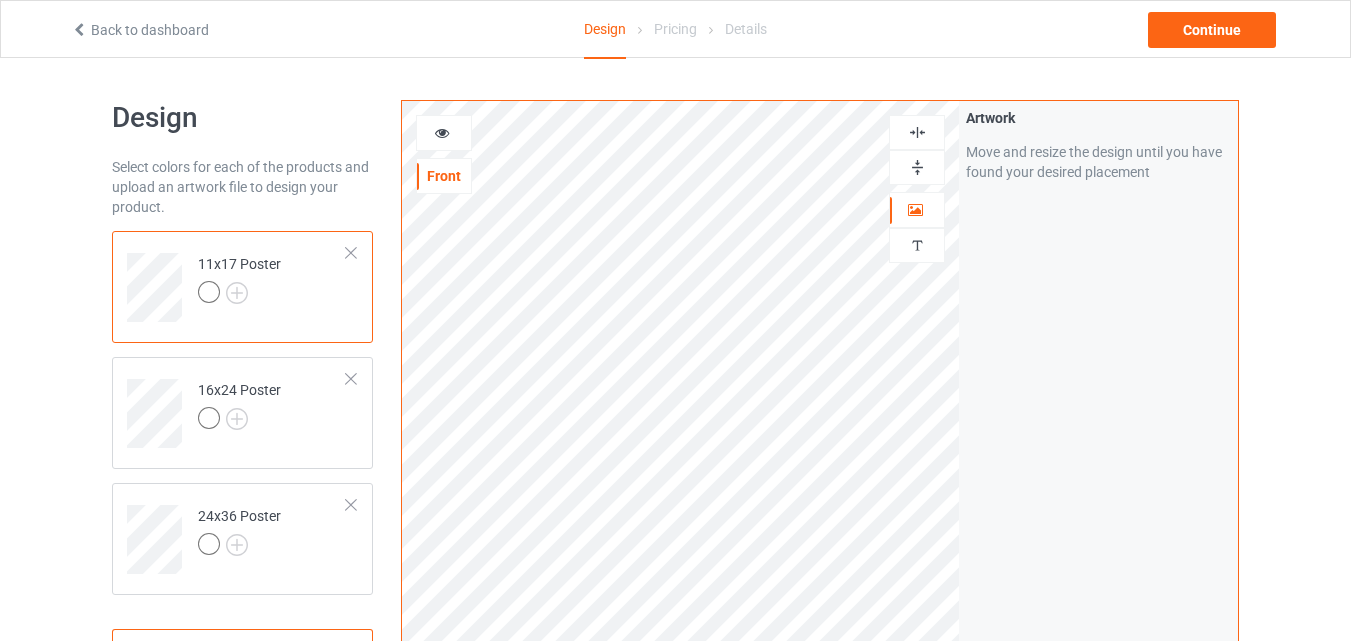click at bounding box center [917, 132] 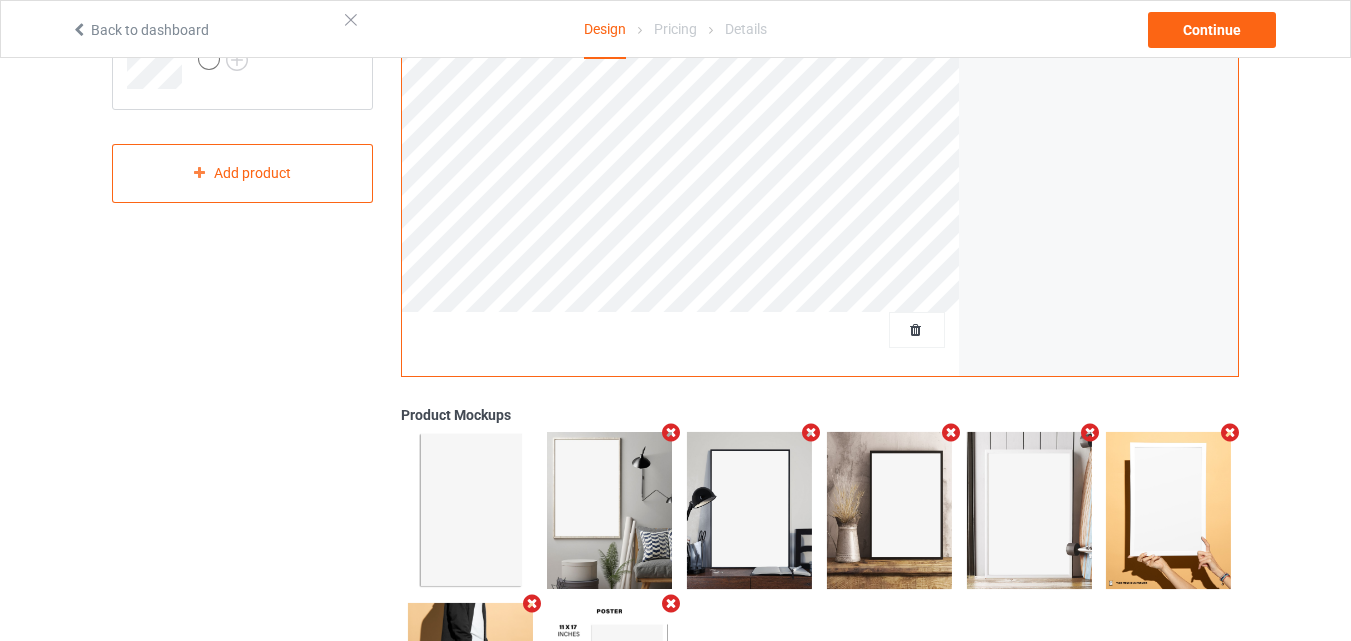 scroll, scrollTop: 500, scrollLeft: 0, axis: vertical 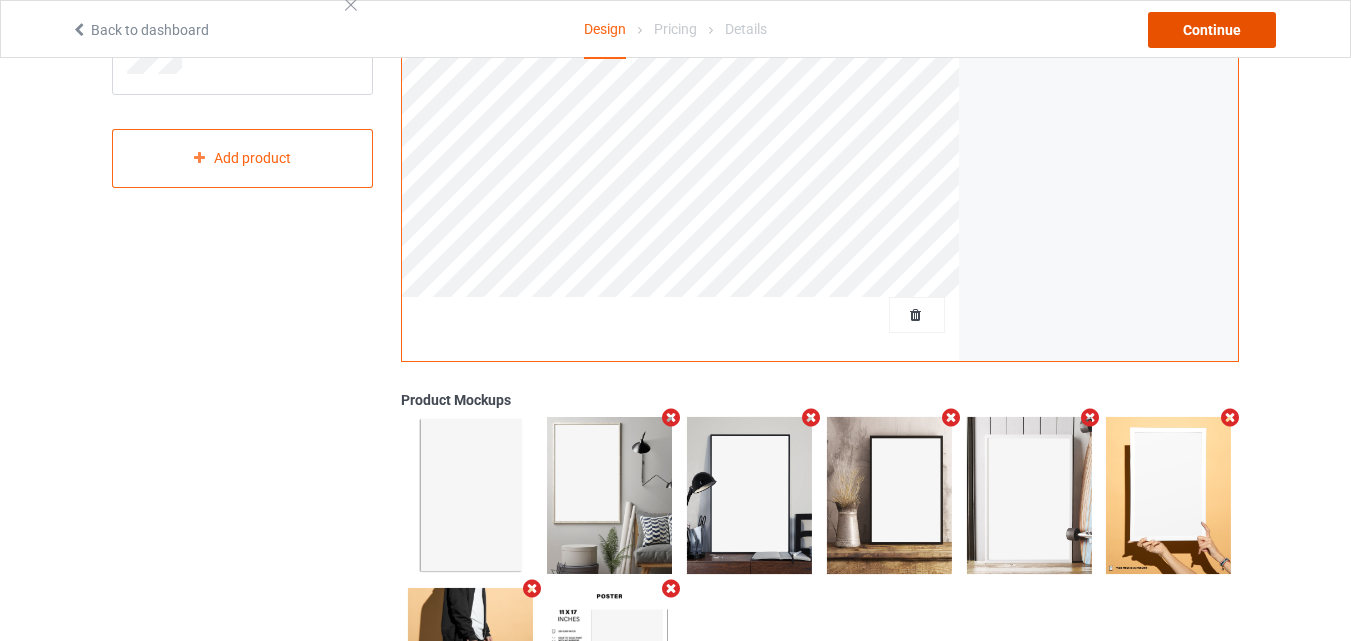 click on "Continue" at bounding box center (1212, 30) 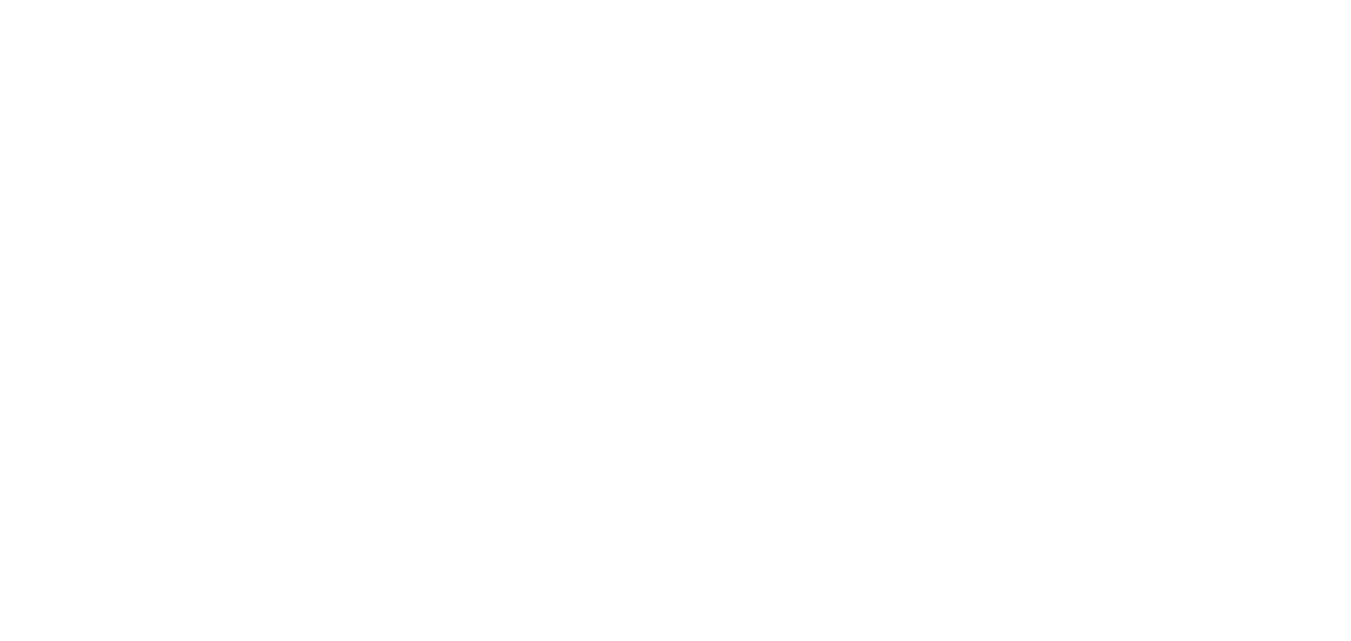 scroll, scrollTop: 0, scrollLeft: 0, axis: both 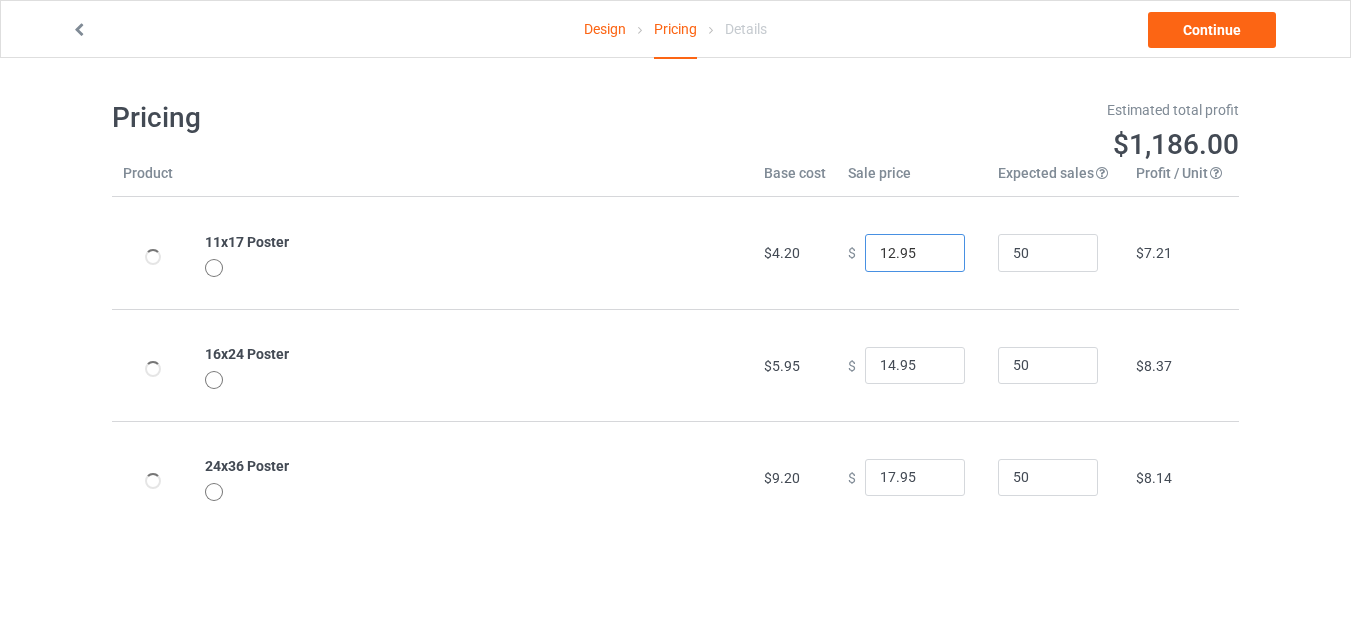 click on "12.95" at bounding box center [915, 253] 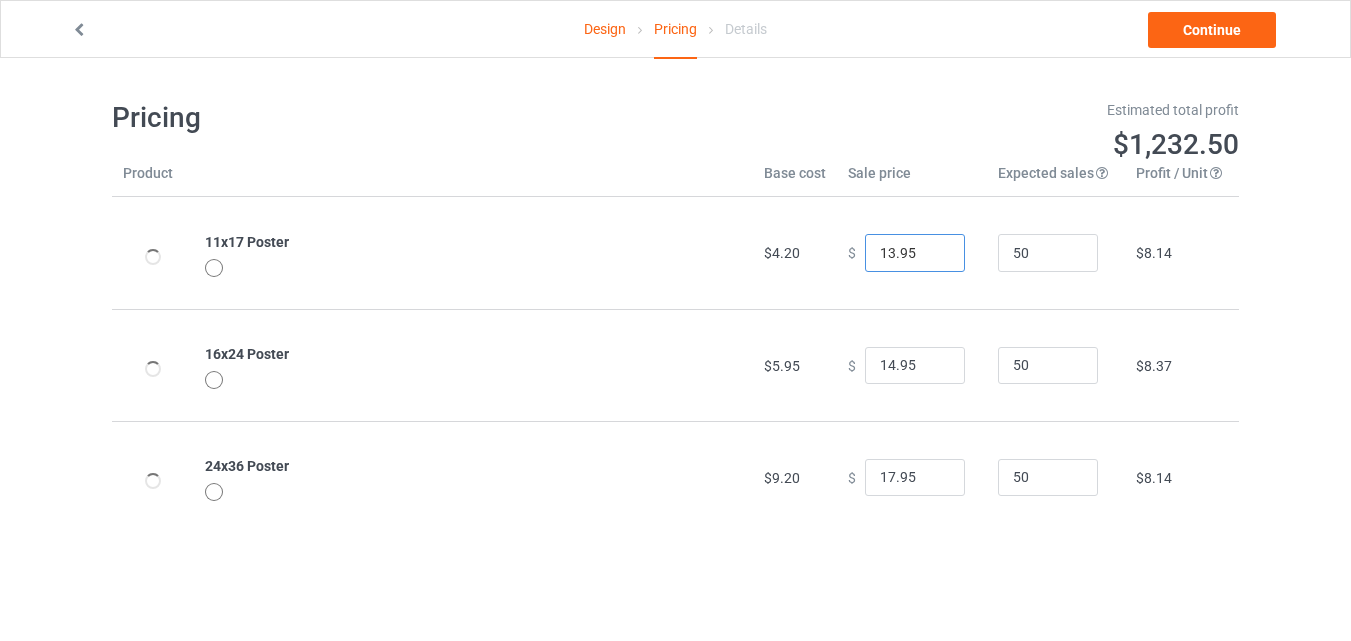 type on "13.95" 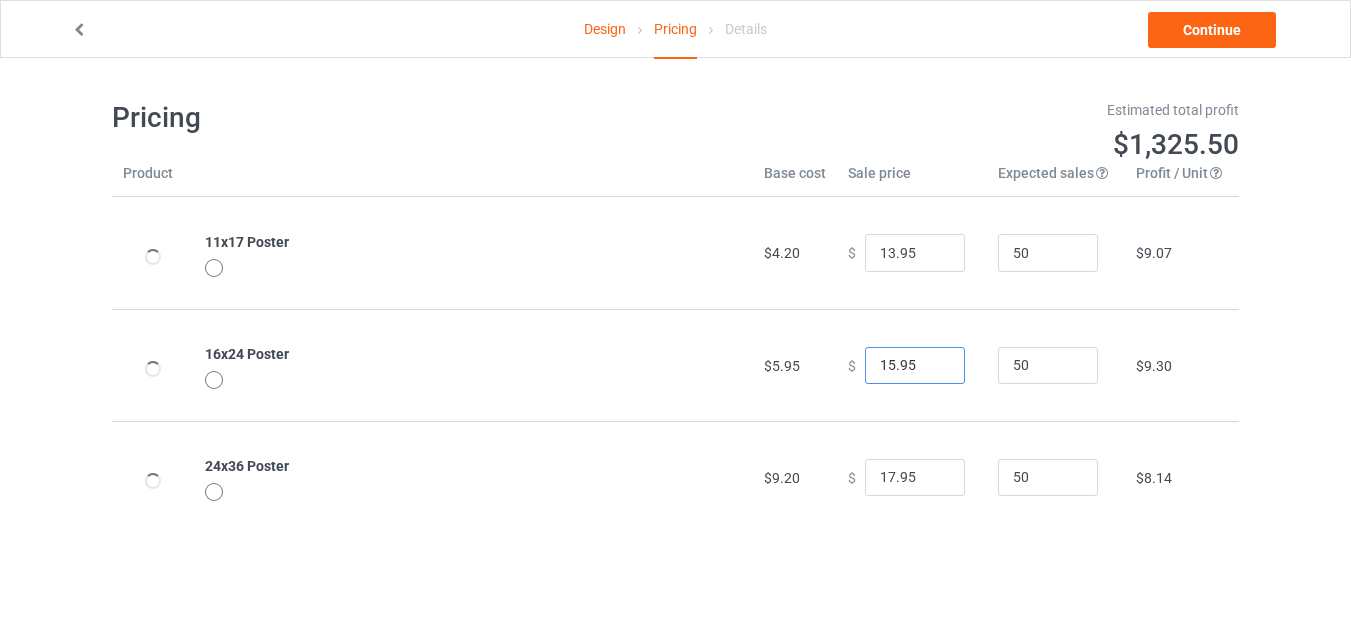 type on "15.95" 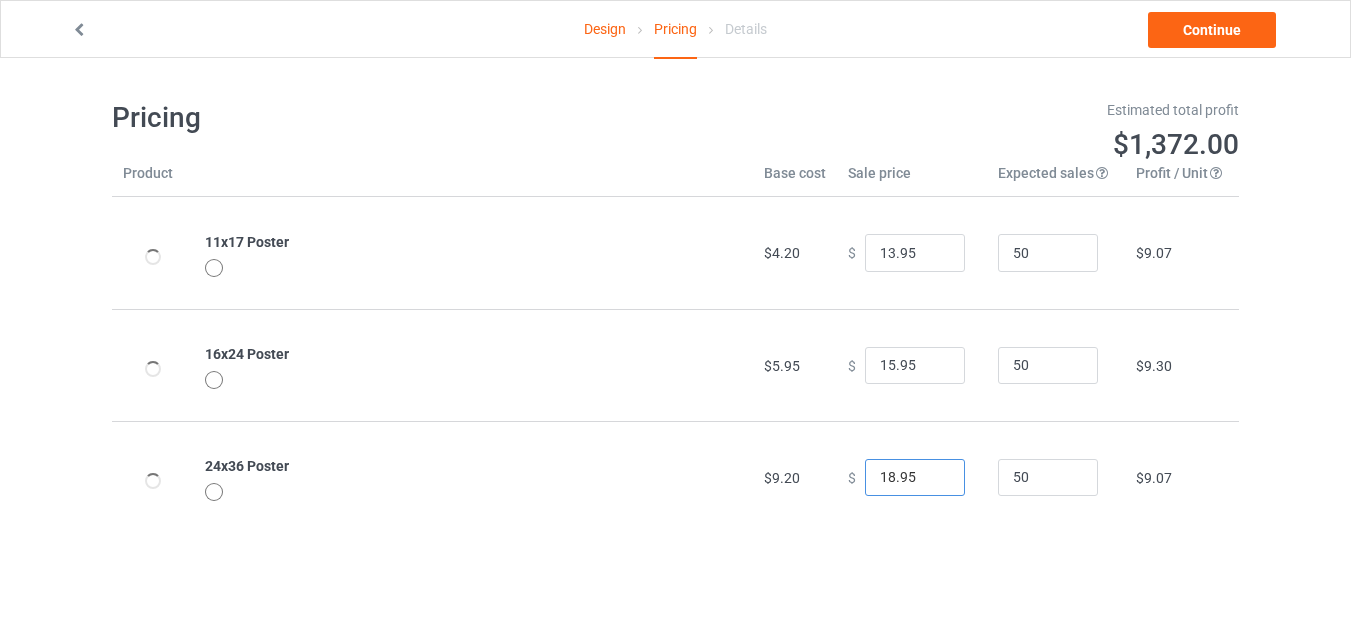 type on "18.95" 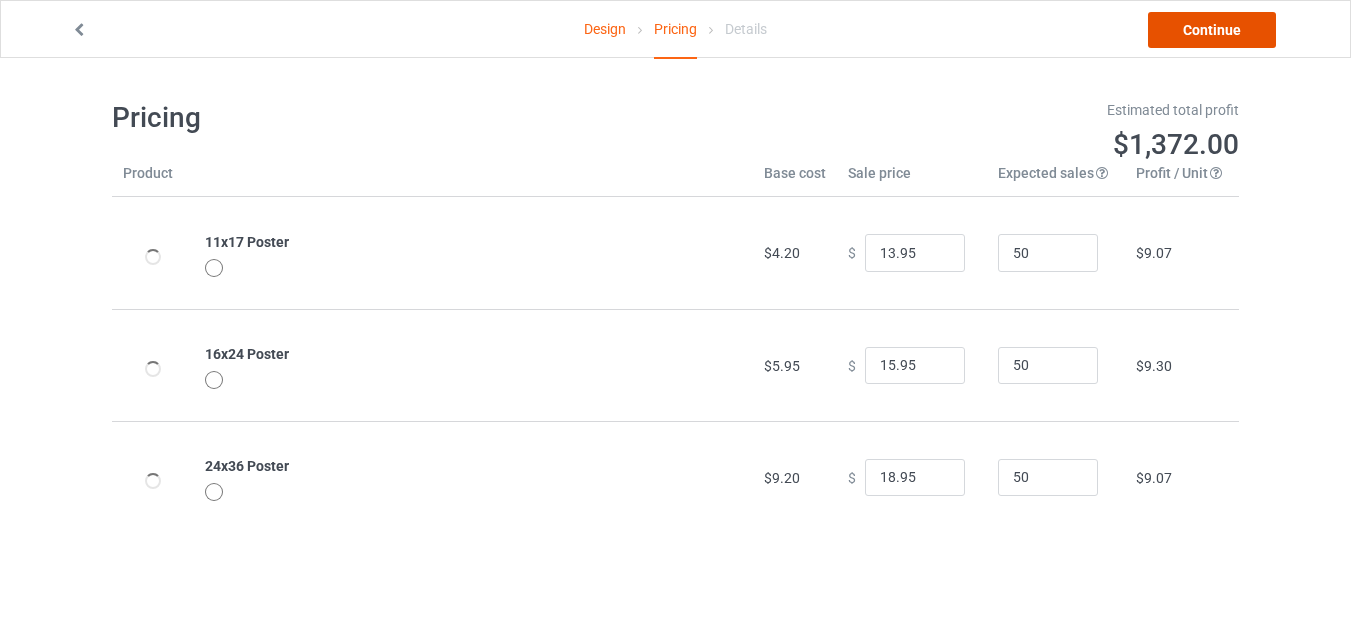click on "Continue" at bounding box center (1212, 30) 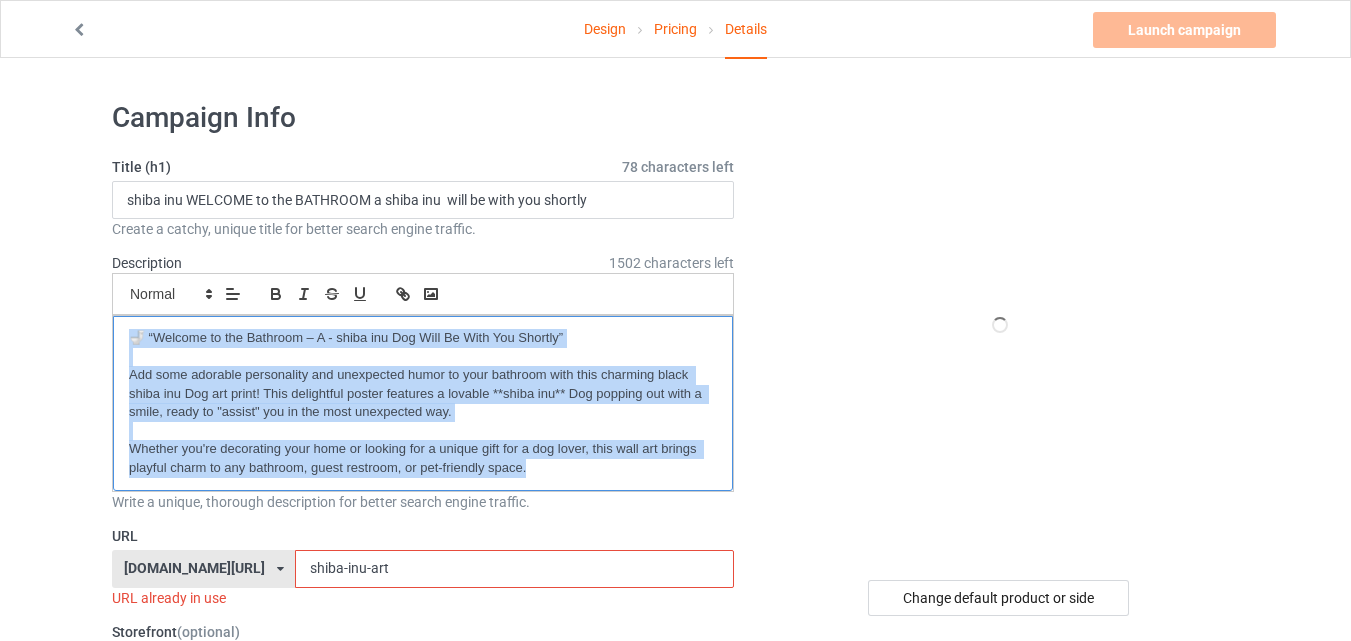 drag, startPoint x: 530, startPoint y: 469, endPoint x: 76, endPoint y: 292, distance: 487.2833 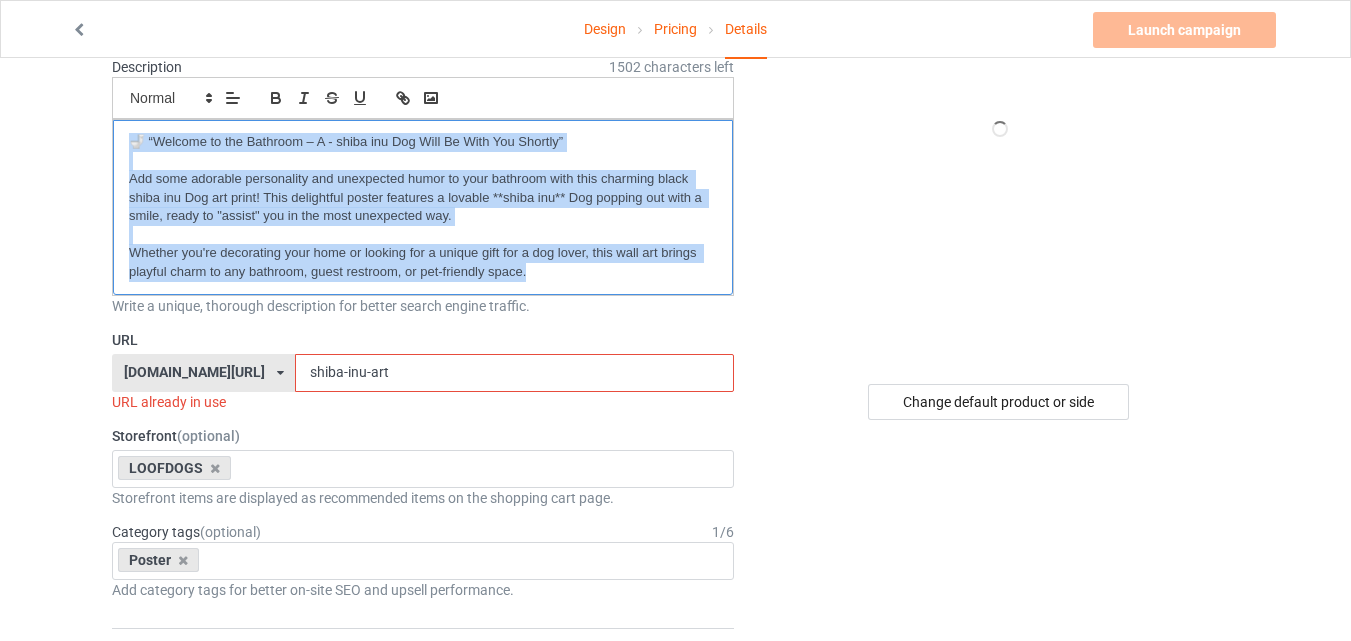 scroll, scrollTop: 200, scrollLeft: 0, axis: vertical 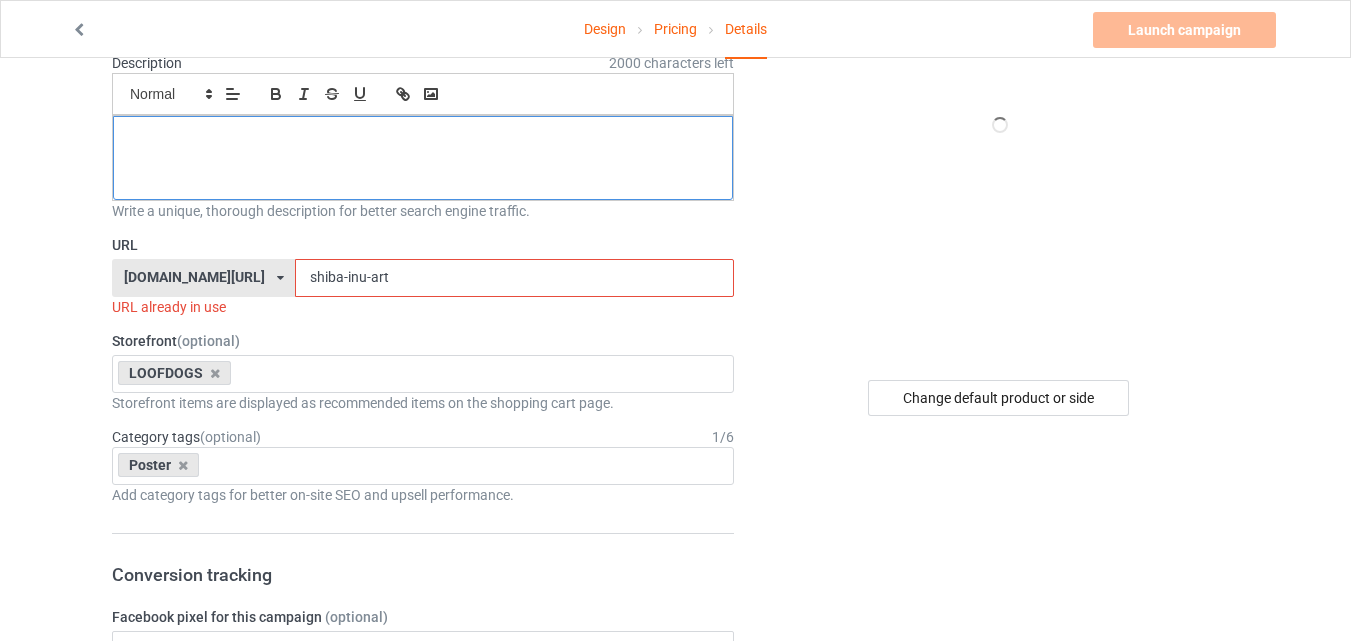 click at bounding box center [423, 158] 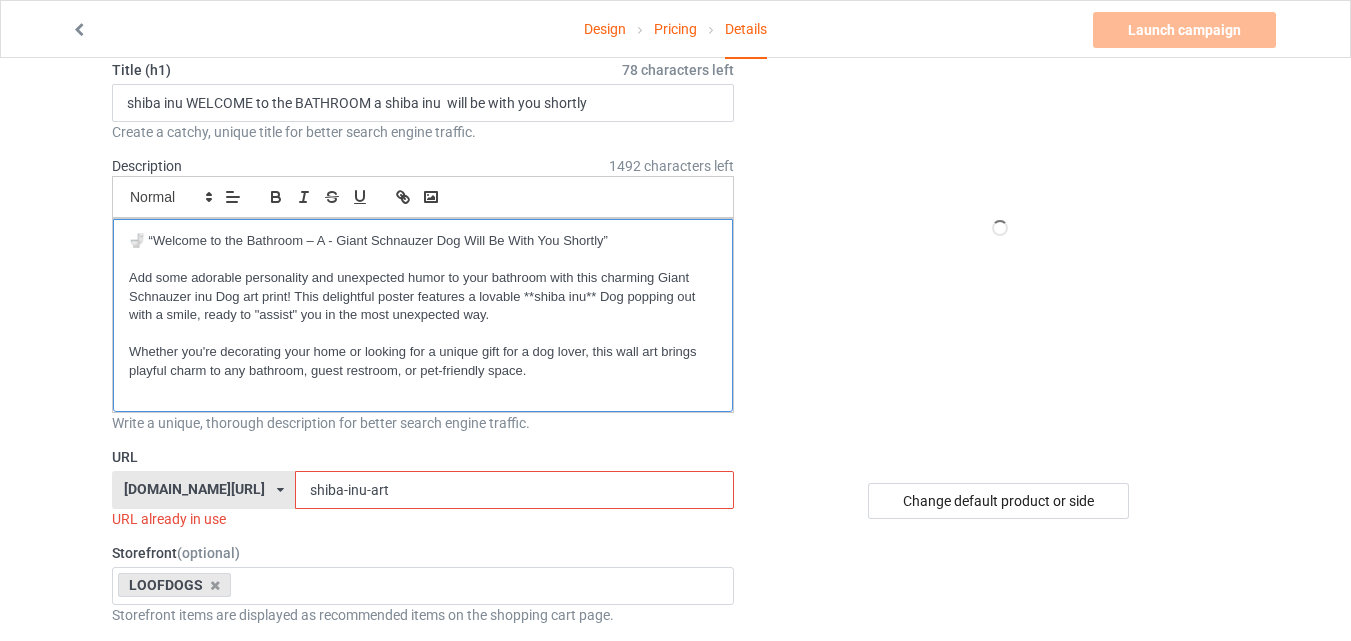 scroll, scrollTop: 0, scrollLeft: 0, axis: both 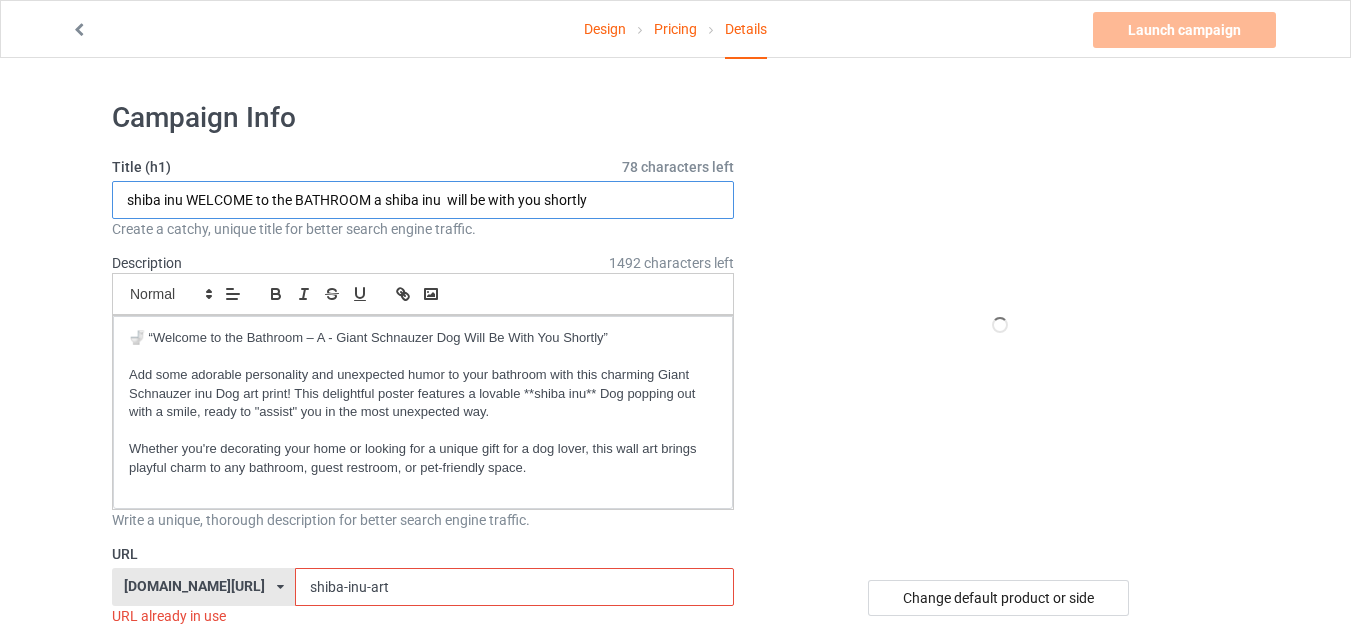 drag, startPoint x: 387, startPoint y: 196, endPoint x: 444, endPoint y: 196, distance: 57 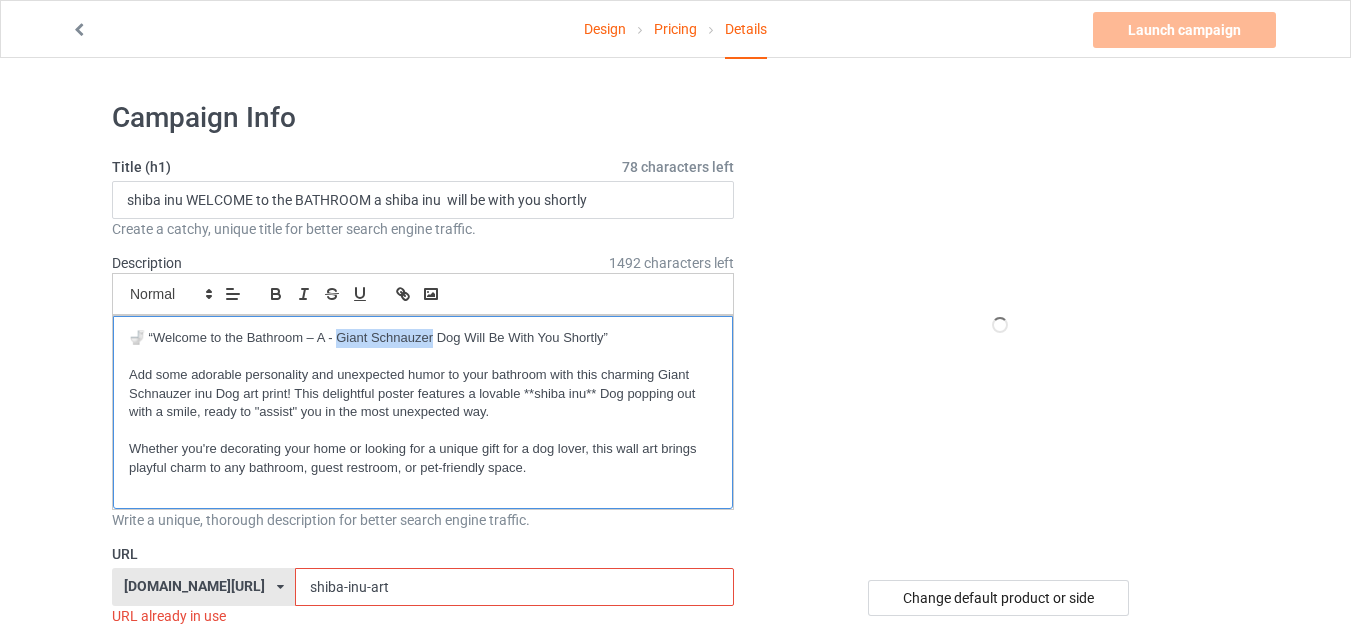 drag, startPoint x: 339, startPoint y: 334, endPoint x: 433, endPoint y: 336, distance: 94.02127 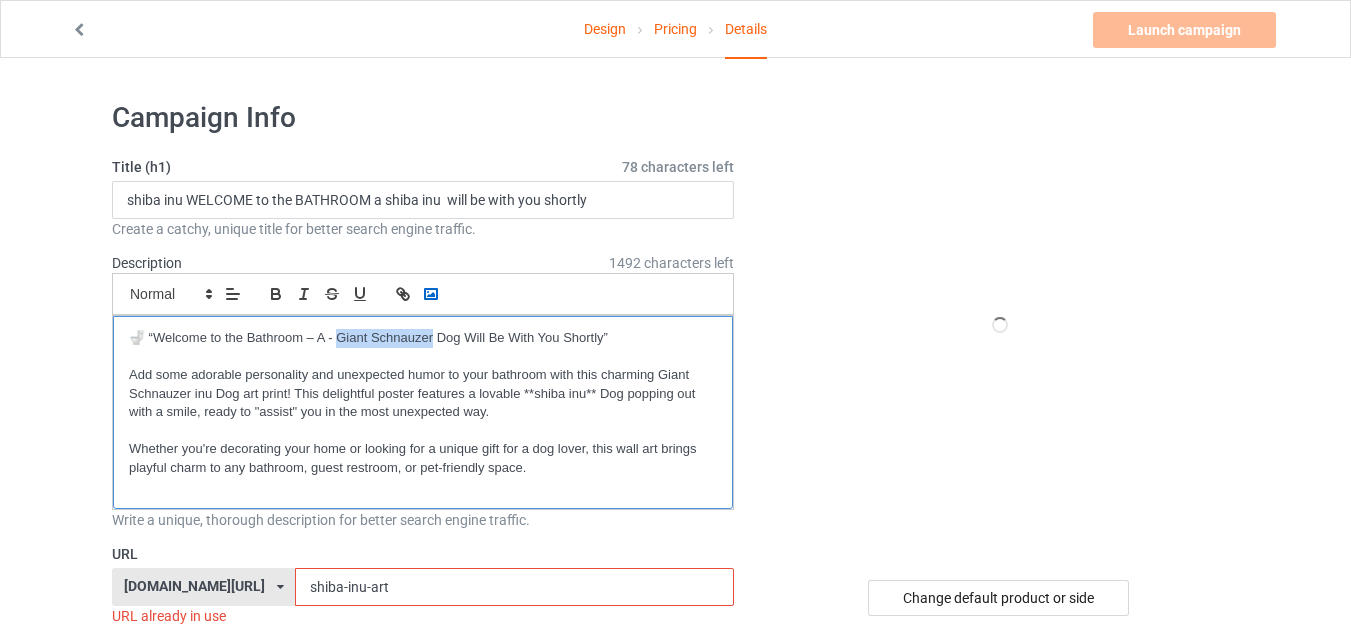 copy on "iant Schnauzer" 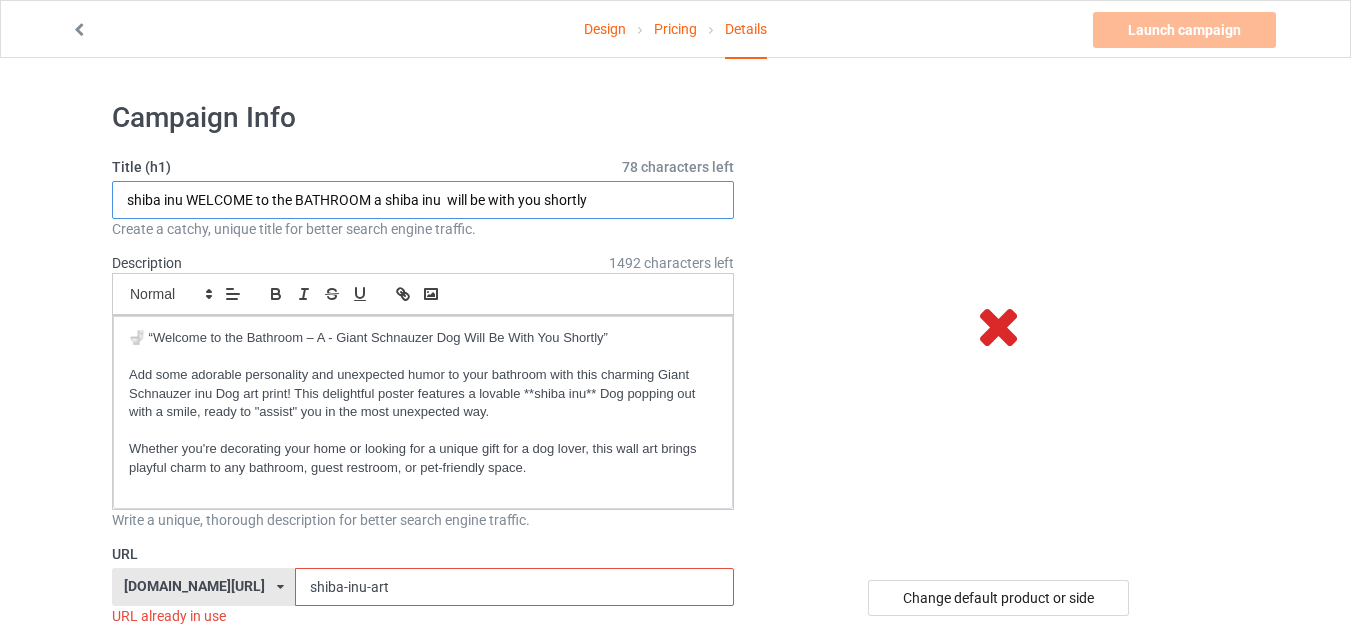 drag, startPoint x: 407, startPoint y: 196, endPoint x: 441, endPoint y: 201, distance: 34.36568 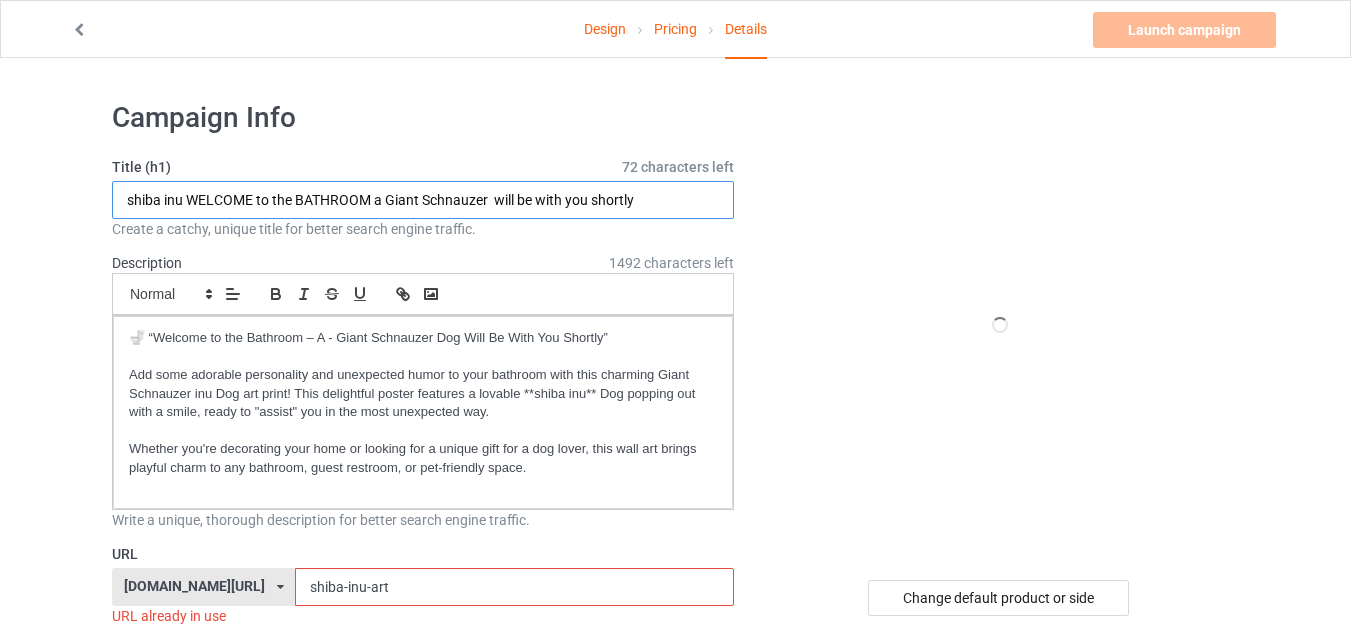 drag, startPoint x: 182, startPoint y: 200, endPoint x: 100, endPoint y: 192, distance: 82.38932 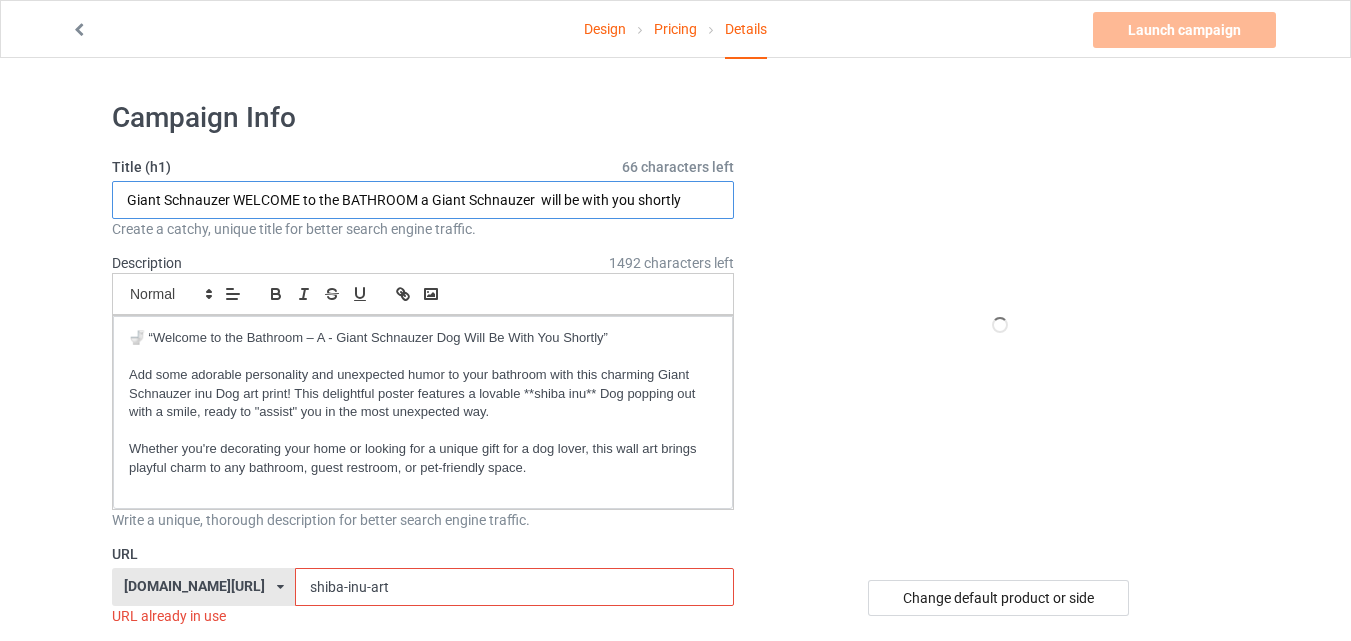 type on "Giant Schnauzer WELCOME to the BATHROOM a Giant Schnauzer  will be with you shortly" 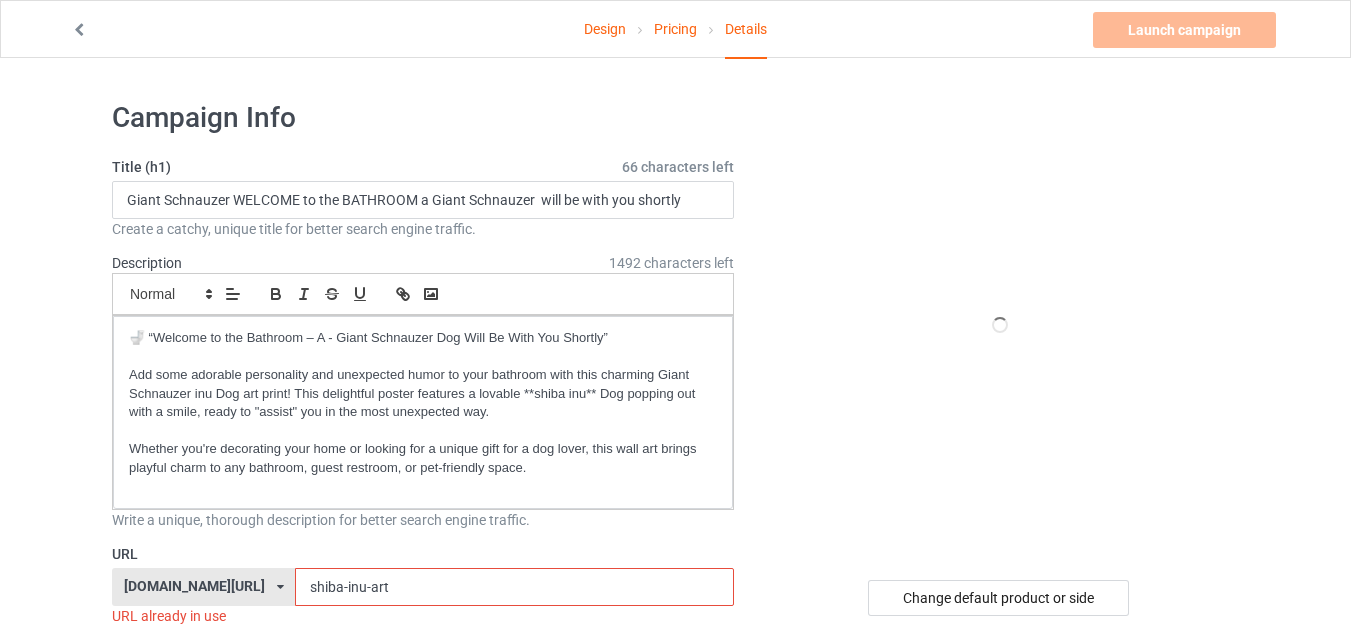click on "Campaign Info" at bounding box center [423, 118] 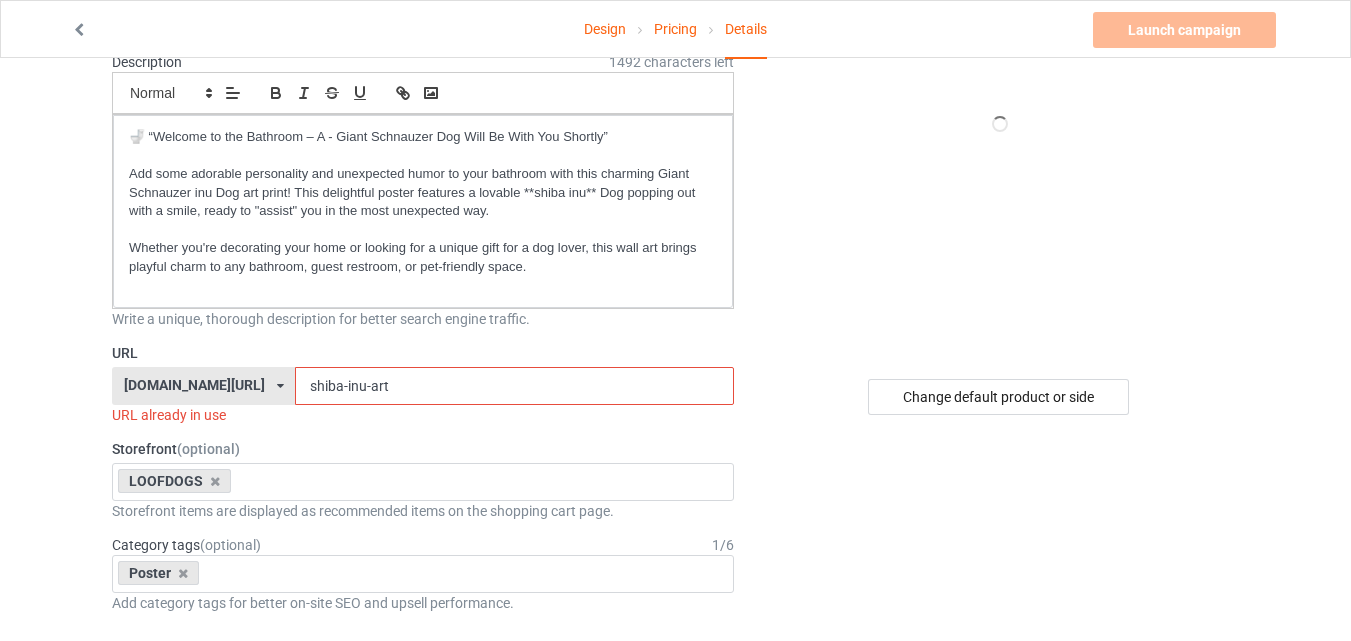 scroll, scrollTop: 500, scrollLeft: 0, axis: vertical 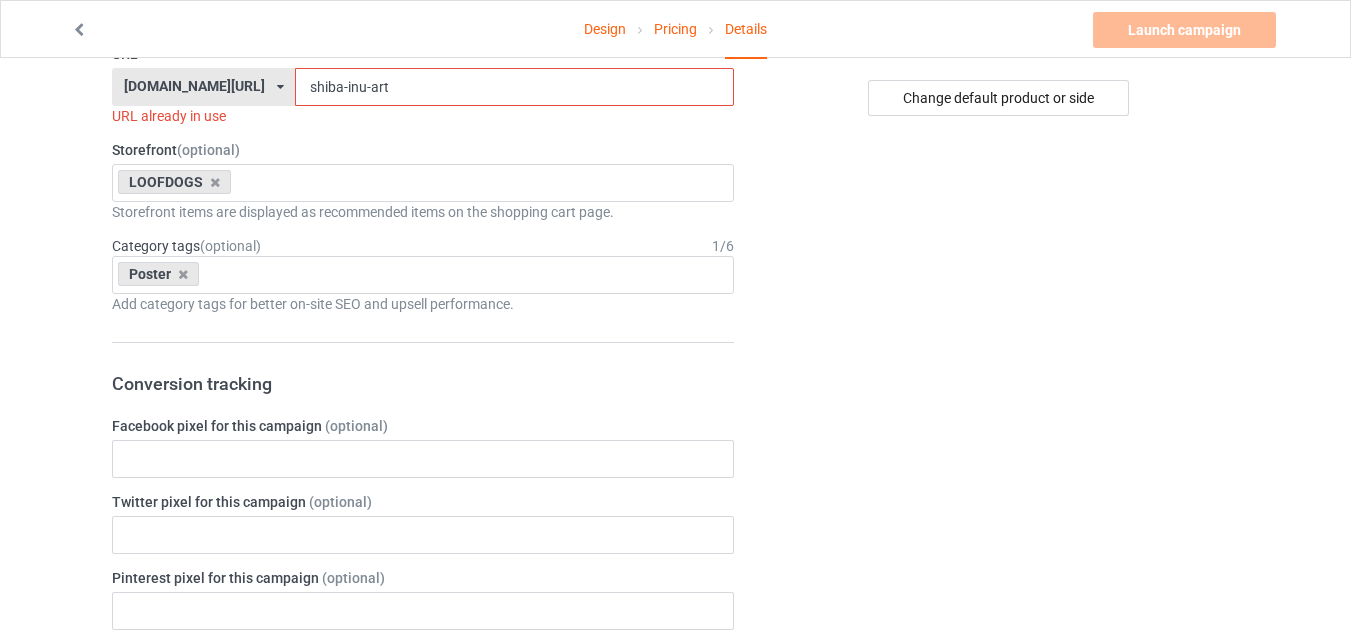 click on "shiba-inu-art" at bounding box center [514, 87] 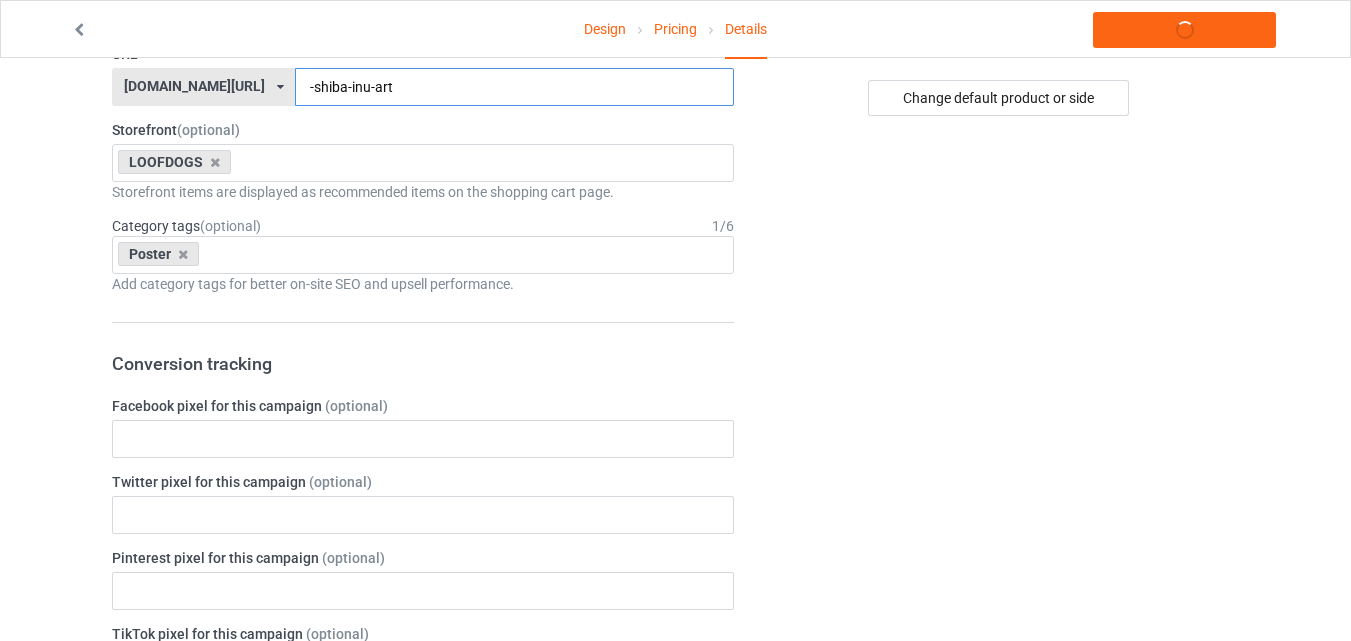 click on "-shiba-inu-art" at bounding box center (514, 87) 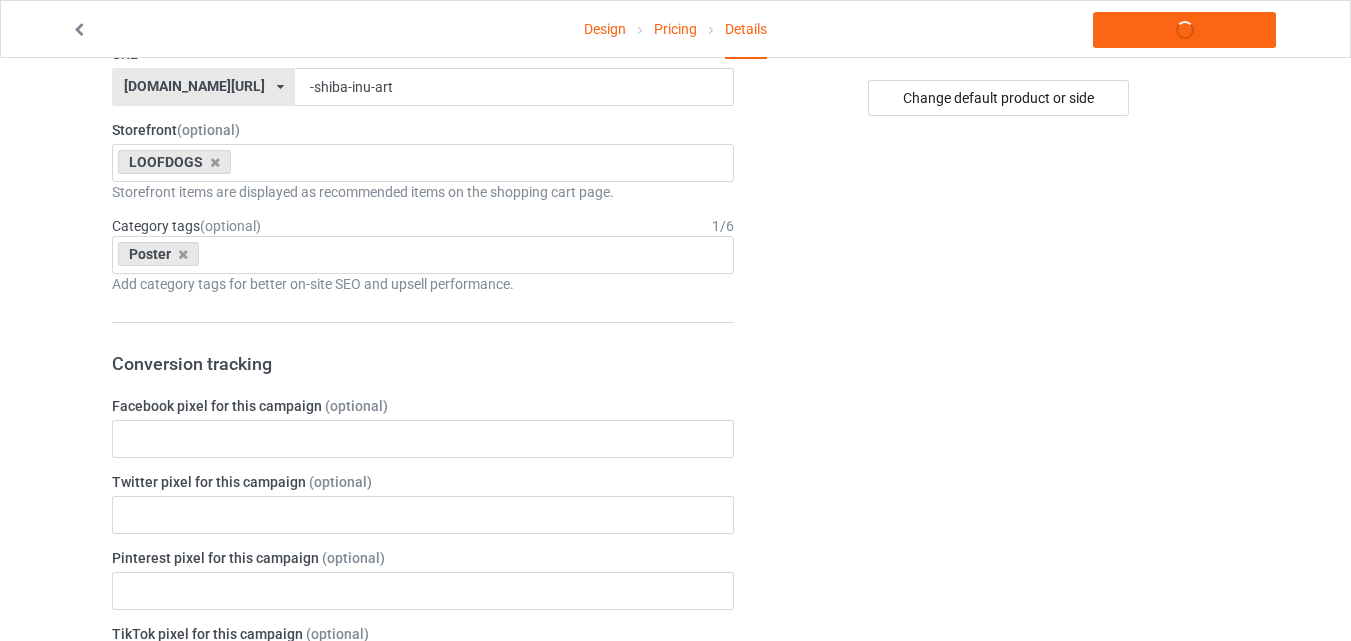 click on "Storefront (optional)" at bounding box center [423, 130] 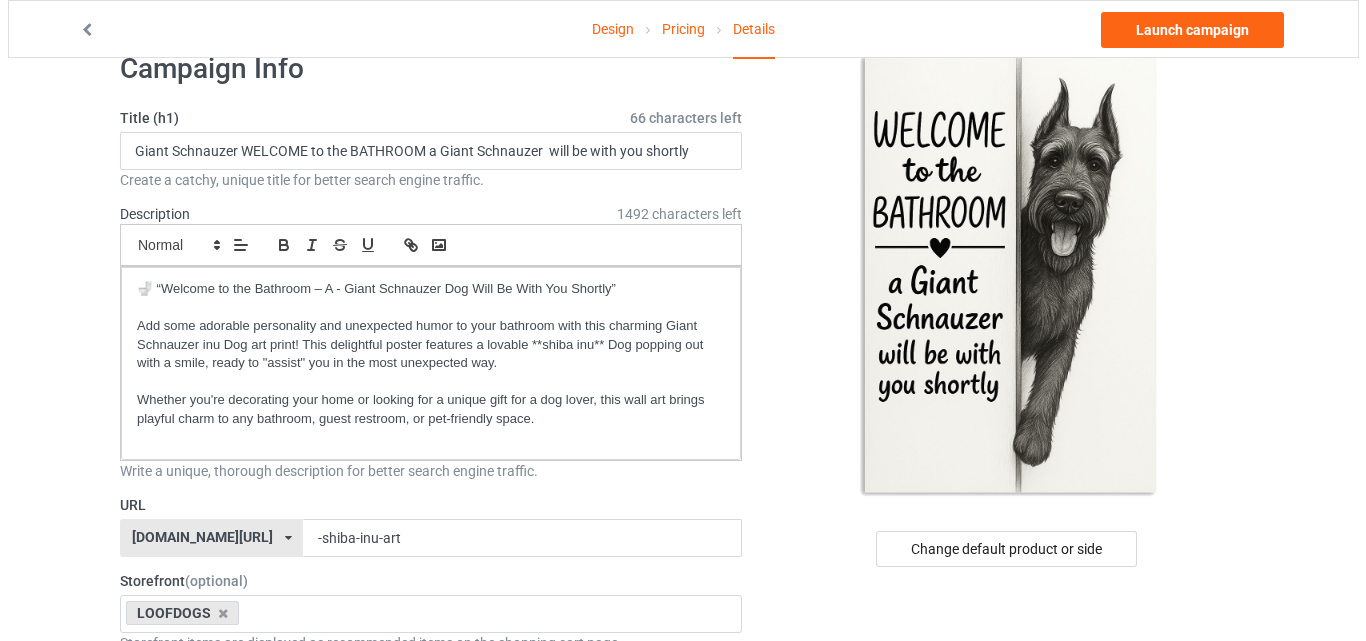 scroll, scrollTop: 0, scrollLeft: 0, axis: both 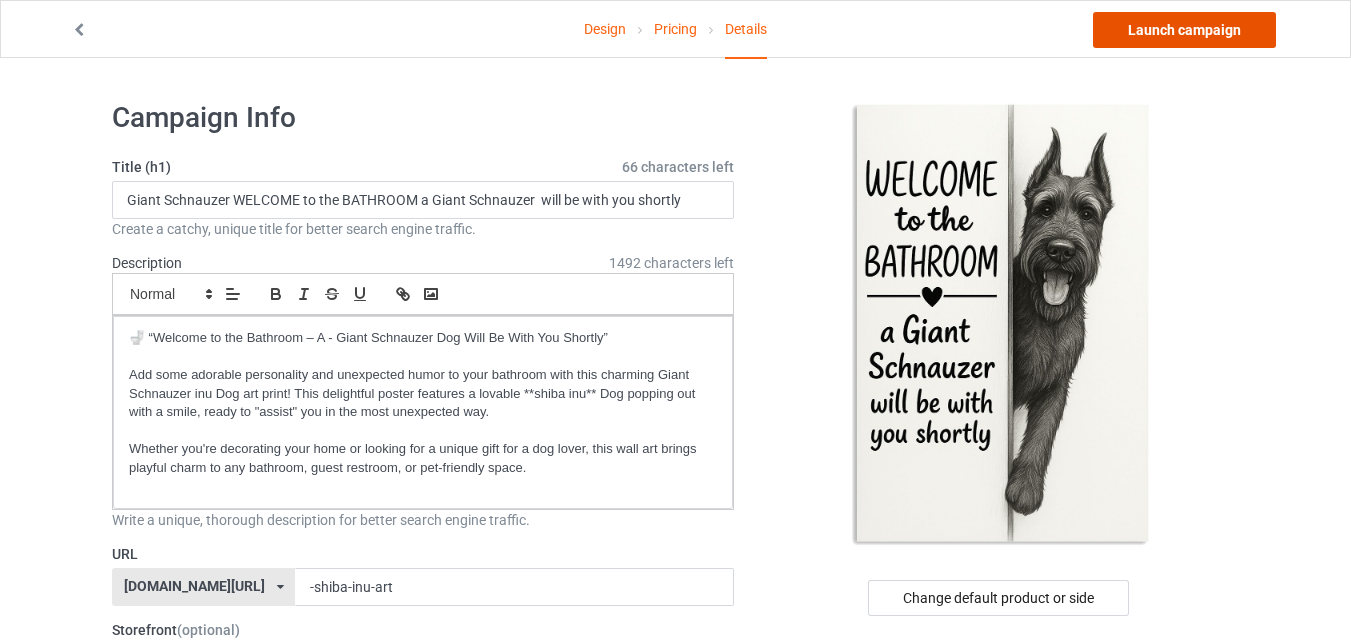 click on "Launch campaign" at bounding box center (1184, 30) 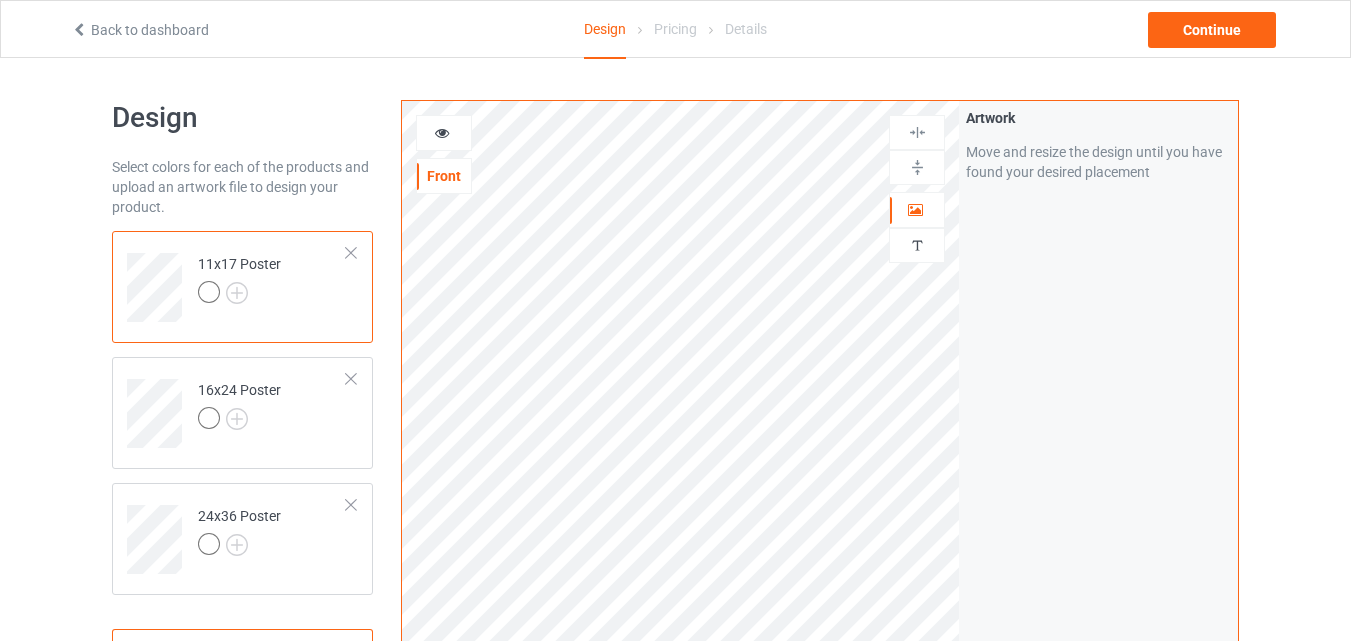 scroll, scrollTop: 0, scrollLeft: 0, axis: both 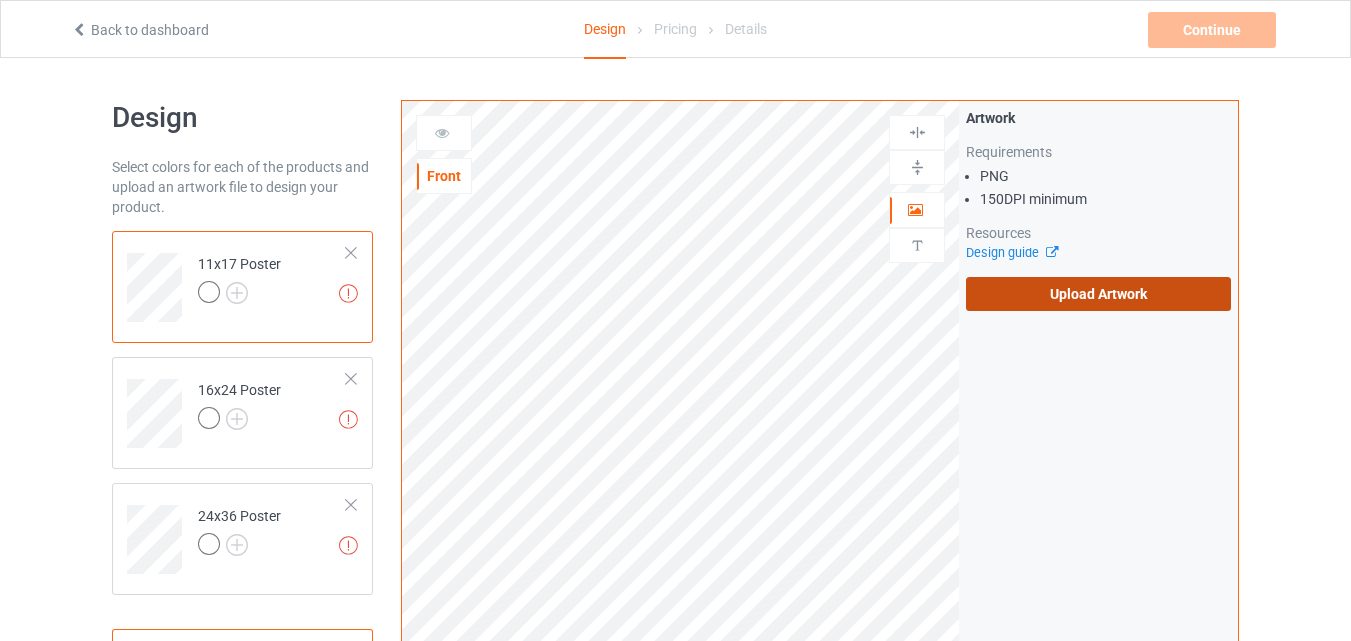 click on "Upload Artwork" at bounding box center [1098, 294] 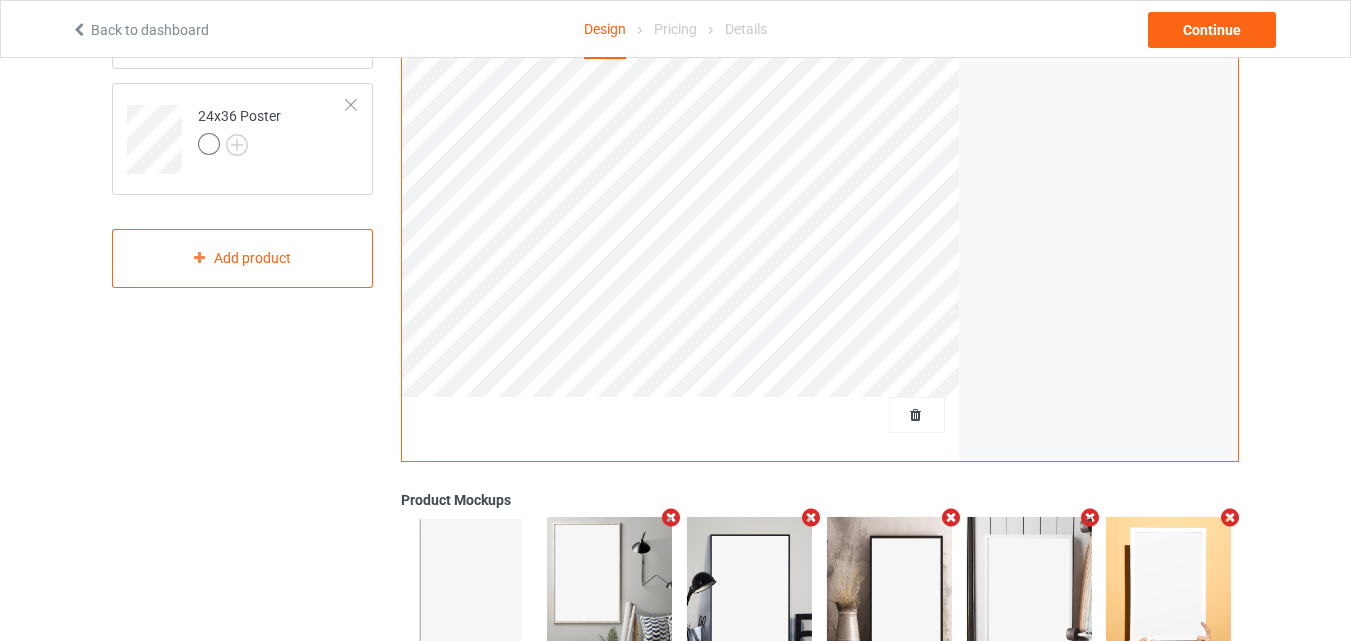 scroll, scrollTop: 0, scrollLeft: 0, axis: both 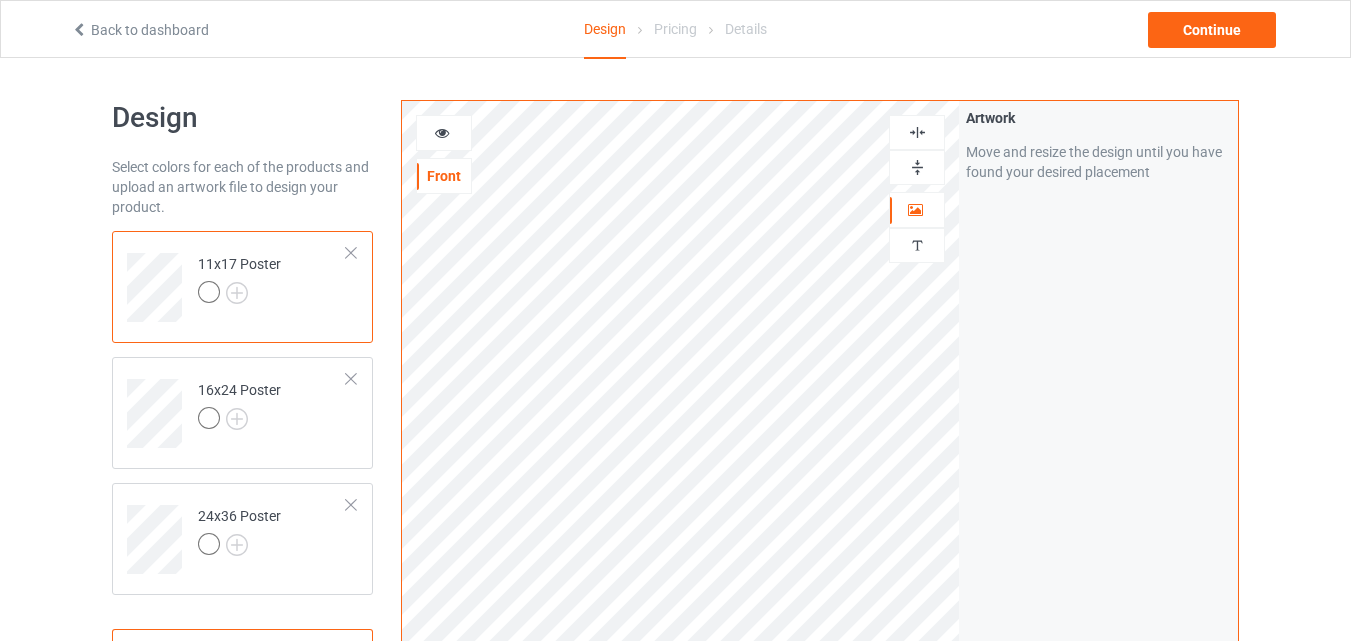 click at bounding box center [917, 132] 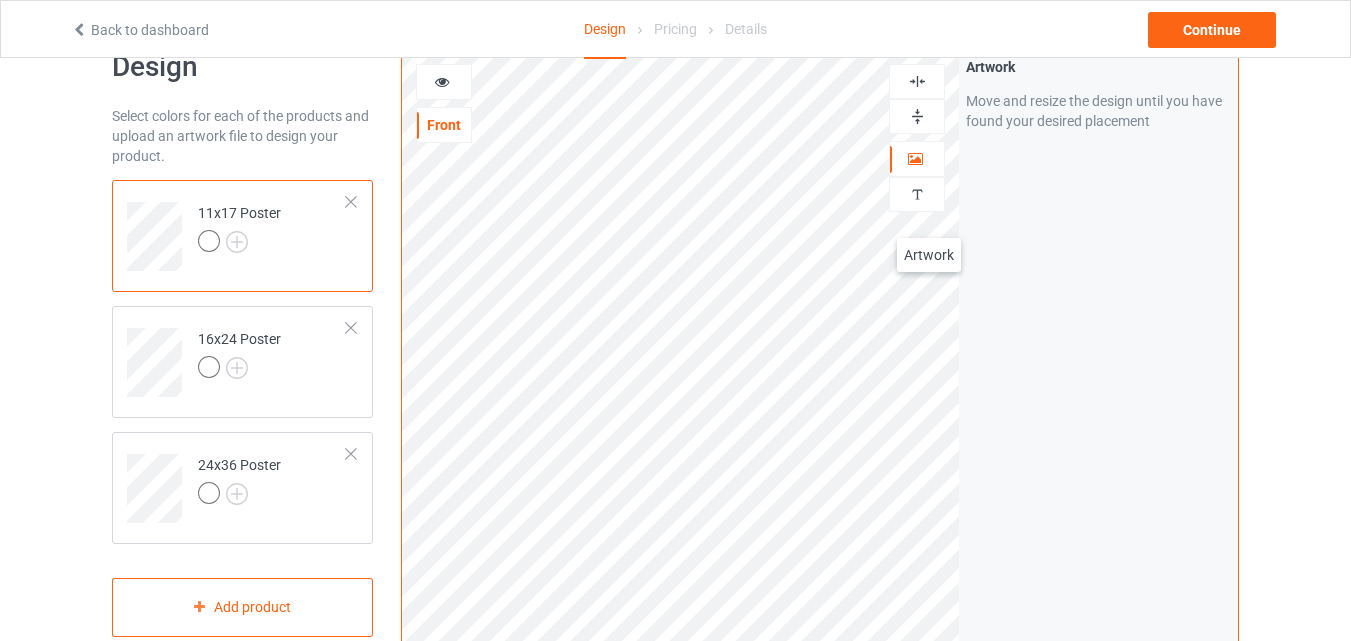 scroll, scrollTop: 0, scrollLeft: 0, axis: both 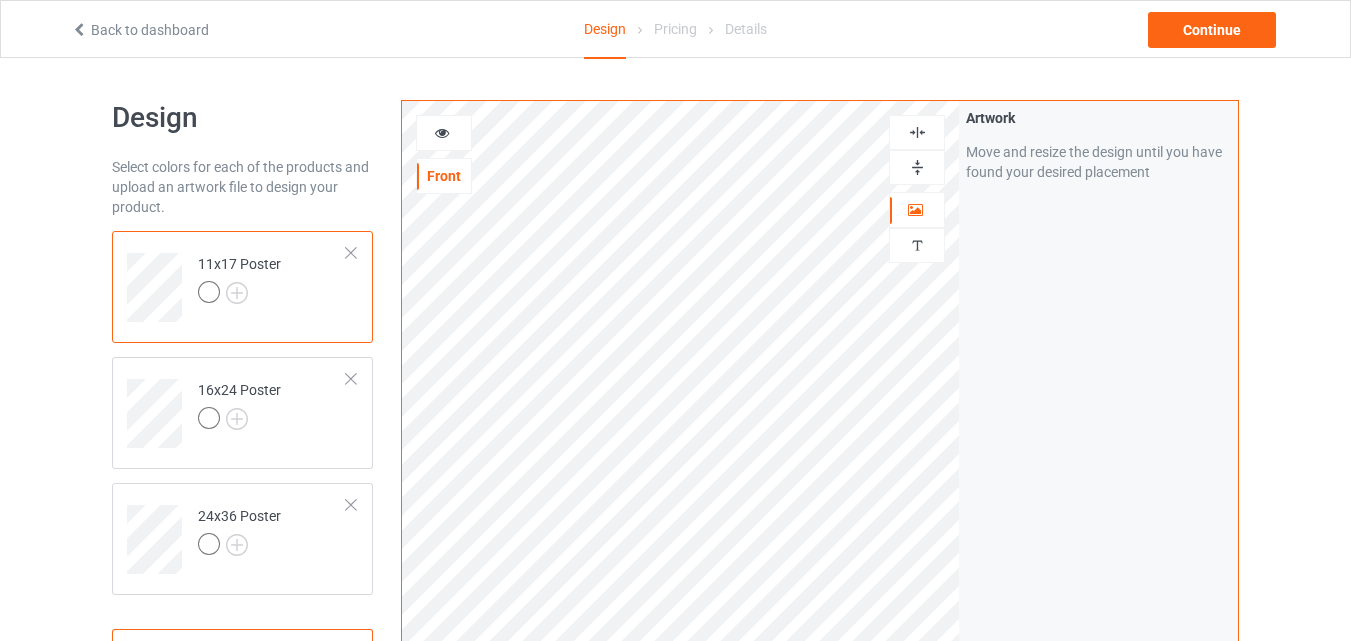 click at bounding box center (917, 132) 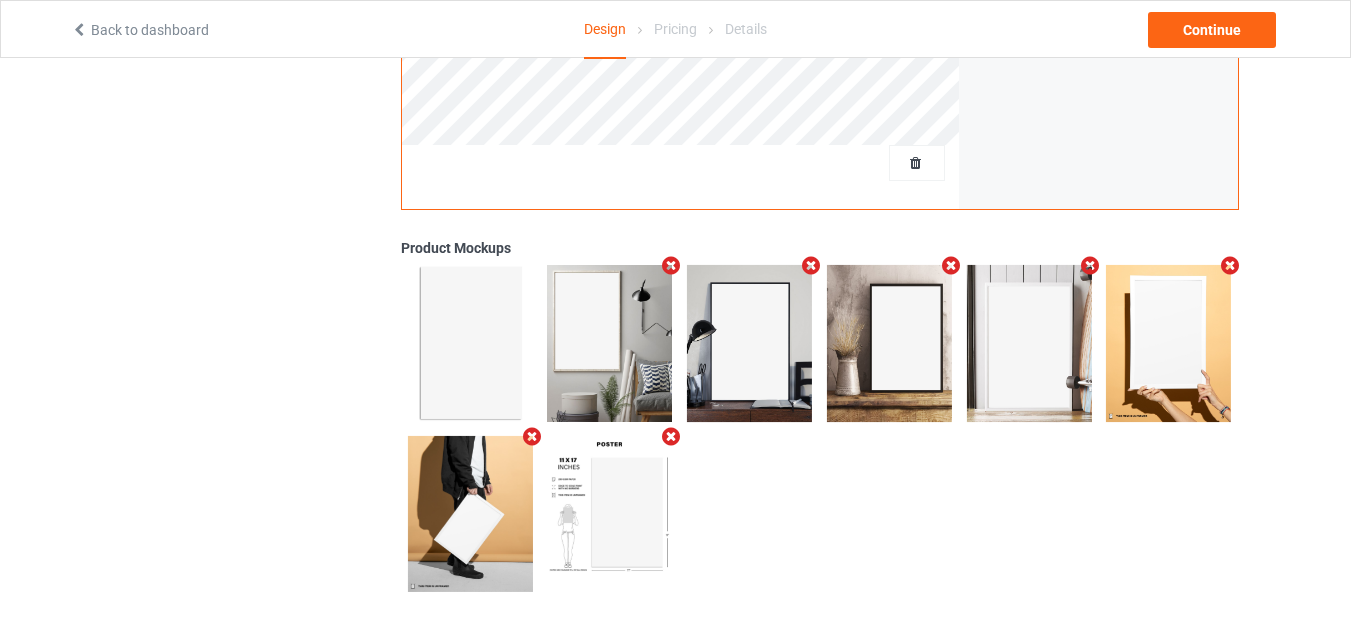 scroll, scrollTop: 0, scrollLeft: 0, axis: both 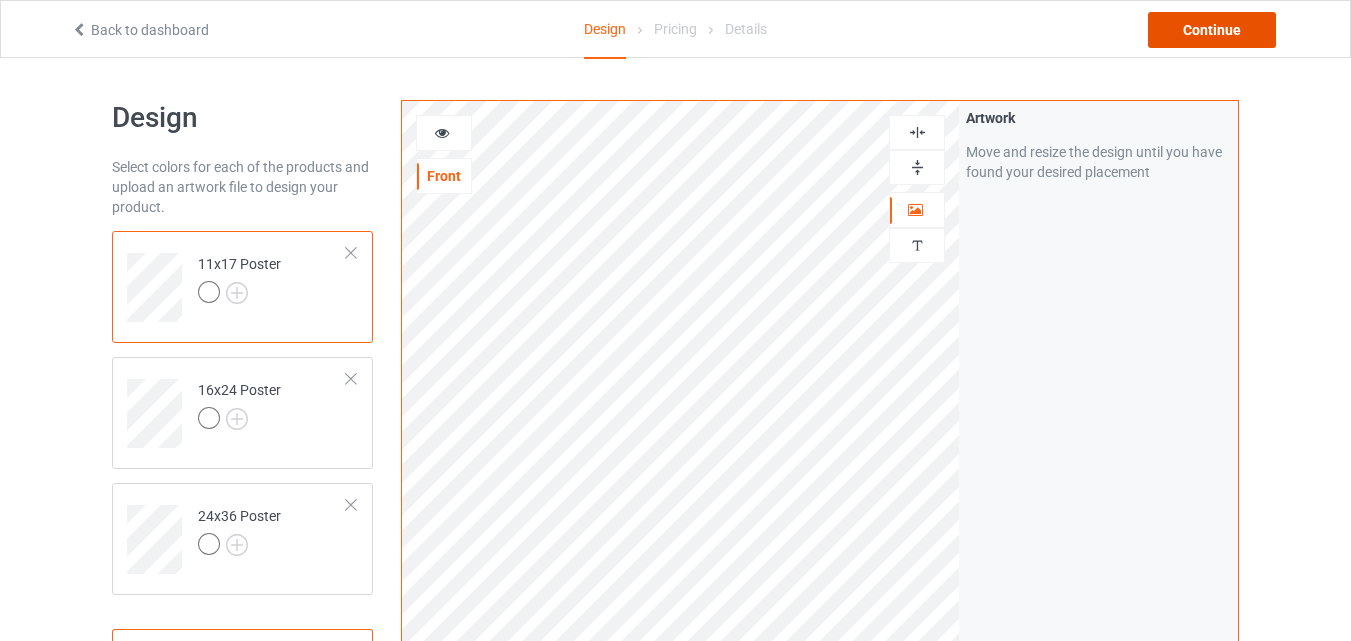click on "Continue" at bounding box center [1212, 30] 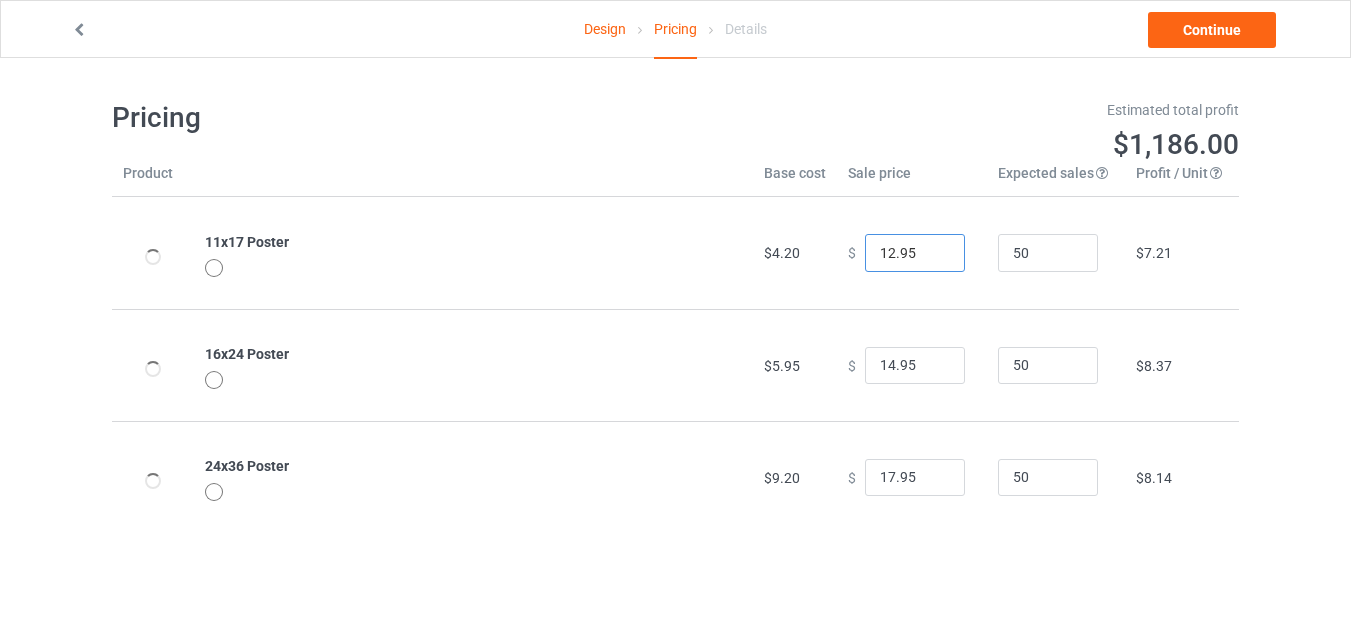 click on "12.95" at bounding box center [915, 253] 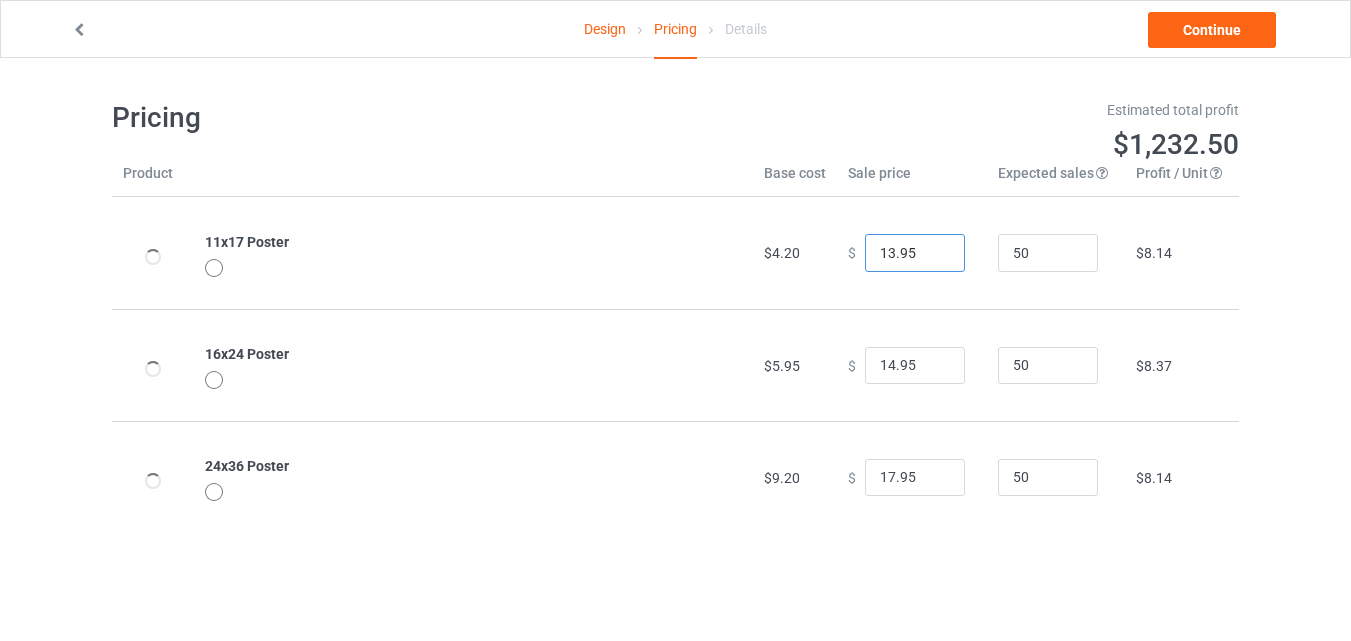 type on "13.95" 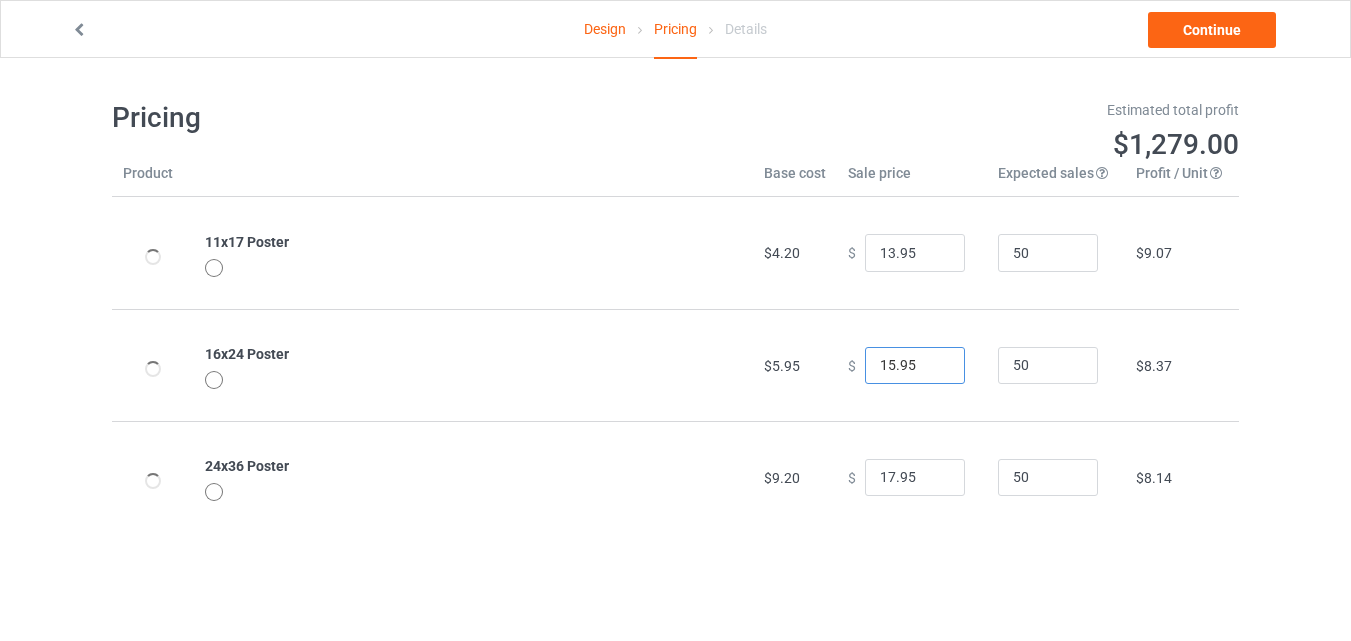 type on "15.95" 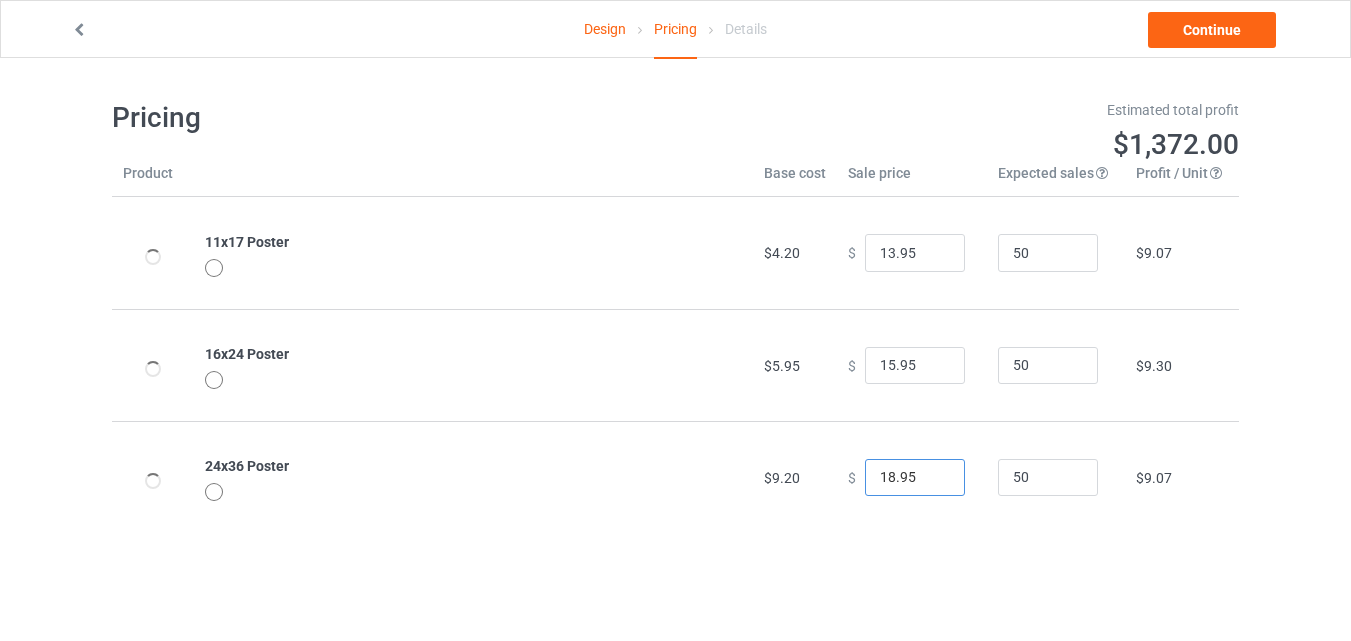 type on "18.95" 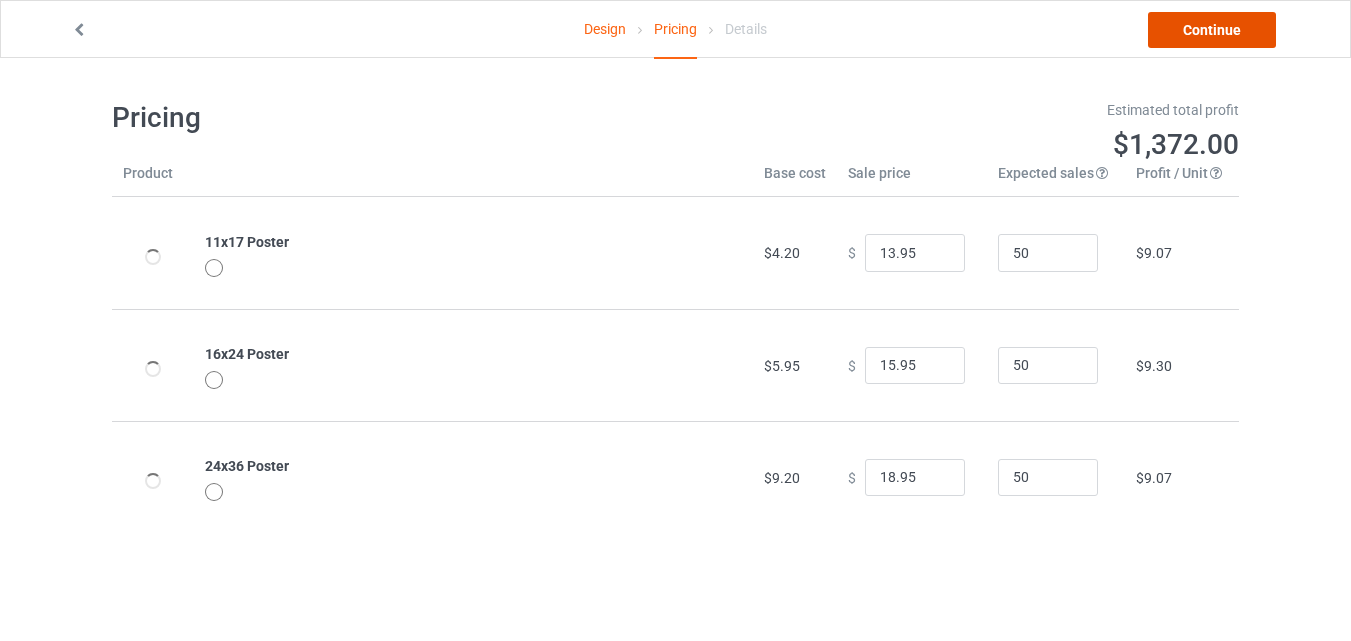 click on "Continue" at bounding box center (1212, 30) 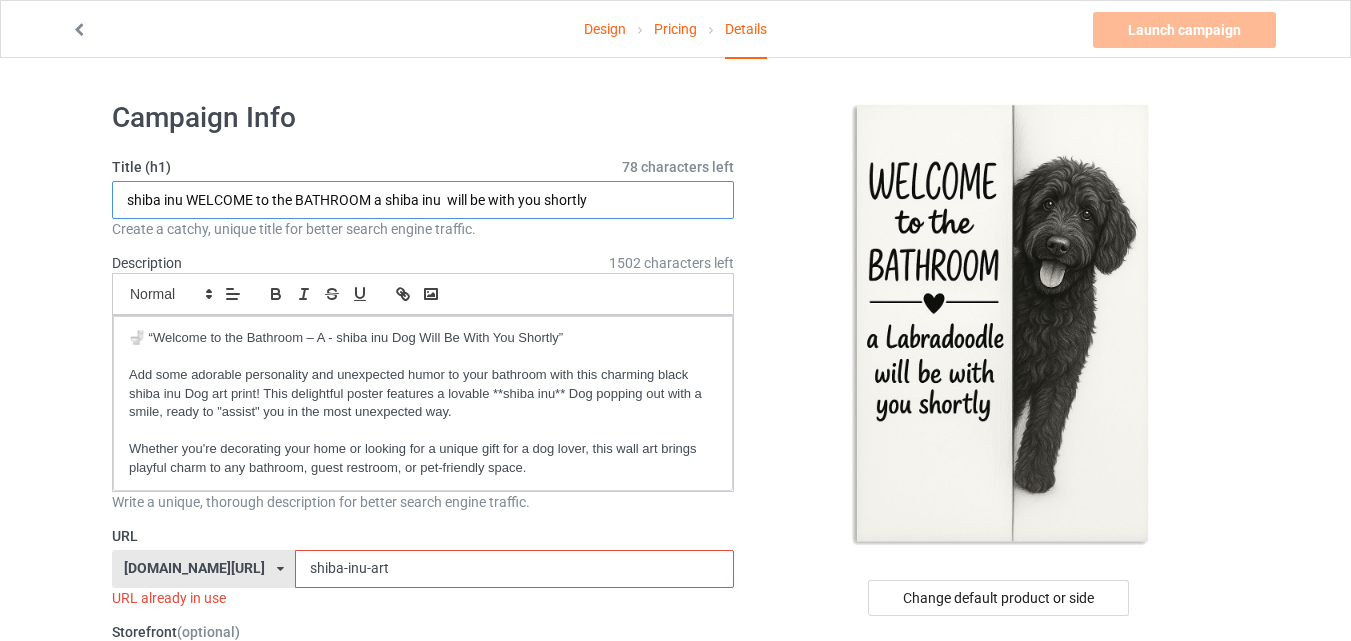 click on "shiba inu WELCOME to the BATHROOM a shiba inu  will be with you shortly" at bounding box center [423, 200] 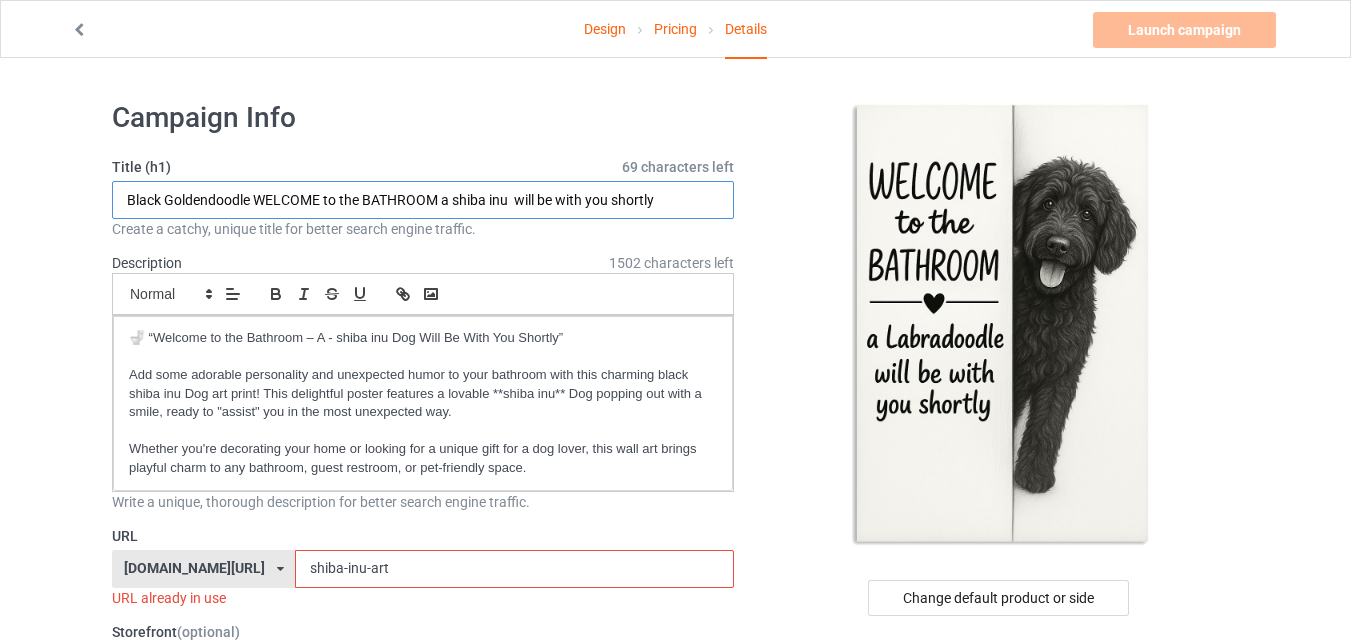 drag, startPoint x: 251, startPoint y: 200, endPoint x: 29, endPoint y: 186, distance: 222.44101 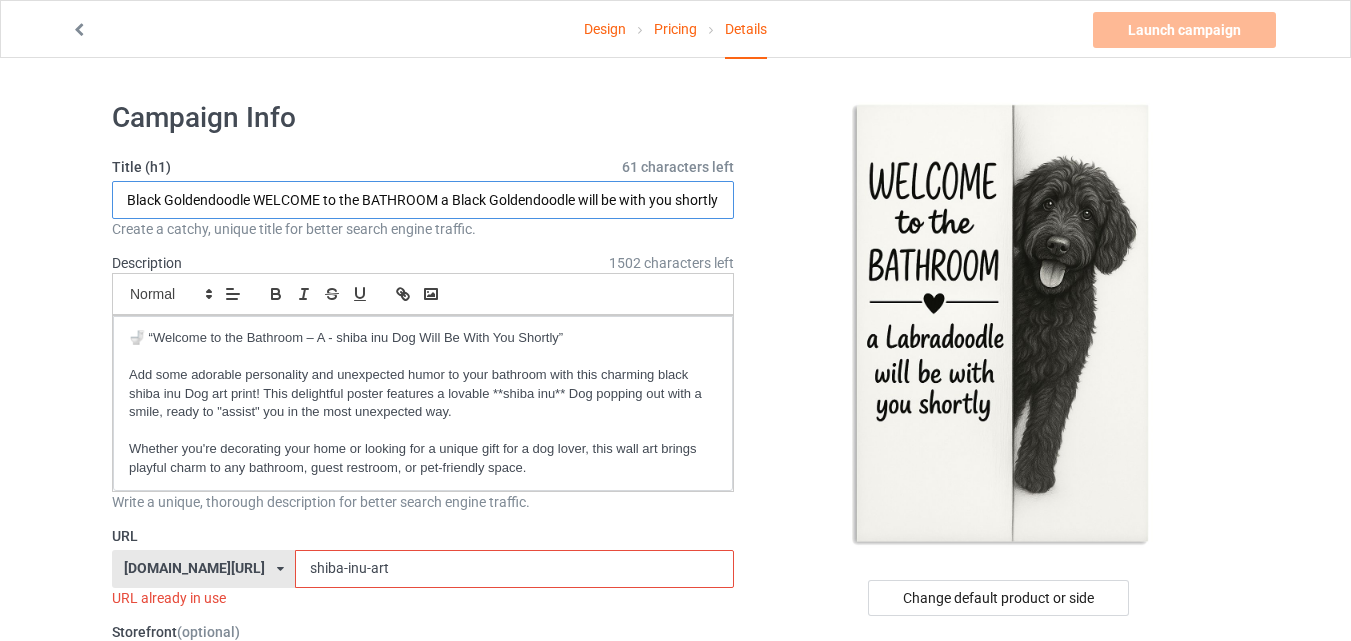 type on "Black Goldendoodle WELCOME to the BATHROOM a Black Goldendoodle will be with you shortly" 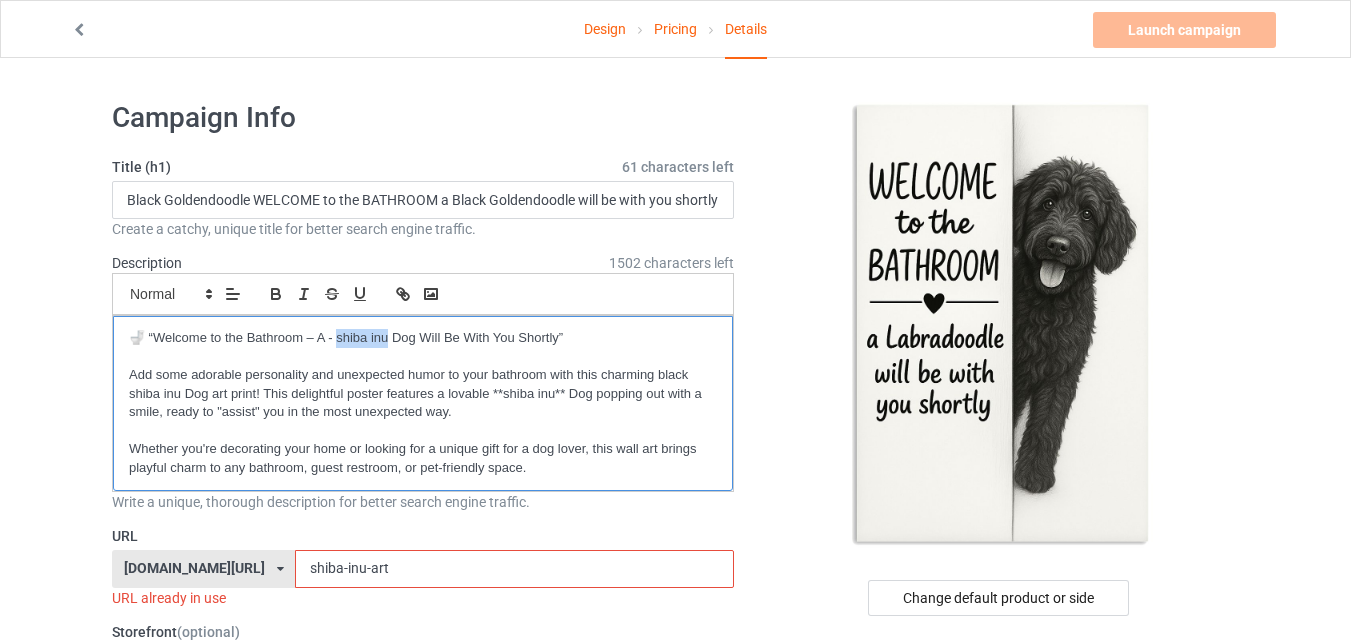 drag, startPoint x: 339, startPoint y: 334, endPoint x: 390, endPoint y: 334, distance: 51 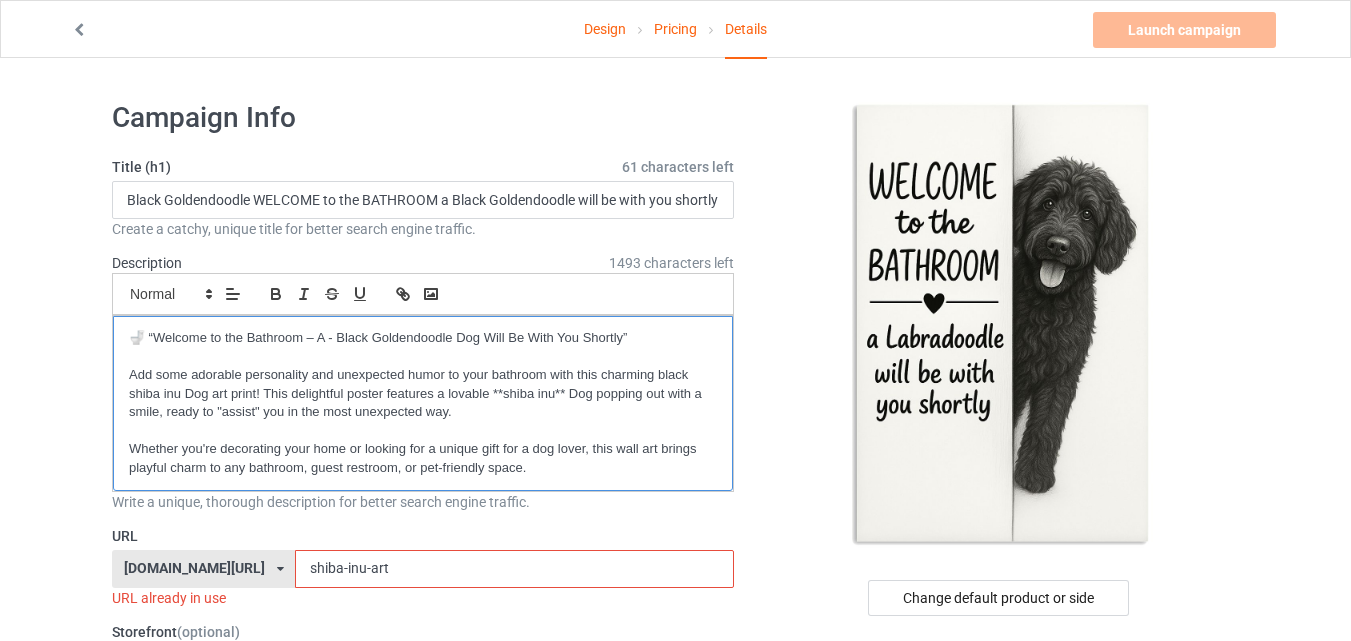 scroll, scrollTop: 0, scrollLeft: 0, axis: both 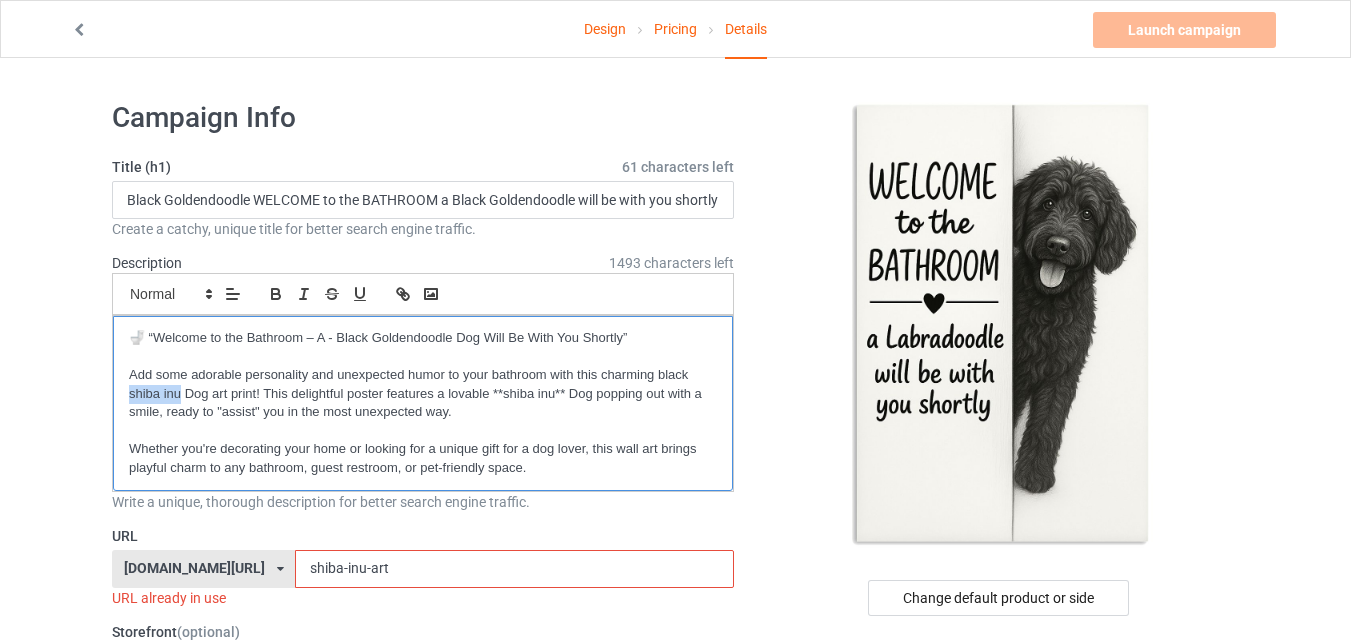 drag, startPoint x: 181, startPoint y: 393, endPoint x: 127, endPoint y: 387, distance: 54.33231 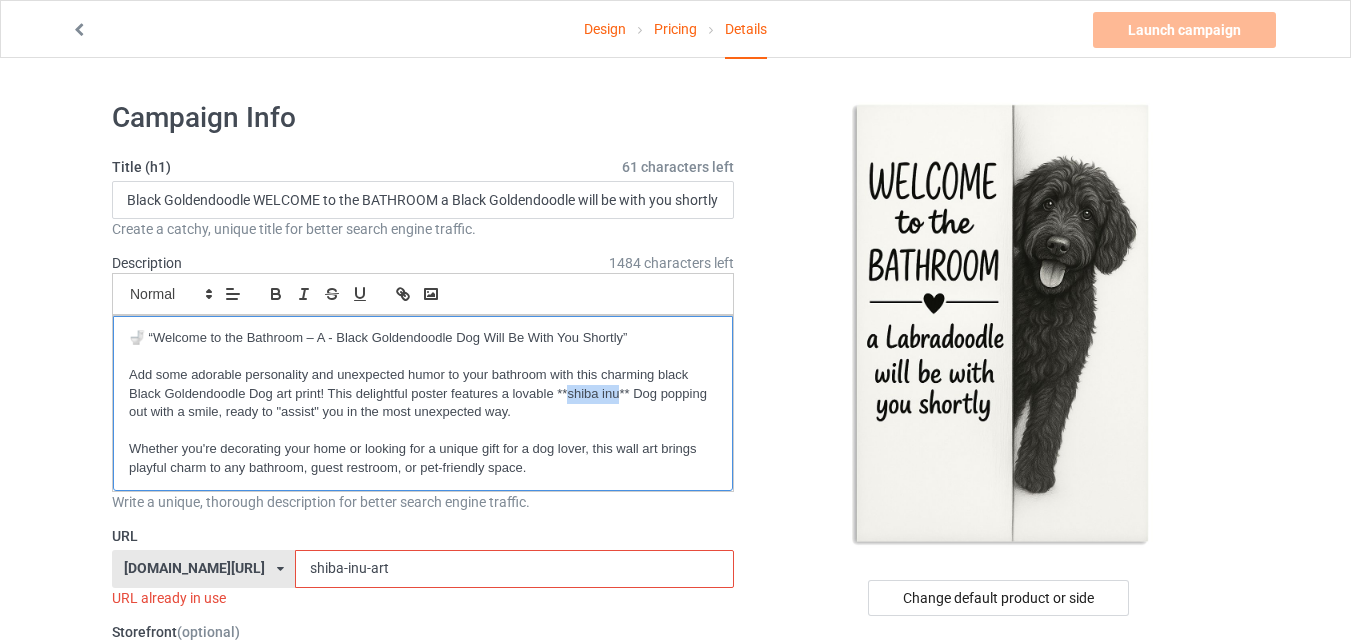 drag, startPoint x: 569, startPoint y: 393, endPoint x: 619, endPoint y: 393, distance: 50 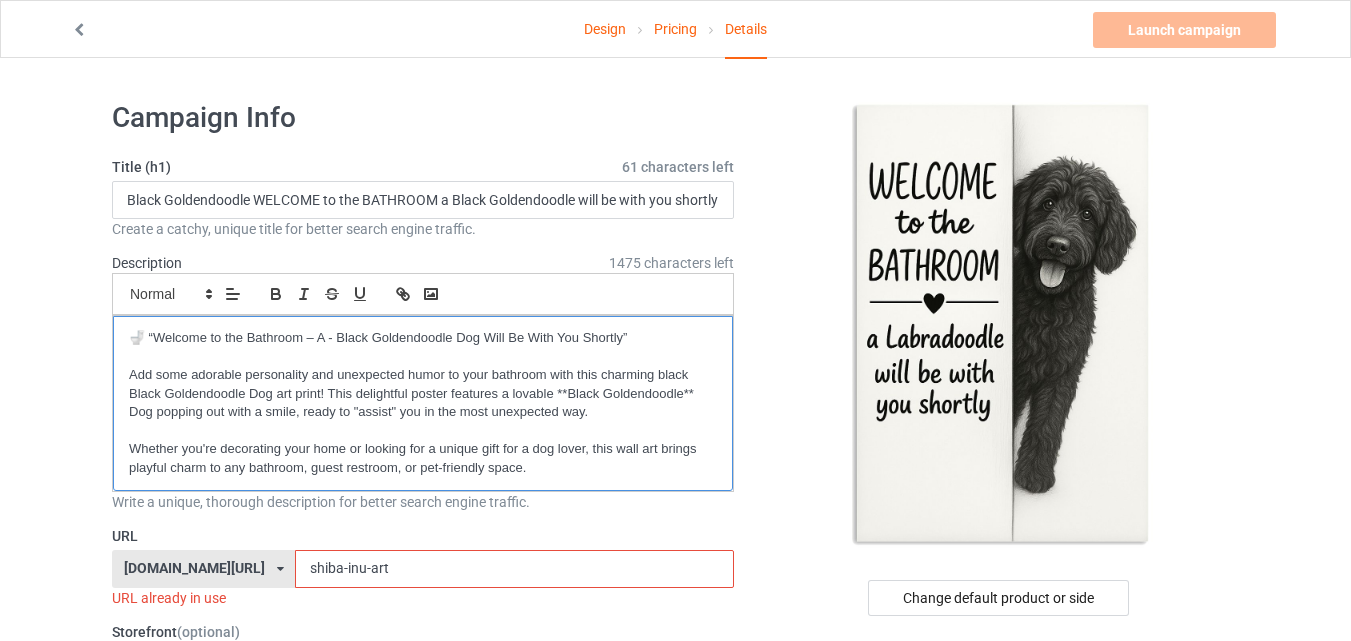 scroll, scrollTop: 0, scrollLeft: 0, axis: both 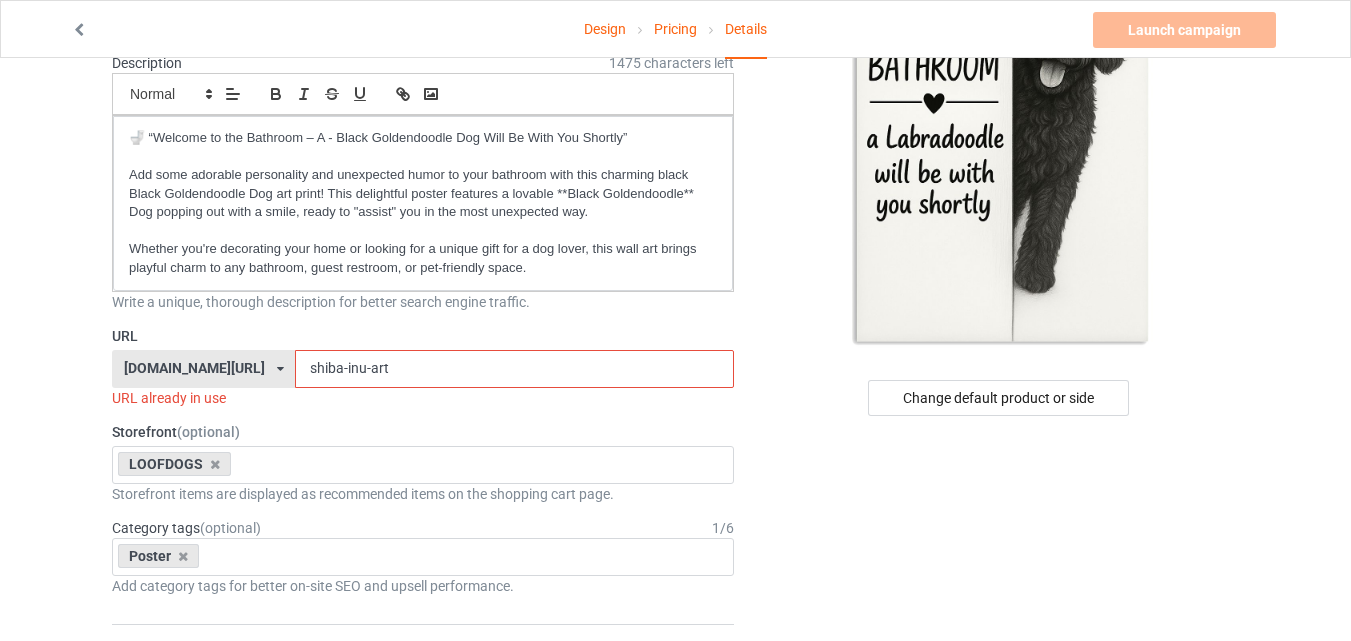 drag, startPoint x: 317, startPoint y: 366, endPoint x: 204, endPoint y: 357, distance: 113.35784 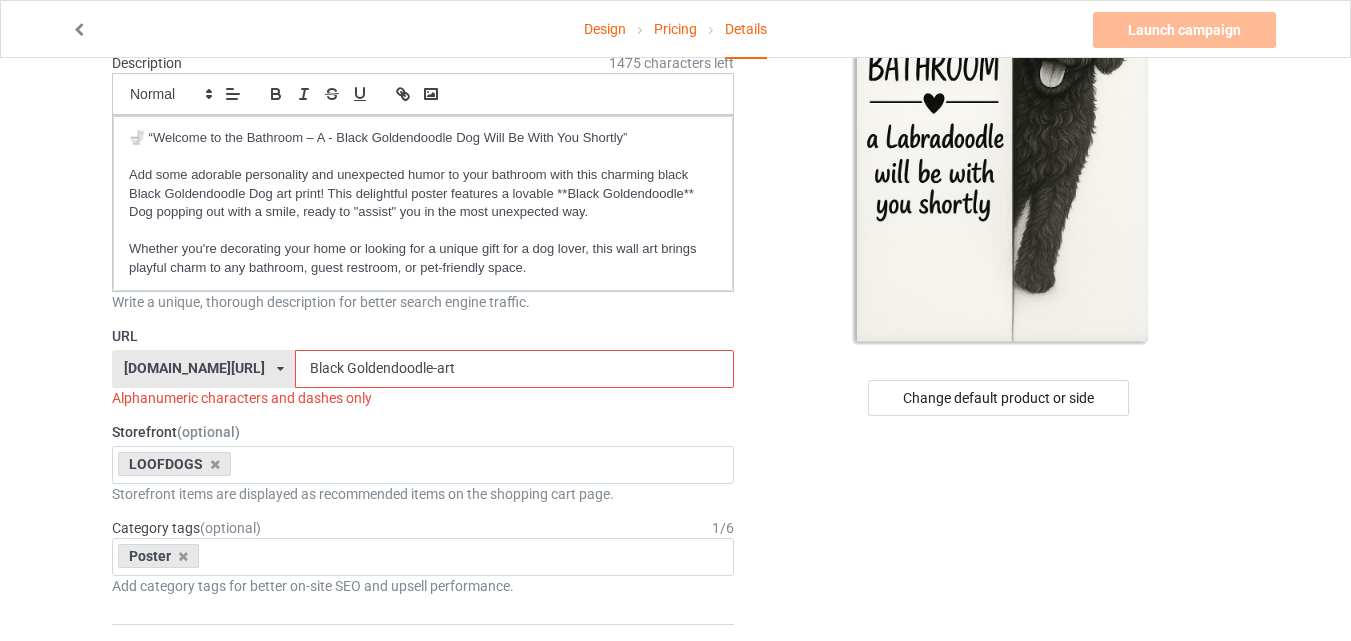 click on "Black Goldendoodle-art" at bounding box center [514, 369] 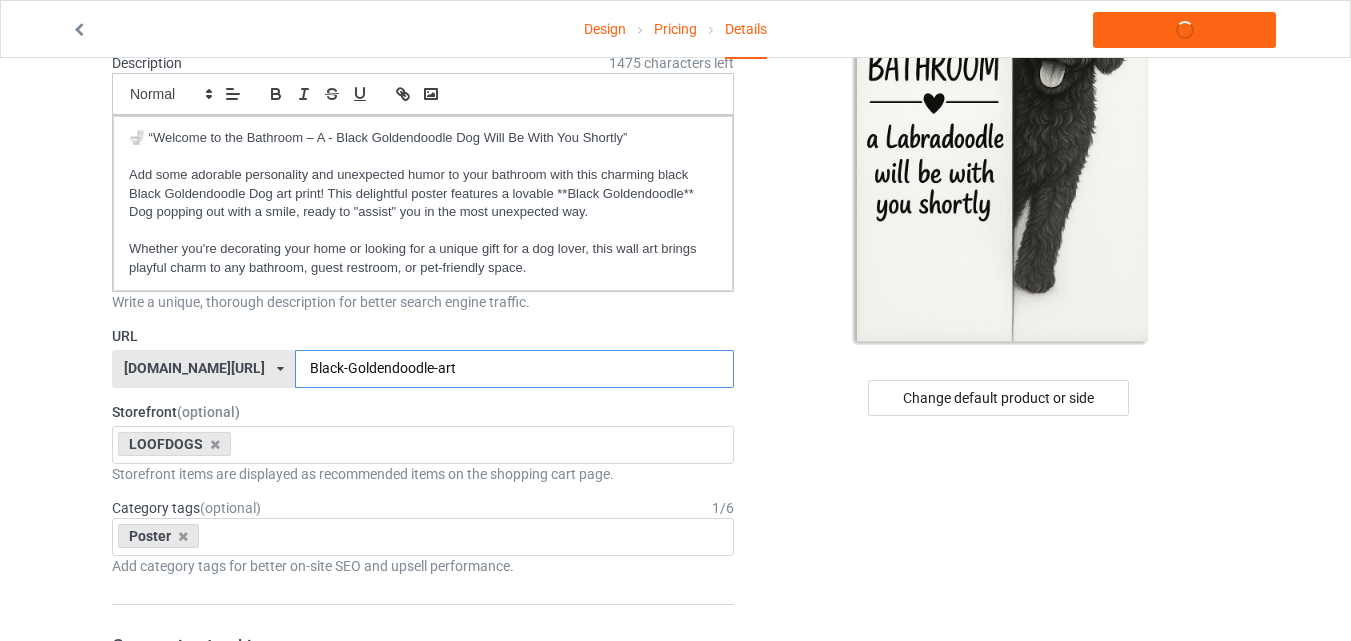 click on "Black-Goldendoodle-art" at bounding box center [514, 369] 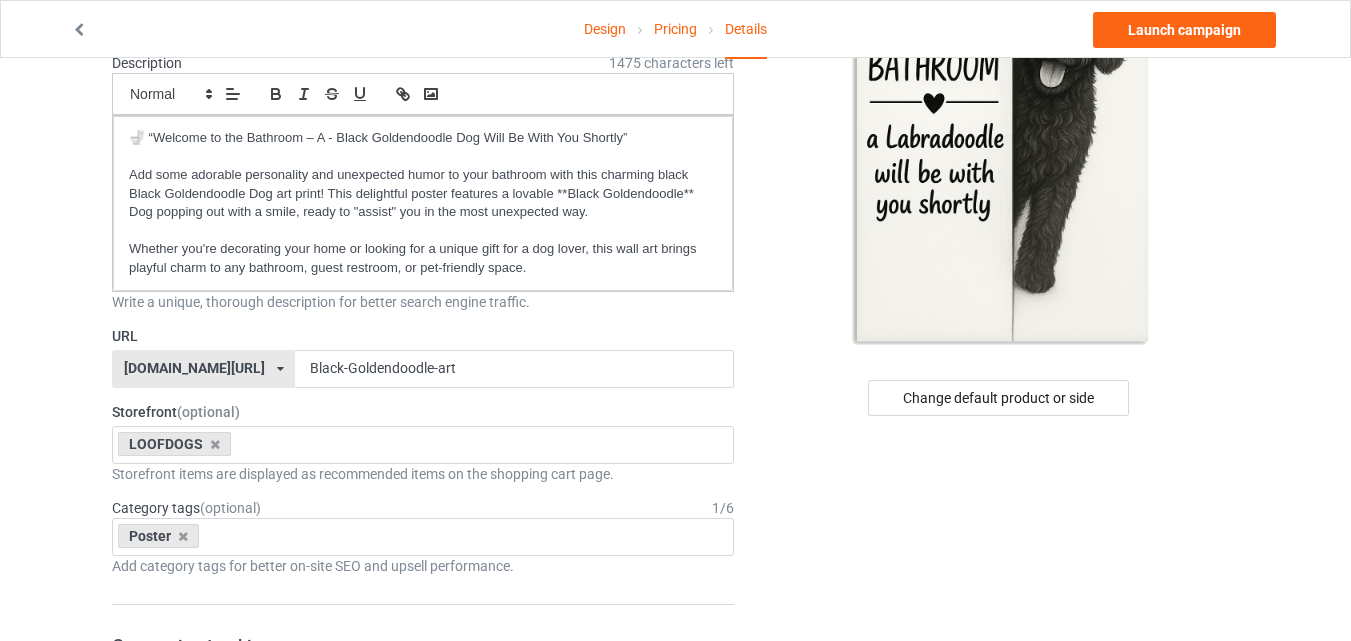 click on "URL" at bounding box center [423, 336] 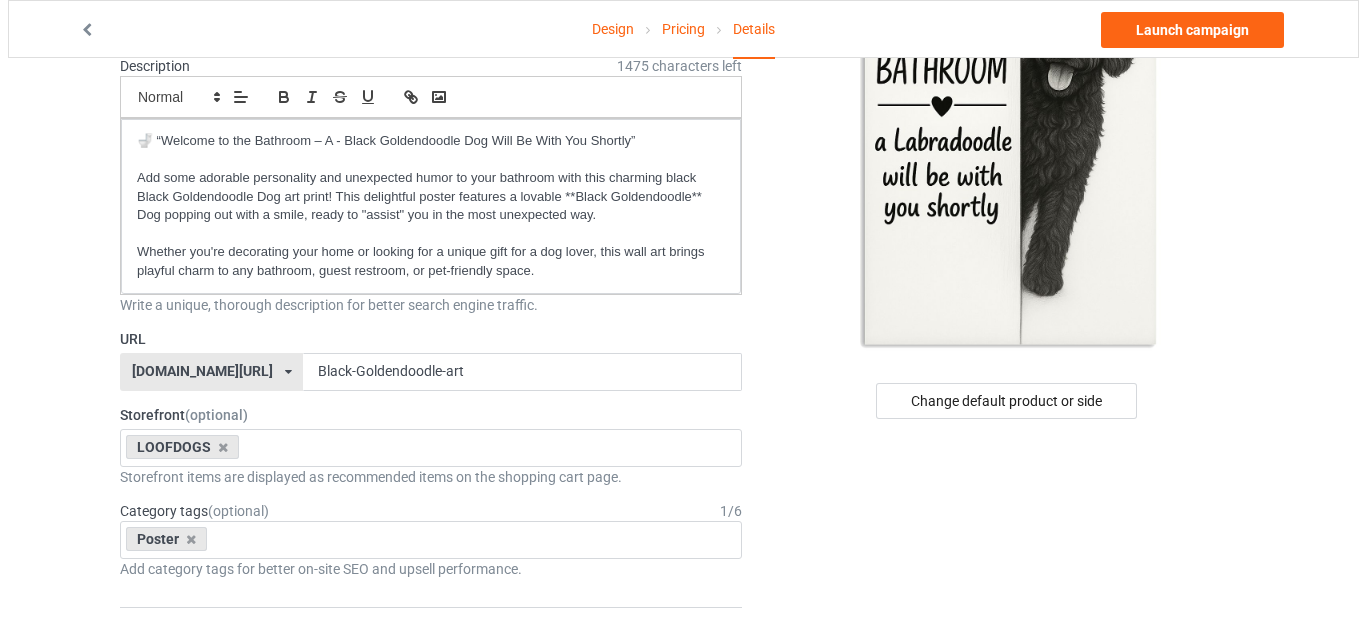 scroll, scrollTop: 0, scrollLeft: 0, axis: both 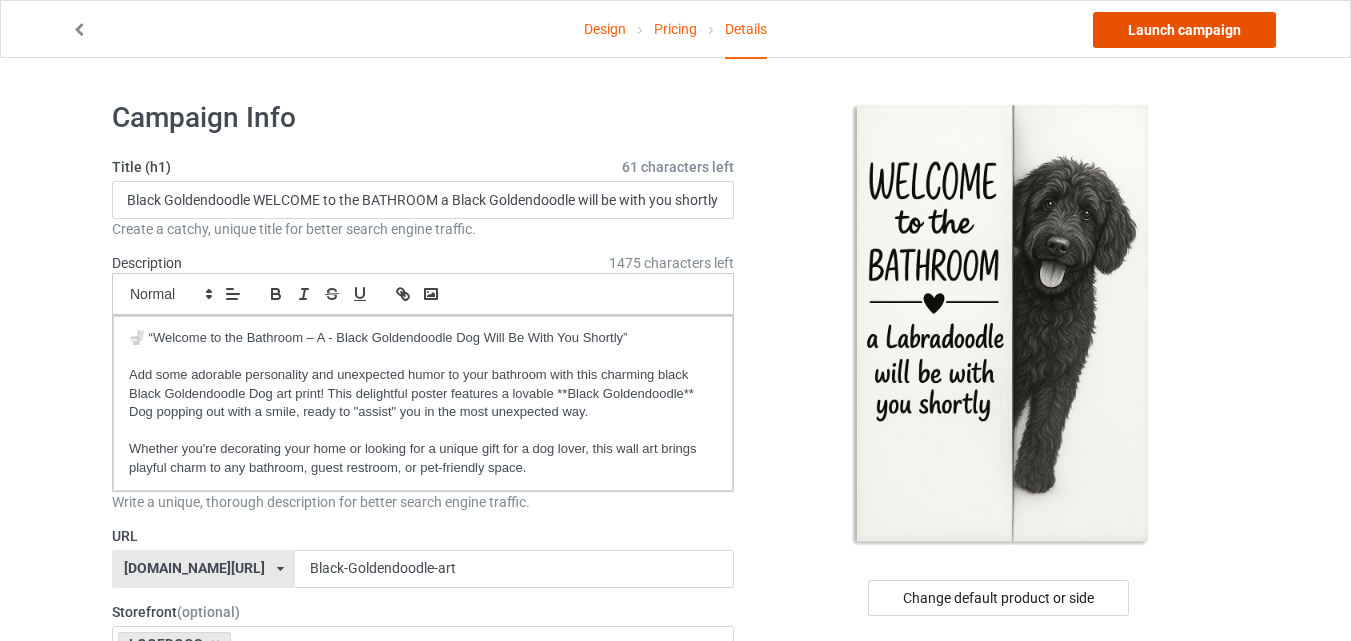 click on "Launch campaign" at bounding box center [1184, 30] 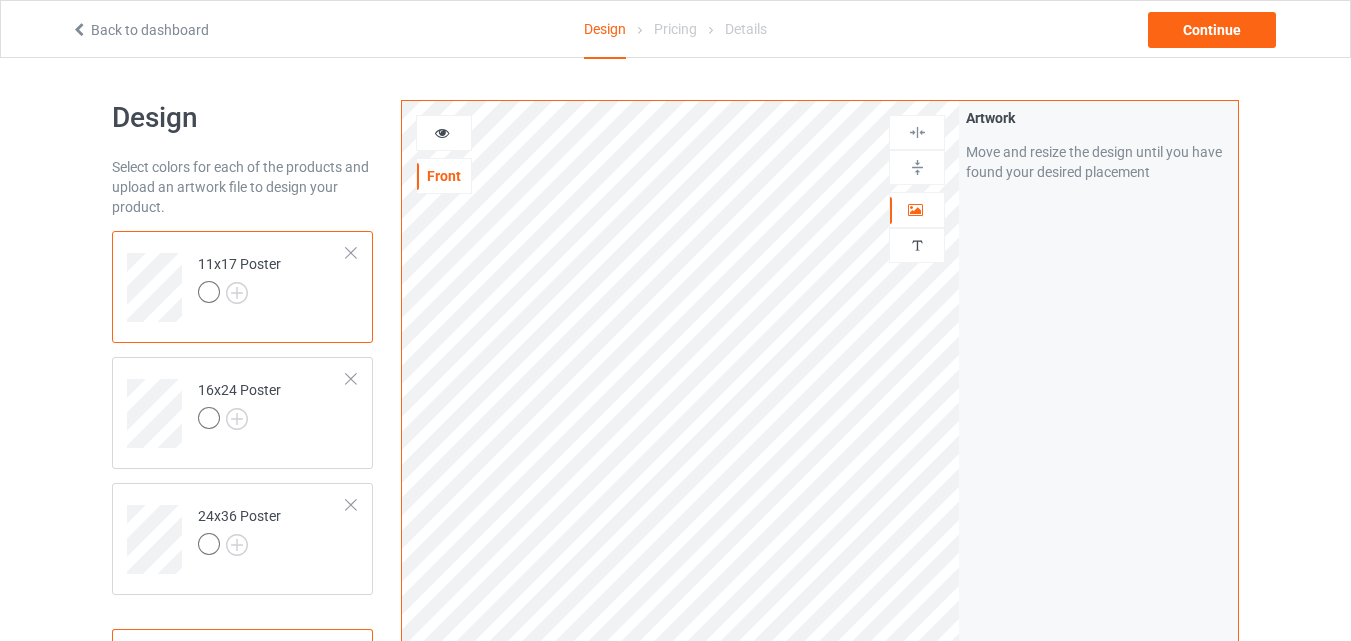 scroll, scrollTop: 0, scrollLeft: 0, axis: both 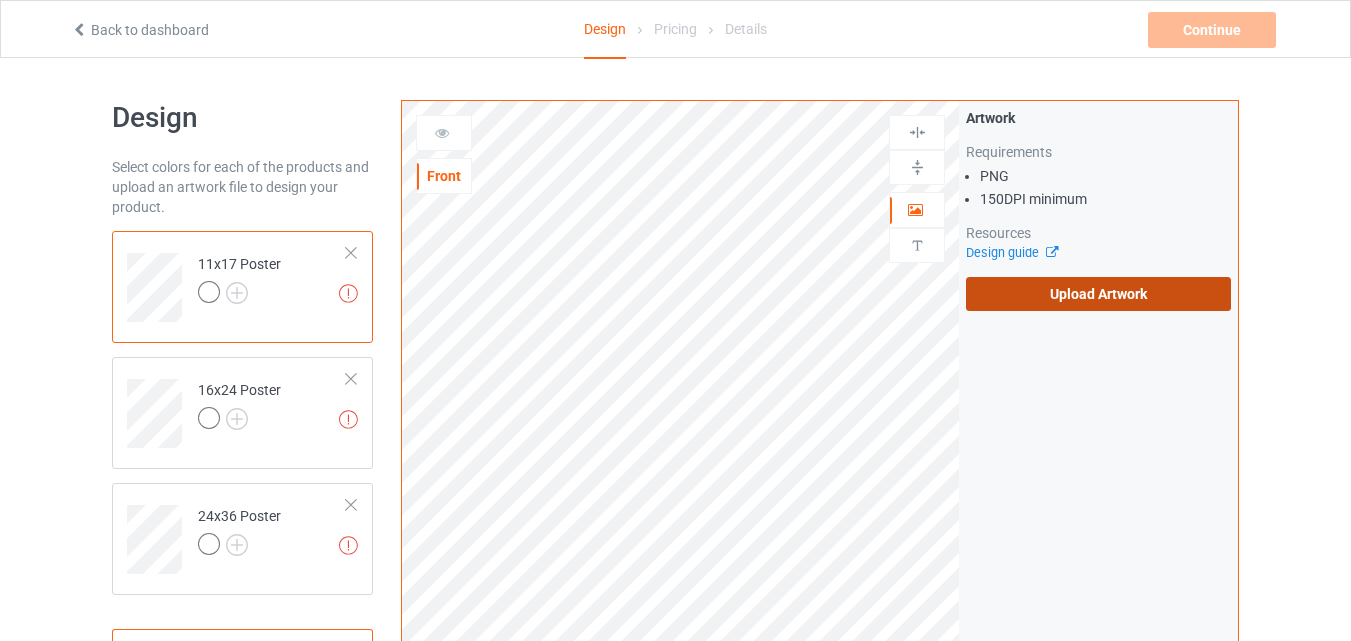 click on "Upload Artwork" at bounding box center [1098, 294] 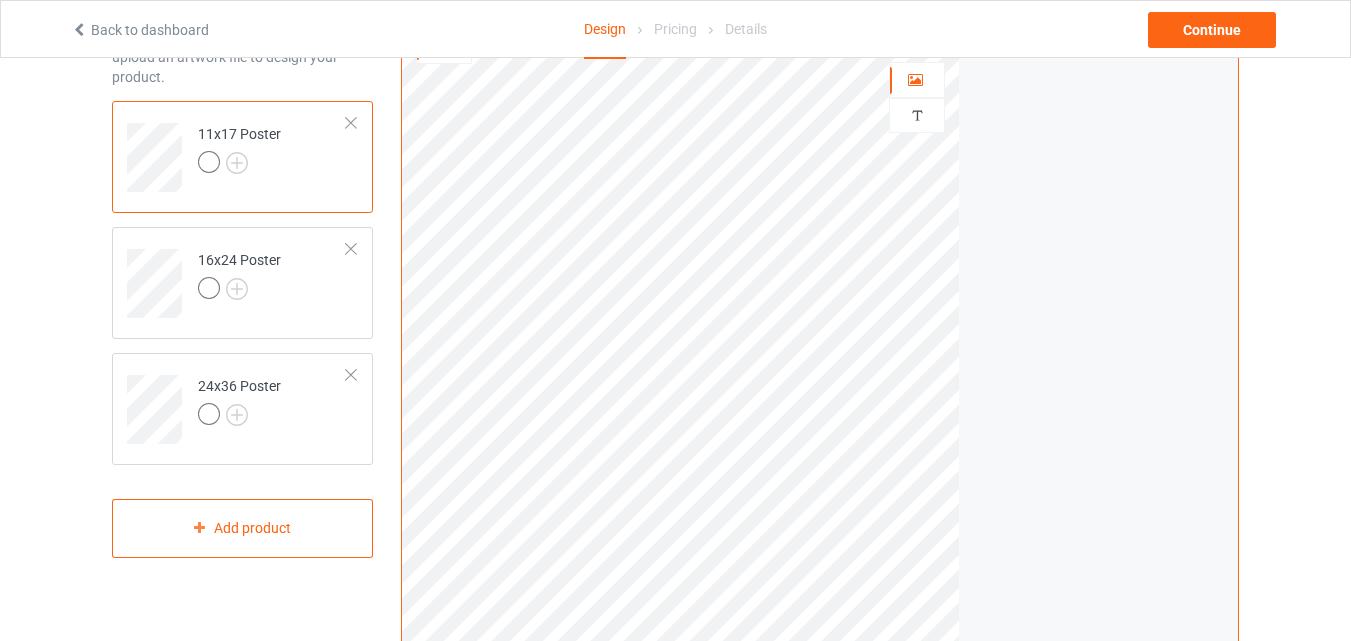 scroll, scrollTop: 0, scrollLeft: 0, axis: both 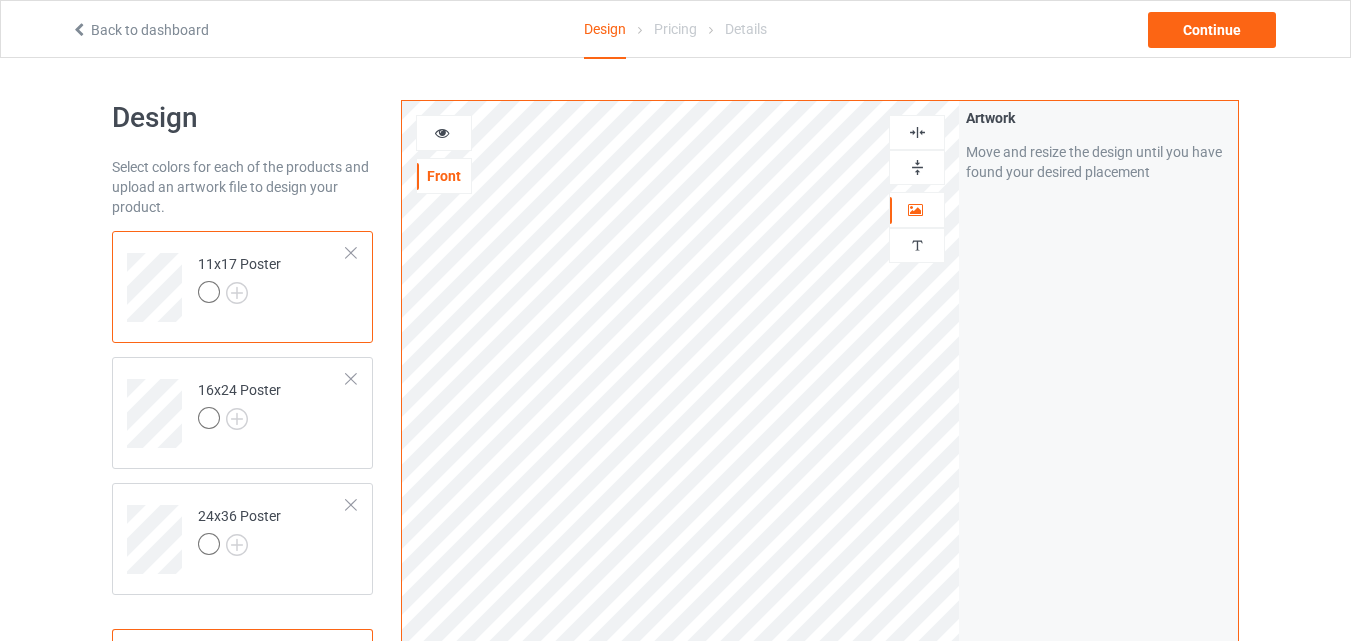 click at bounding box center (917, 132) 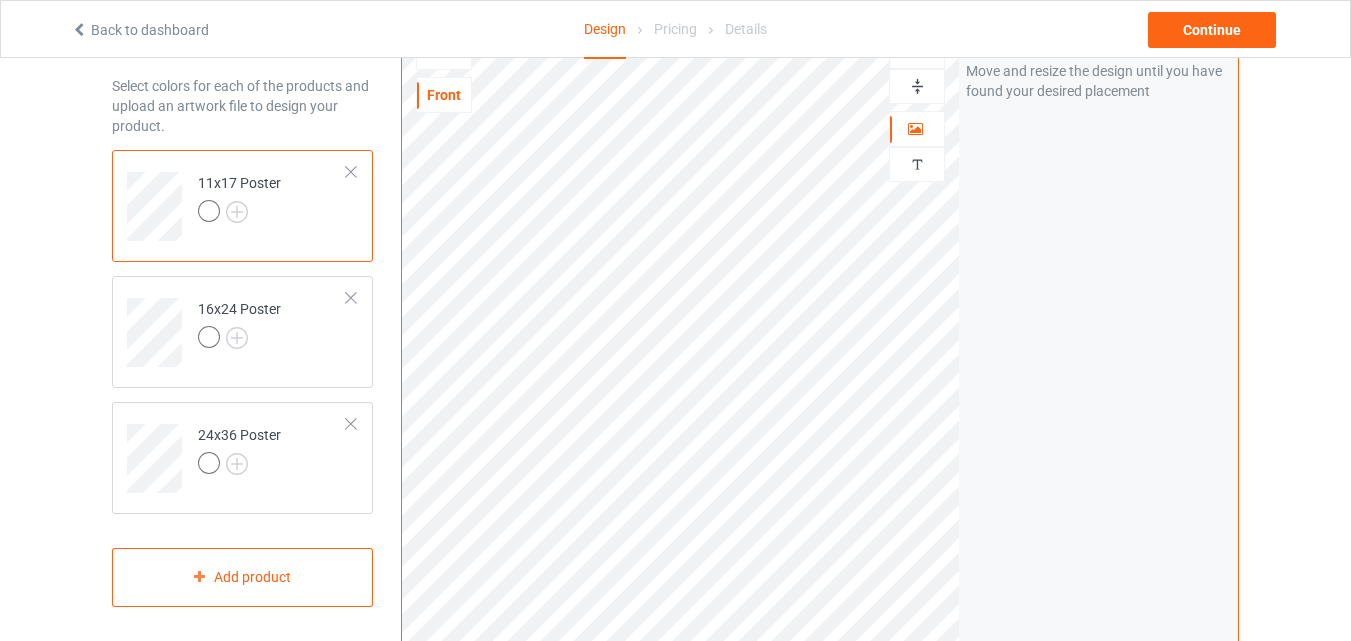 scroll, scrollTop: 0, scrollLeft: 0, axis: both 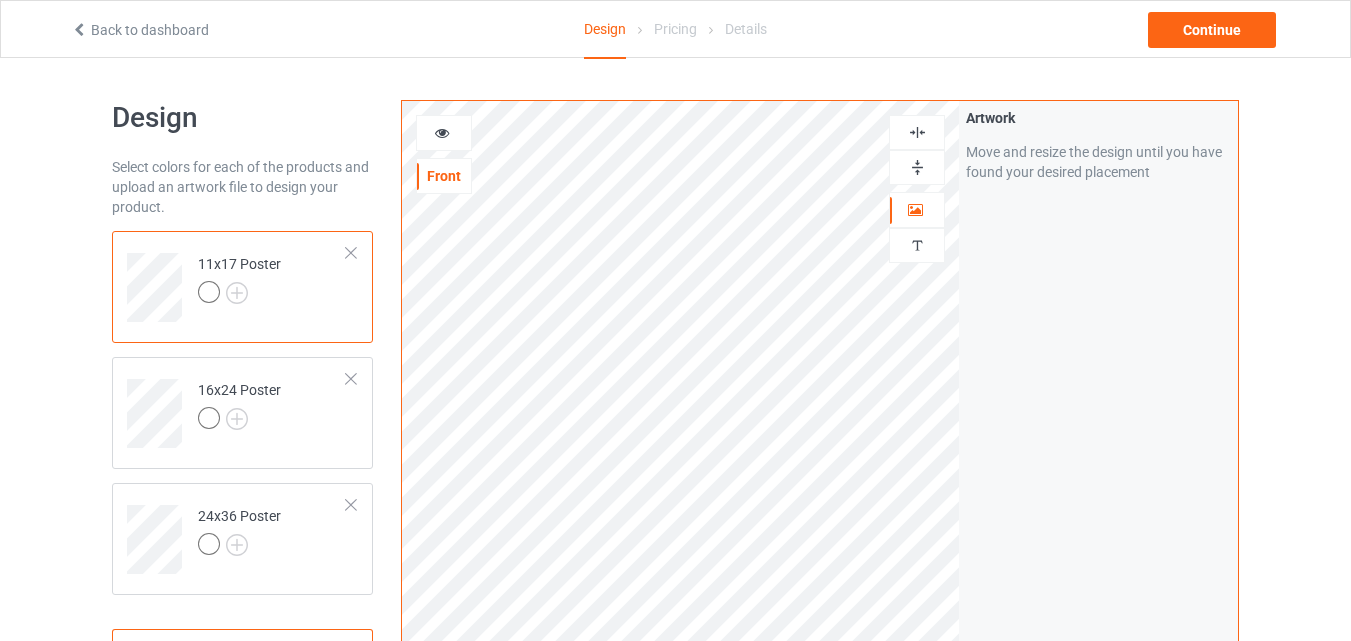 click at bounding box center (917, 132) 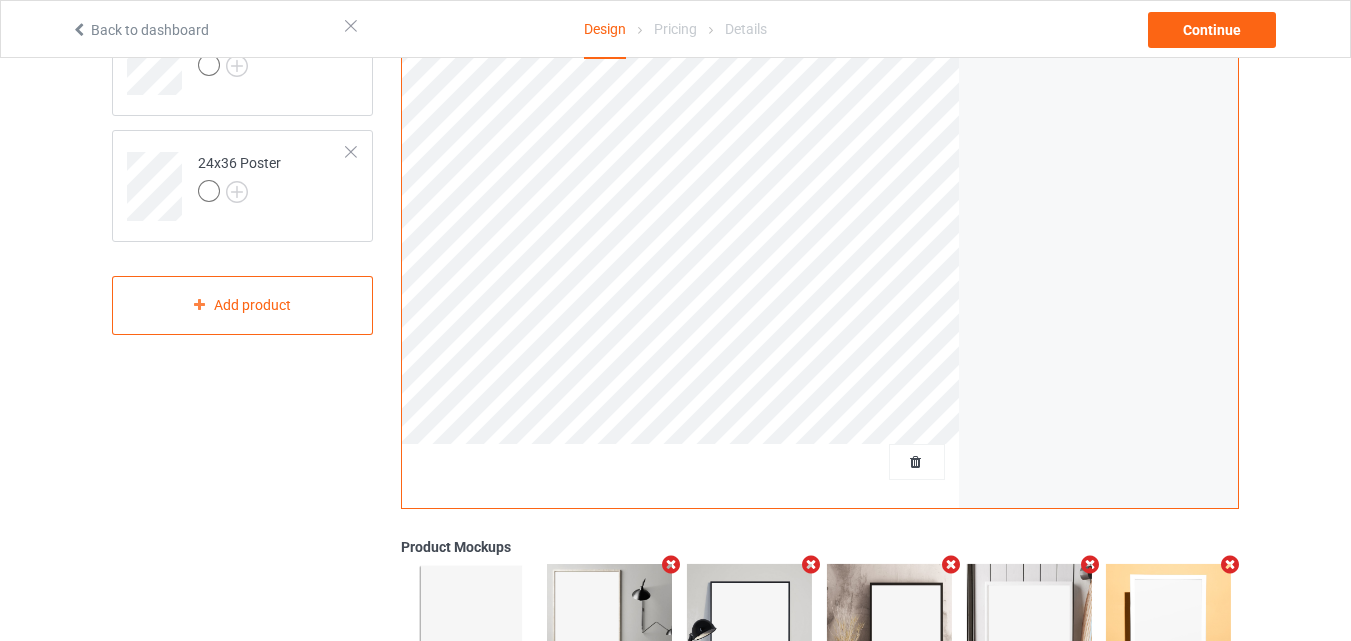 scroll, scrollTop: 0, scrollLeft: 0, axis: both 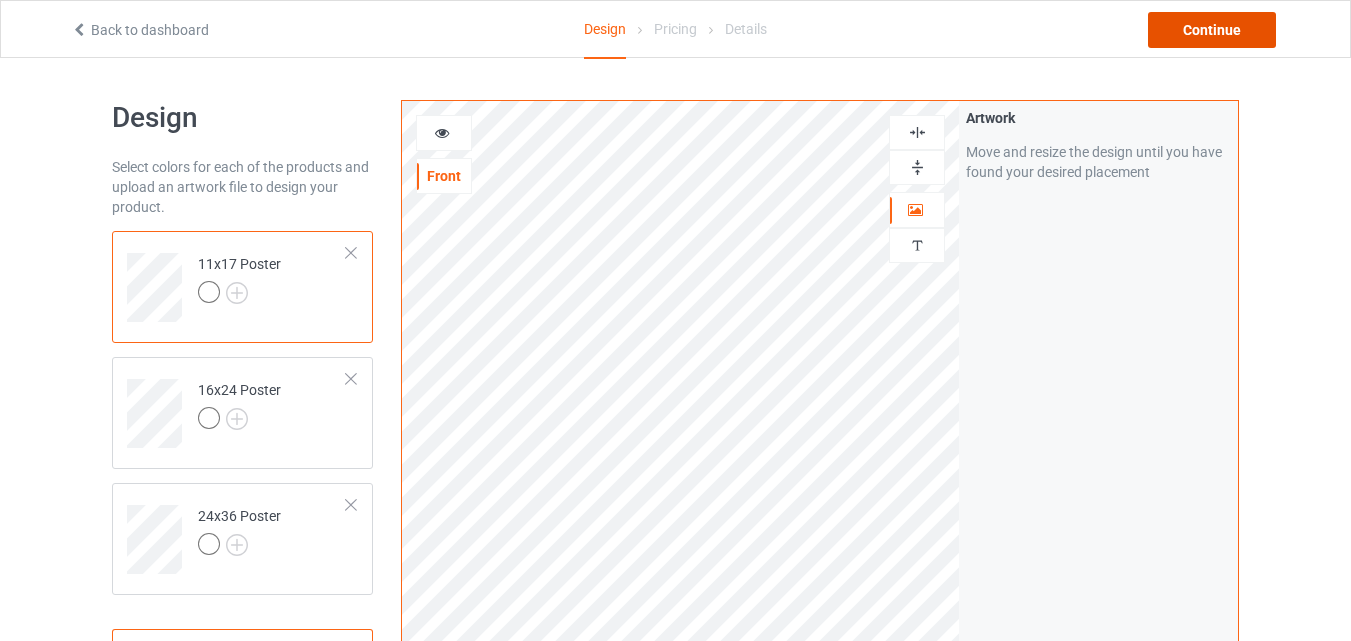 click on "Continue" at bounding box center [1212, 30] 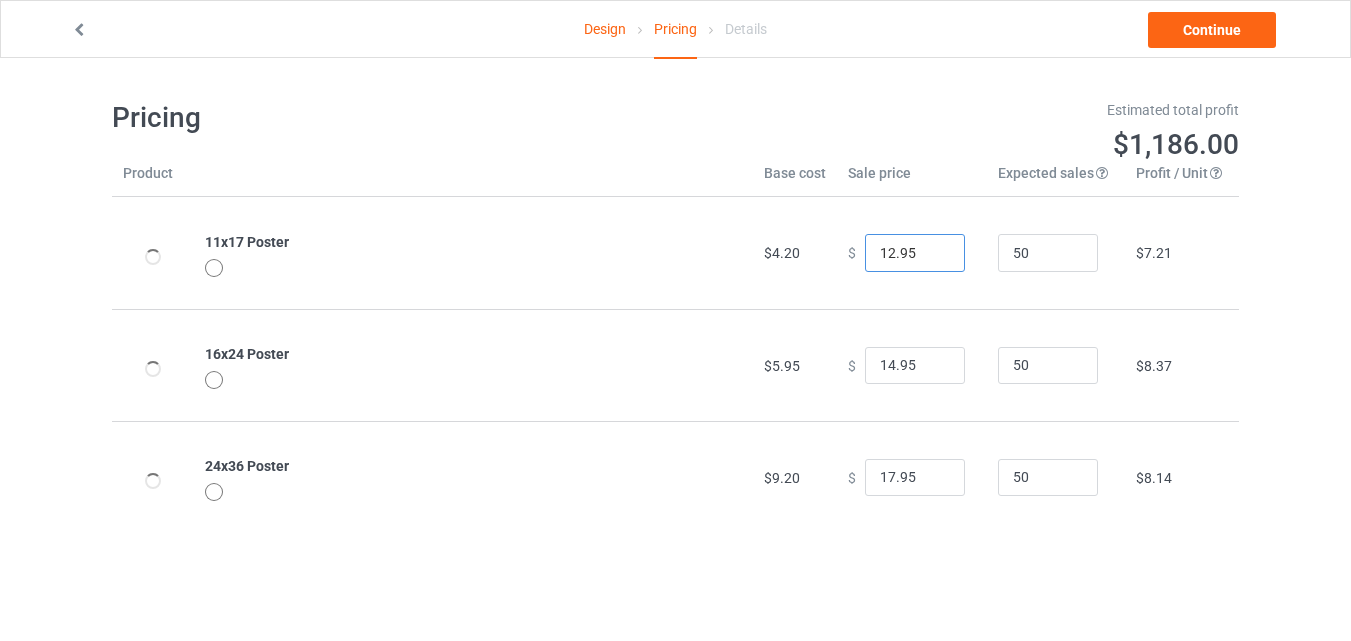 click on "12.95" at bounding box center [915, 253] 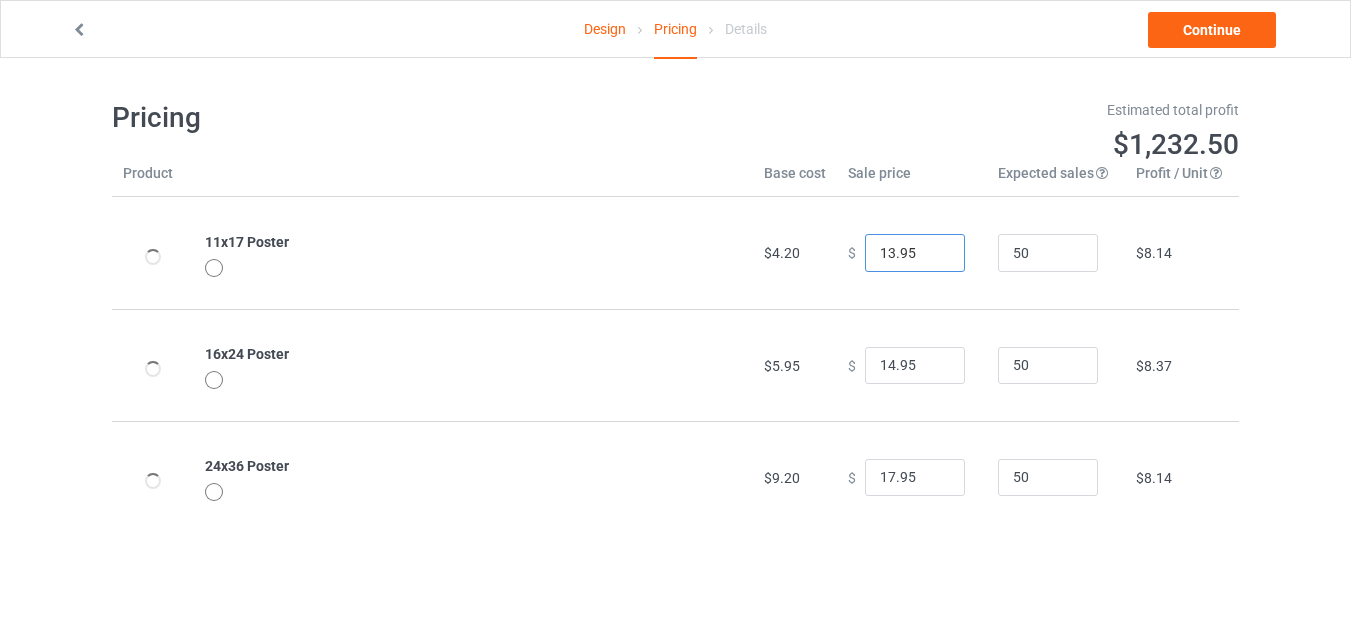type on "13.95" 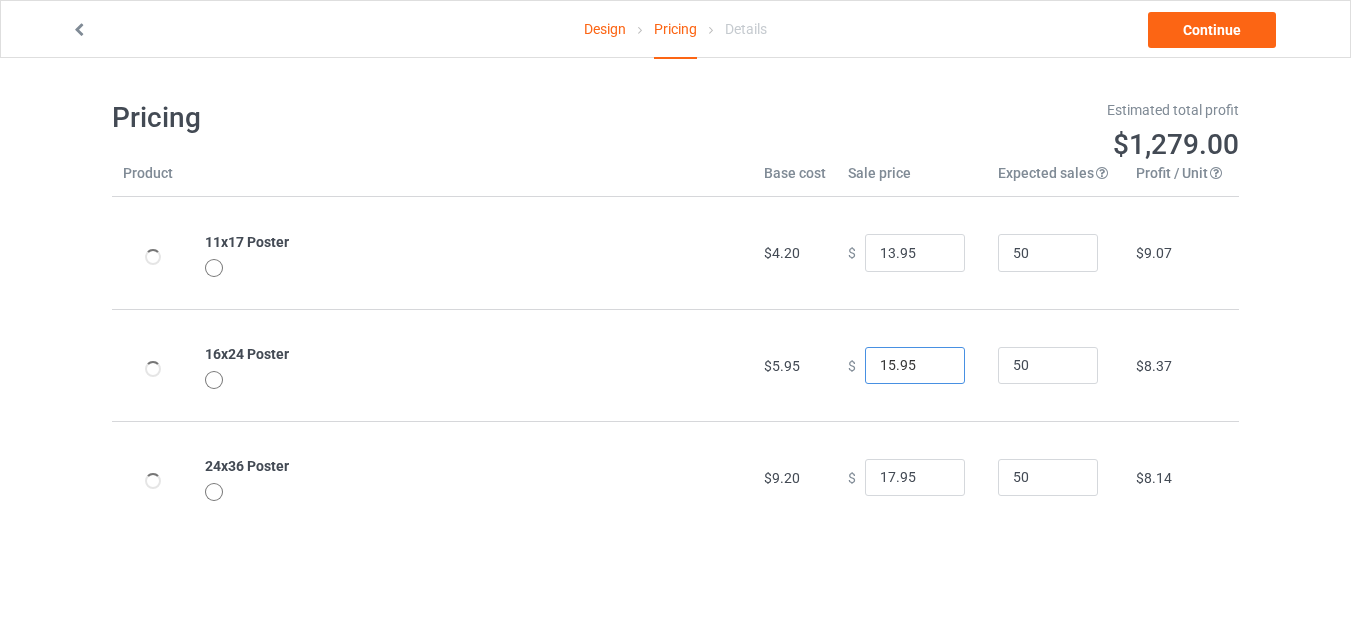 type on "15.95" 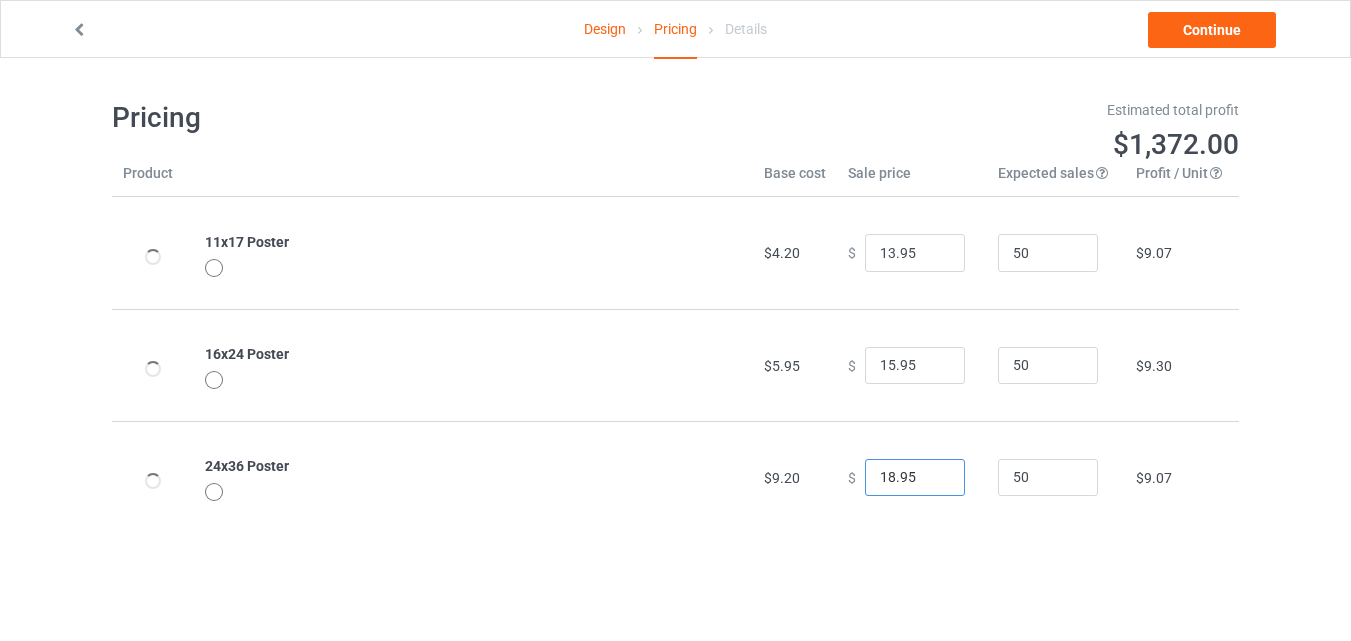 type on "18.95" 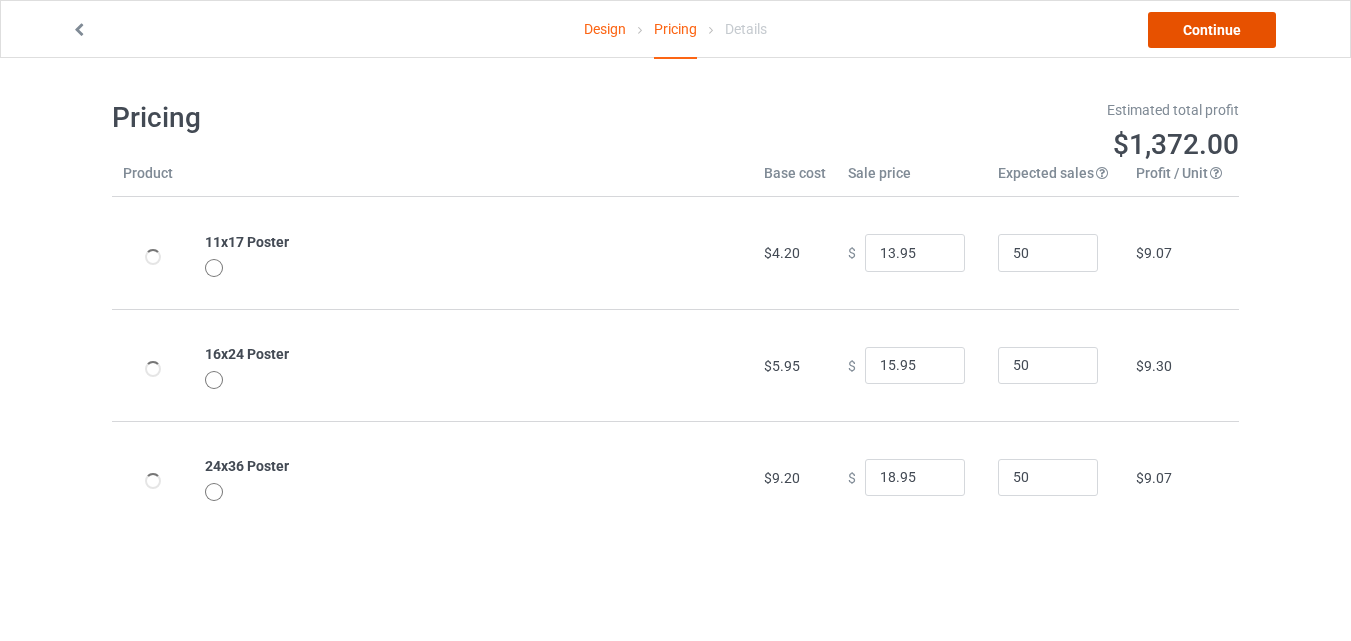 click on "Continue" at bounding box center (1212, 30) 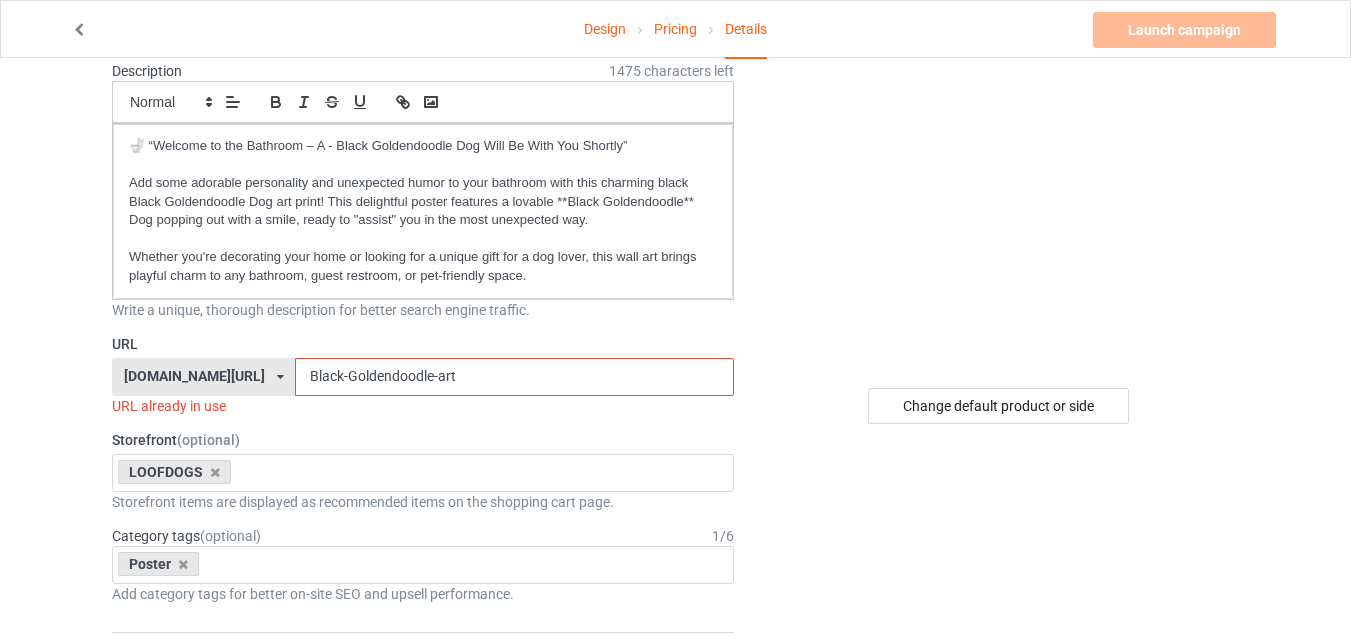 scroll, scrollTop: 200, scrollLeft: 0, axis: vertical 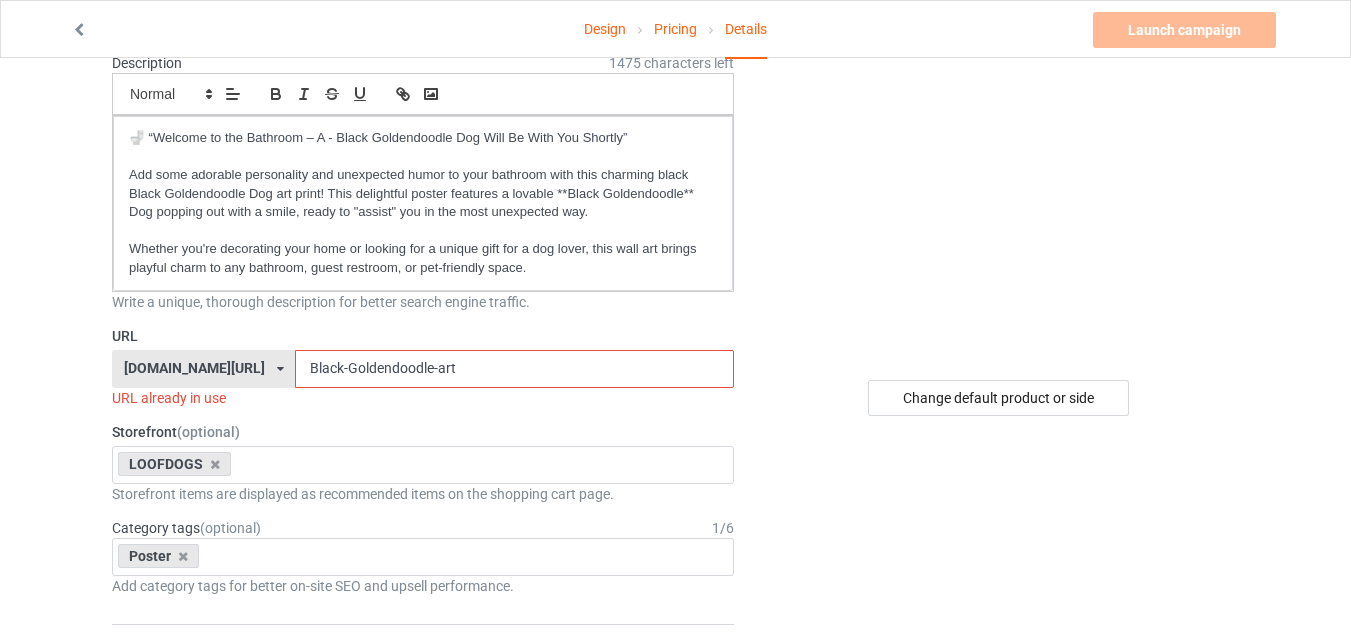 click on "Black-Goldendoodle-art" at bounding box center [514, 369] 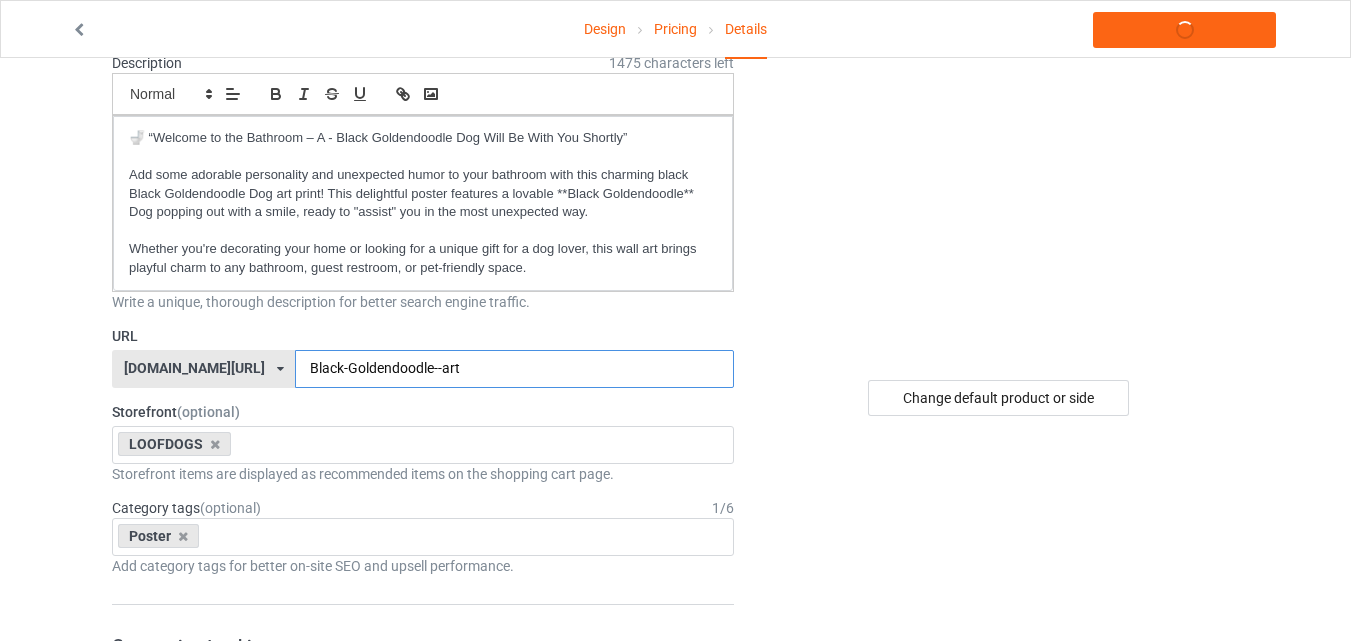 click on "Black-Goldendoodle--art" at bounding box center [514, 369] 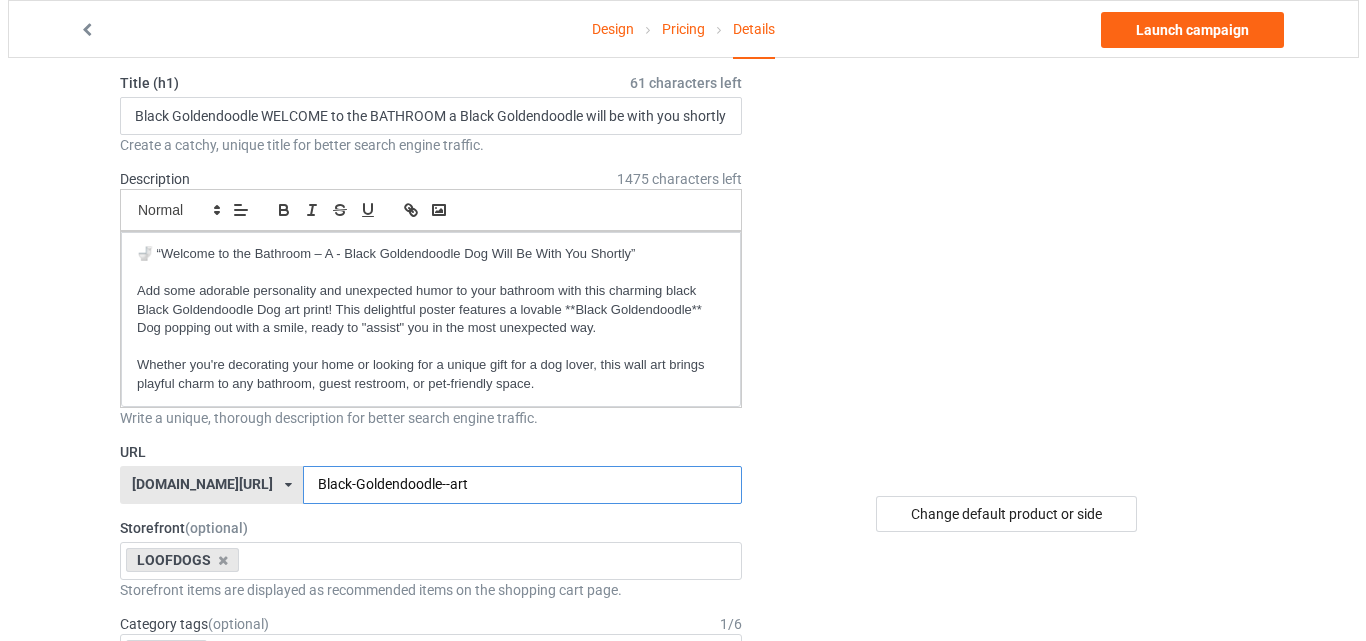scroll, scrollTop: 0, scrollLeft: 0, axis: both 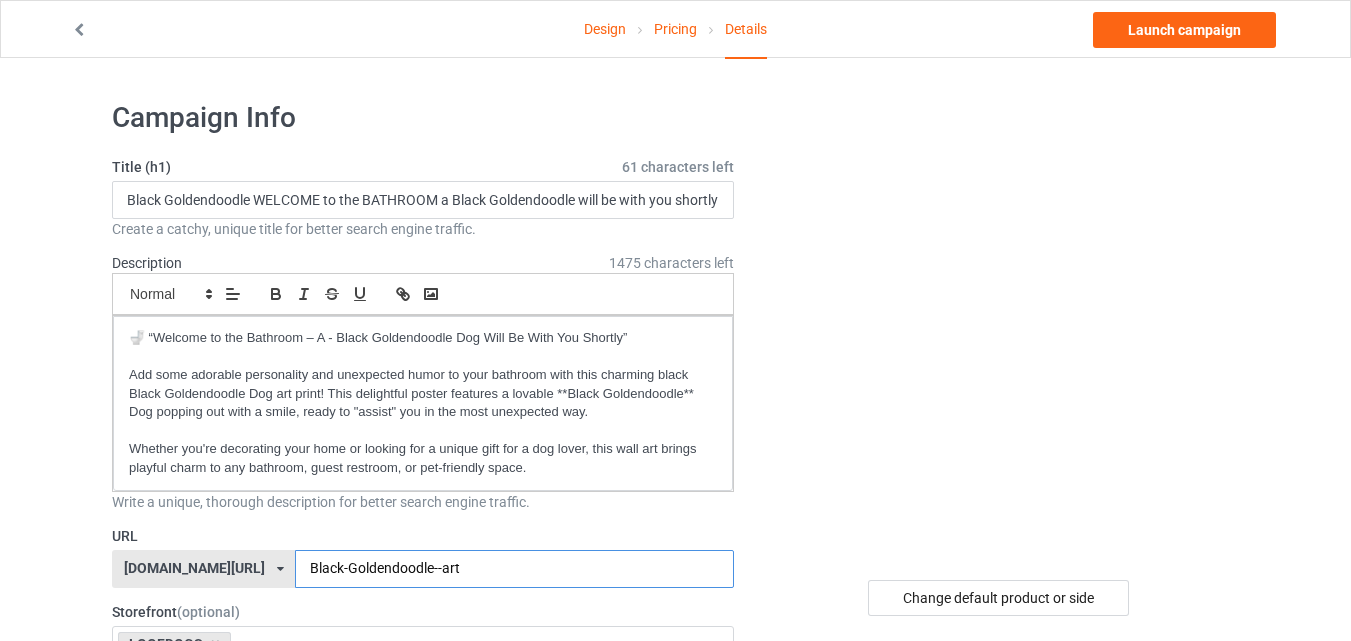 type on "Black-Goldendoodle--art" 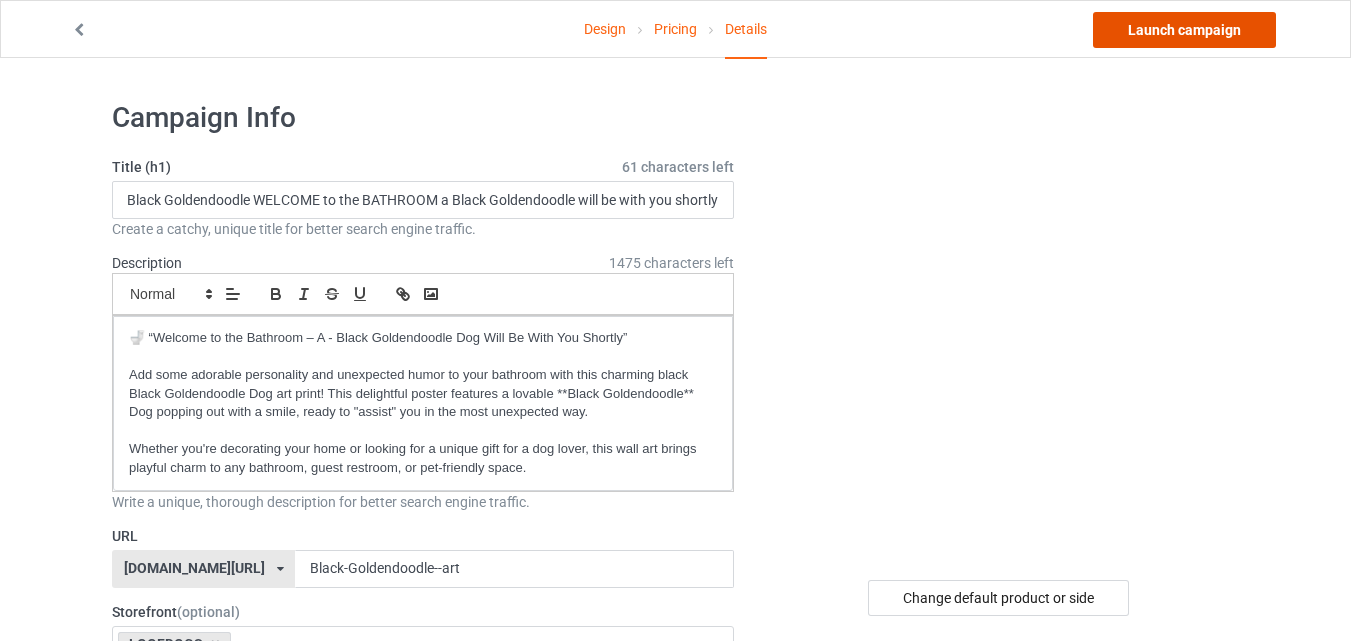 click on "Launch campaign" at bounding box center [1184, 30] 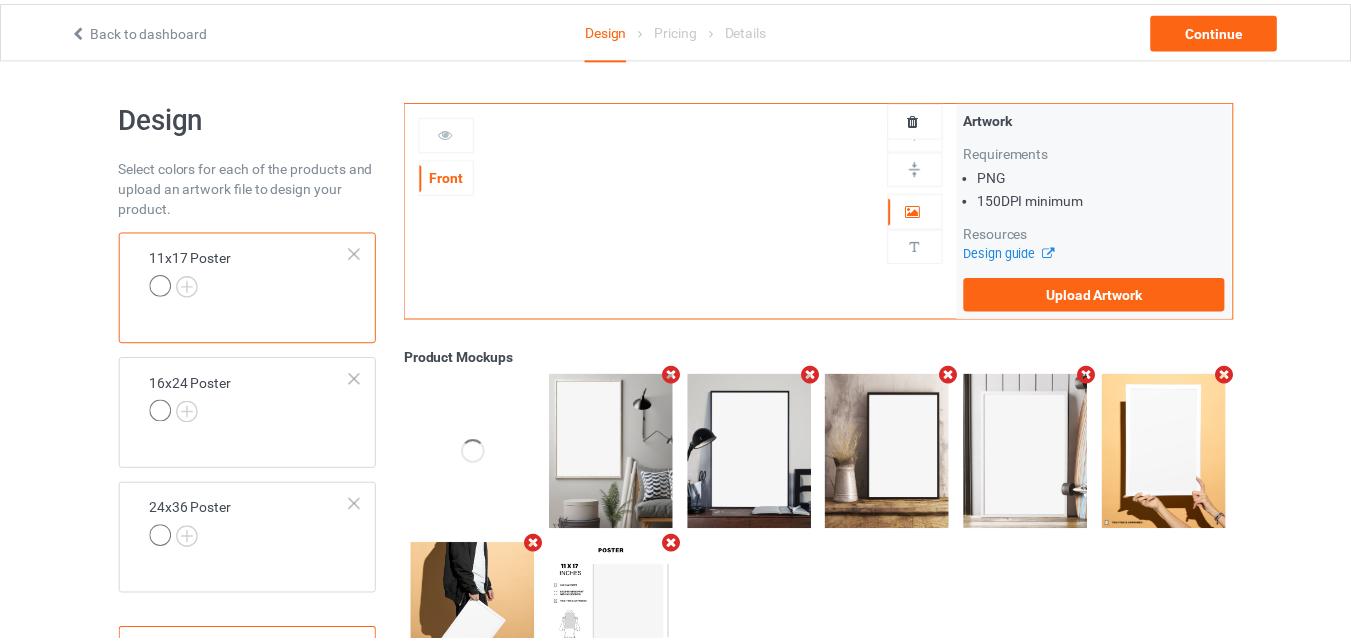 scroll, scrollTop: 0, scrollLeft: 0, axis: both 